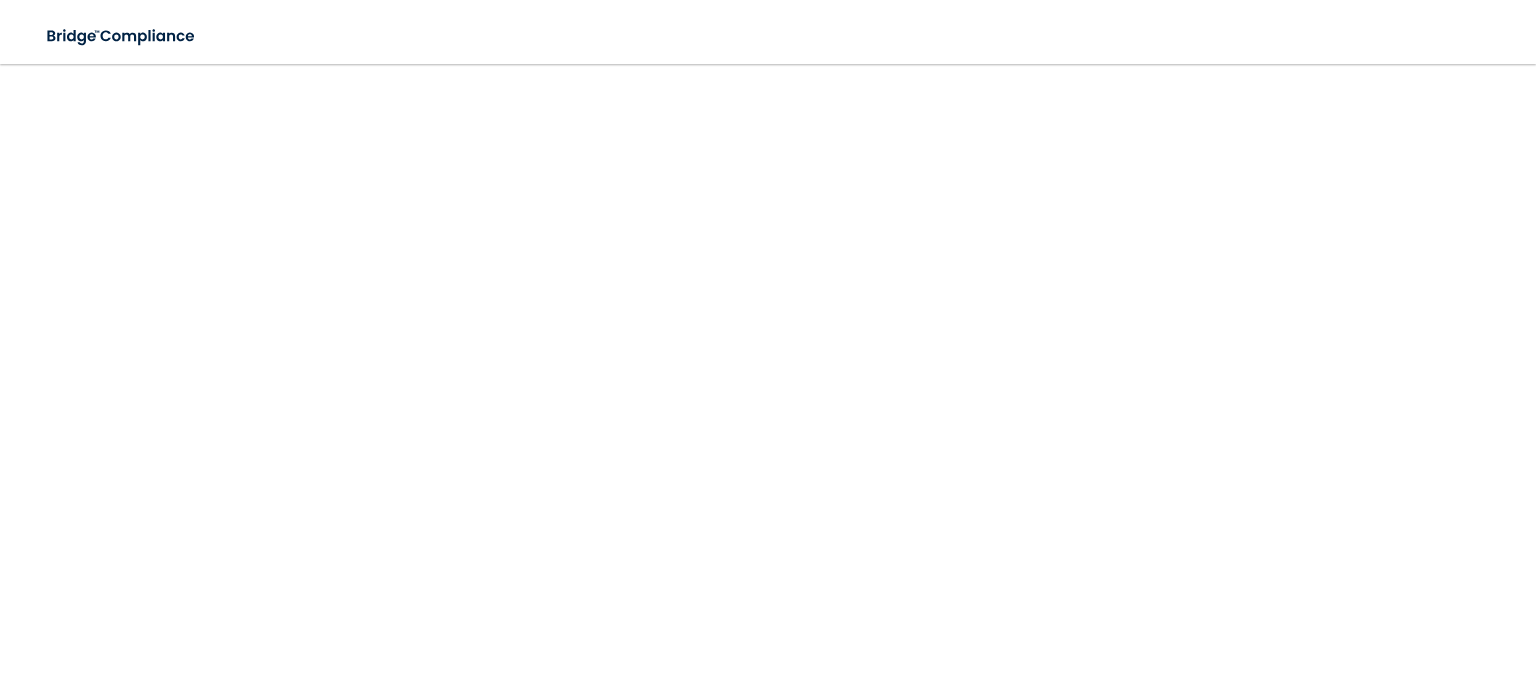 scroll, scrollTop: 0, scrollLeft: 0, axis: both 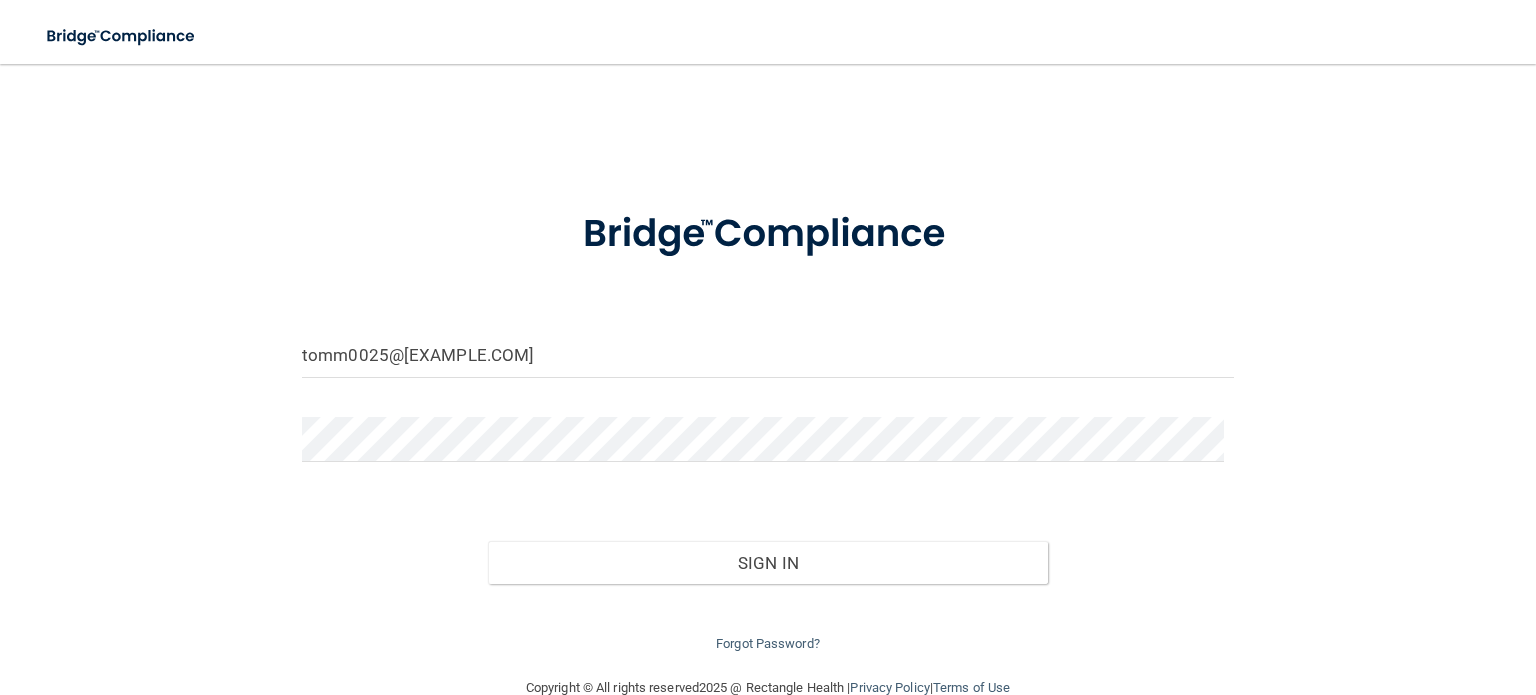 click on "tomm0025@gmail.com" at bounding box center (768, 363) 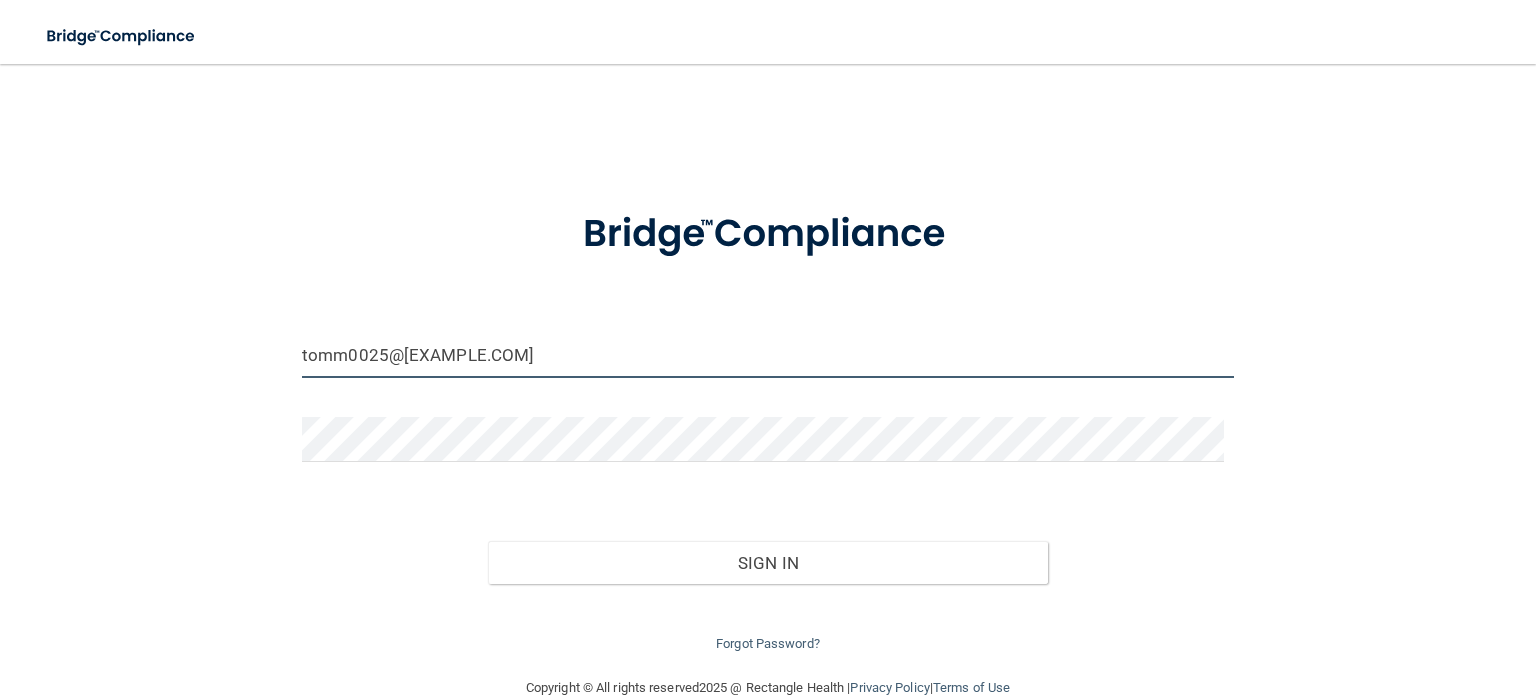 click on "tomm0025@gmail.com" at bounding box center (768, 355) 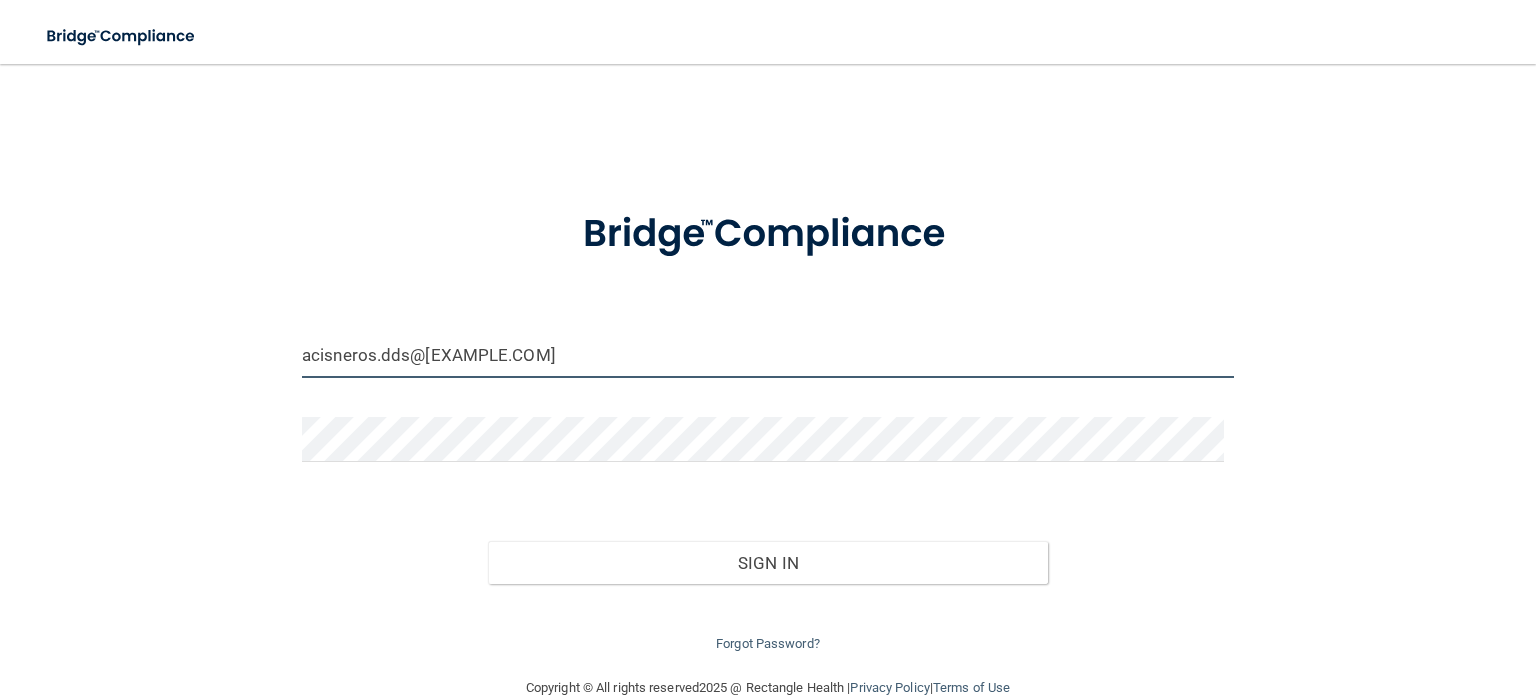 type on "[EMAIL]" 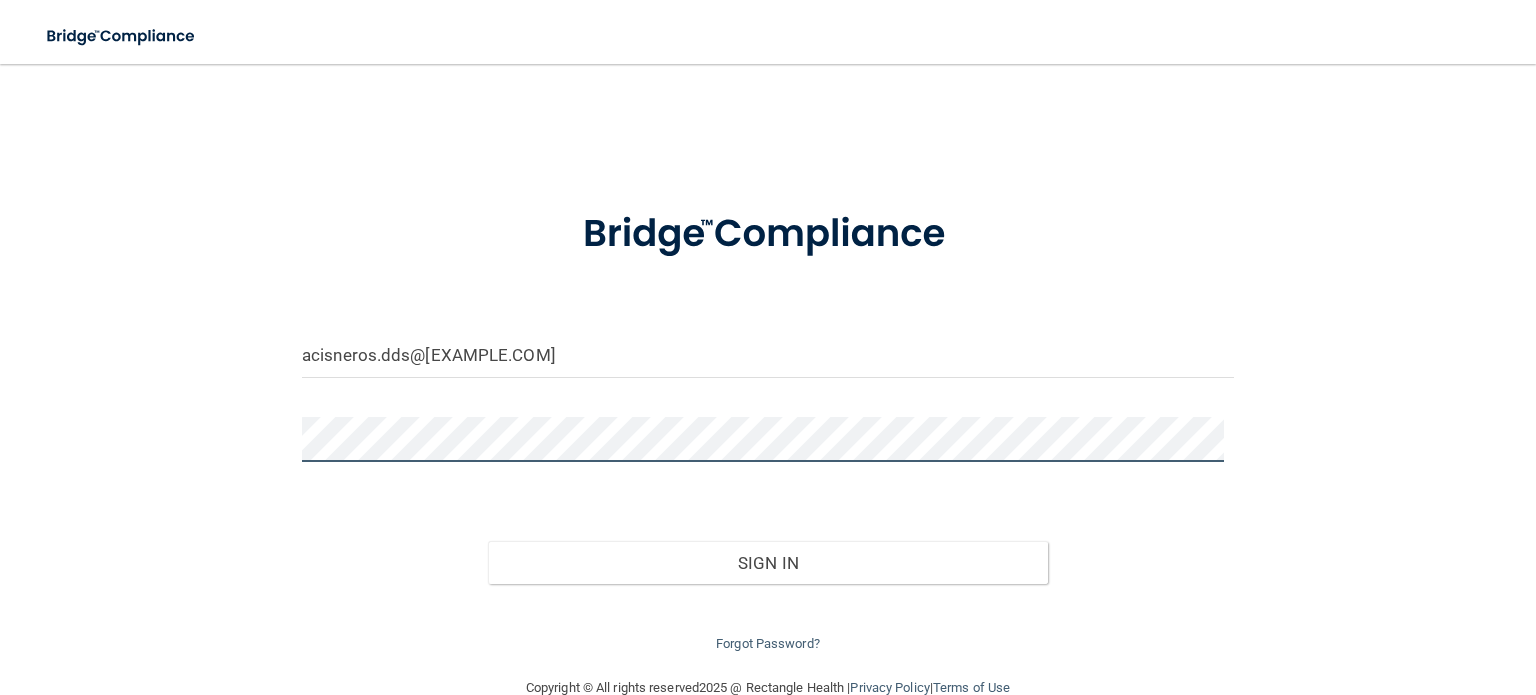 click on "Sign In" at bounding box center (767, 563) 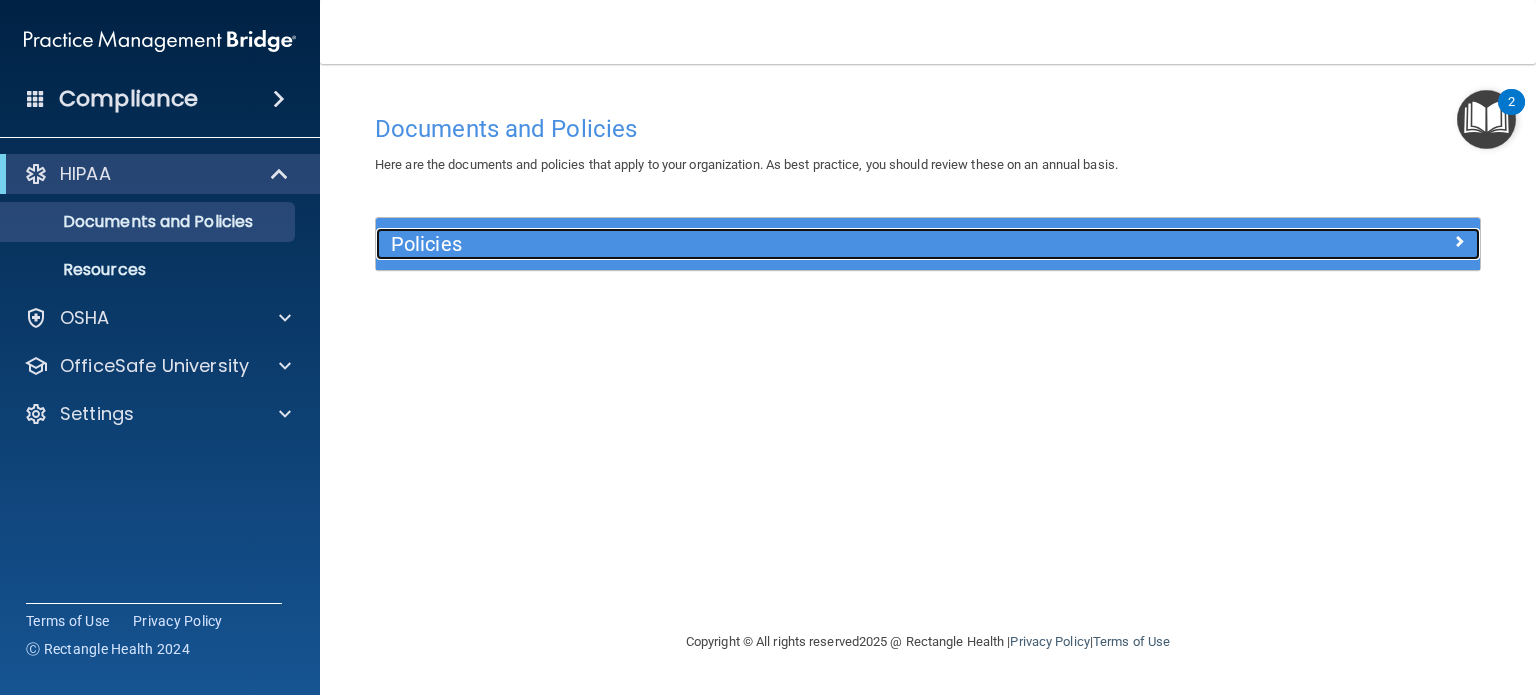 click on "Policies" at bounding box center (790, 244) 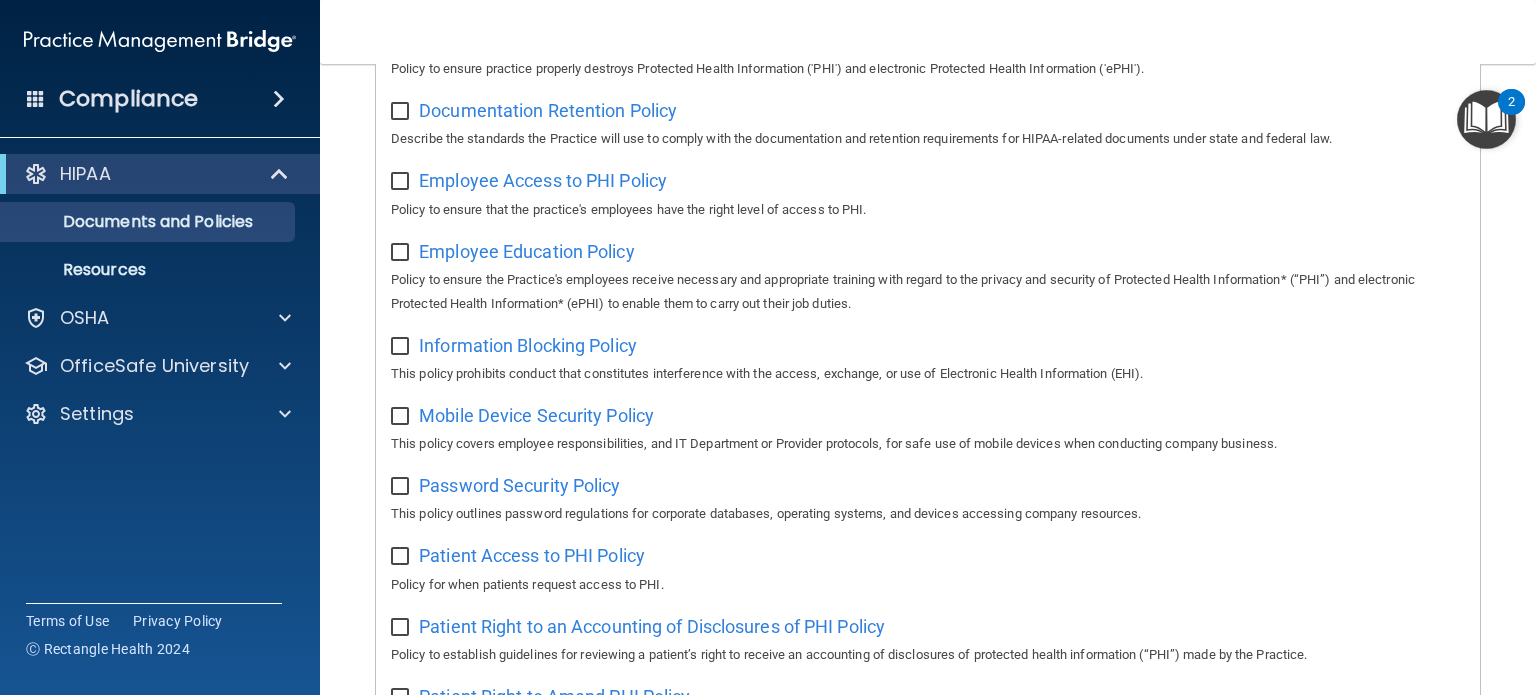 scroll, scrollTop: 0, scrollLeft: 0, axis: both 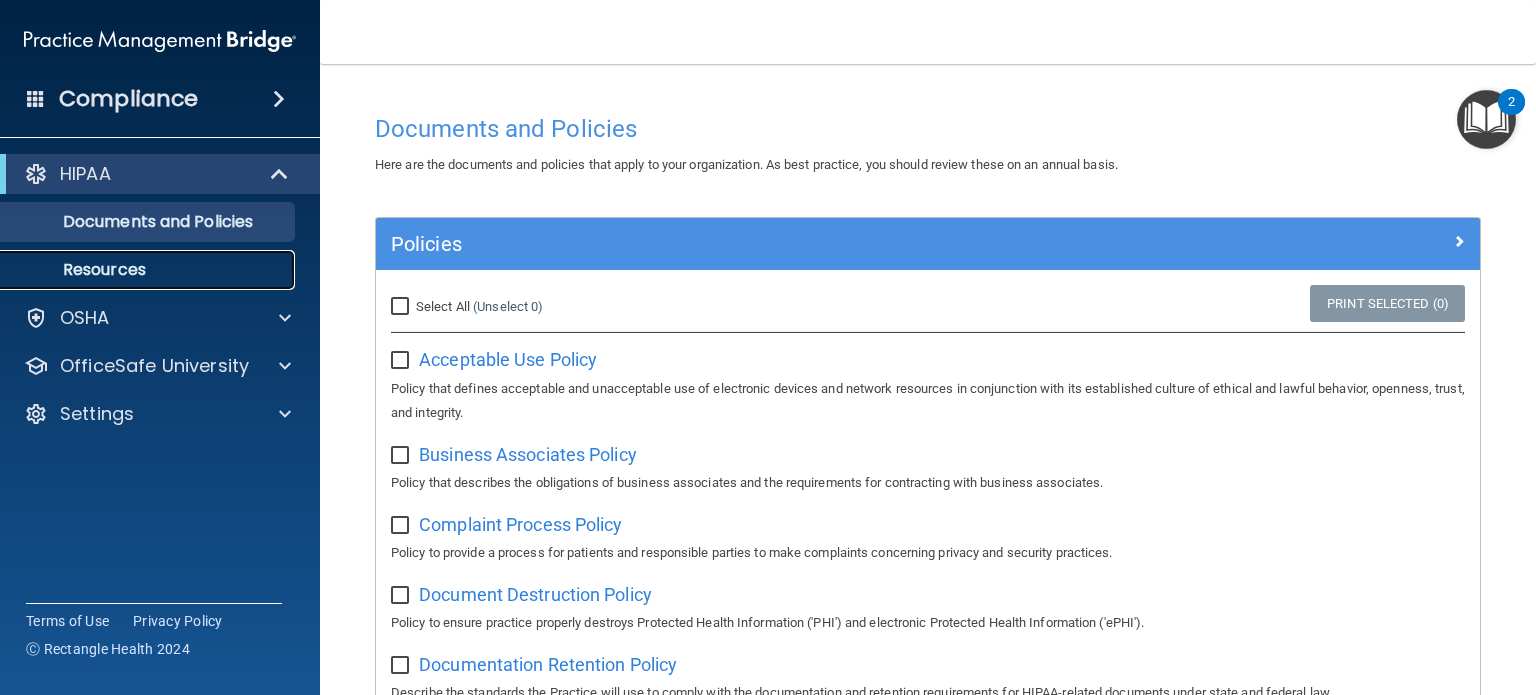 click on "Resources" at bounding box center (137, 270) 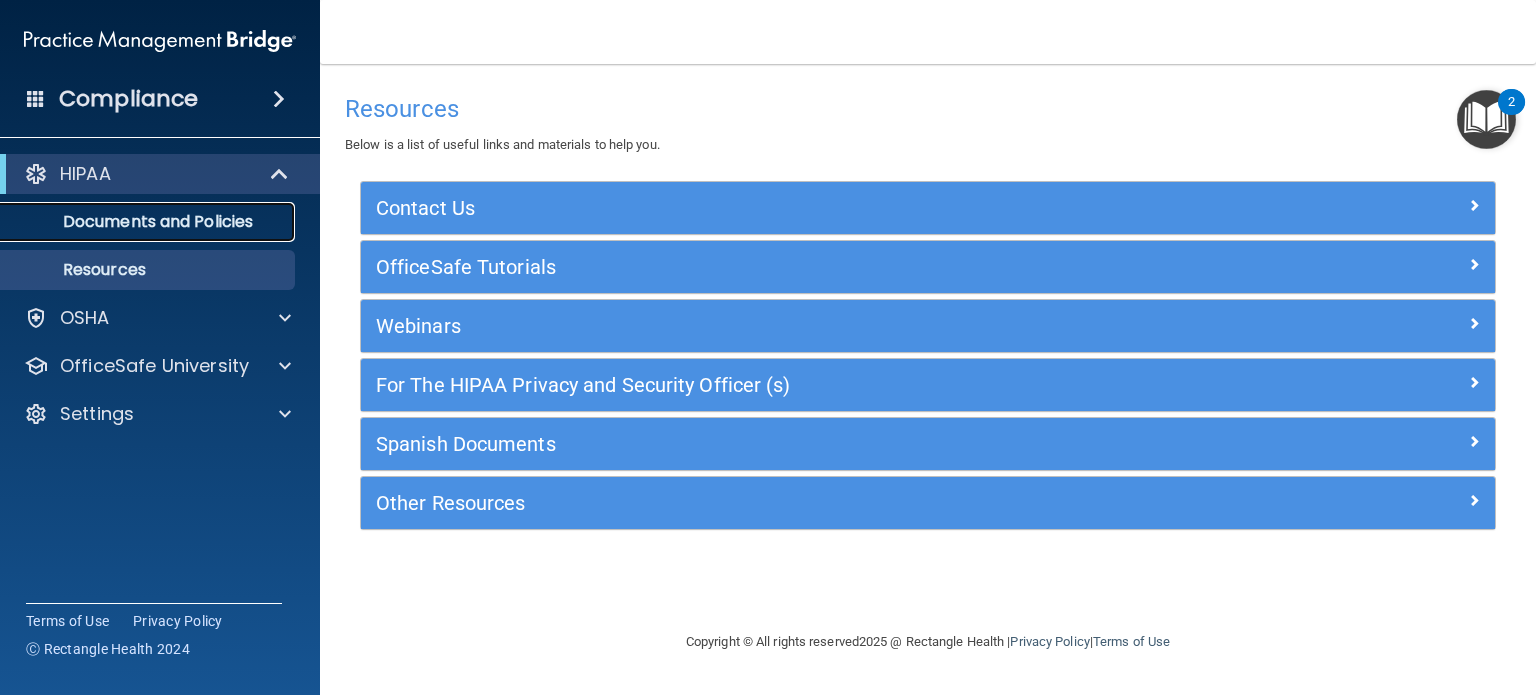 click on "Documents and Policies" at bounding box center (149, 222) 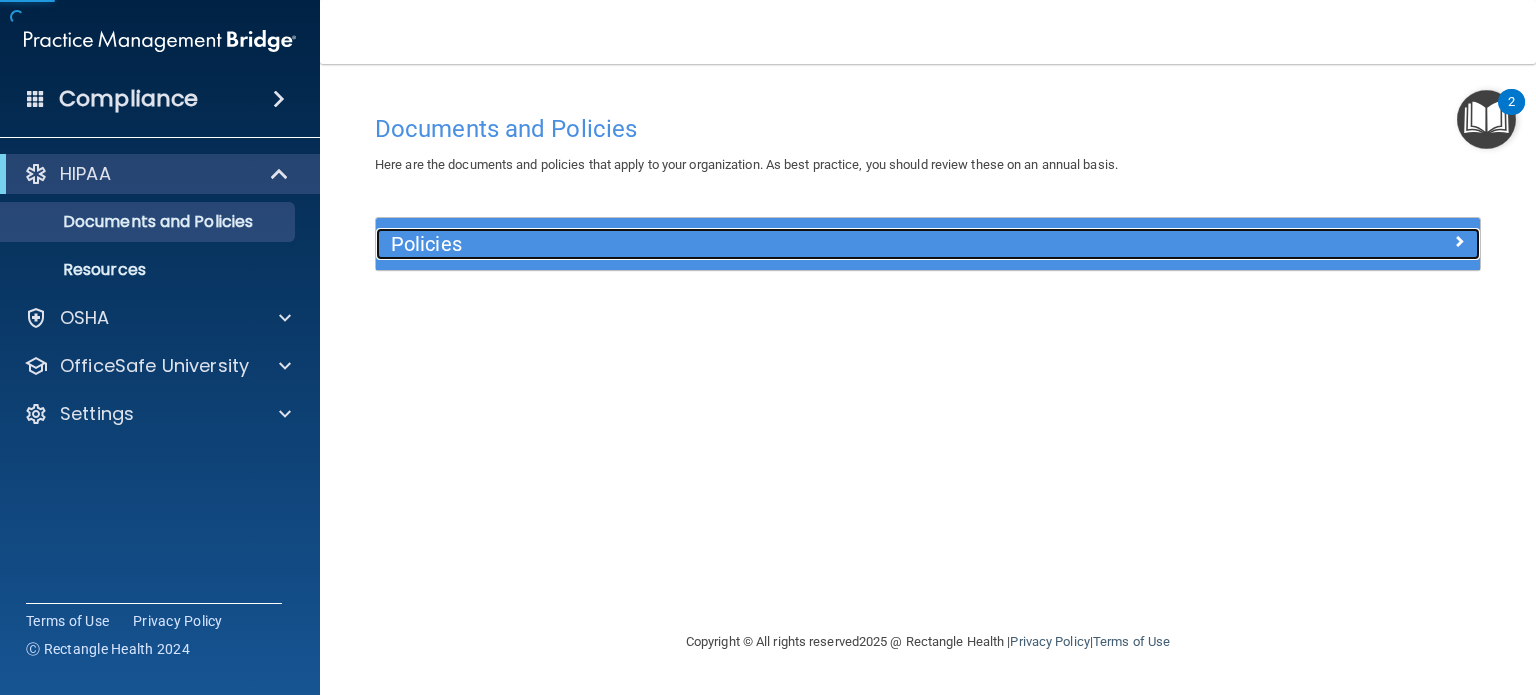 click on "Policies" at bounding box center [790, 244] 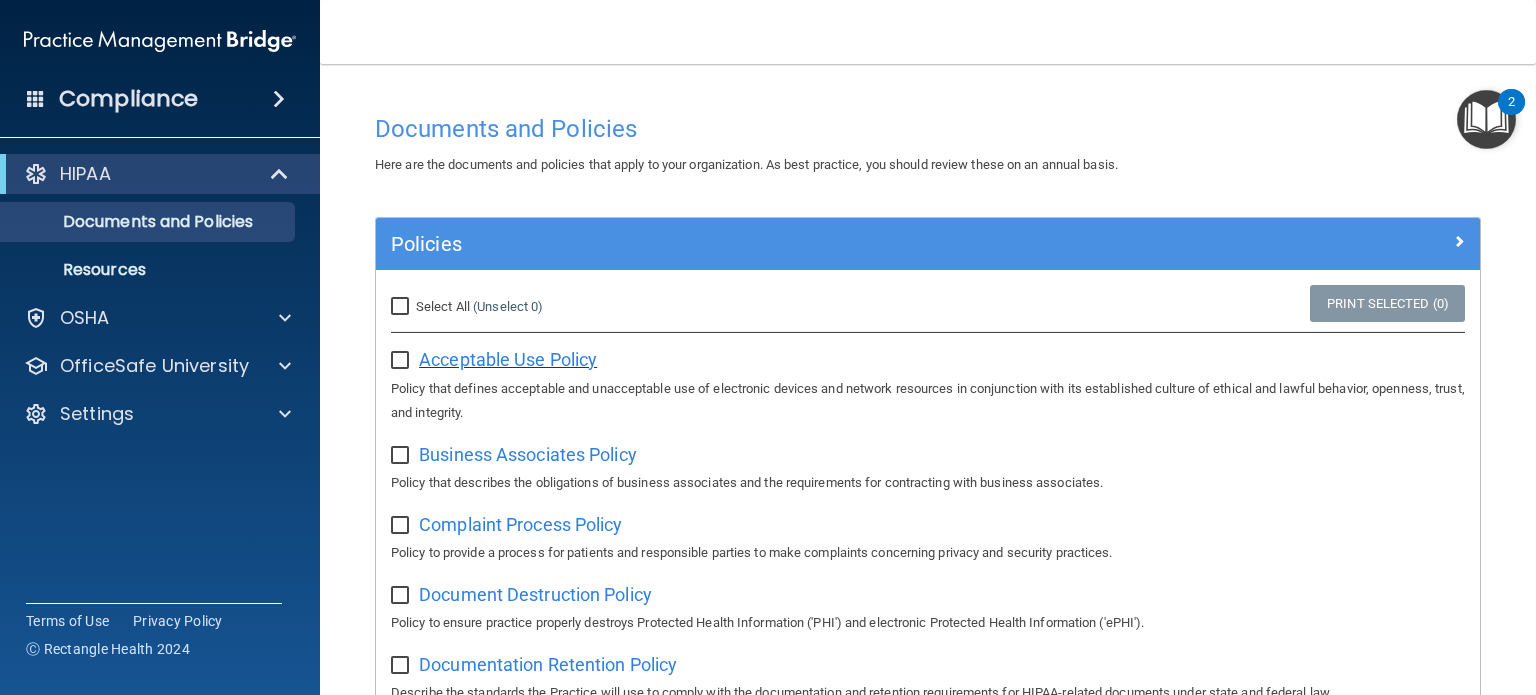 click on "Acceptable Use Policy" at bounding box center [508, 359] 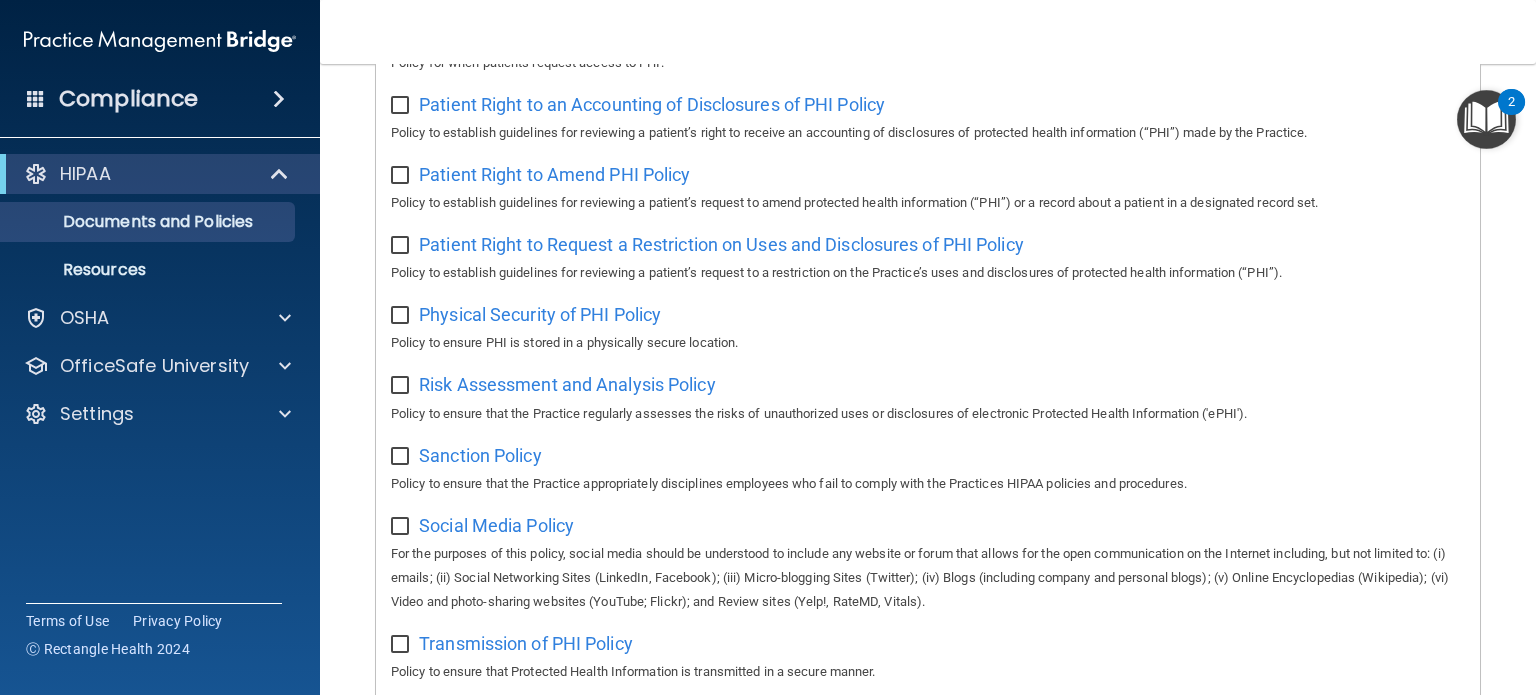 scroll, scrollTop: 1349, scrollLeft: 0, axis: vertical 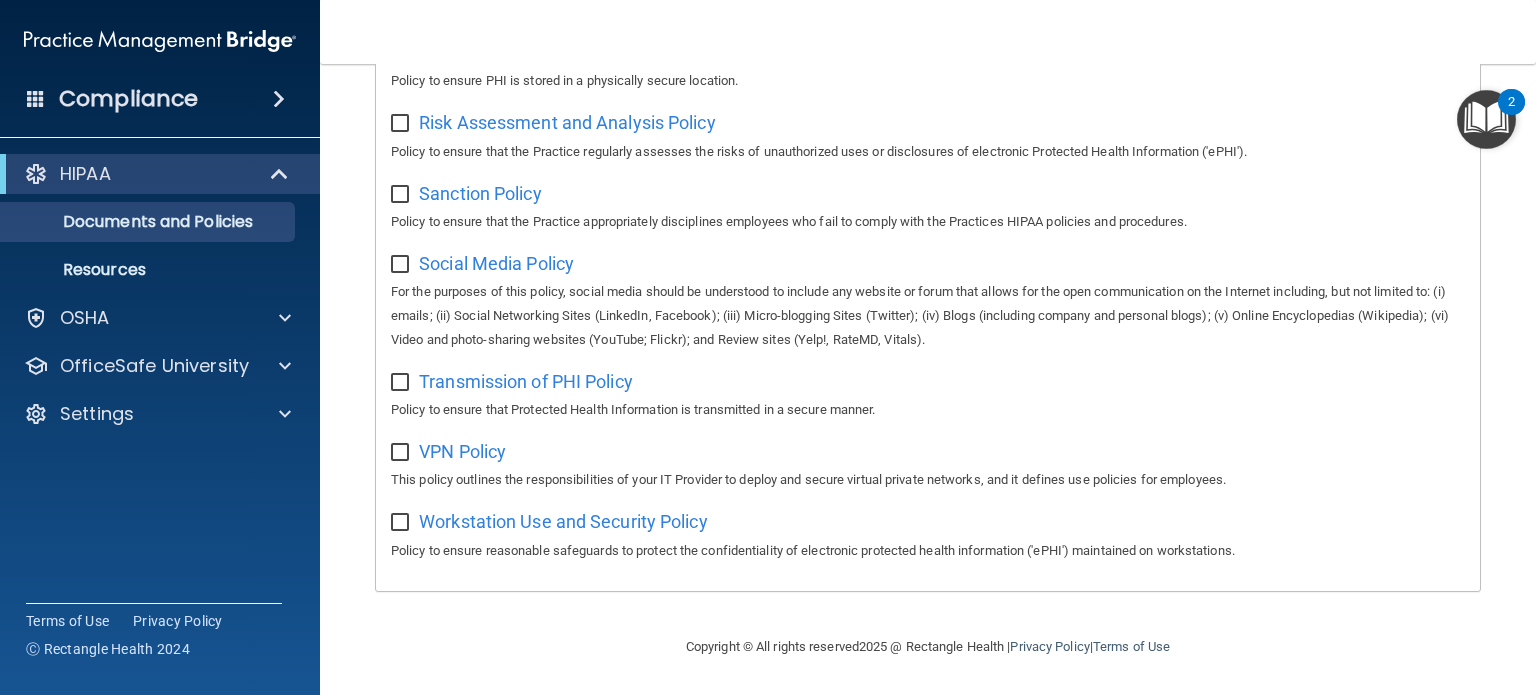 click on "Compliance" at bounding box center (160, 99) 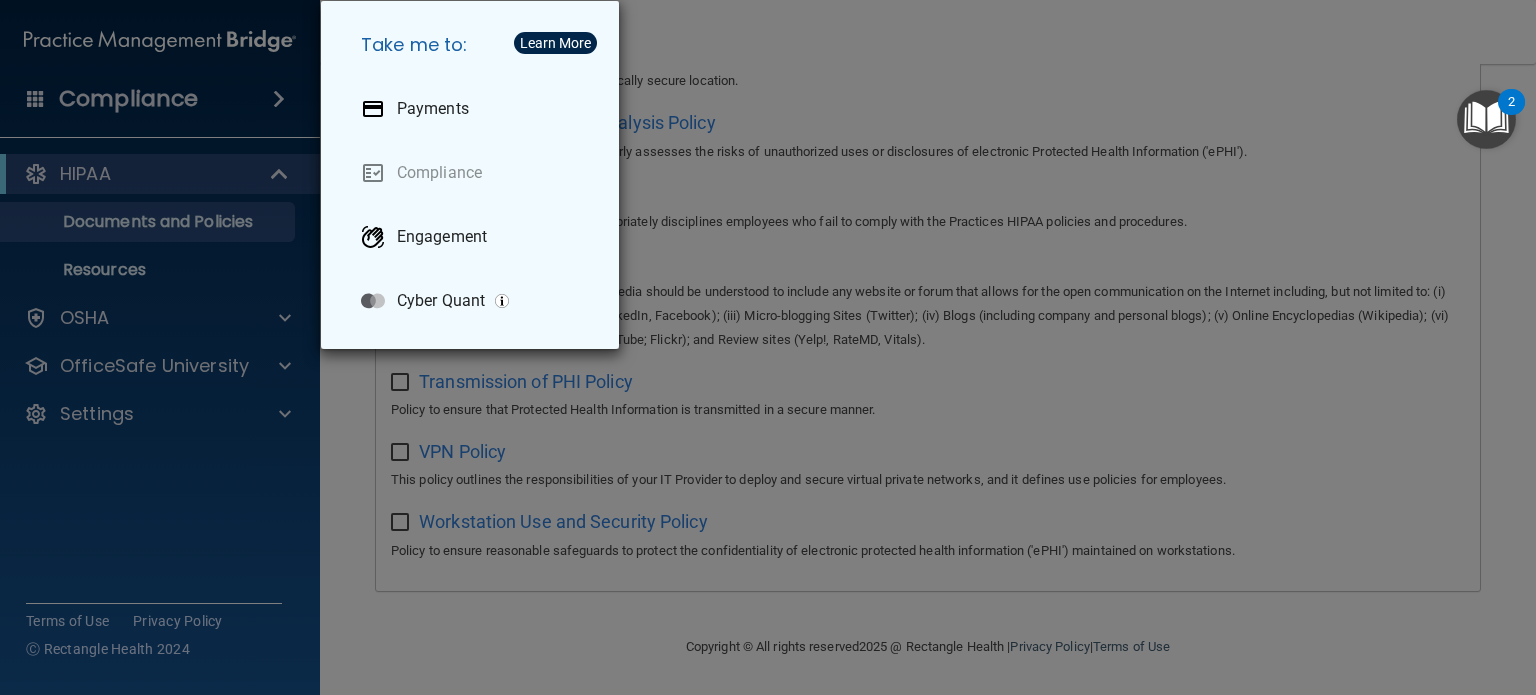 click on "Take me to:             Payments                   Compliance                     Engagement                     Cyber Quant" at bounding box center [768, 347] 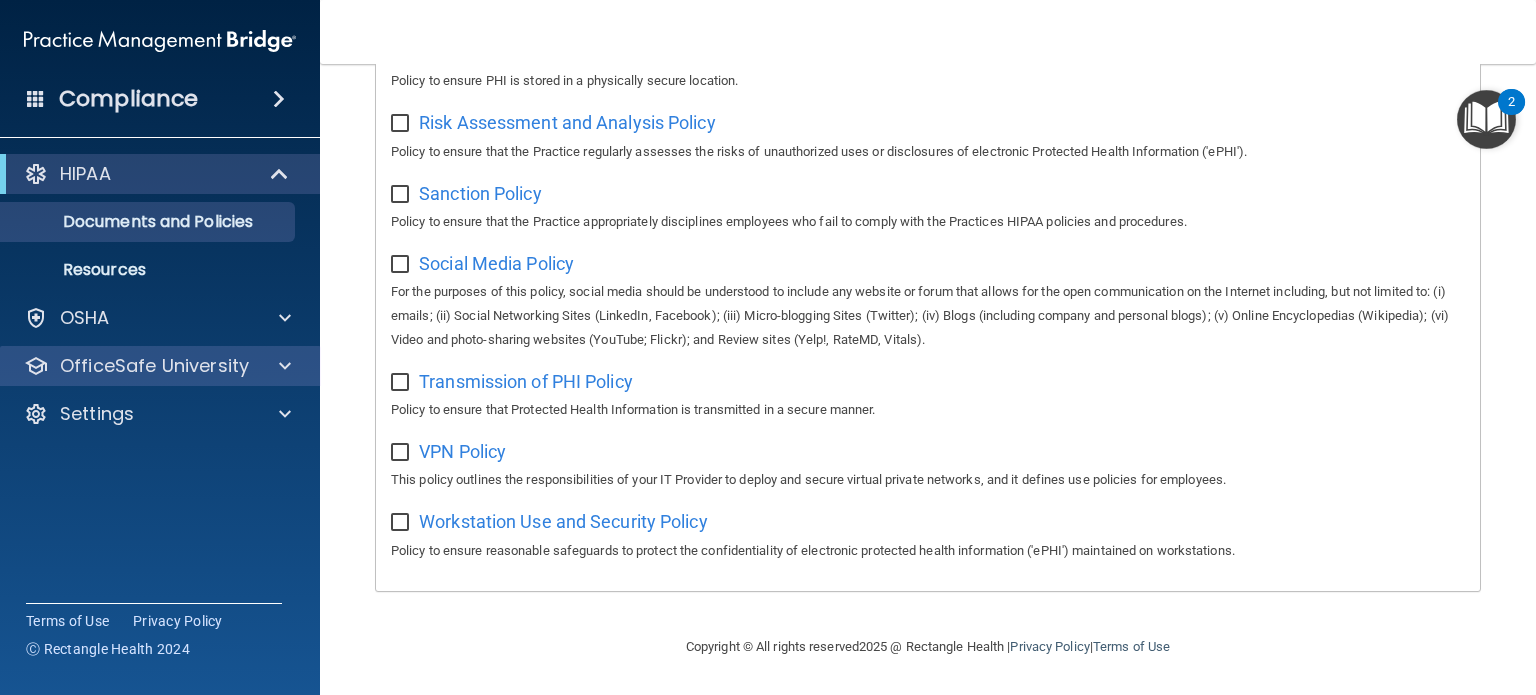 click on "OfficeSafe University" at bounding box center [160, 366] 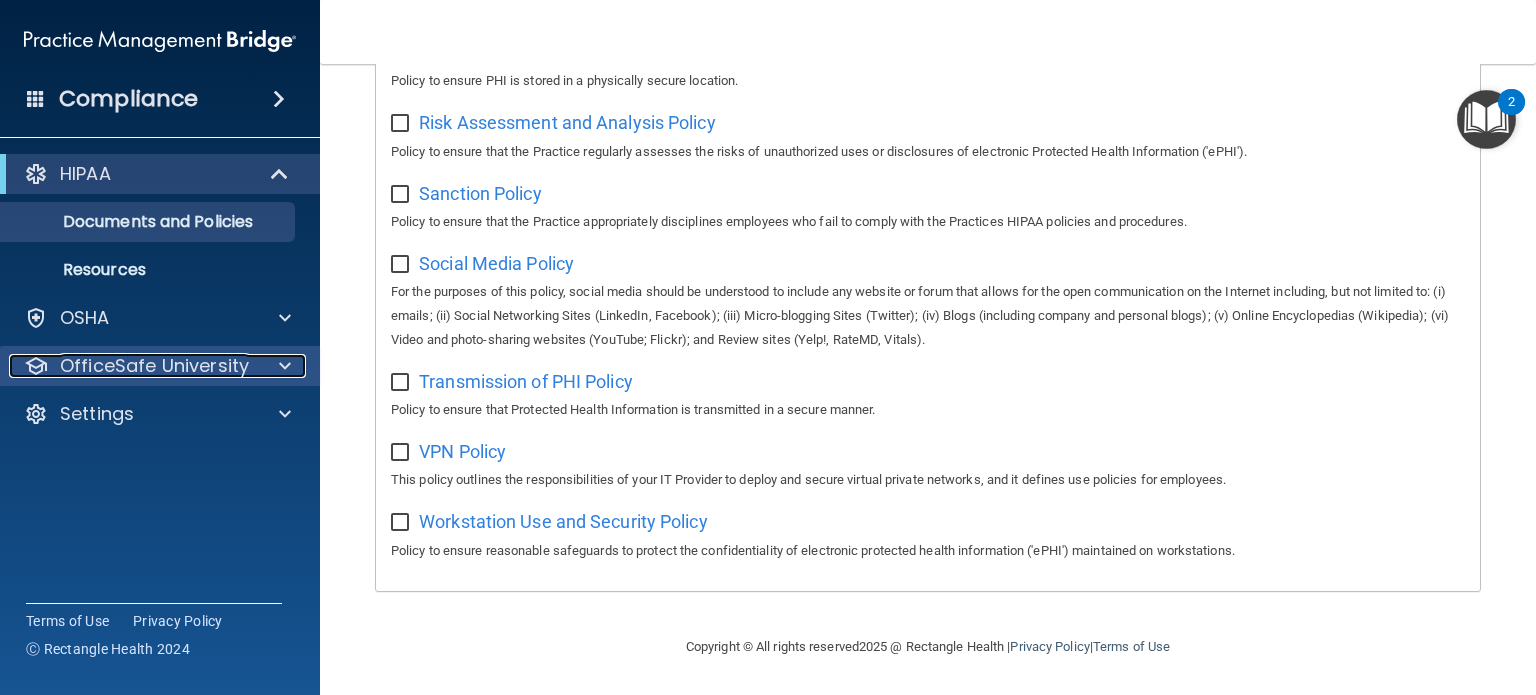 click at bounding box center (282, 366) 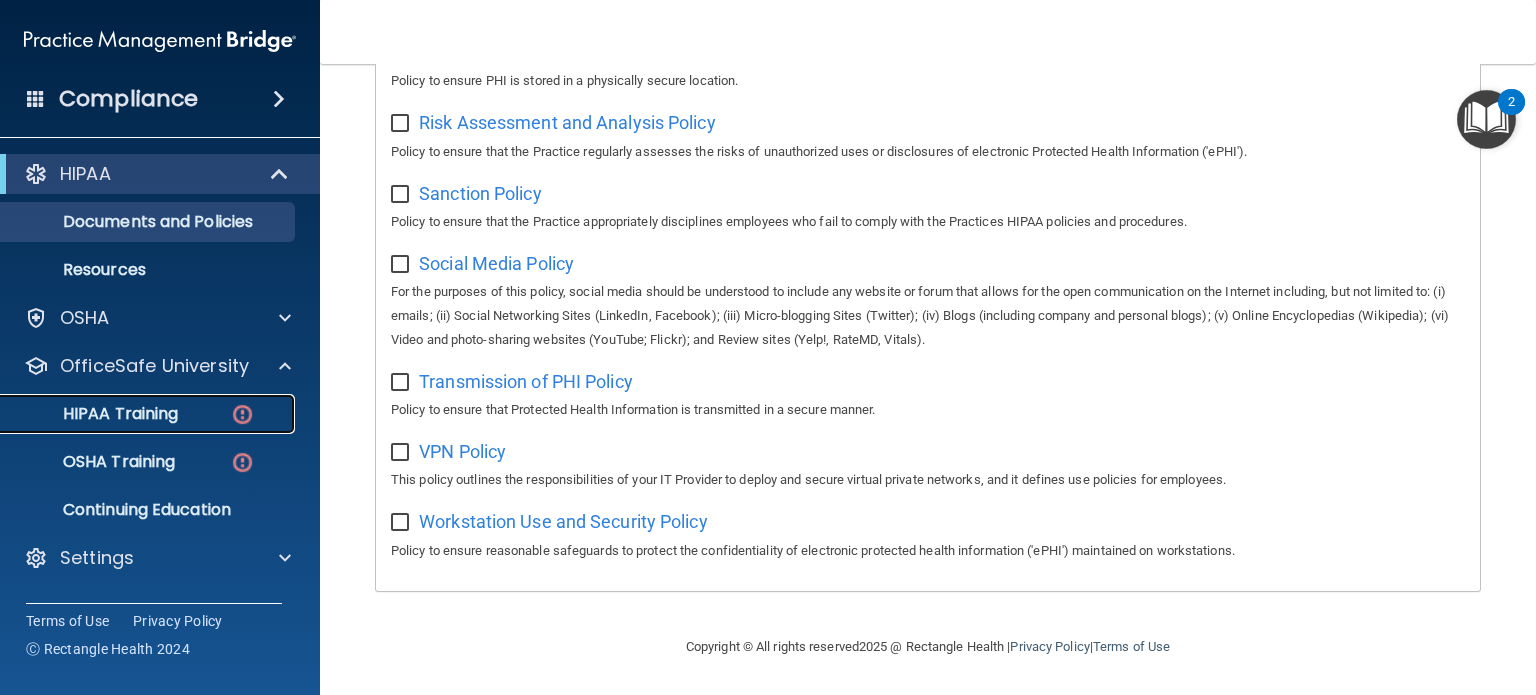 click on "HIPAA Training" at bounding box center [95, 414] 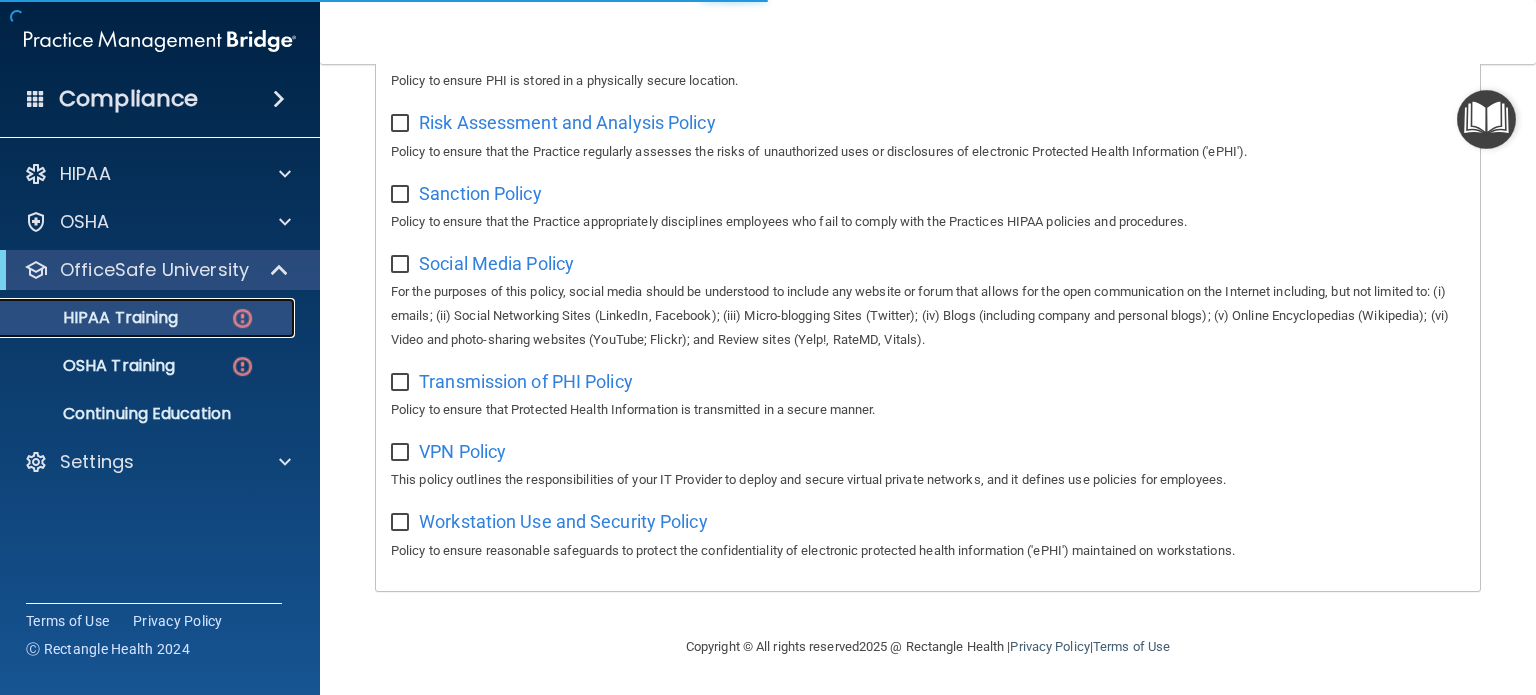 scroll, scrollTop: 736, scrollLeft: 0, axis: vertical 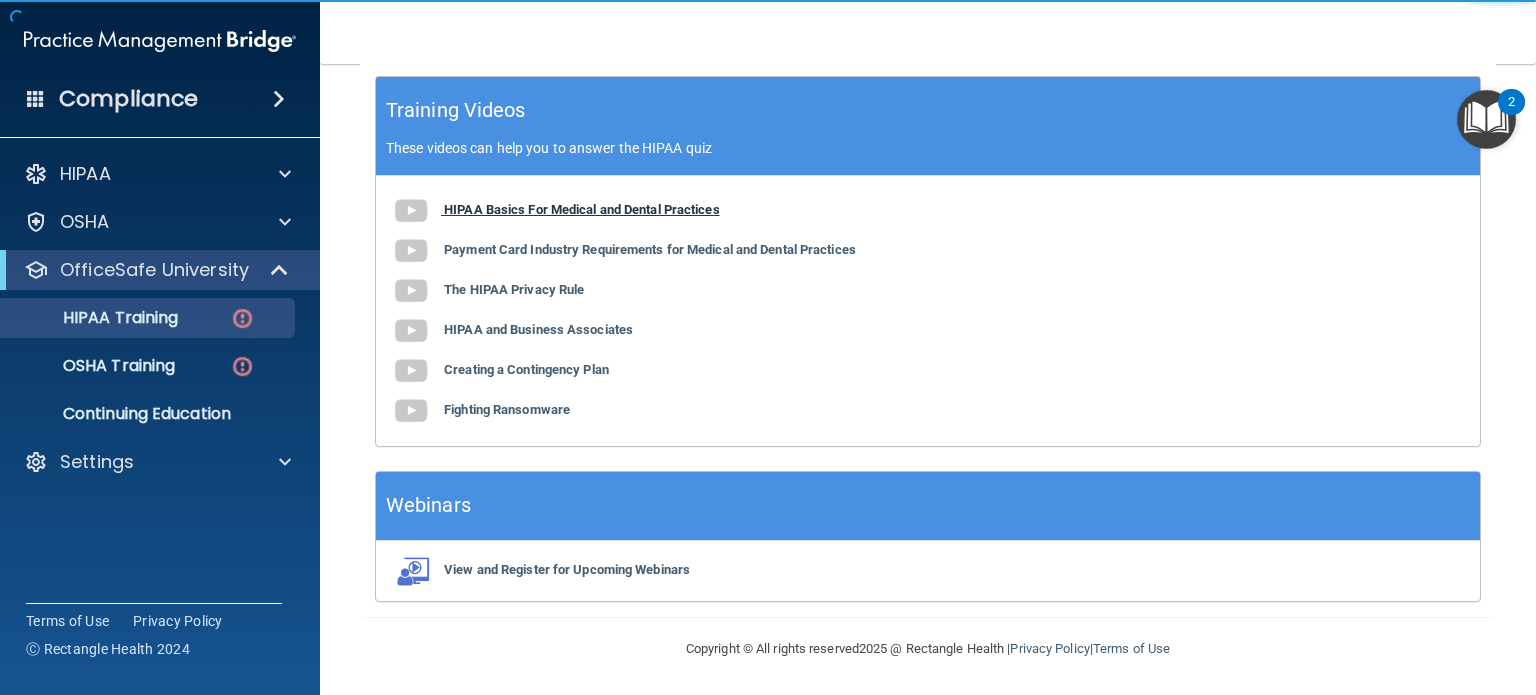 click on "HIPAA Basics For Medical and Dental Practices" at bounding box center [582, 209] 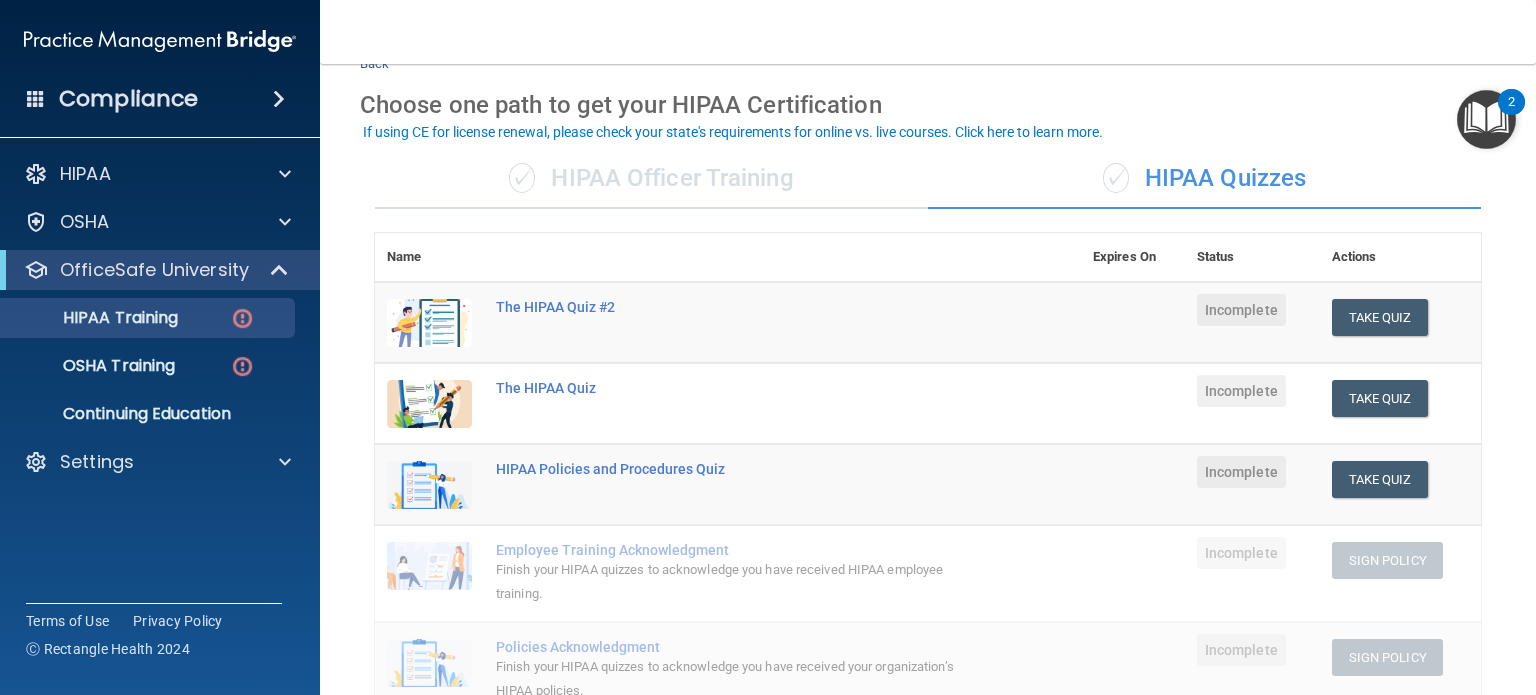scroll, scrollTop: 72, scrollLeft: 0, axis: vertical 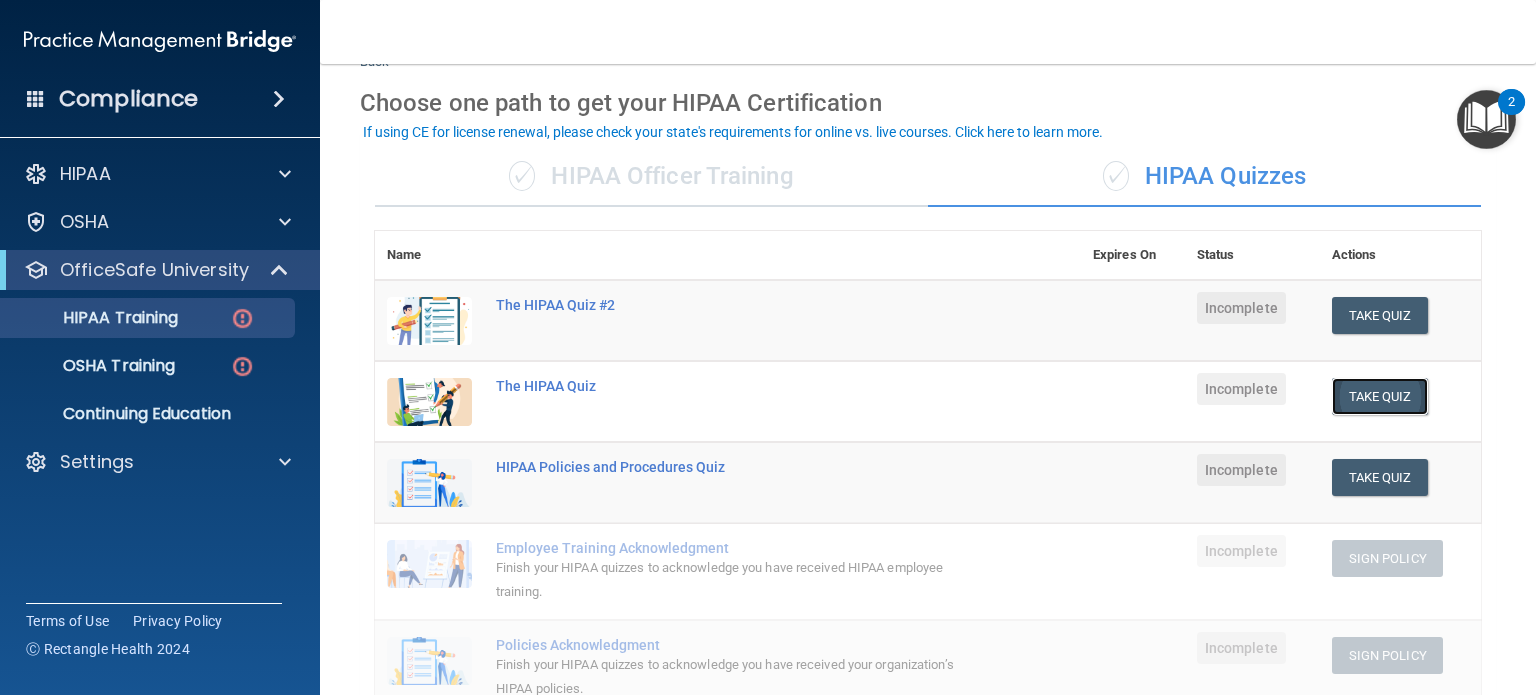 click on "Take Quiz" at bounding box center (1380, 396) 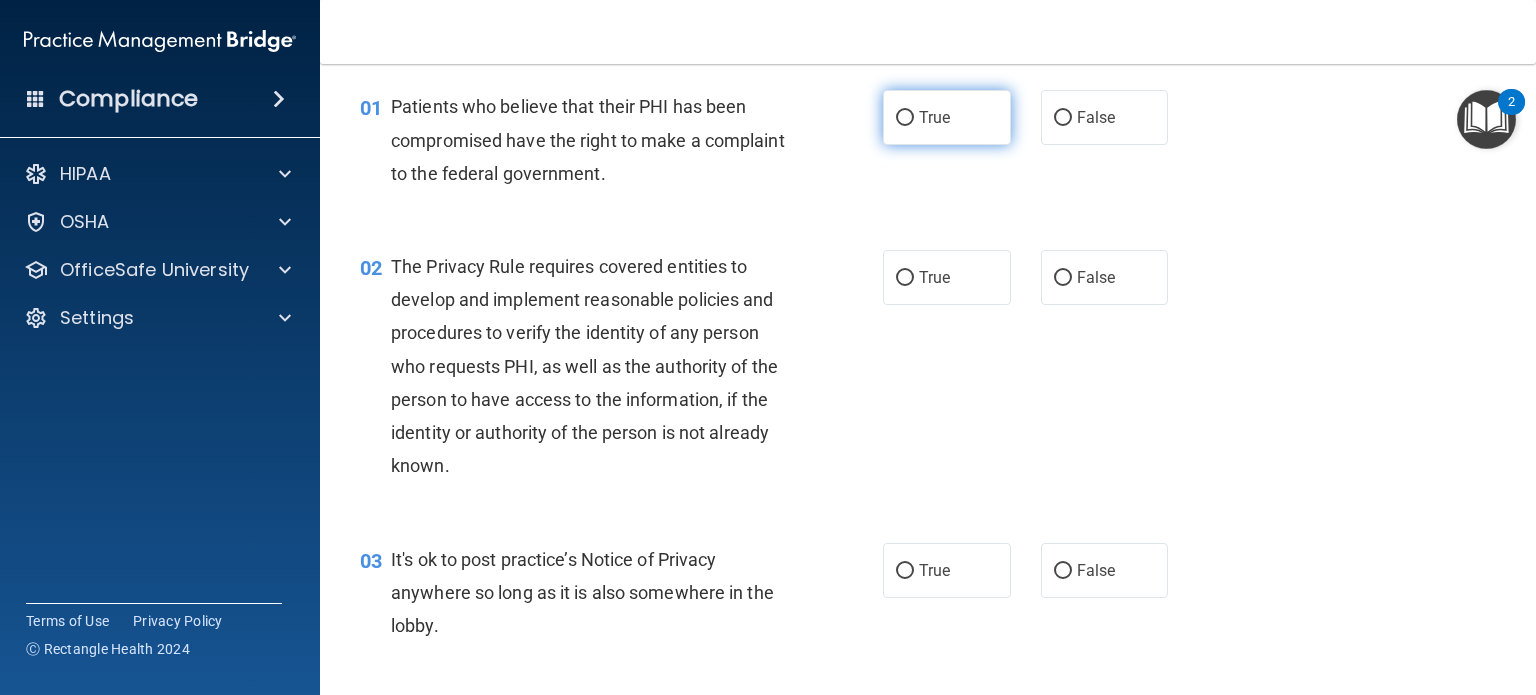 scroll, scrollTop: 0, scrollLeft: 0, axis: both 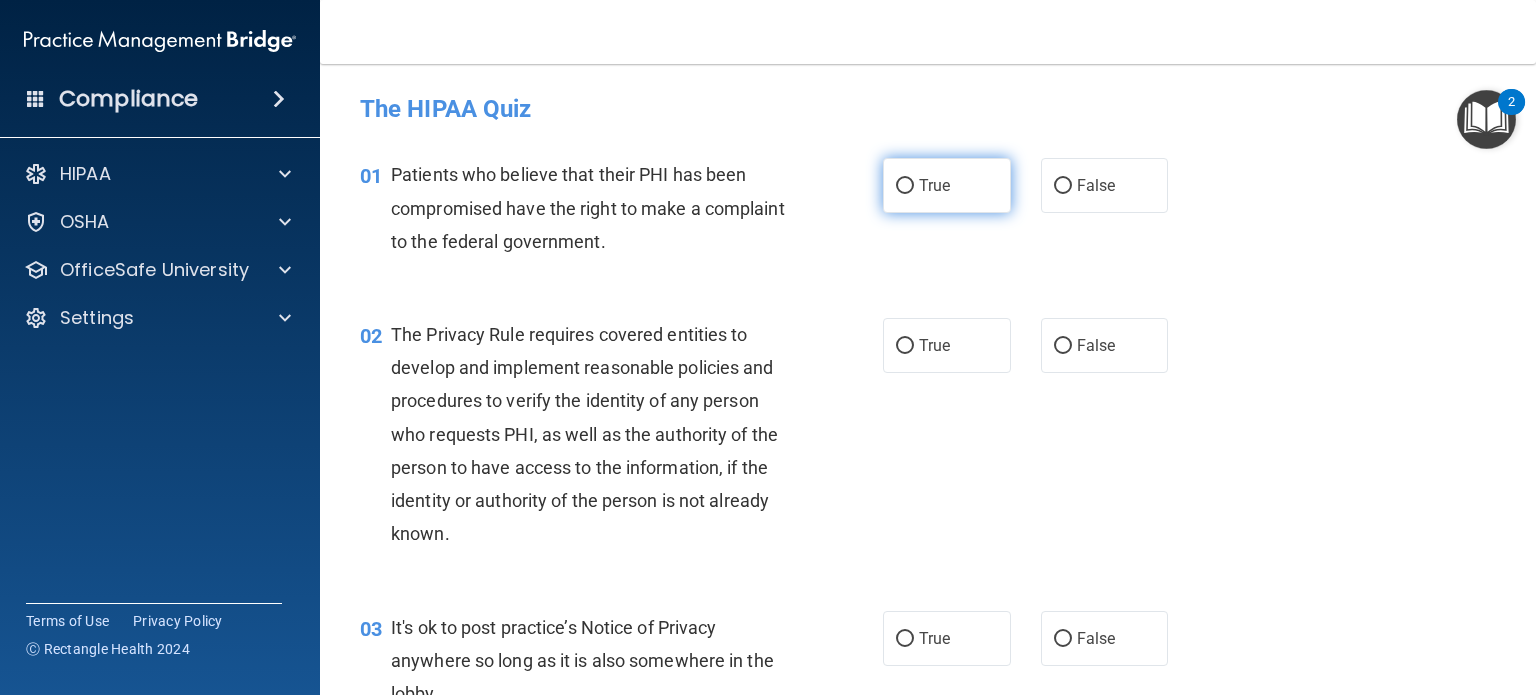 drag, startPoint x: 959, startPoint y: 172, endPoint x: 924, endPoint y: 182, distance: 36.40055 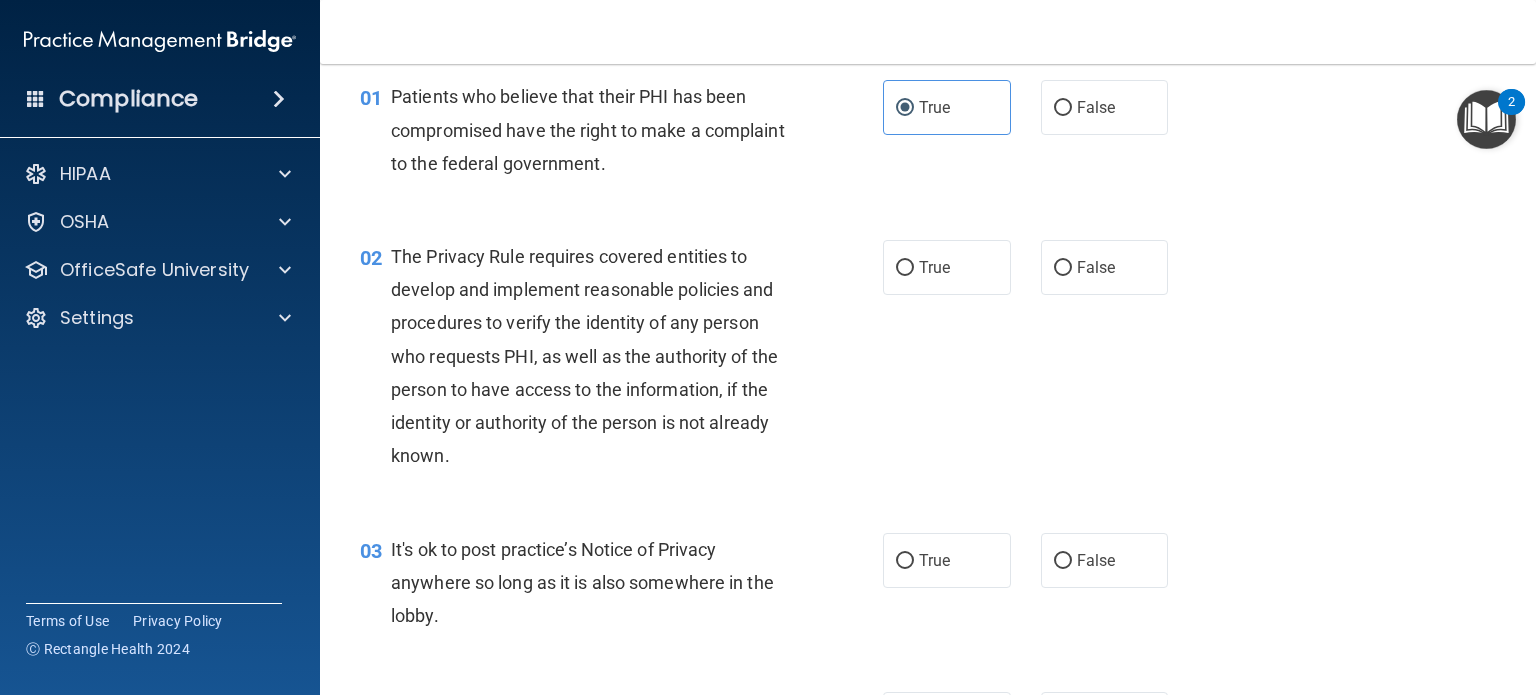 scroll, scrollTop: 79, scrollLeft: 0, axis: vertical 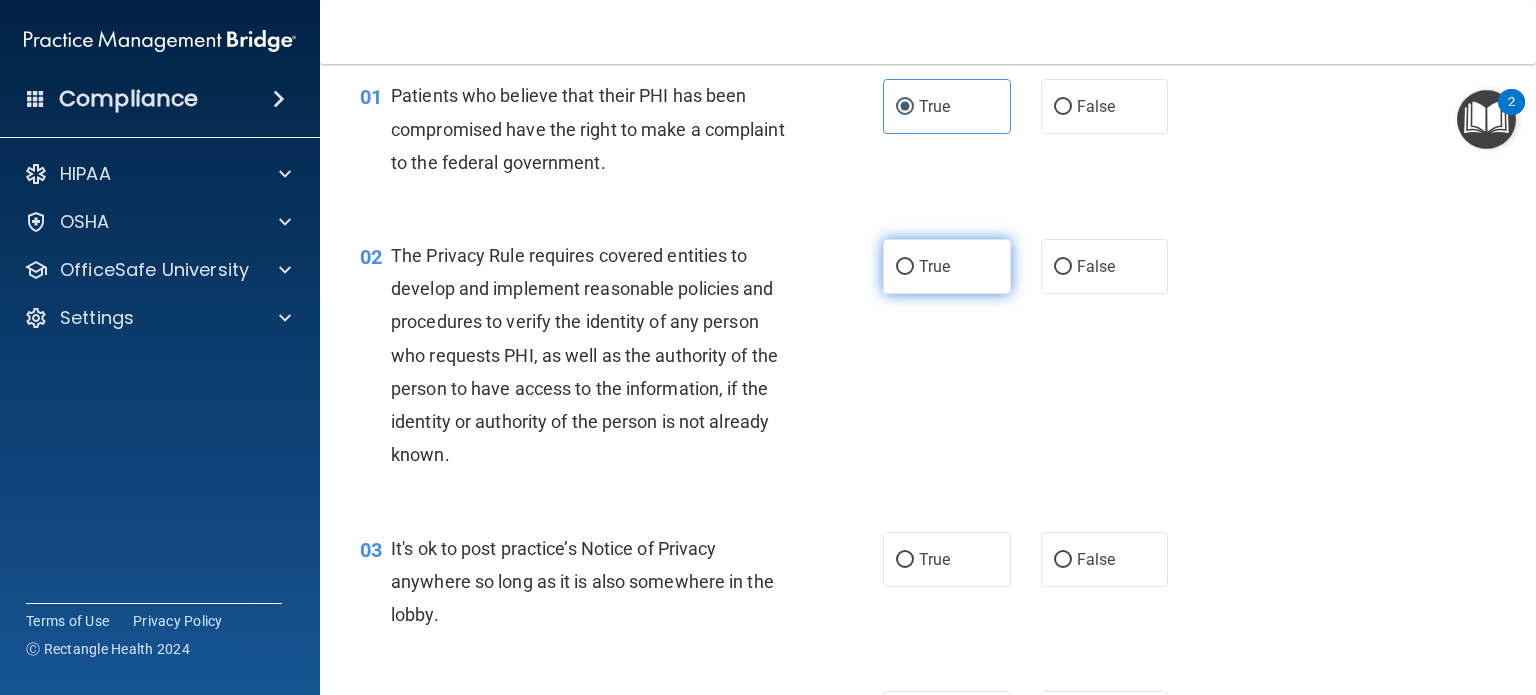 click on "True" at bounding box center [934, 266] 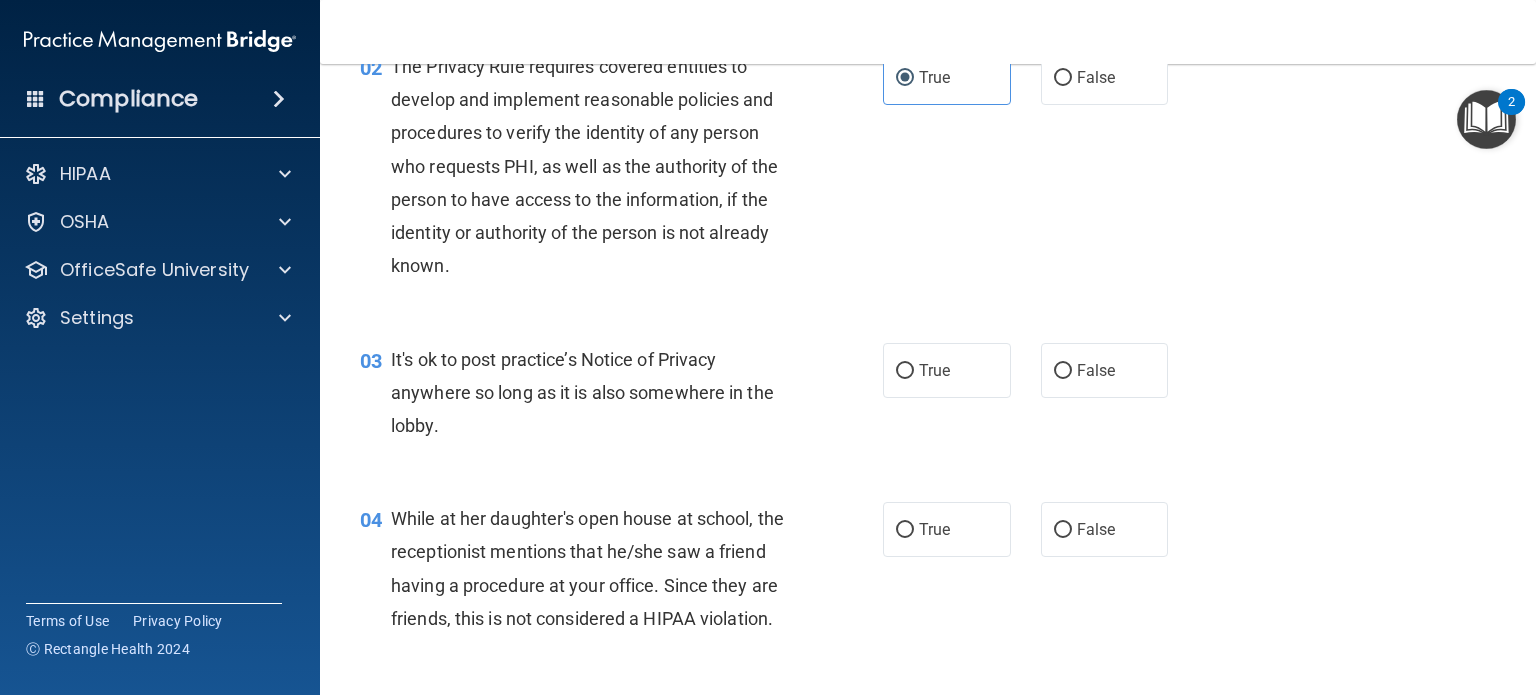 scroll, scrollTop: 272, scrollLeft: 0, axis: vertical 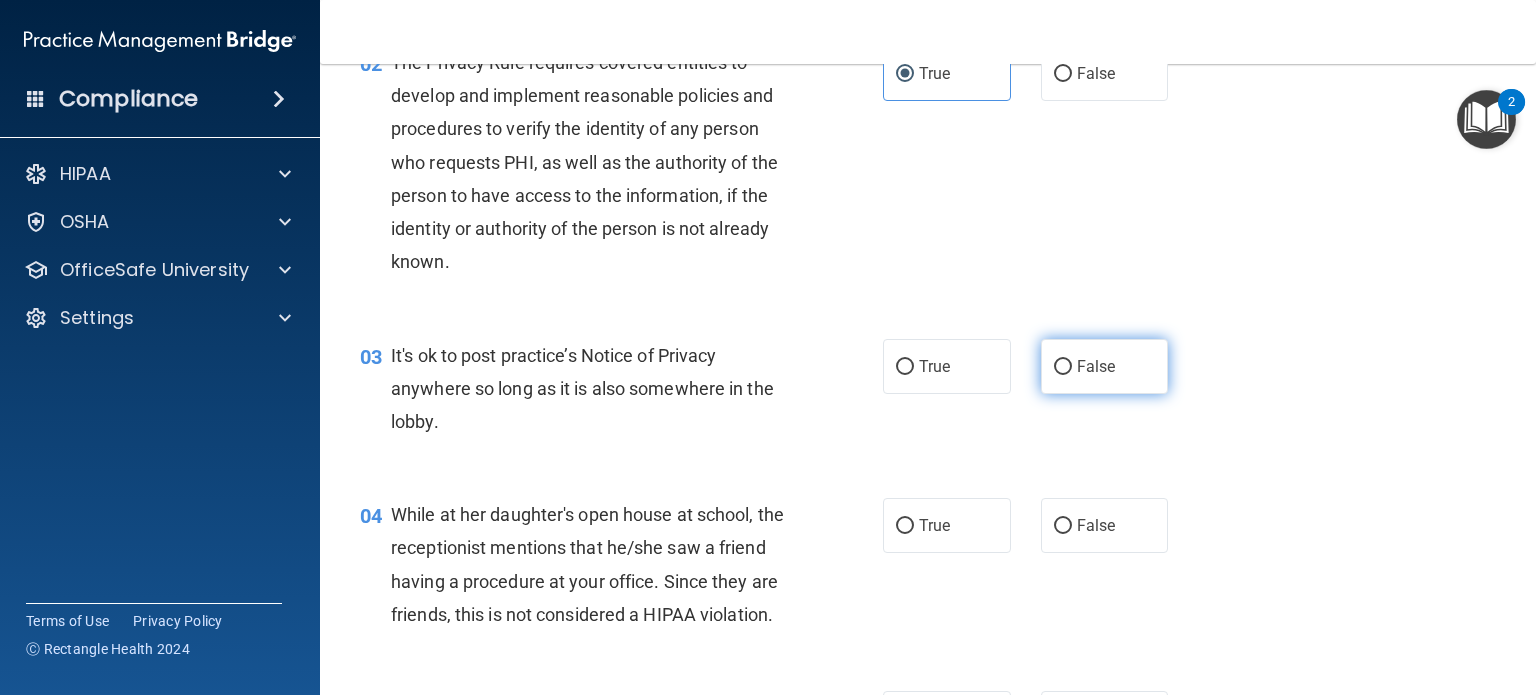 click on "False" at bounding box center (1105, 366) 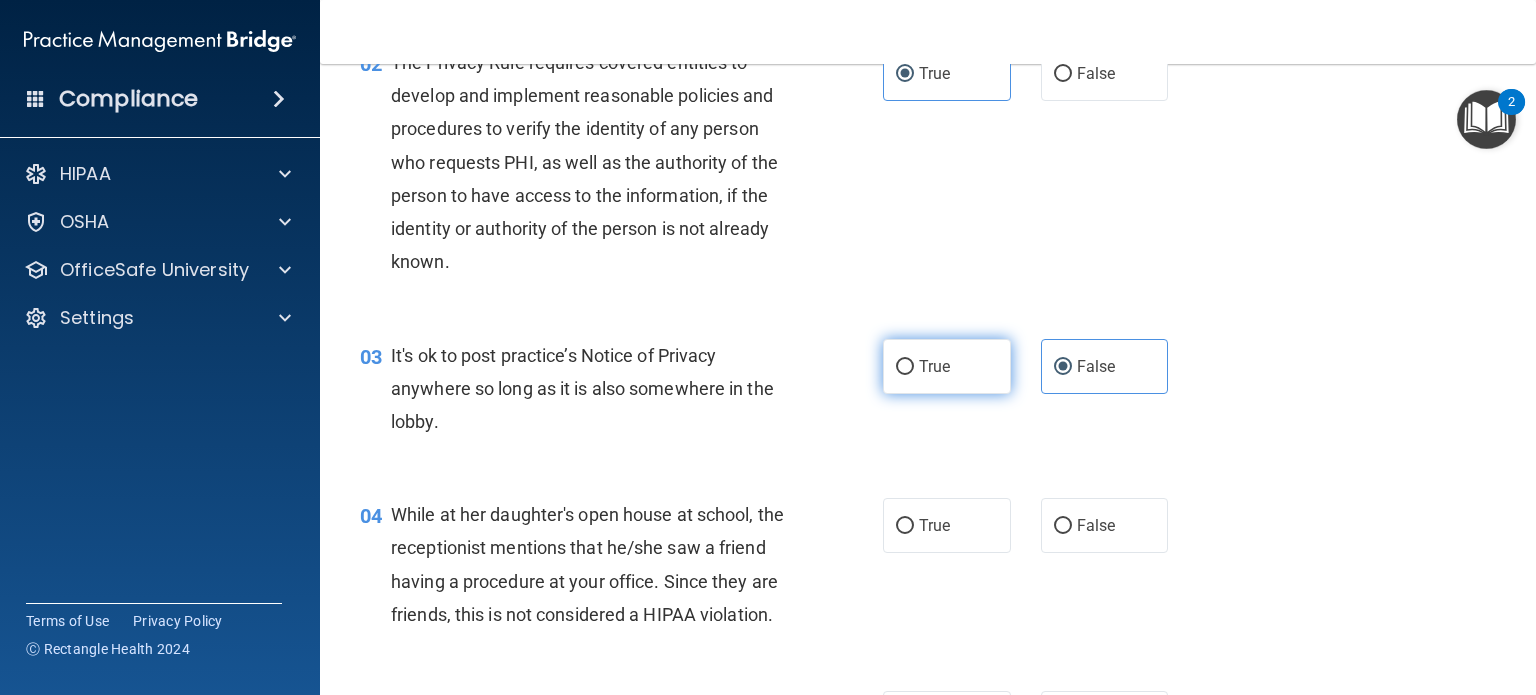 click on "True" at bounding box center (947, 366) 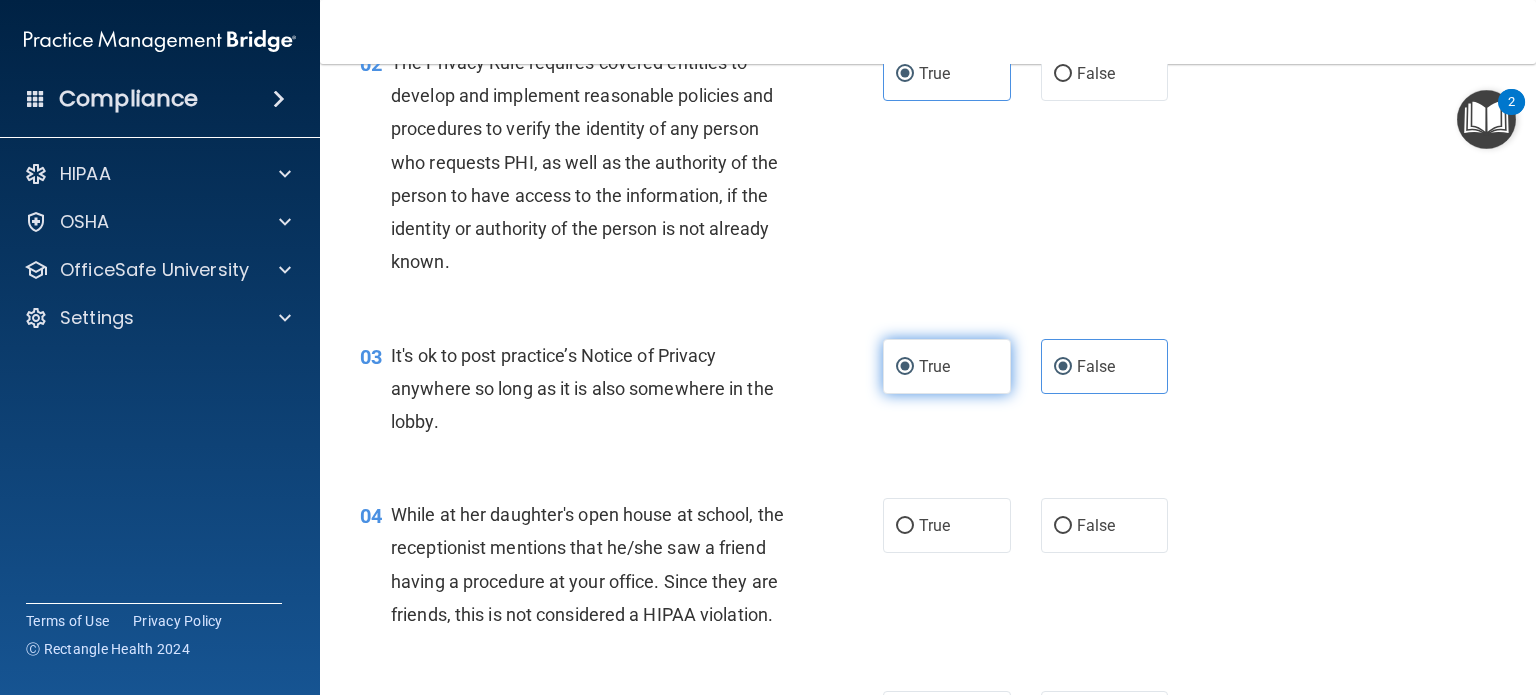 radio on "false" 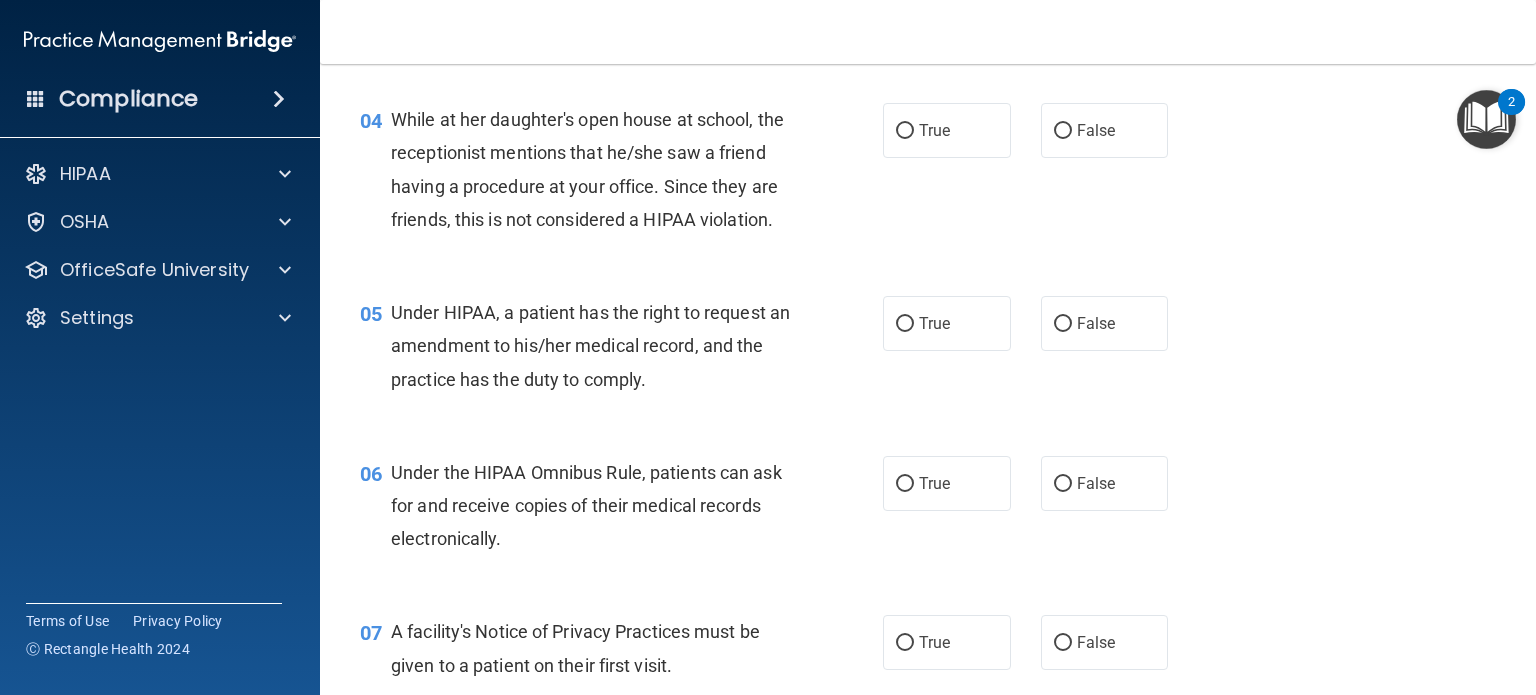 scroll, scrollTop: 672, scrollLeft: 0, axis: vertical 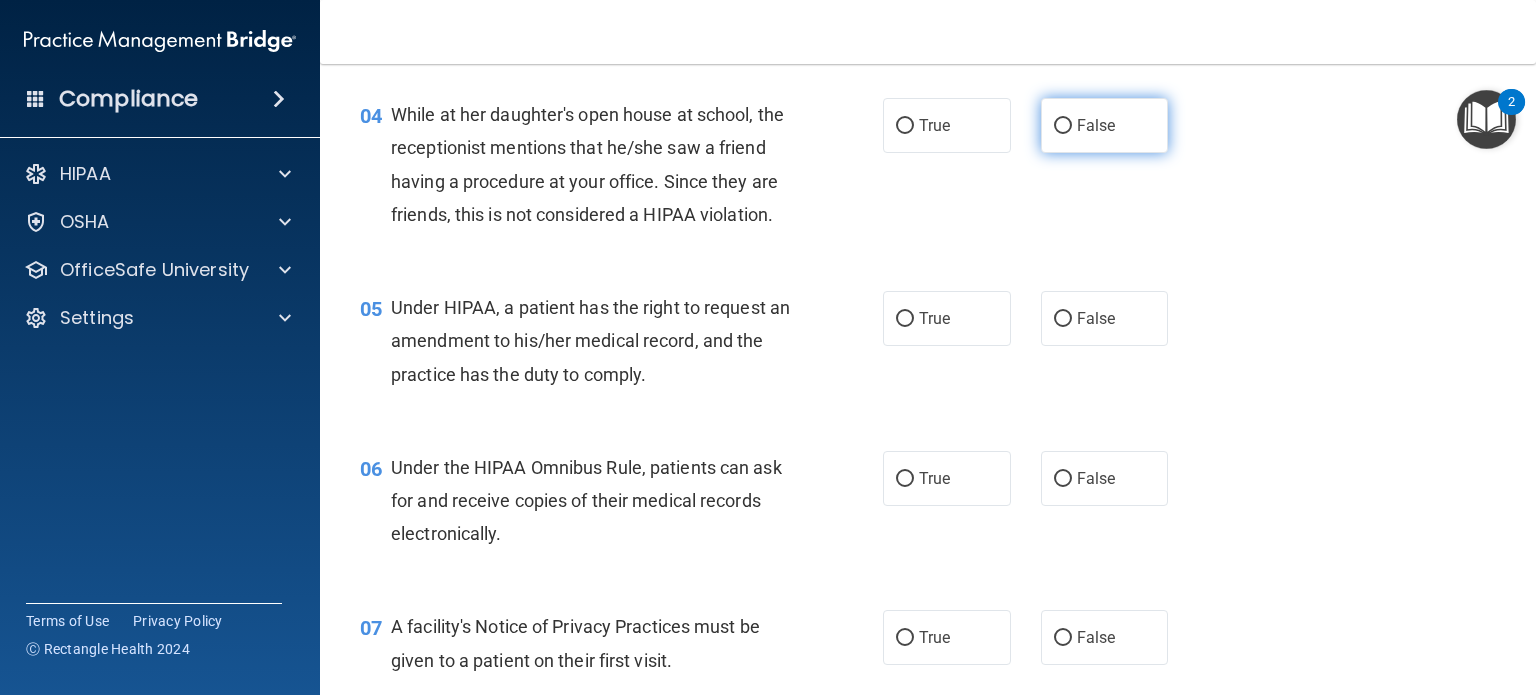 click on "False" at bounding box center [1105, 125] 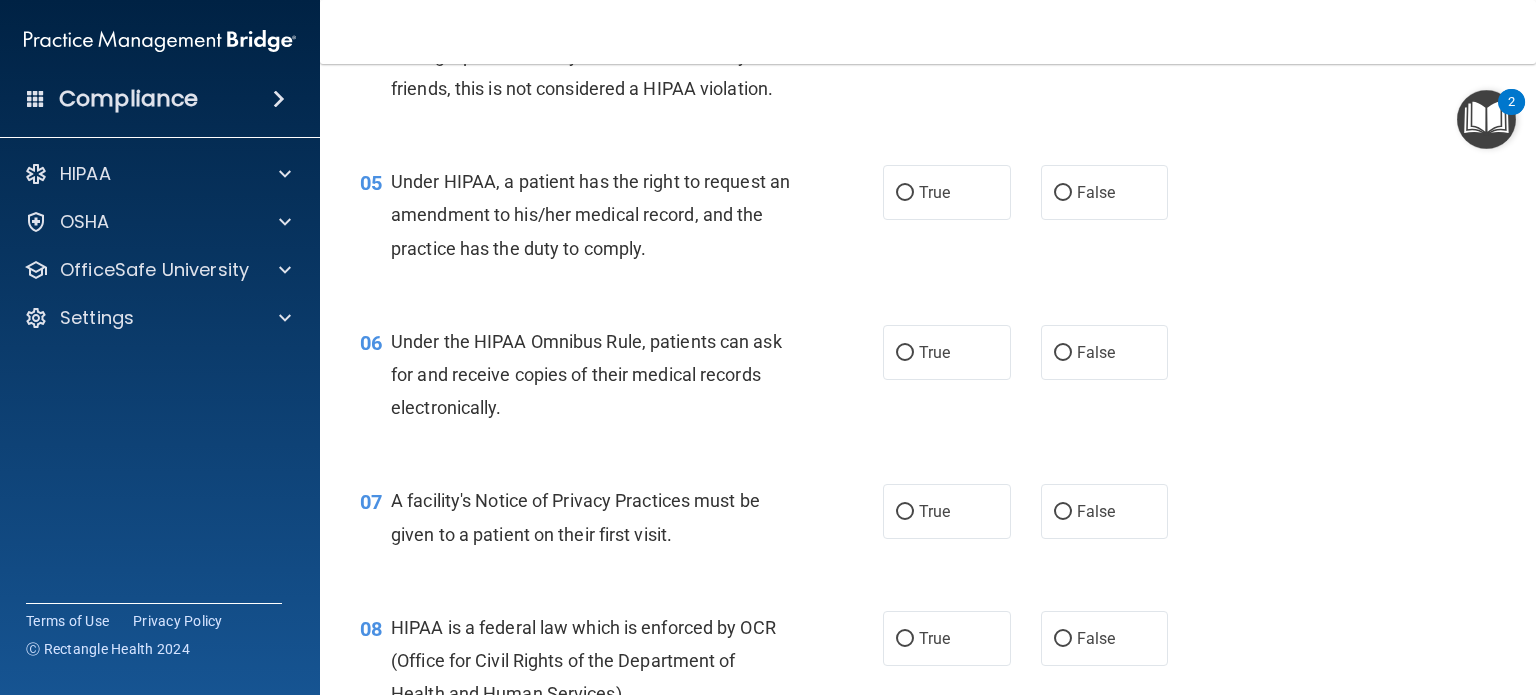 scroll, scrollTop: 799, scrollLeft: 0, axis: vertical 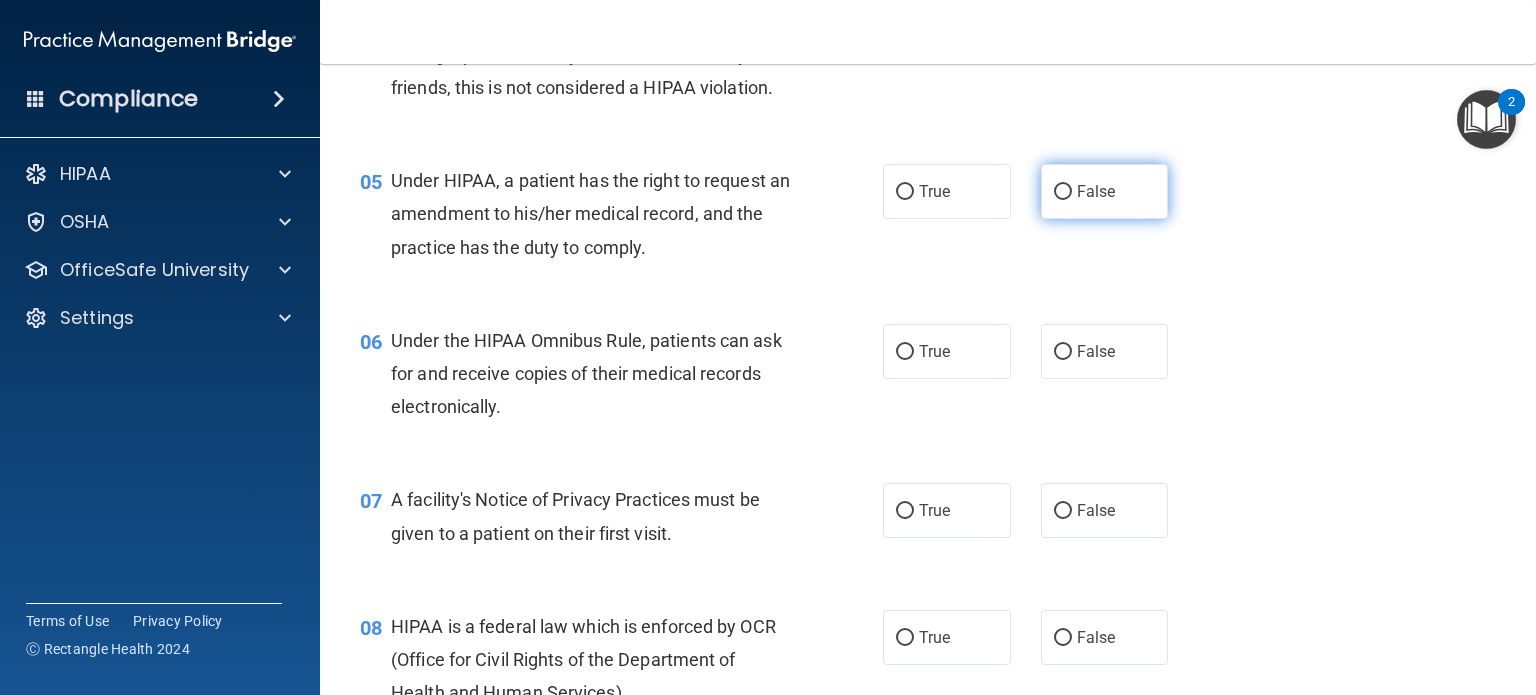 click on "False" at bounding box center (1105, 191) 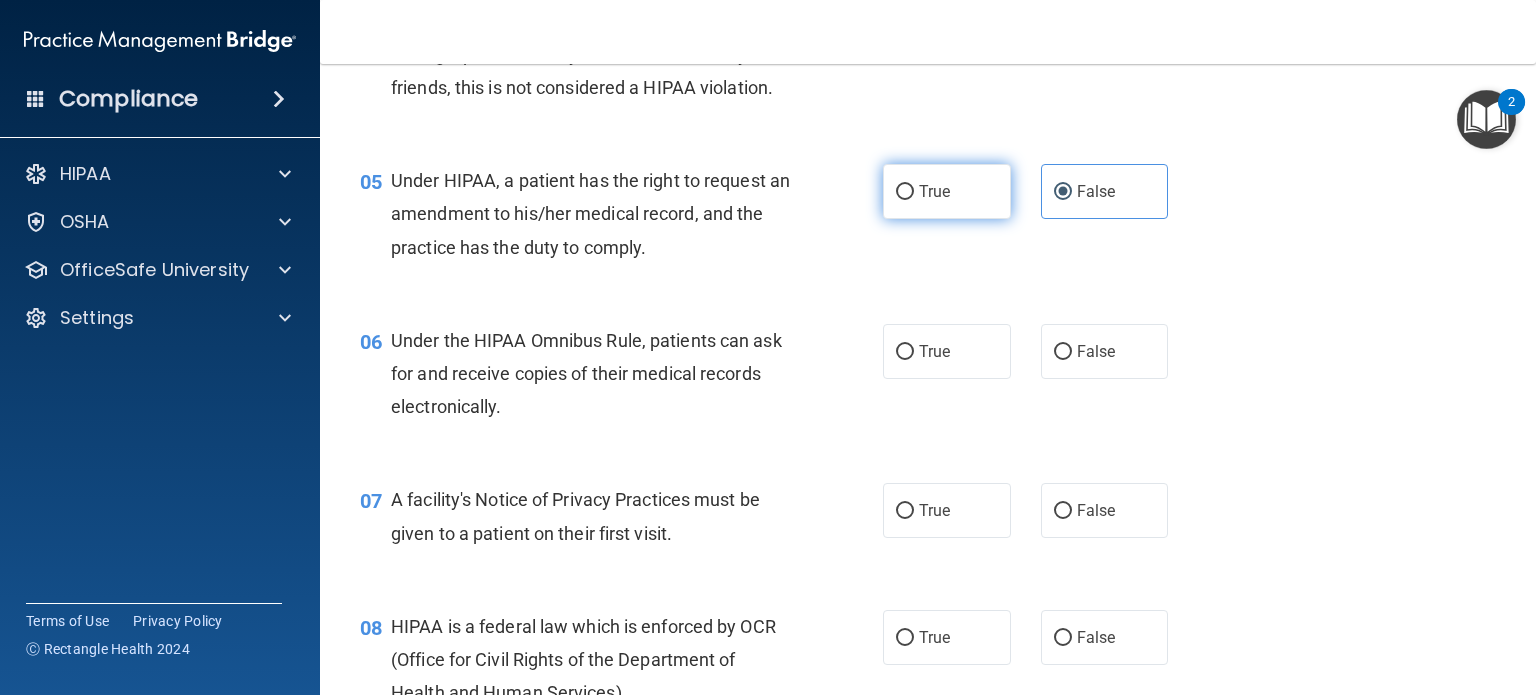 click on "True" at bounding box center [947, 191] 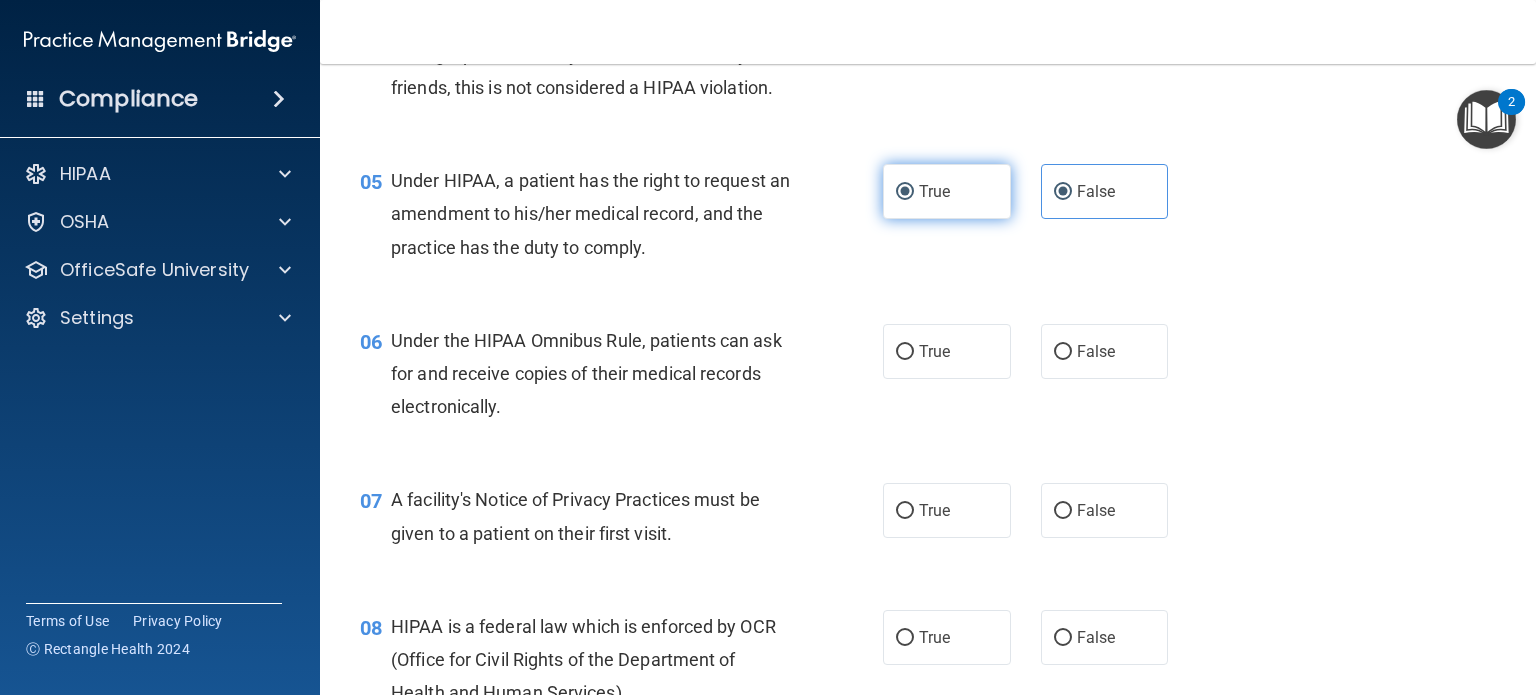 radio on "false" 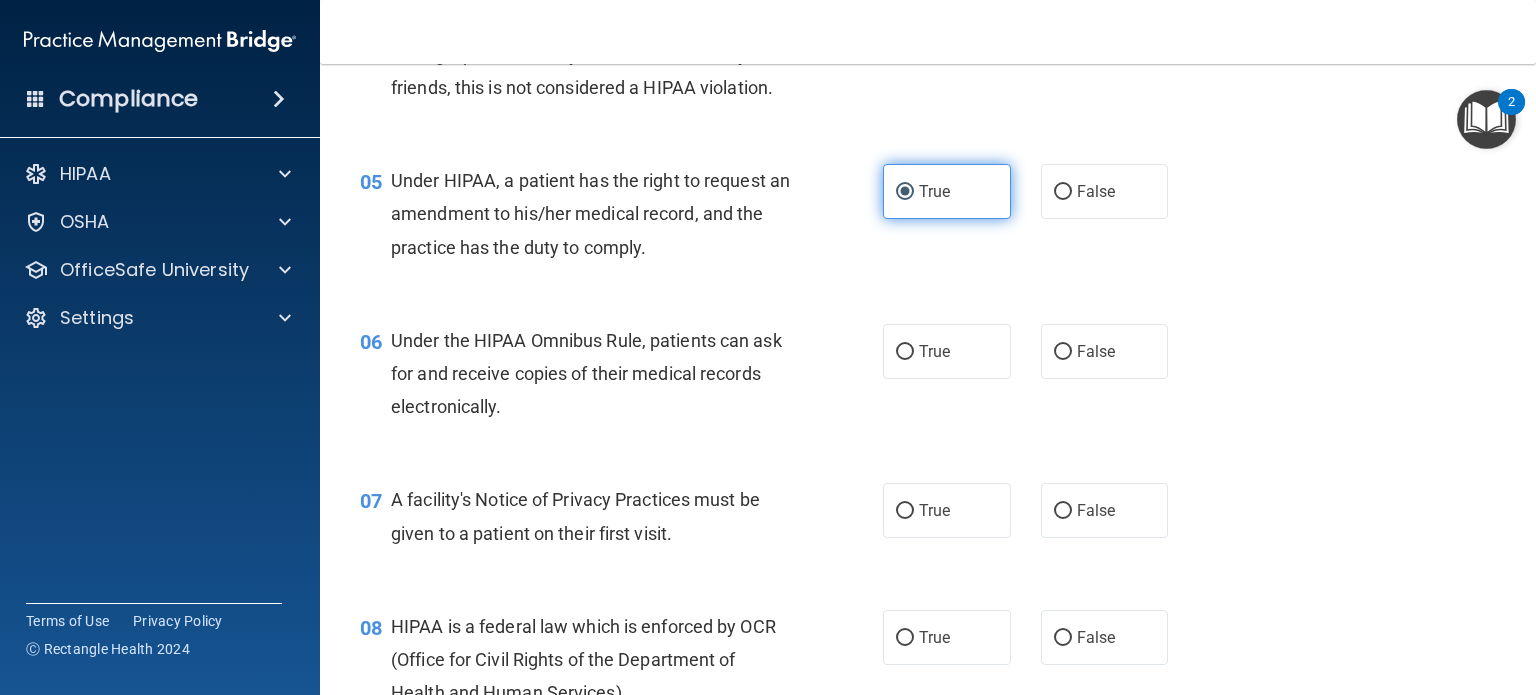 click on "True" at bounding box center [947, 191] 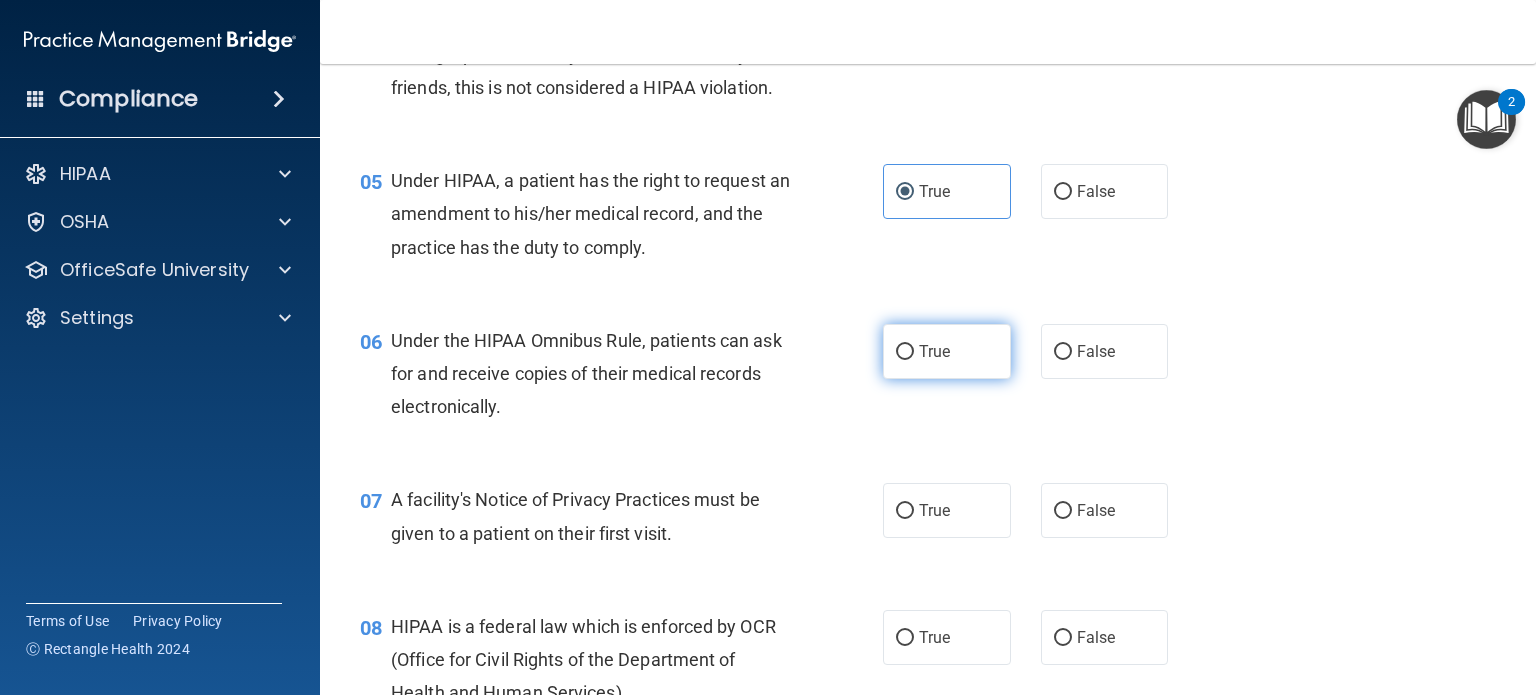 click on "True" at bounding box center (947, 351) 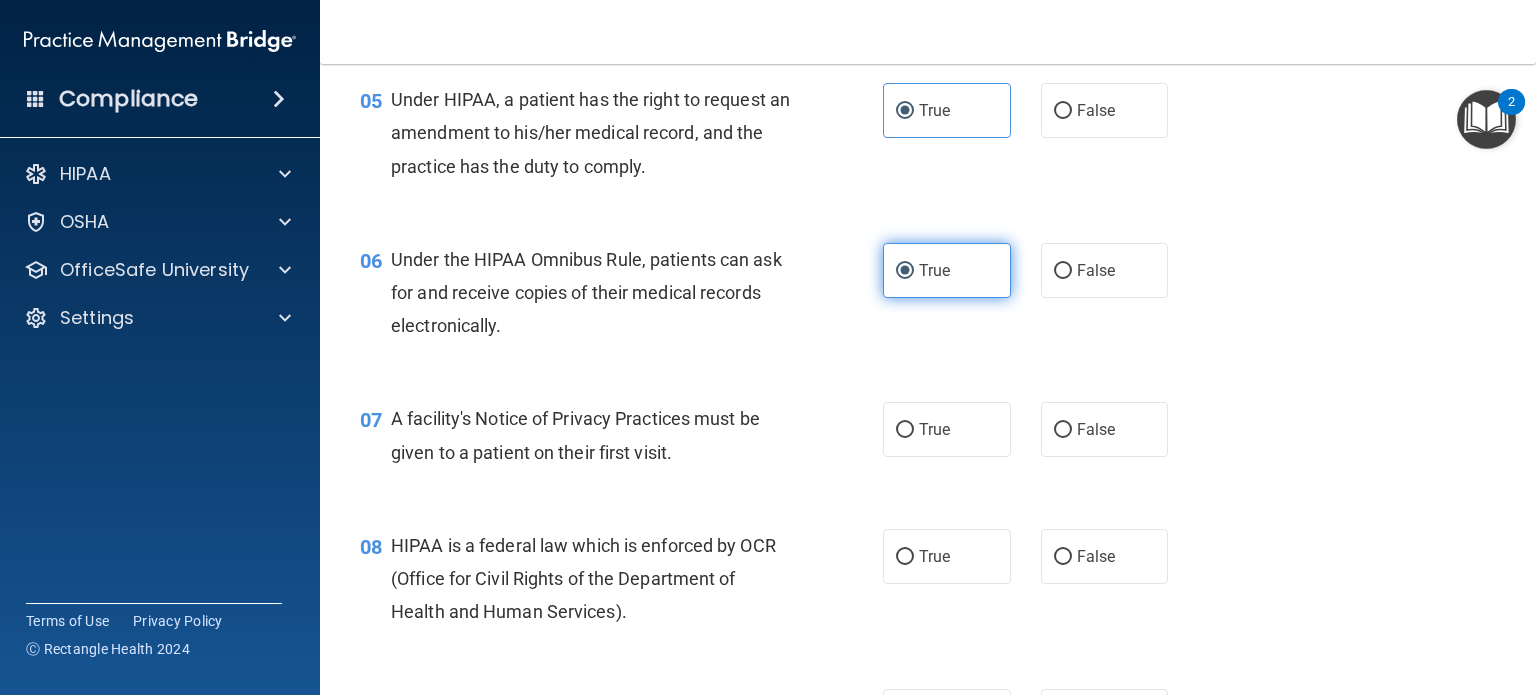 scroll, scrollTop: 887, scrollLeft: 0, axis: vertical 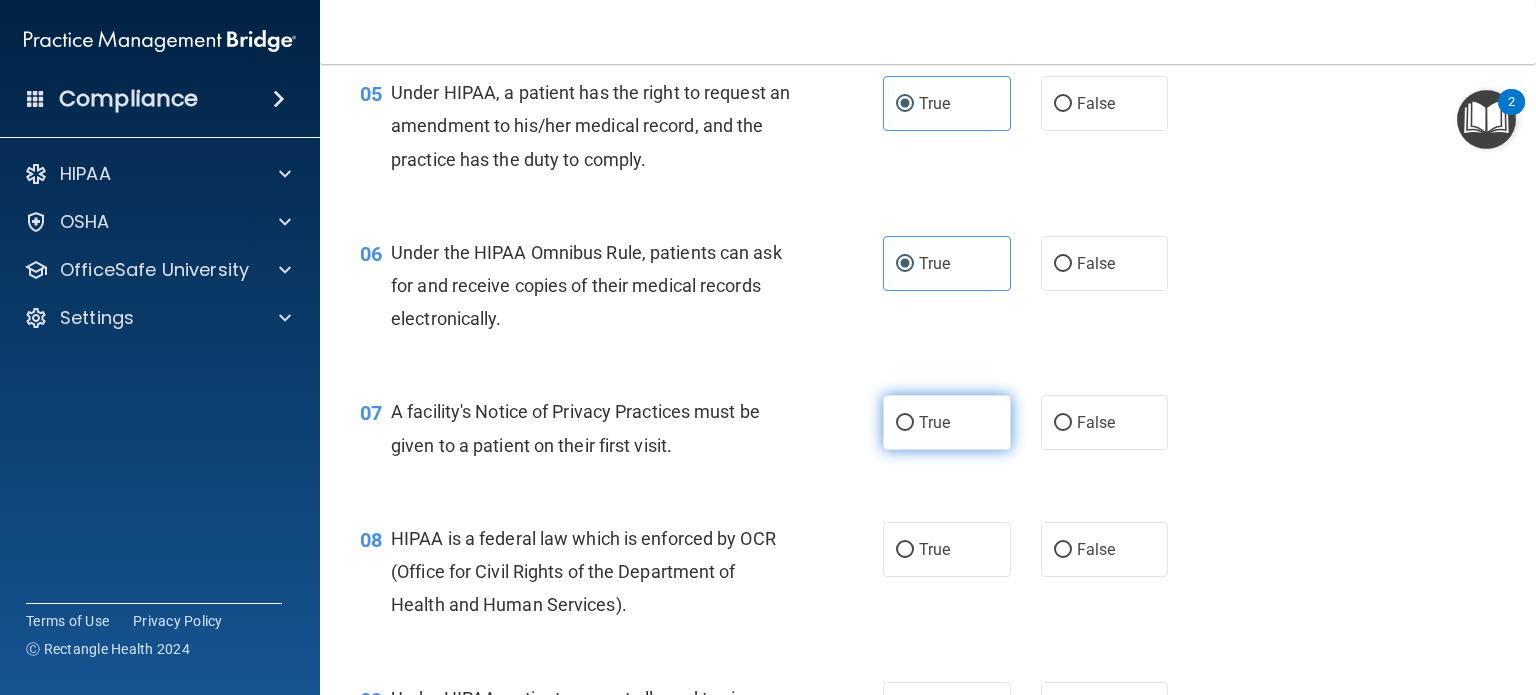 click on "True" at bounding box center (947, 422) 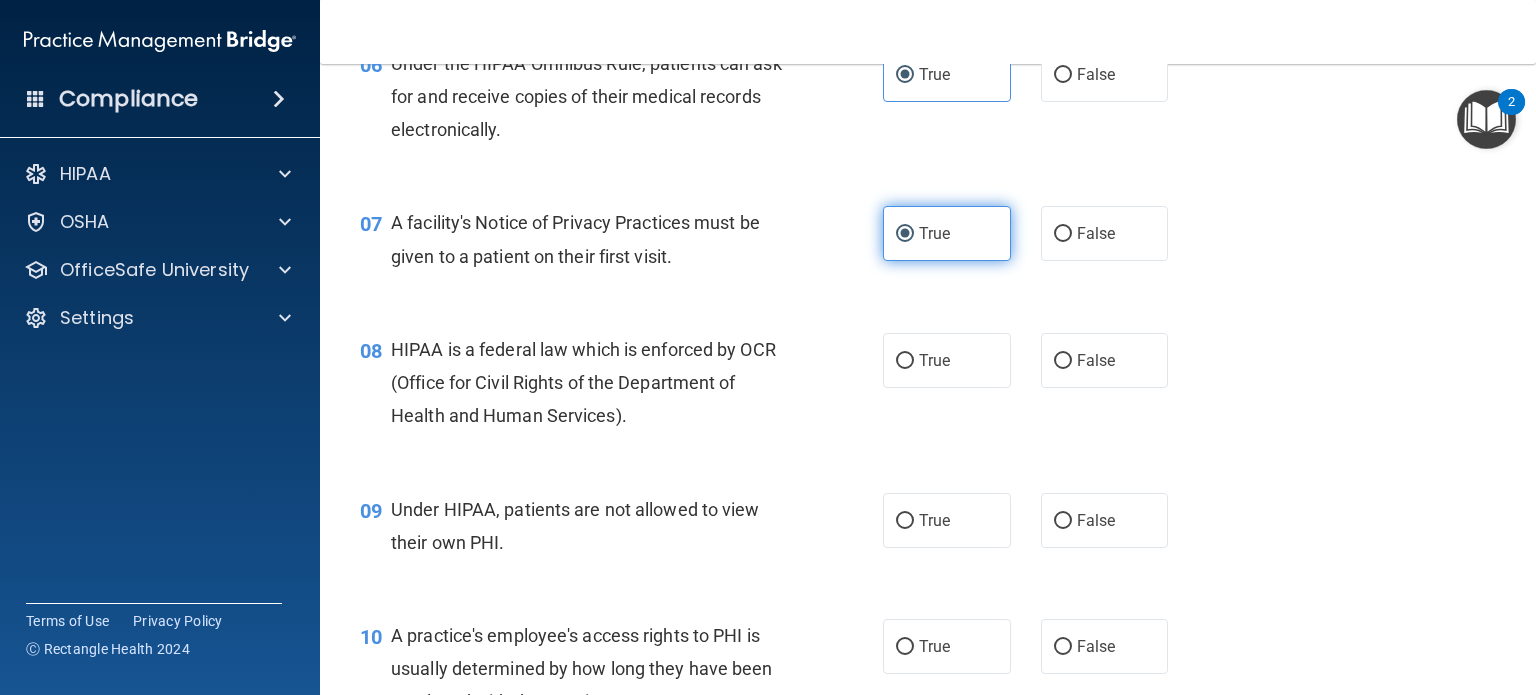 scroll, scrollTop: 1076, scrollLeft: 0, axis: vertical 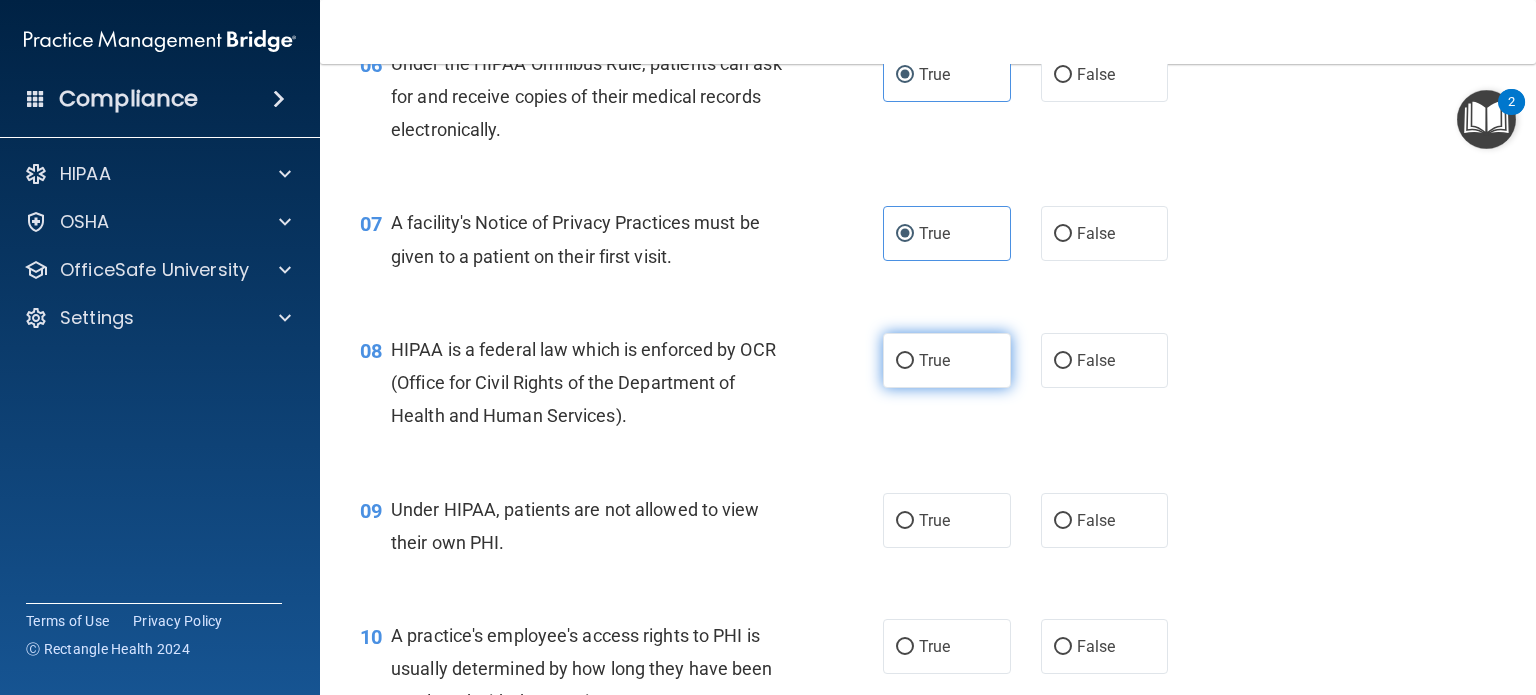 click on "True" at bounding box center (947, 360) 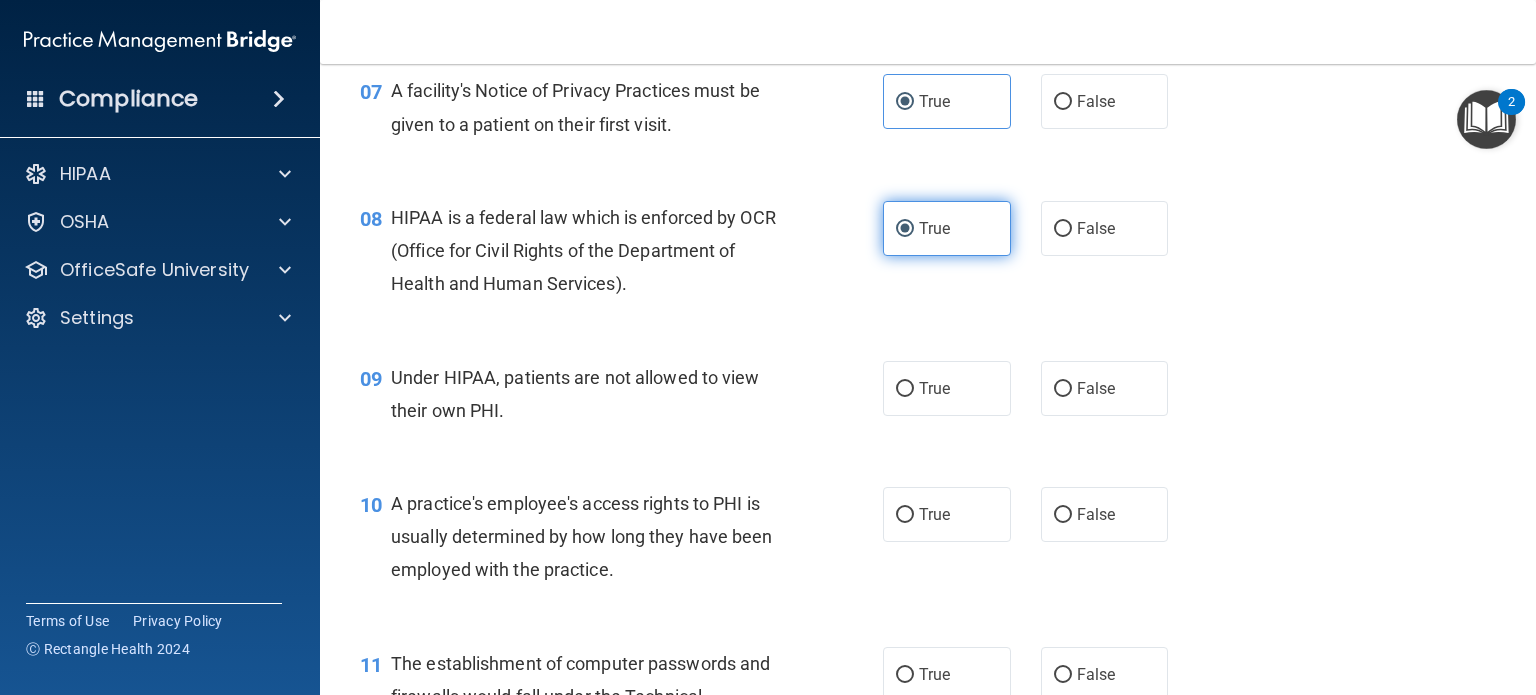scroll, scrollTop: 1212, scrollLeft: 0, axis: vertical 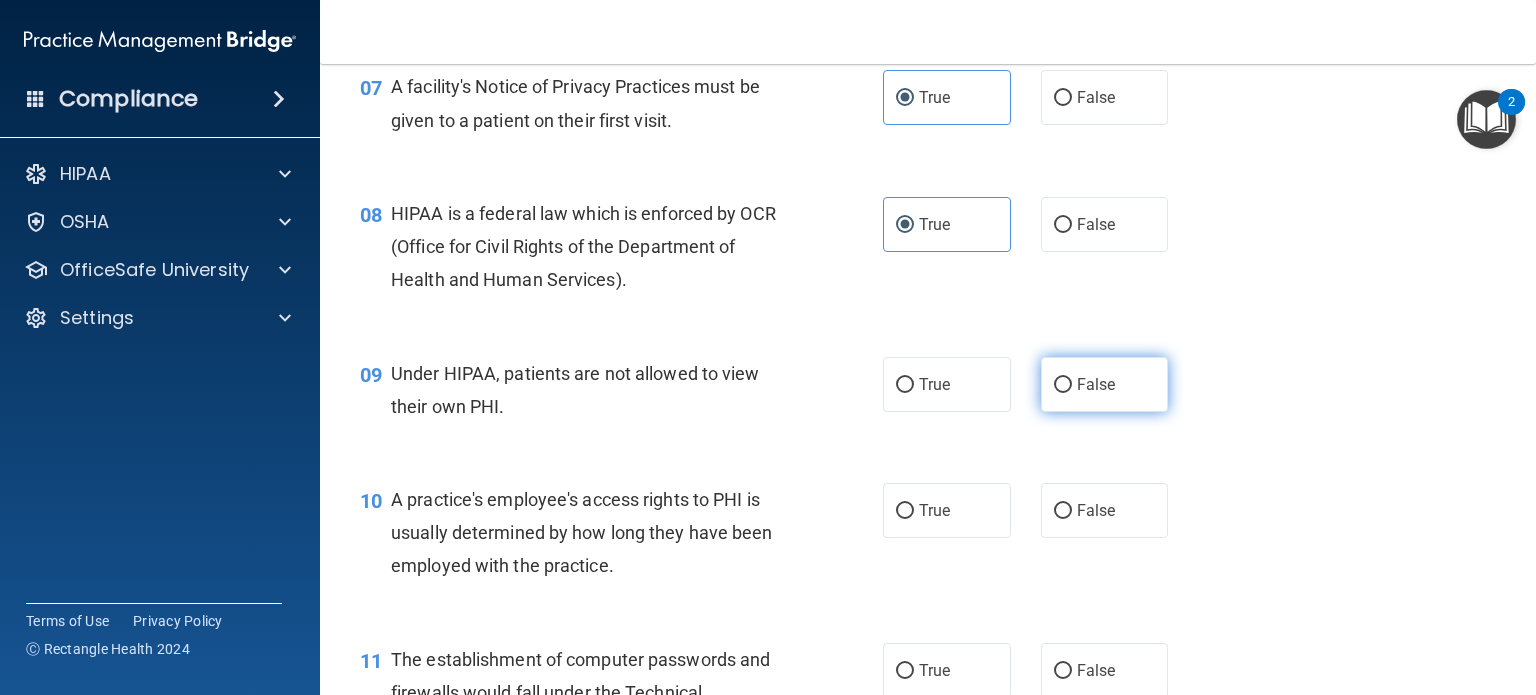 click on "False" at bounding box center (1063, 385) 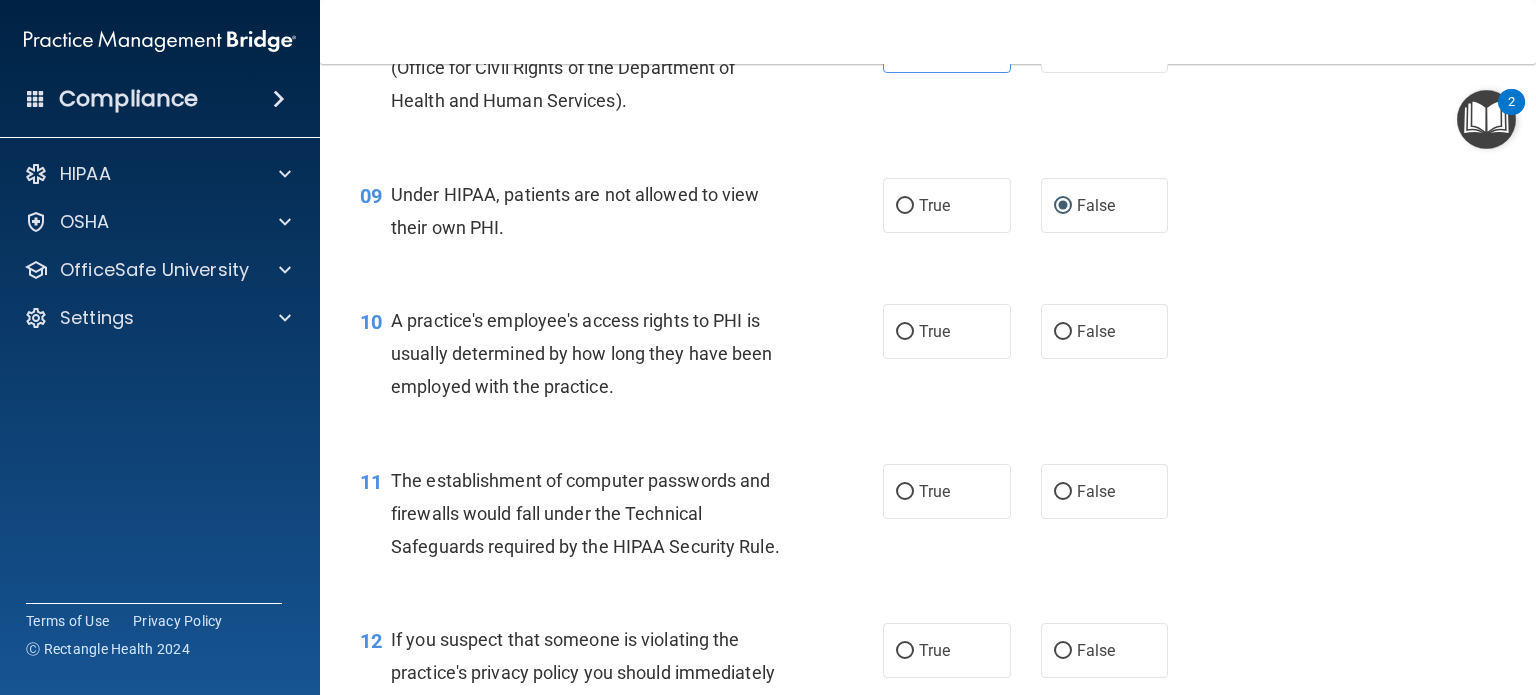scroll, scrollTop: 1392, scrollLeft: 0, axis: vertical 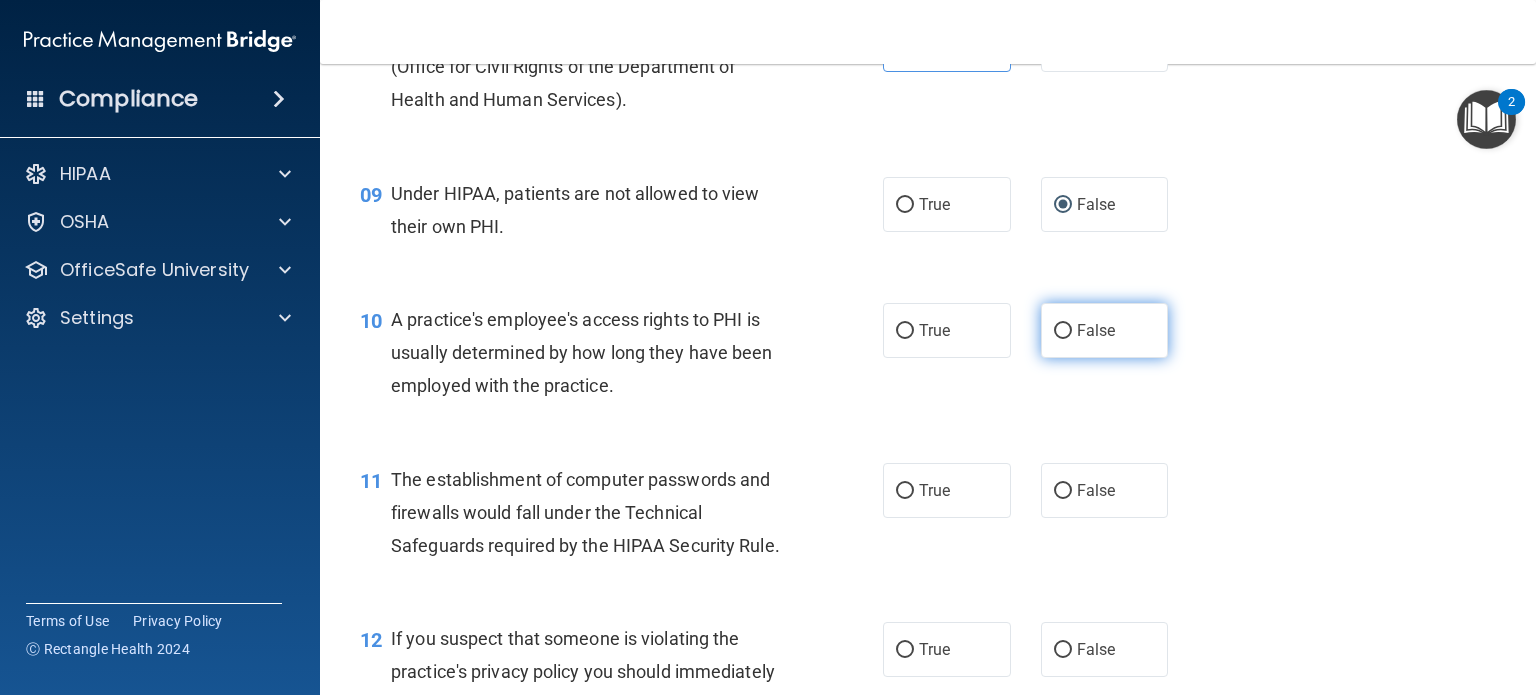click on "False" at bounding box center [1063, 331] 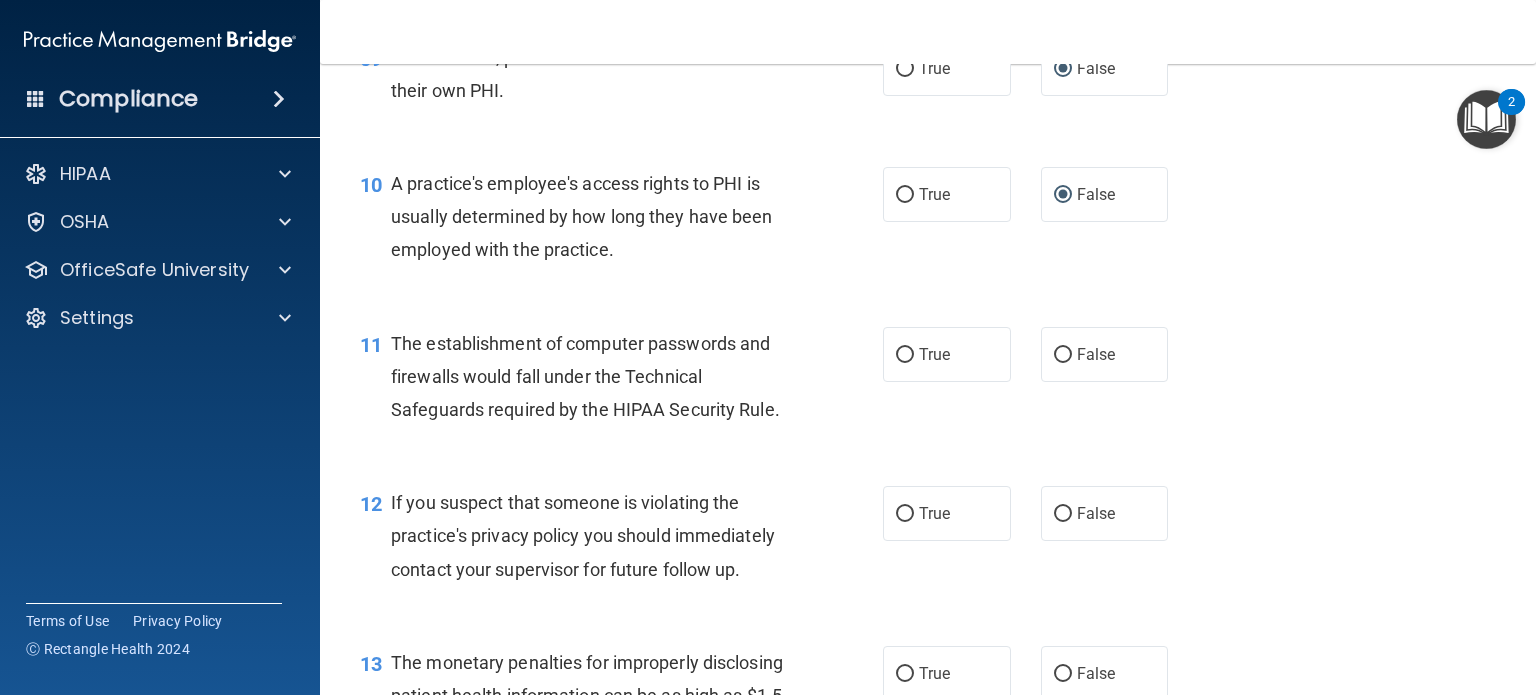 scroll, scrollTop: 1535, scrollLeft: 0, axis: vertical 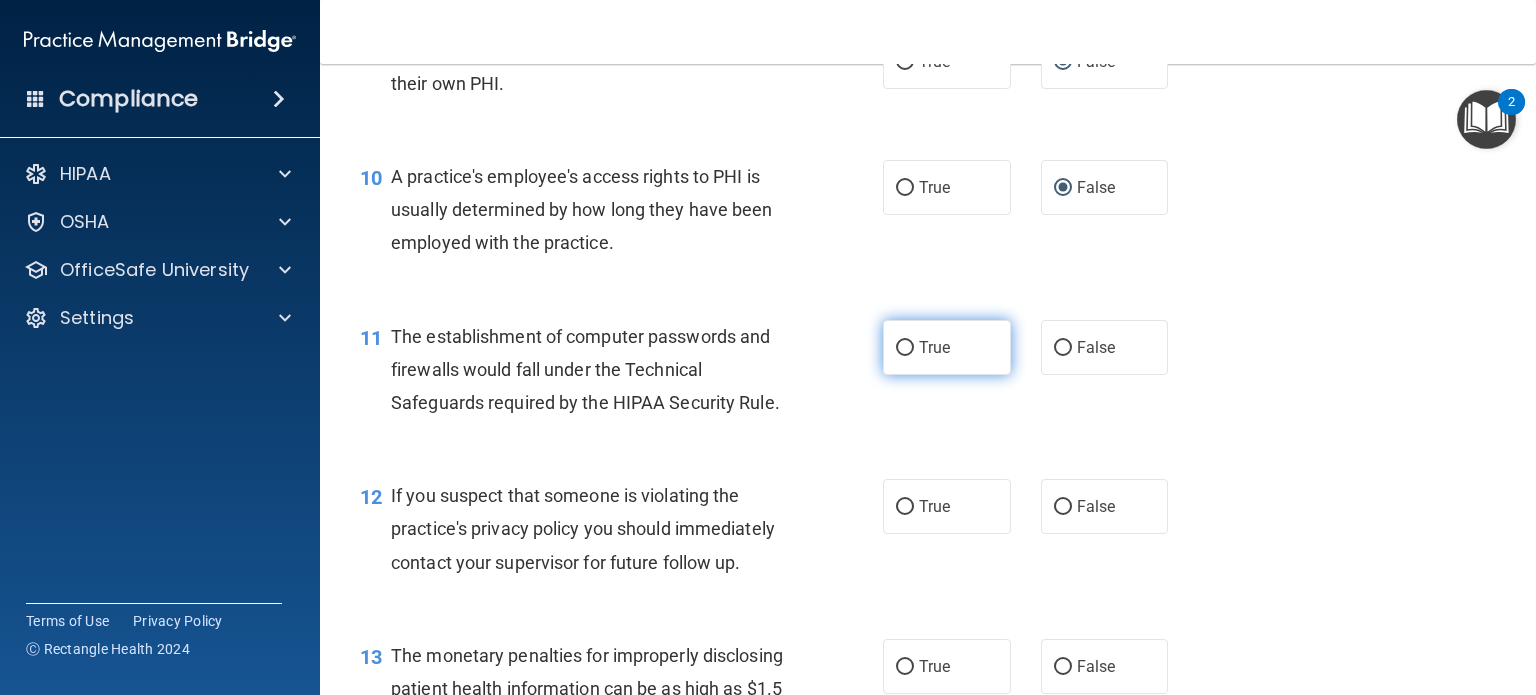 click on "True" at bounding box center [947, 347] 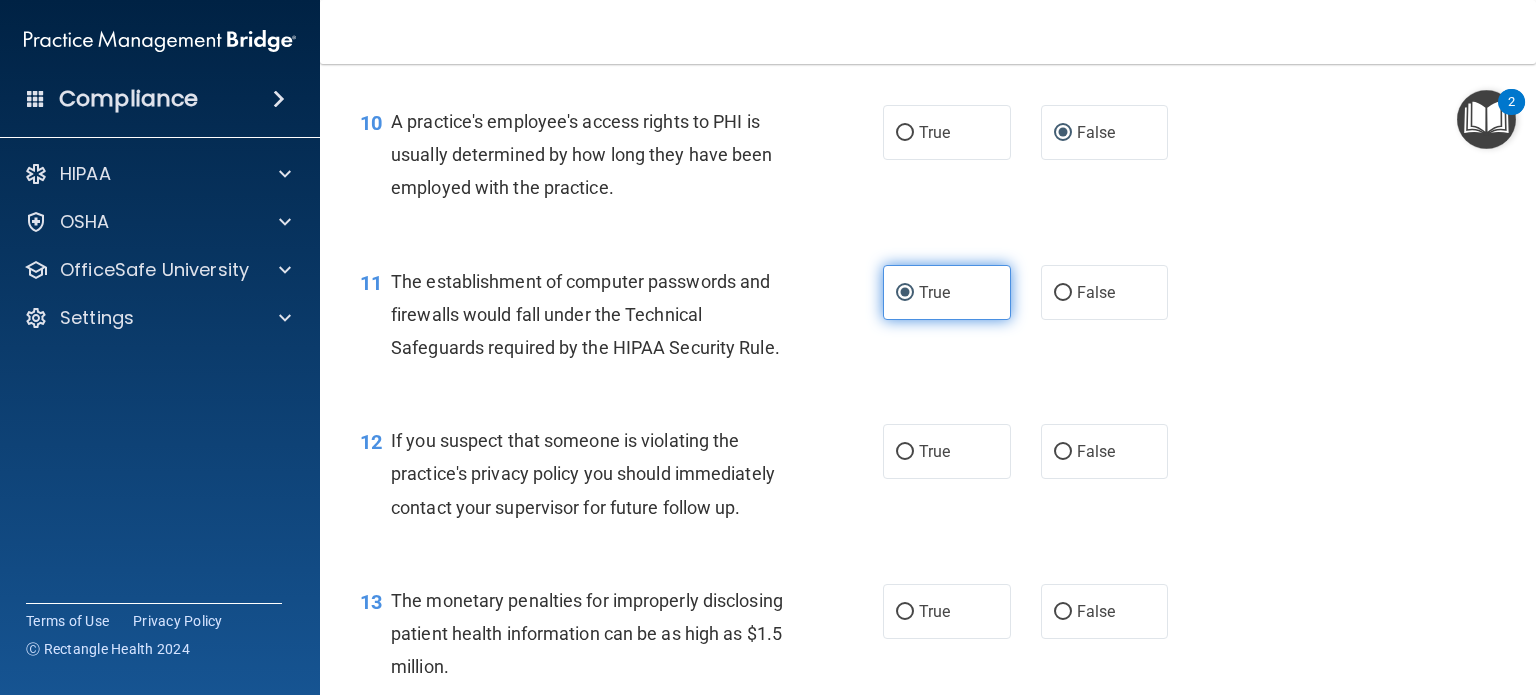 scroll, scrollTop: 1591, scrollLeft: 0, axis: vertical 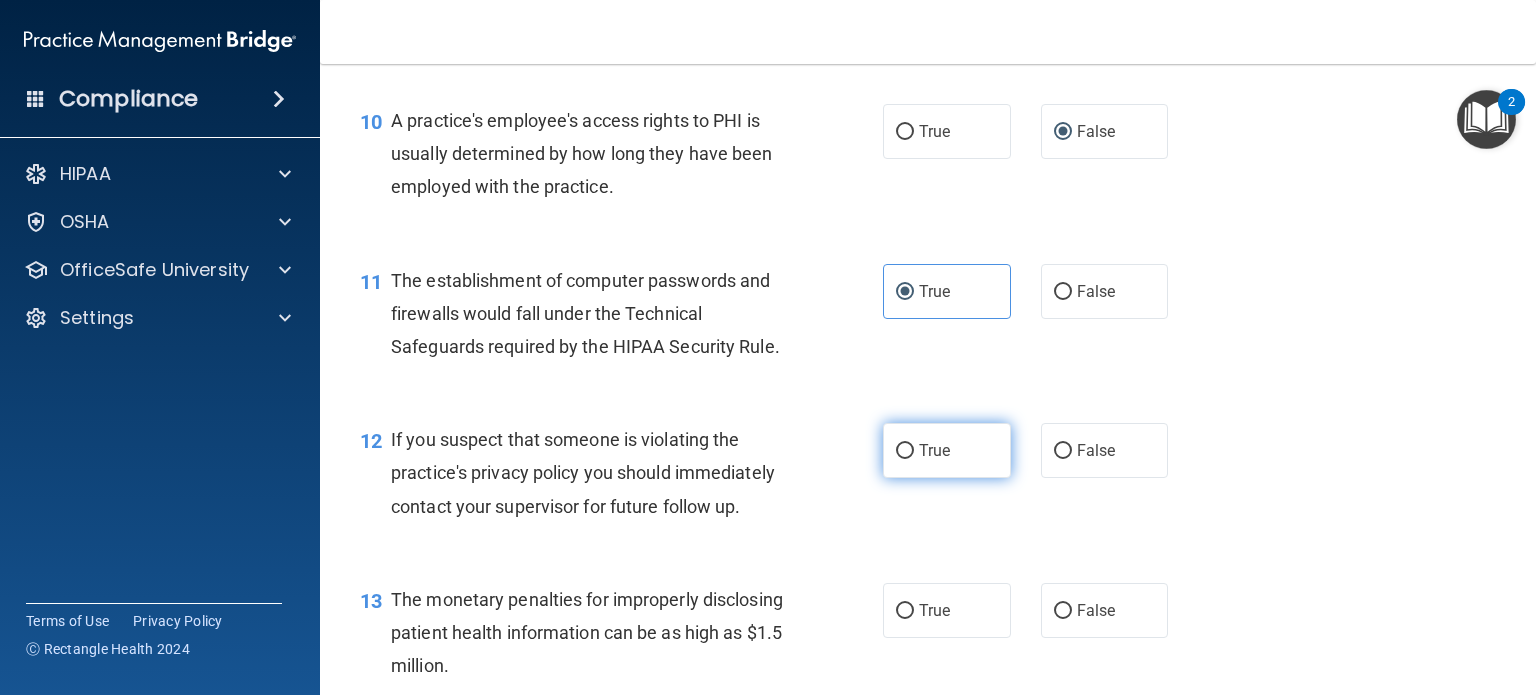 click on "True" at bounding box center (947, 450) 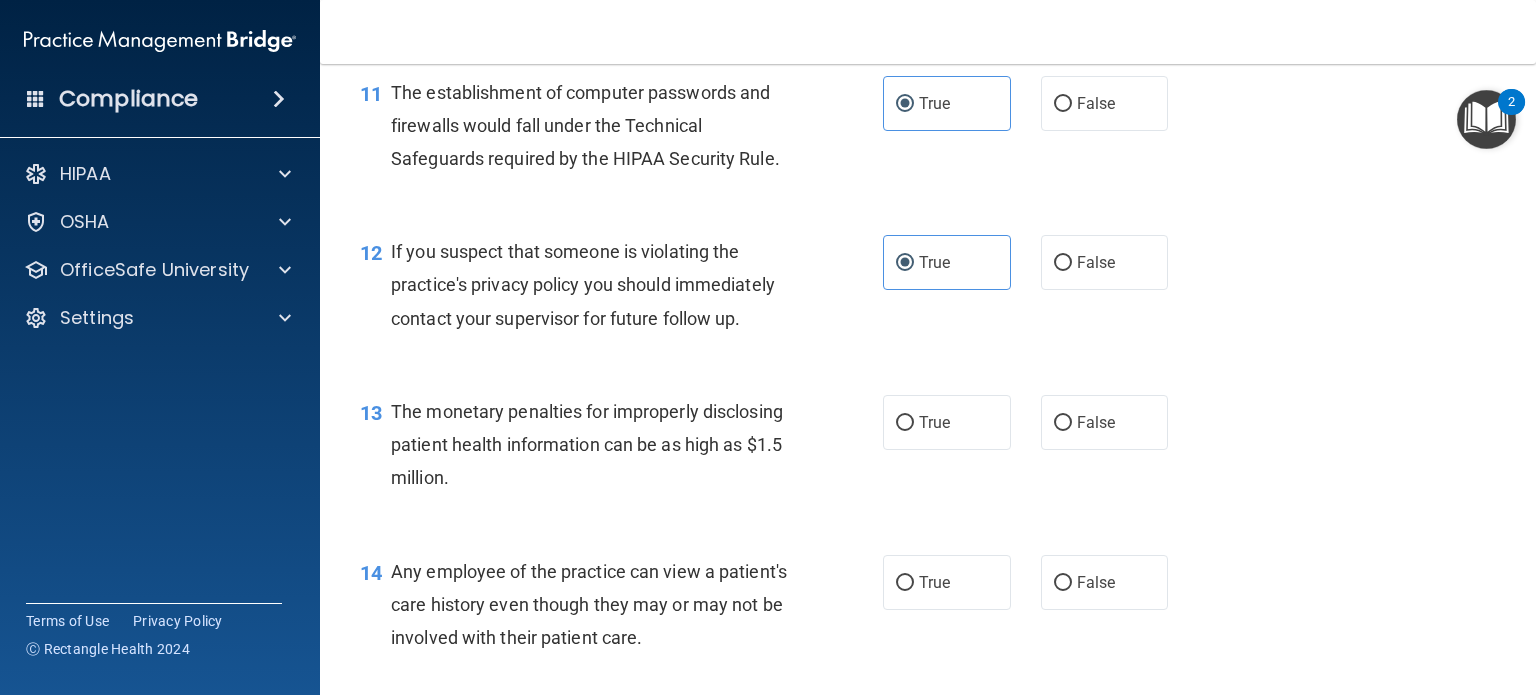 scroll, scrollTop: 1780, scrollLeft: 0, axis: vertical 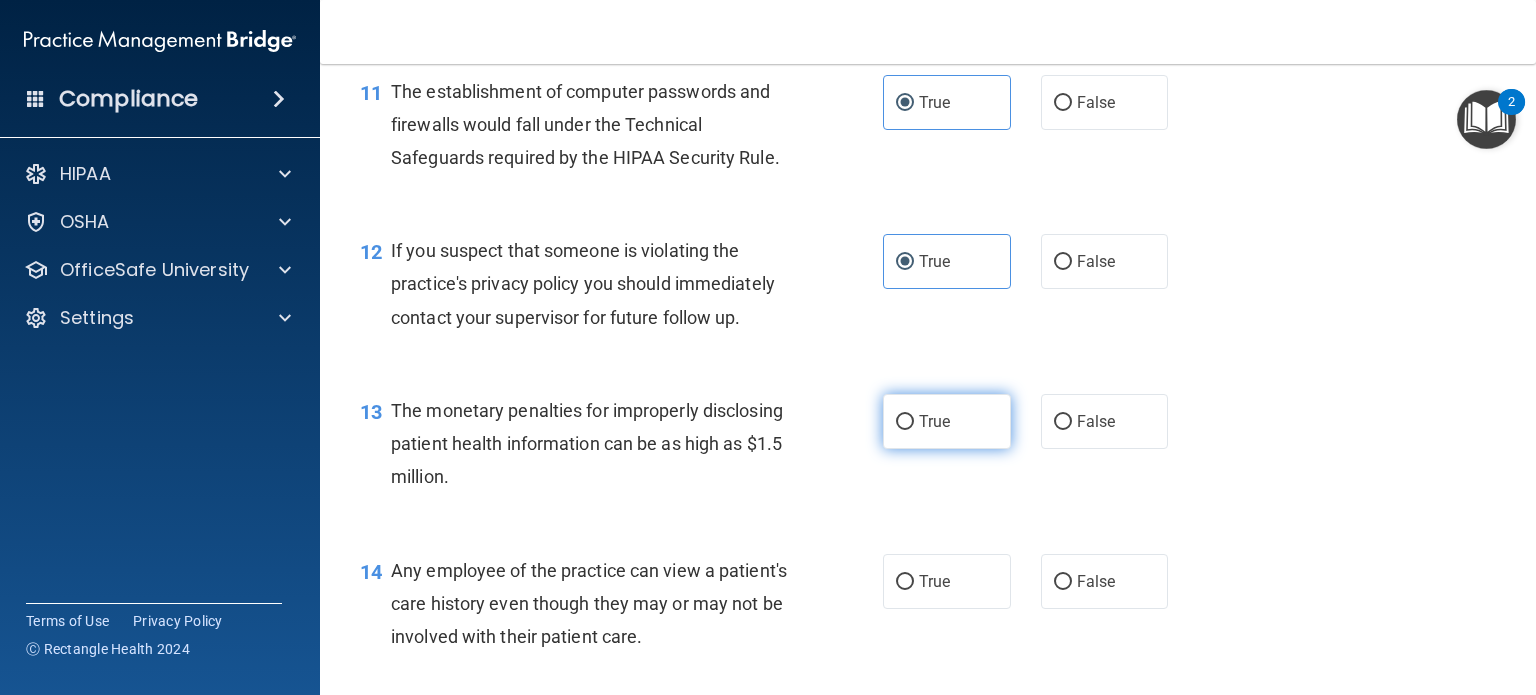 click on "True" at bounding box center [947, 421] 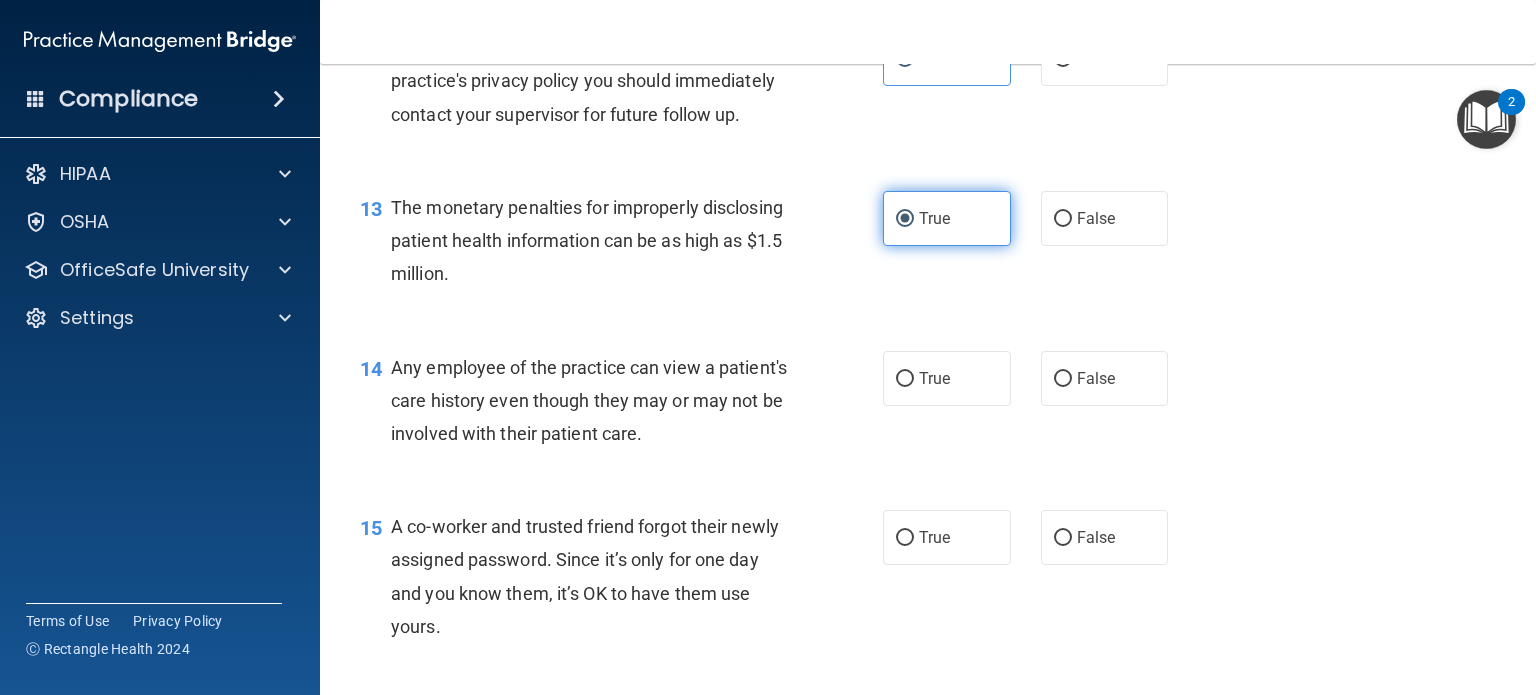 scroll, scrollTop: 1984, scrollLeft: 0, axis: vertical 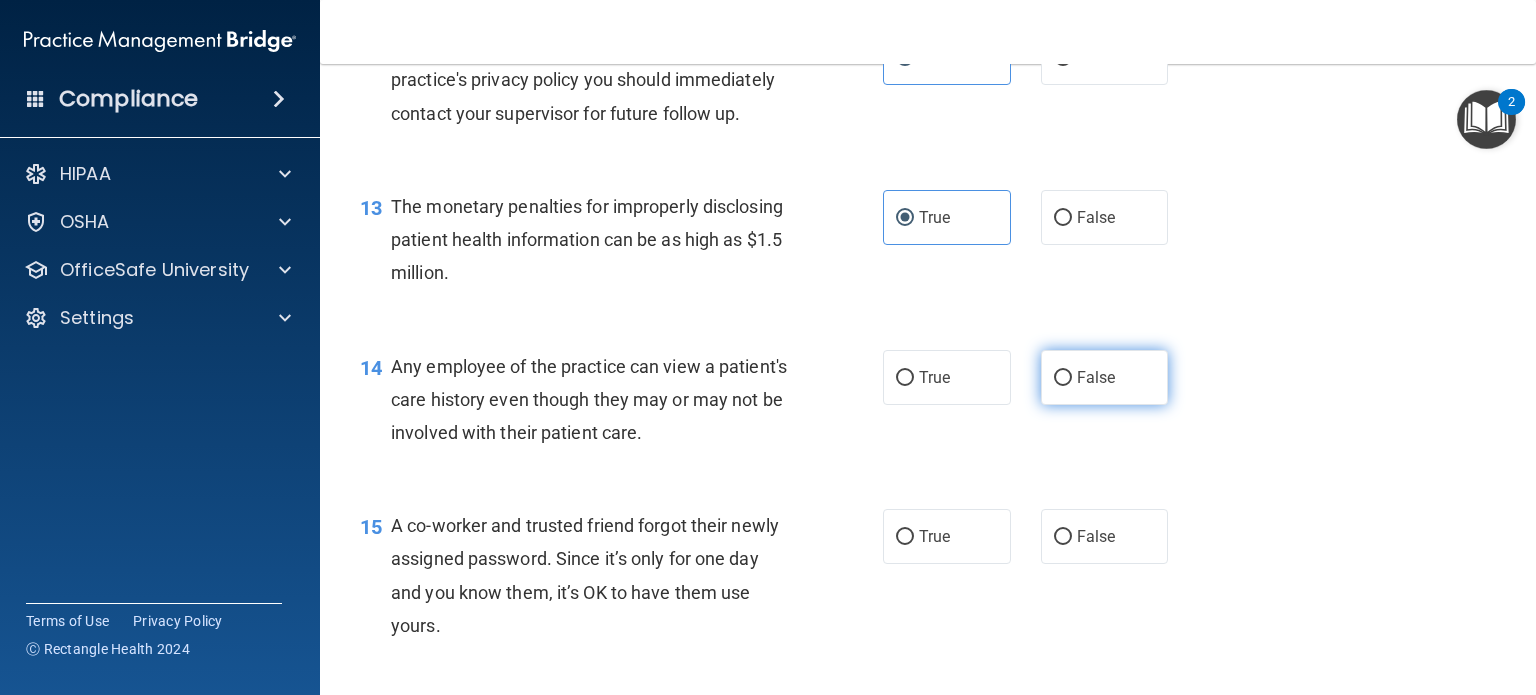 click on "False" at bounding box center (1105, 377) 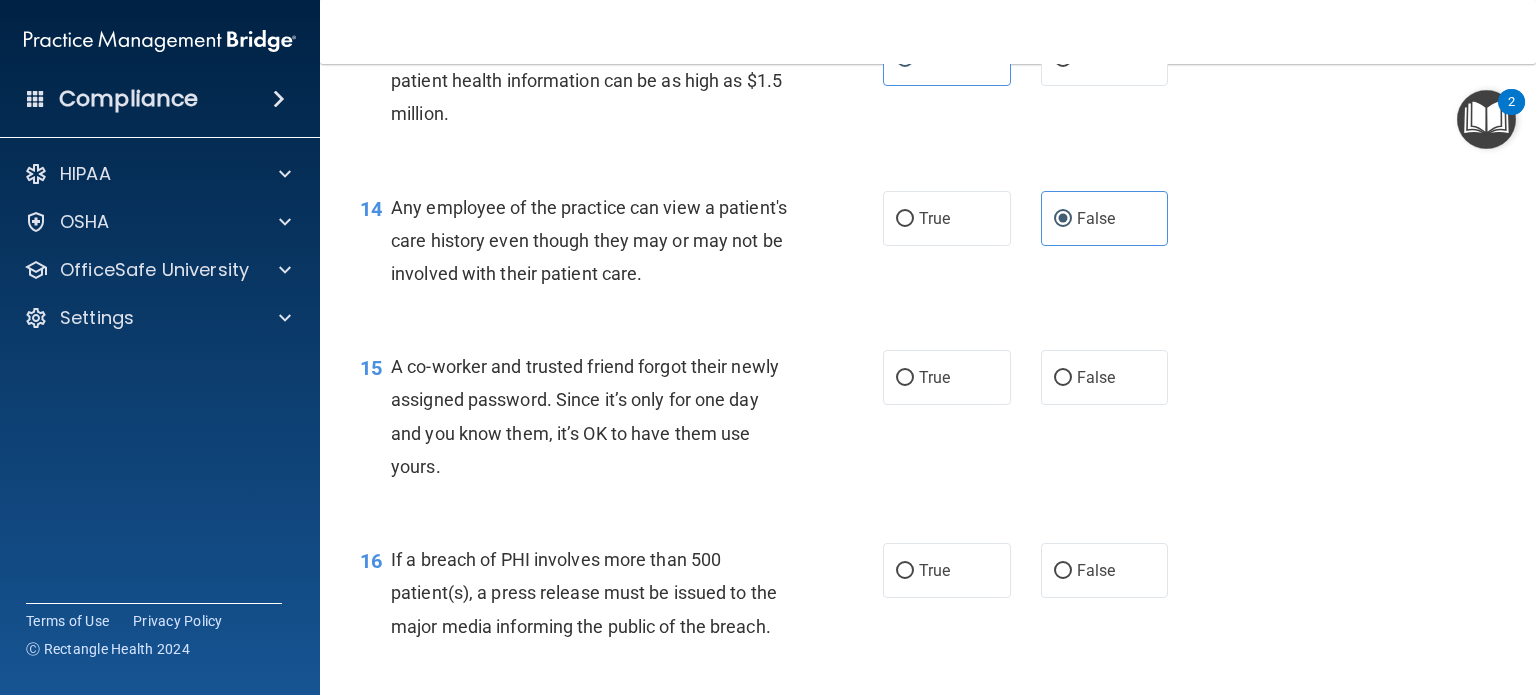 scroll, scrollTop: 2146, scrollLeft: 0, axis: vertical 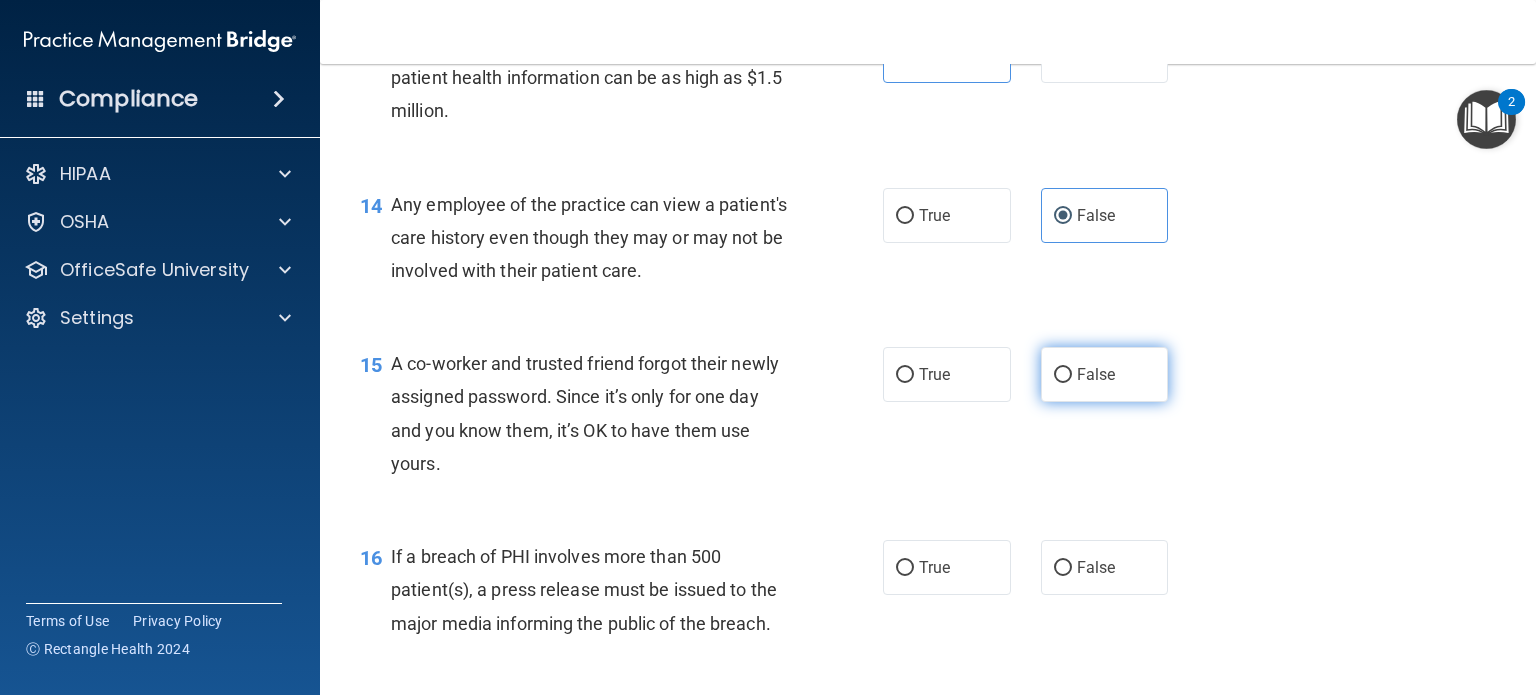 click on "False" at bounding box center [1063, 375] 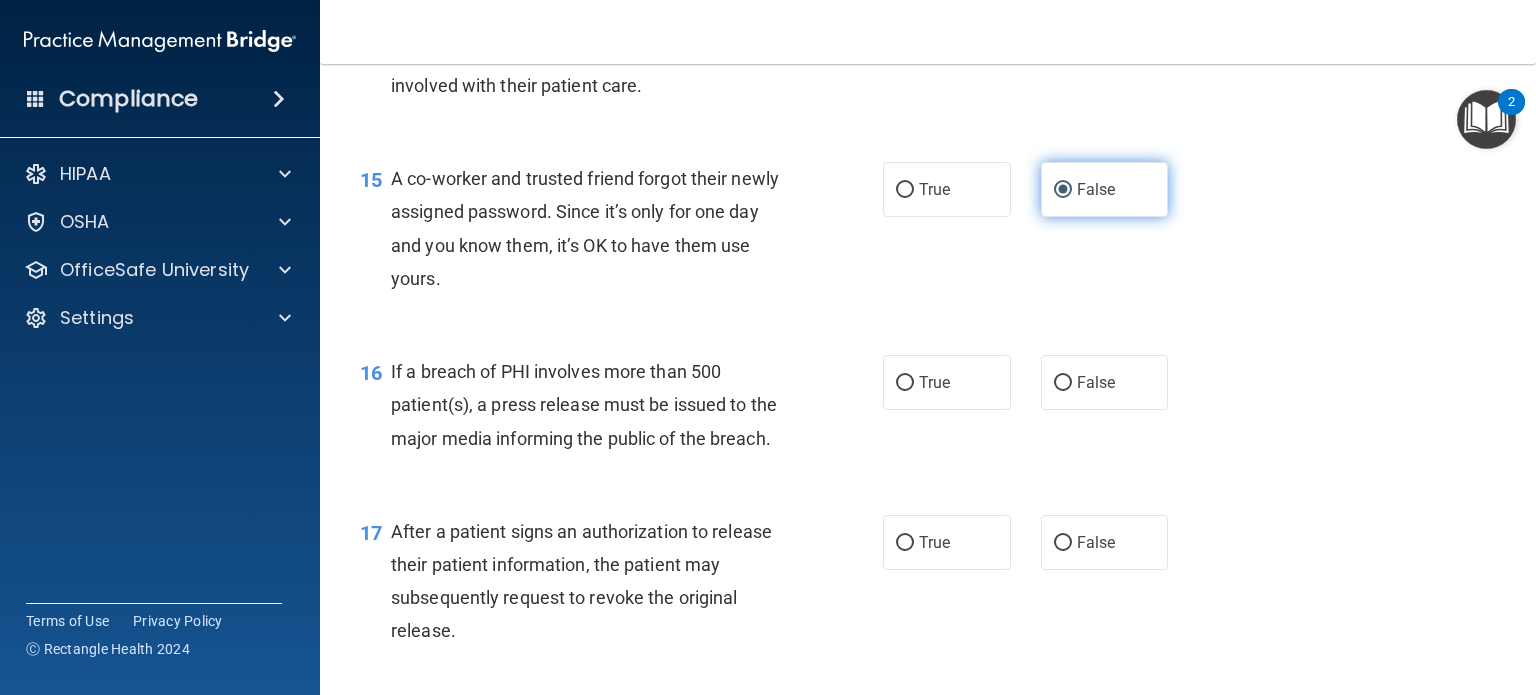 scroll, scrollTop: 2332, scrollLeft: 0, axis: vertical 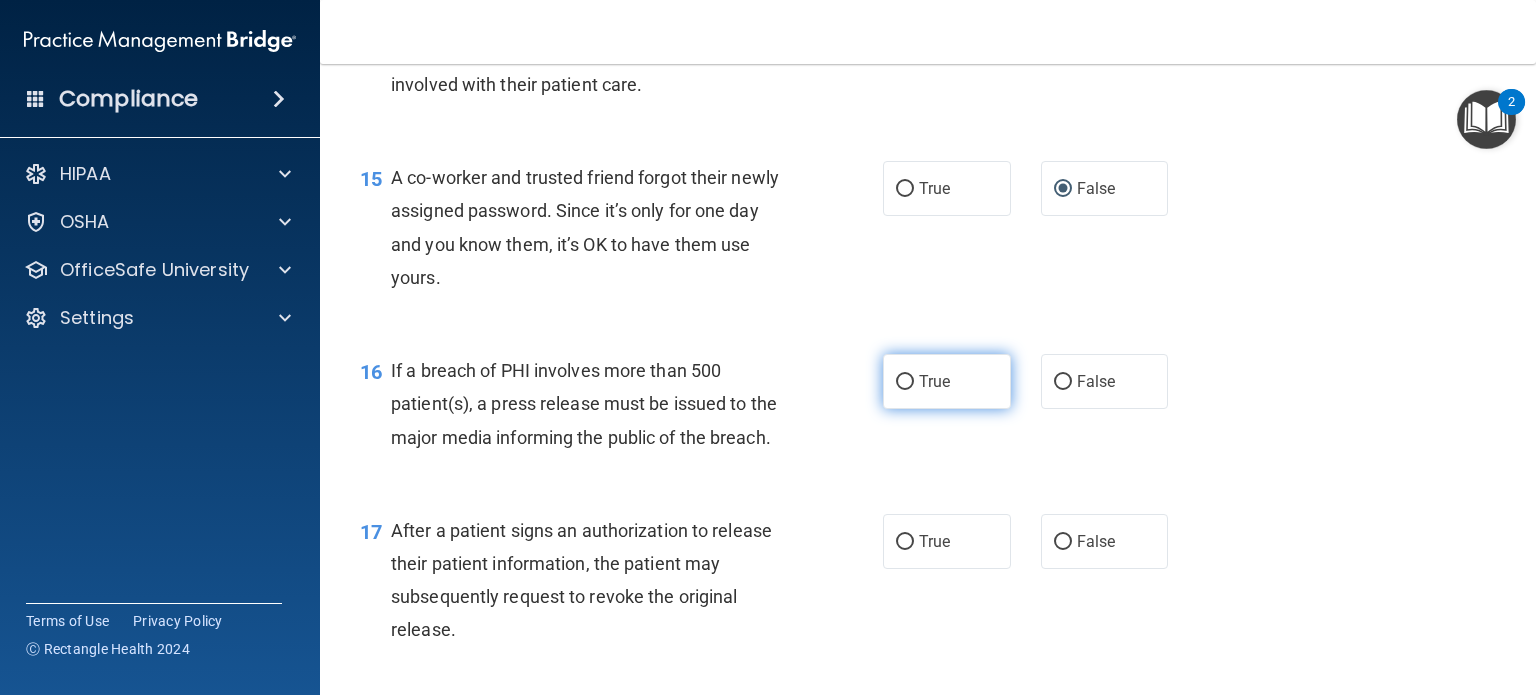 click on "True" at bounding box center [947, 381] 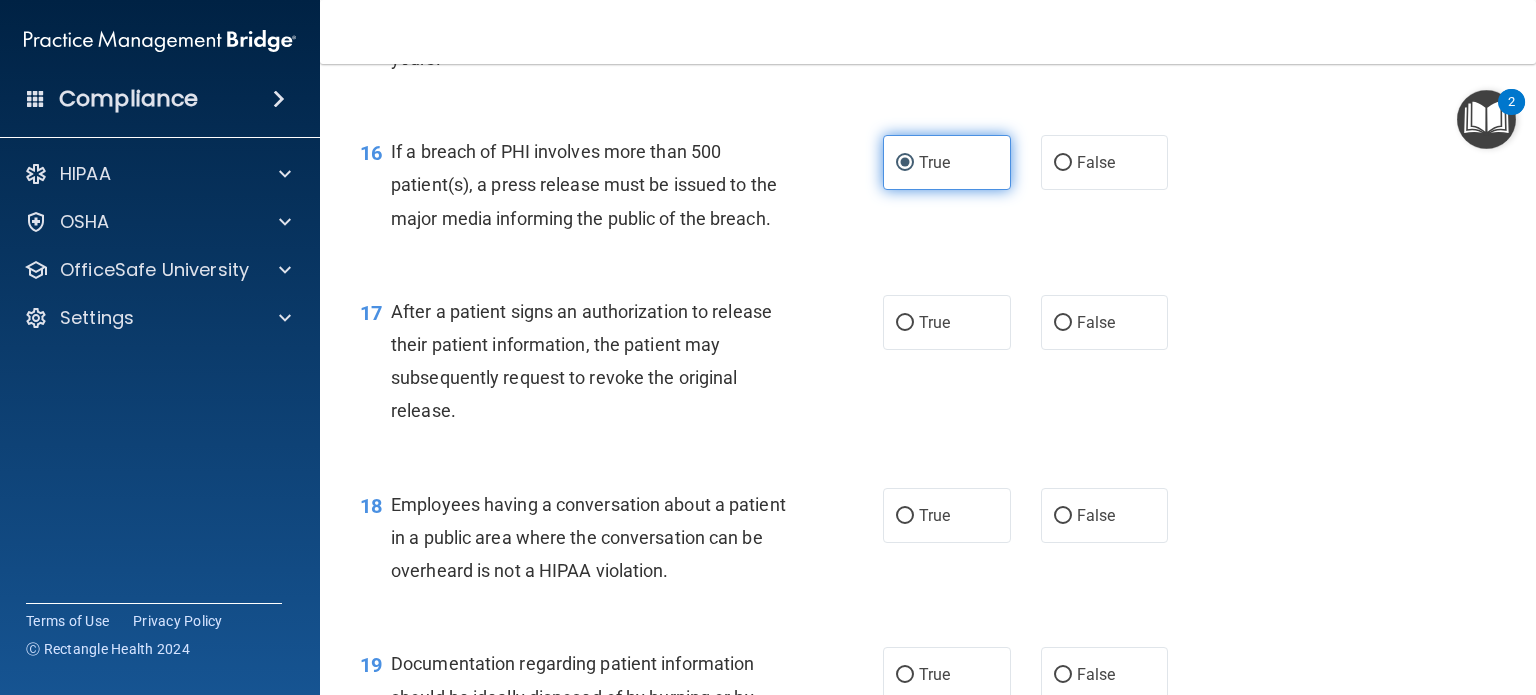 scroll, scrollTop: 2552, scrollLeft: 0, axis: vertical 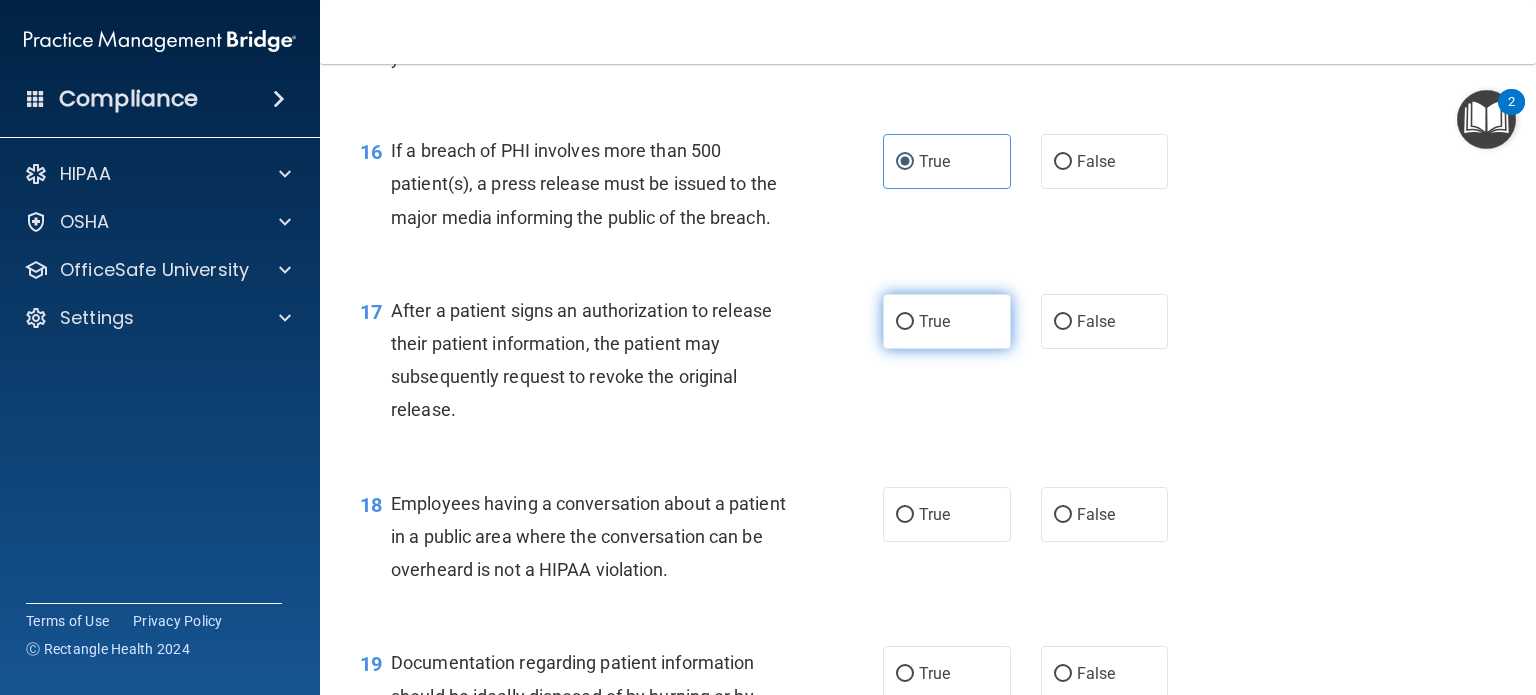 click on "True" at bounding box center (947, 321) 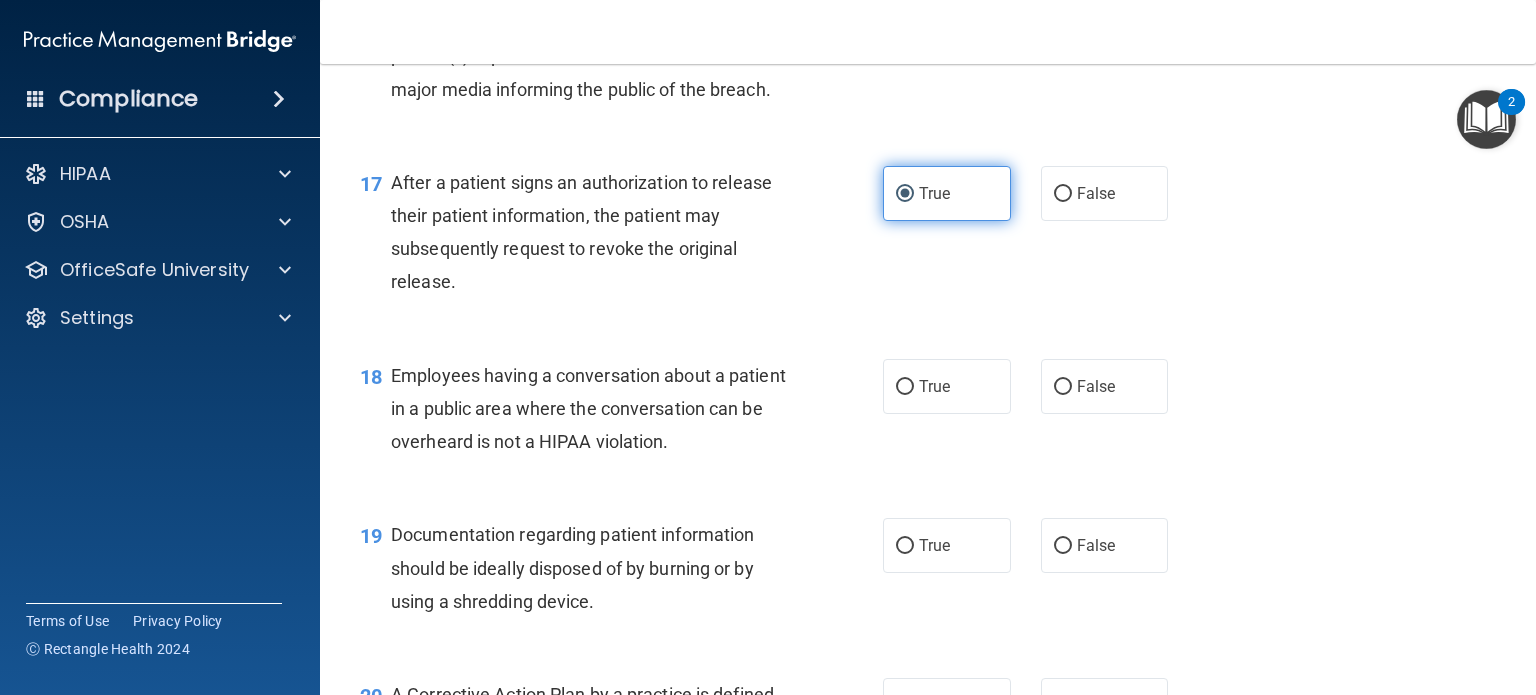 scroll, scrollTop: 2682, scrollLeft: 0, axis: vertical 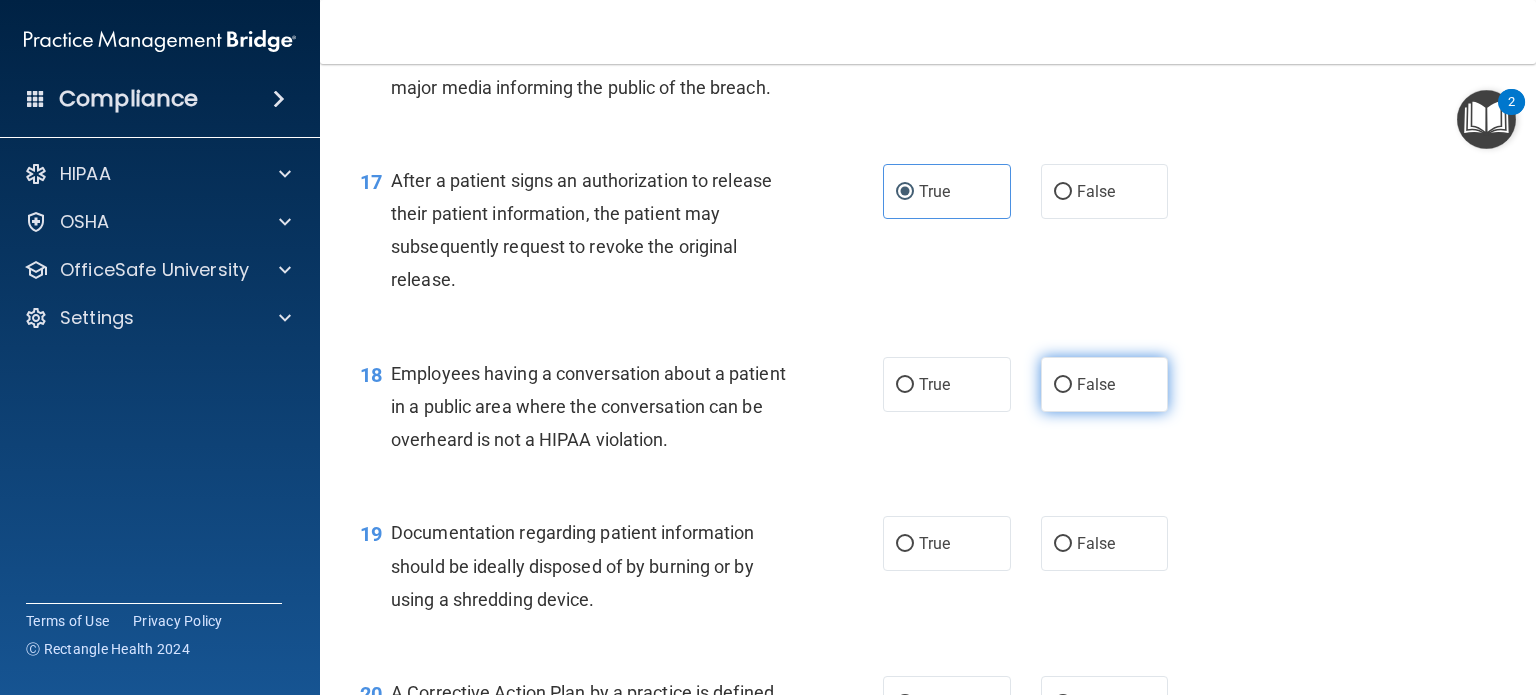 click on "False" at bounding box center (1105, 384) 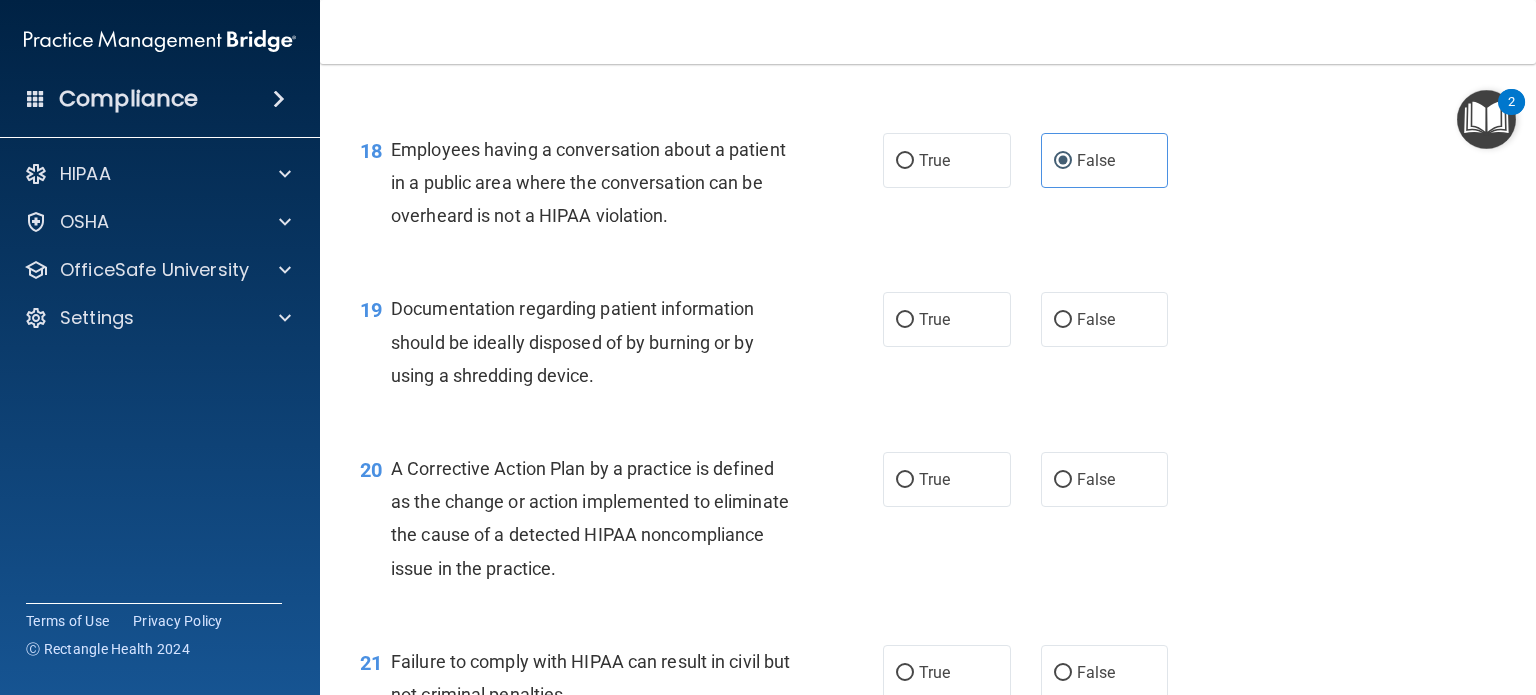 scroll, scrollTop: 2910, scrollLeft: 0, axis: vertical 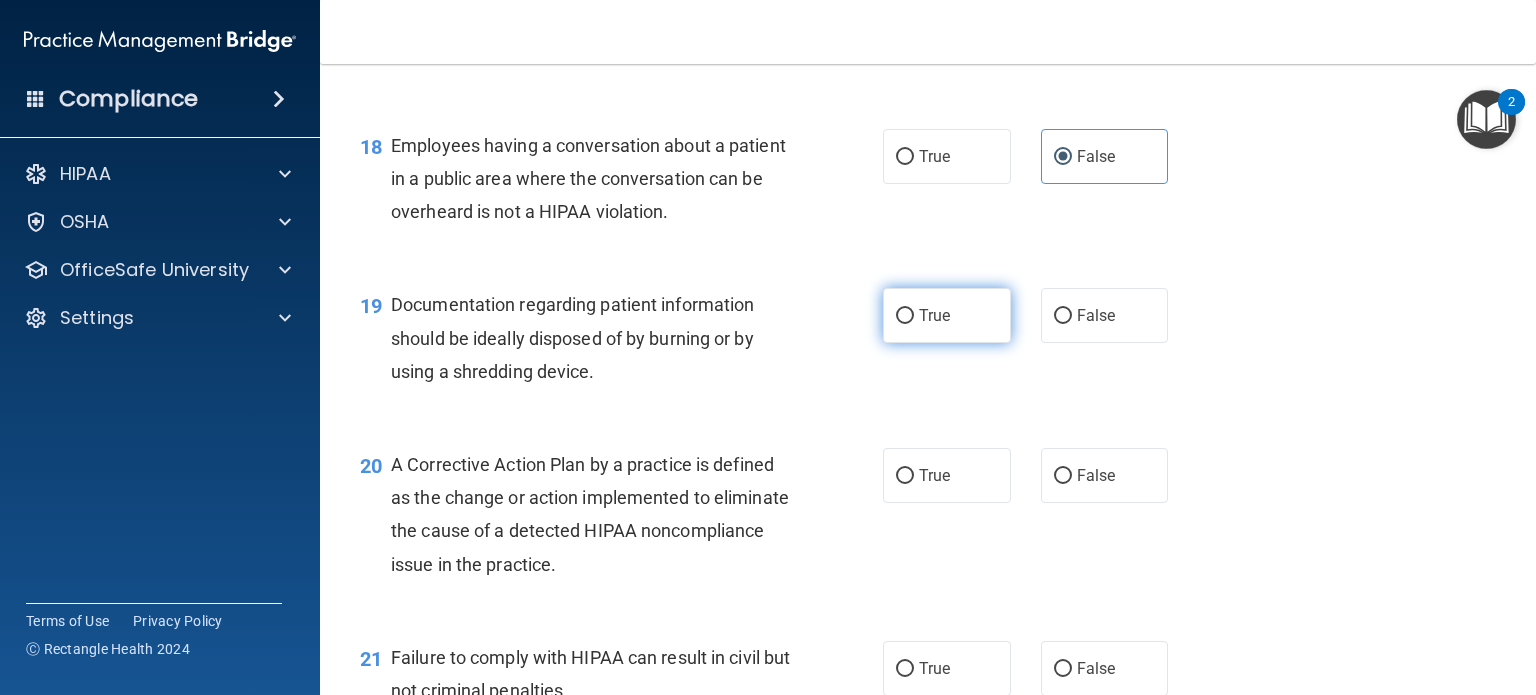 click on "True" at bounding box center (934, 315) 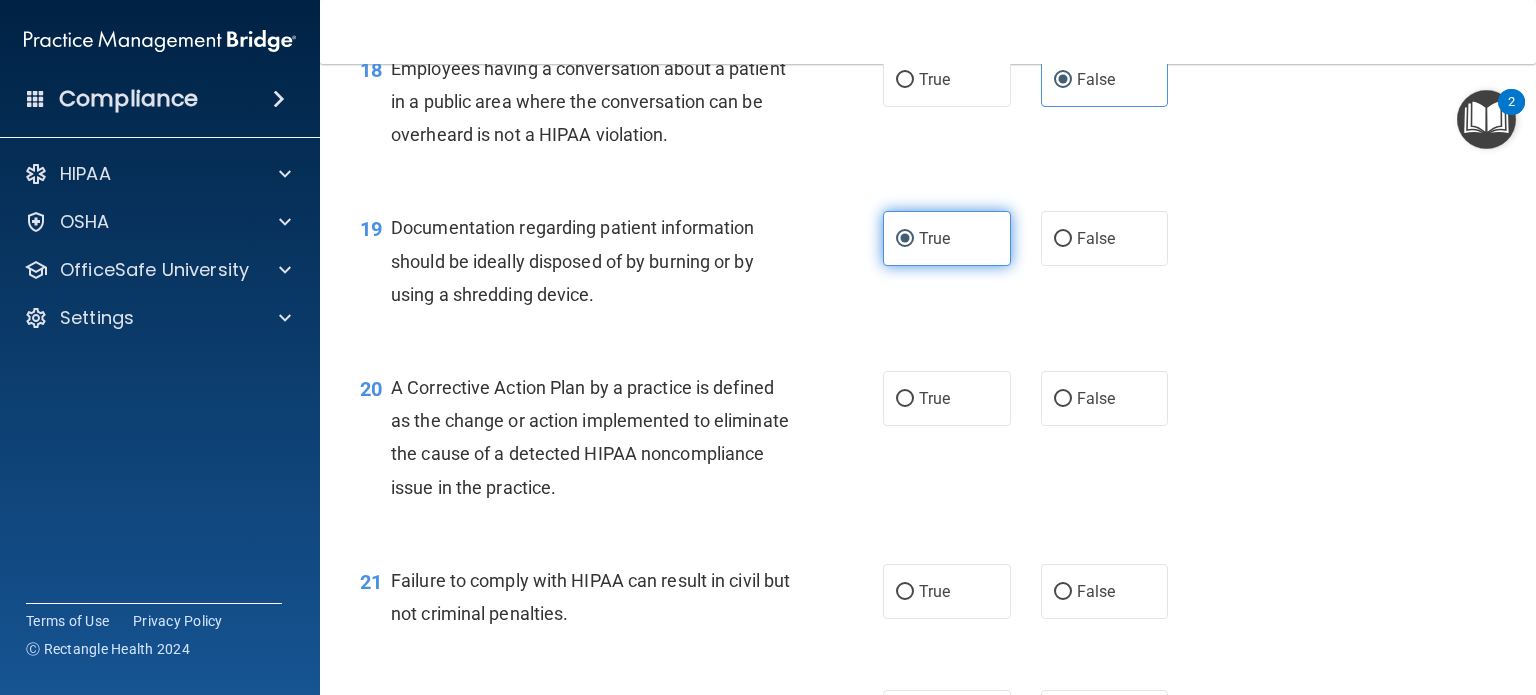 scroll, scrollTop: 2988, scrollLeft: 0, axis: vertical 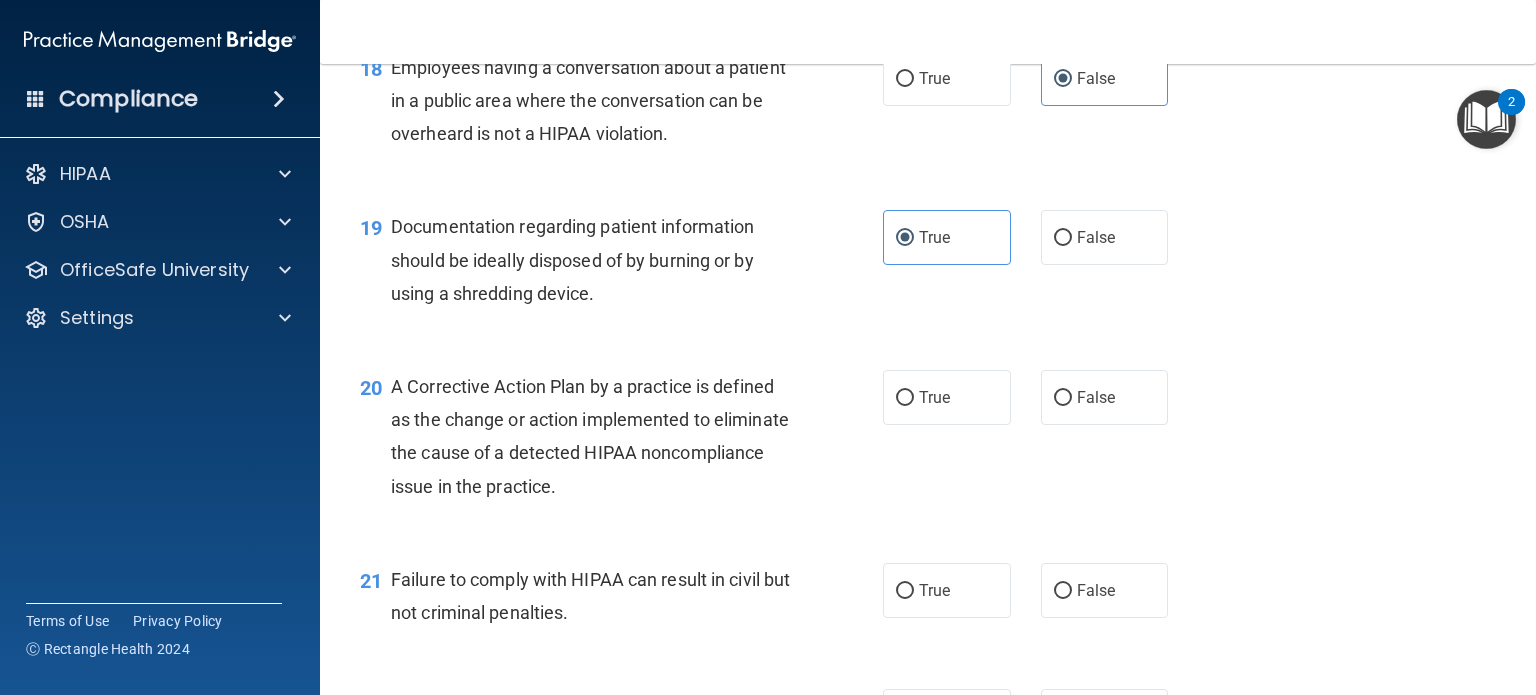 click on "19       Documentation regarding patient information should be ideally disposed of by burning or by using a shredding device.                 True           False" at bounding box center (928, 265) 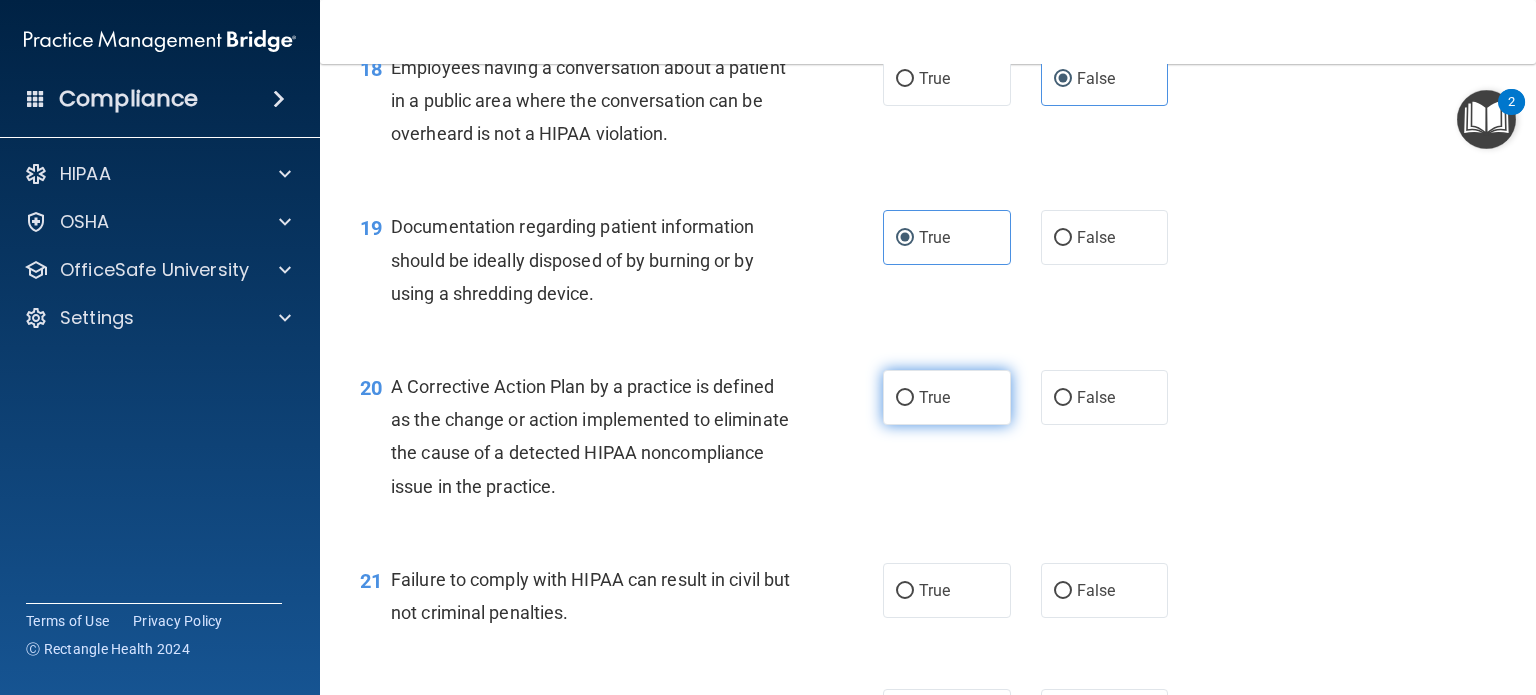 click on "True" at bounding box center [934, 397] 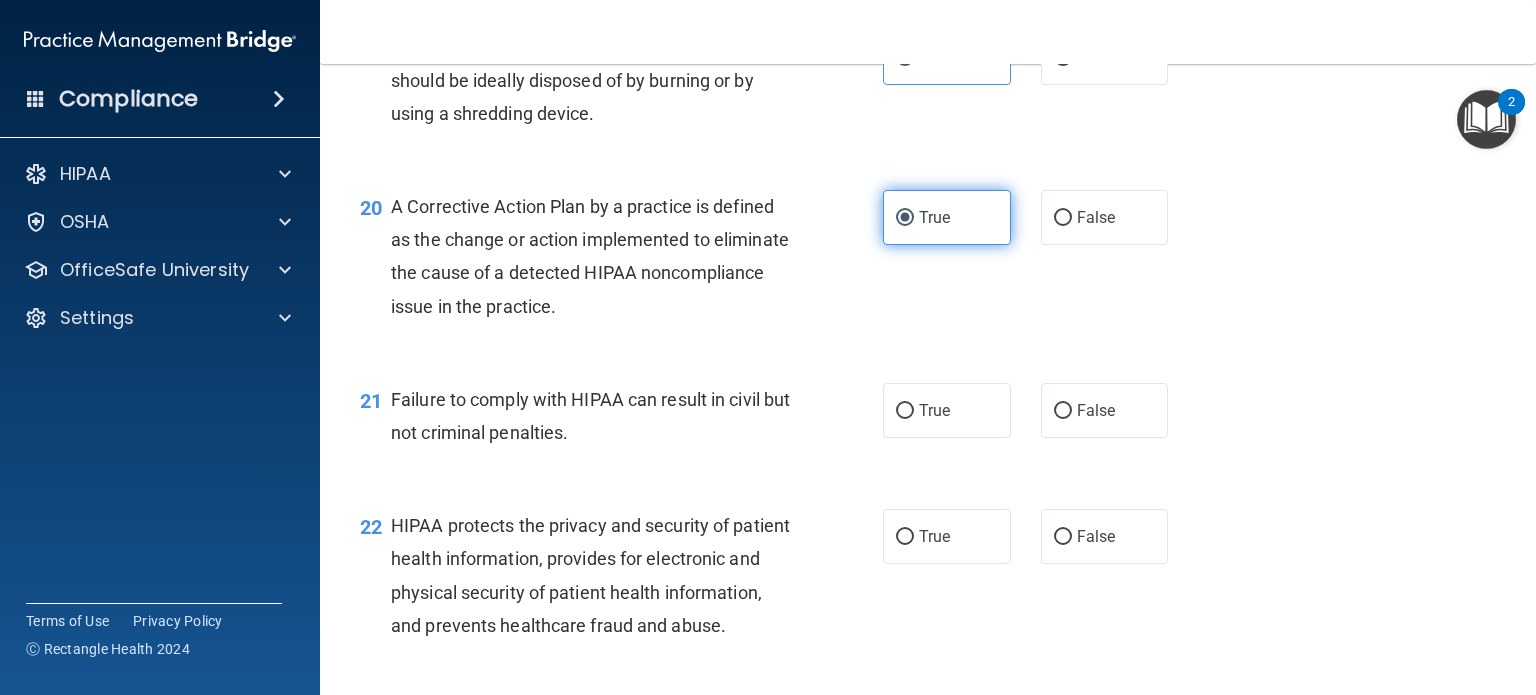 scroll, scrollTop: 3168, scrollLeft: 0, axis: vertical 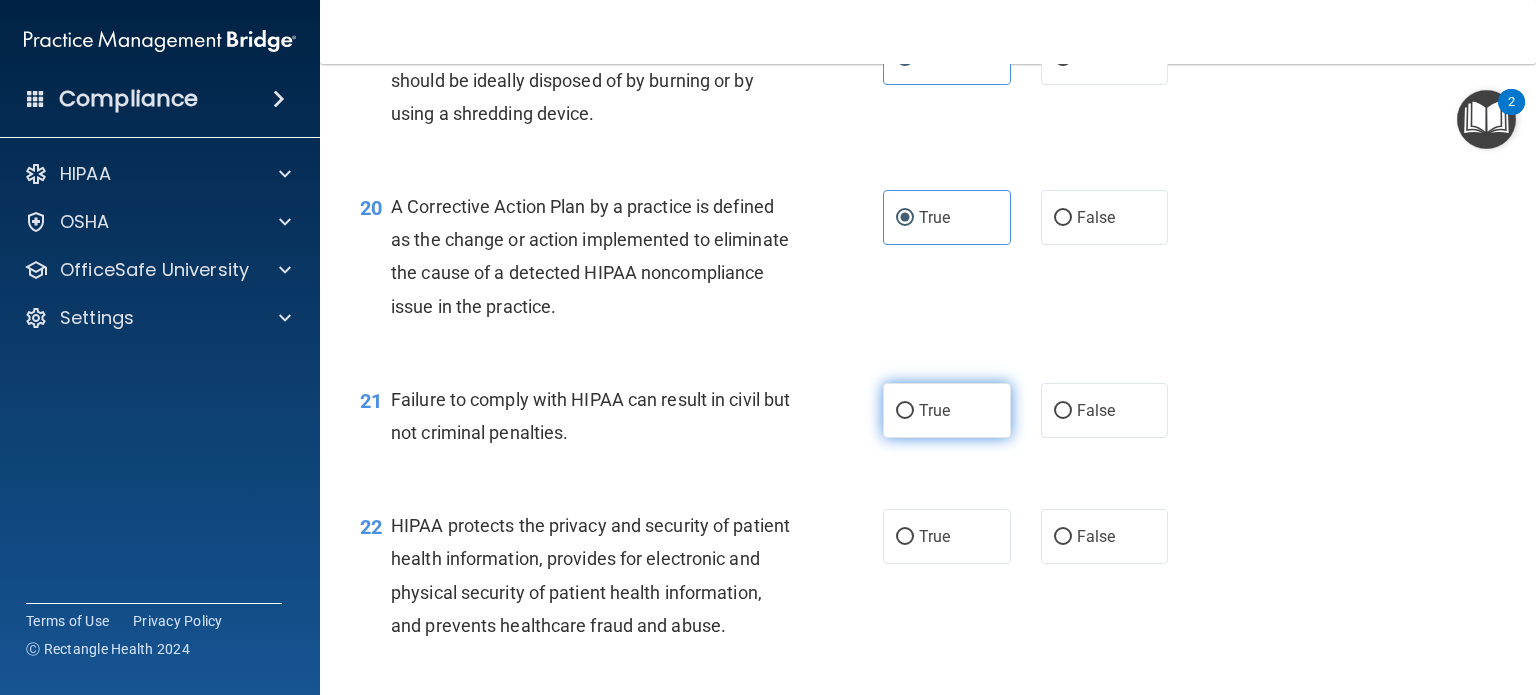 click on "True" at bounding box center [934, 410] 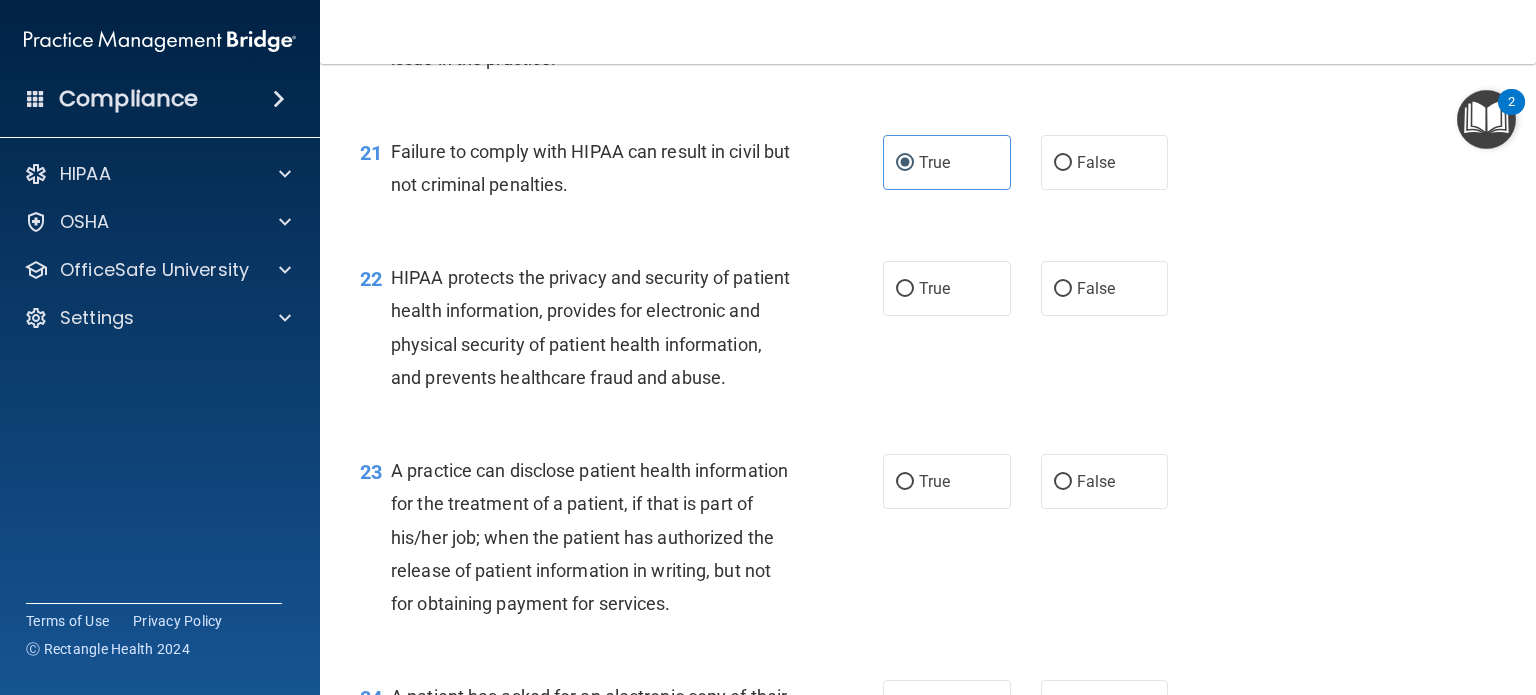scroll, scrollTop: 3416, scrollLeft: 0, axis: vertical 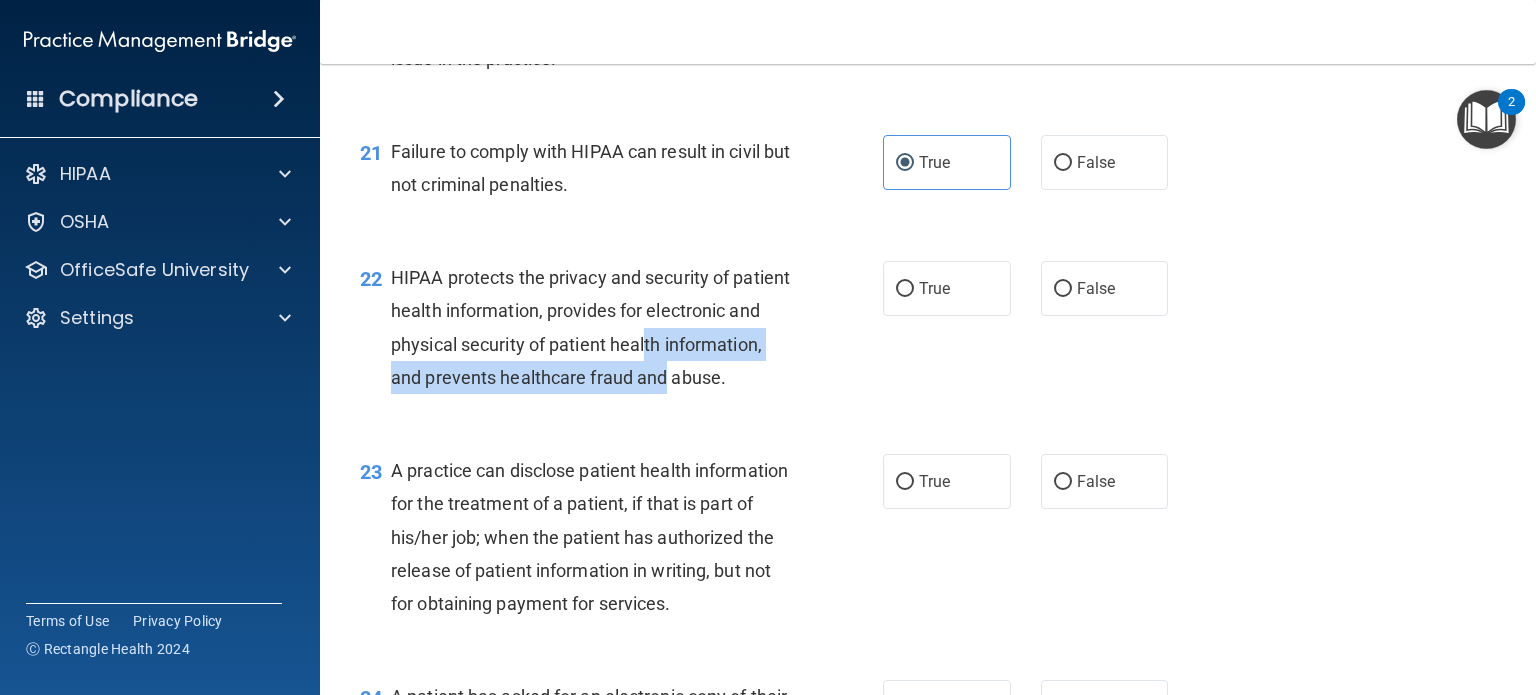 drag, startPoint x: 801, startPoint y: 397, endPoint x: 763, endPoint y: 375, distance: 43.908997 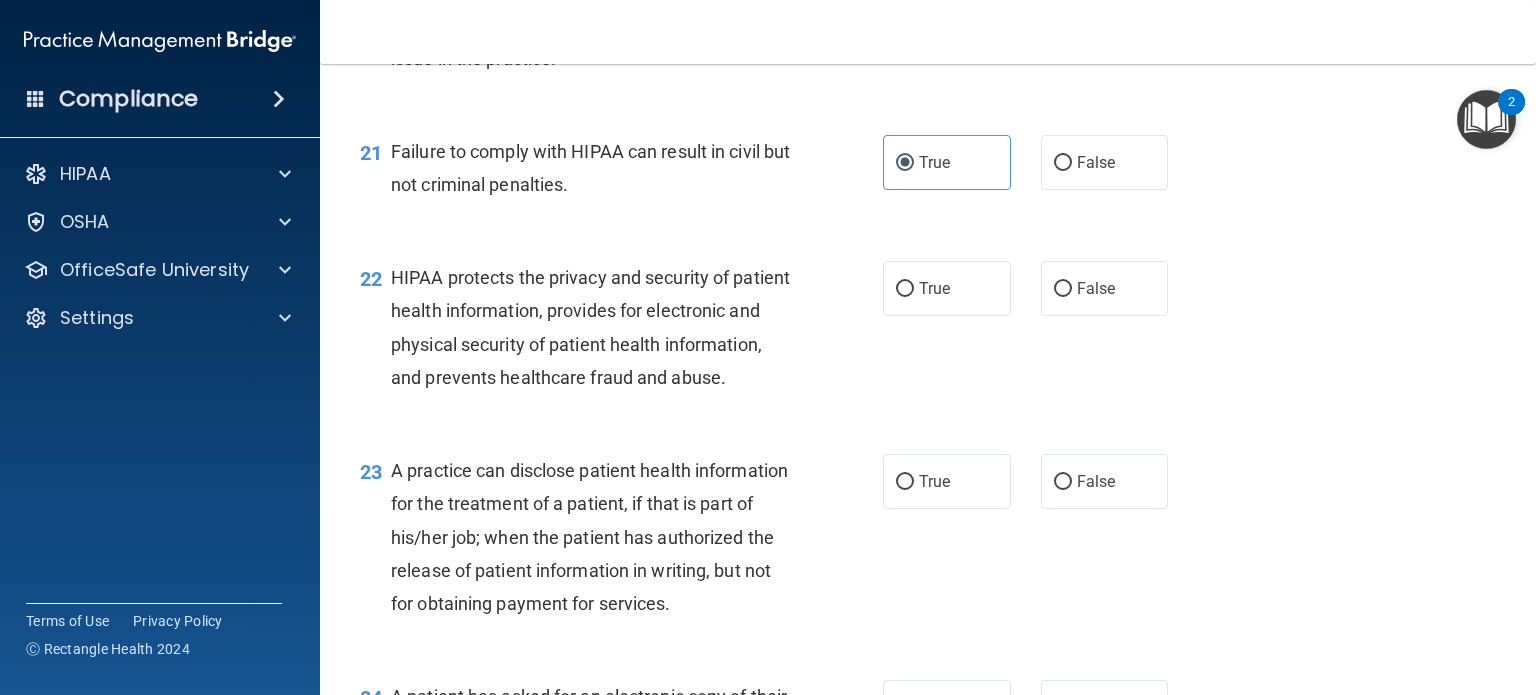 drag, startPoint x: 636, startPoint y: 345, endPoint x: 504, endPoint y: 364, distance: 133.36041 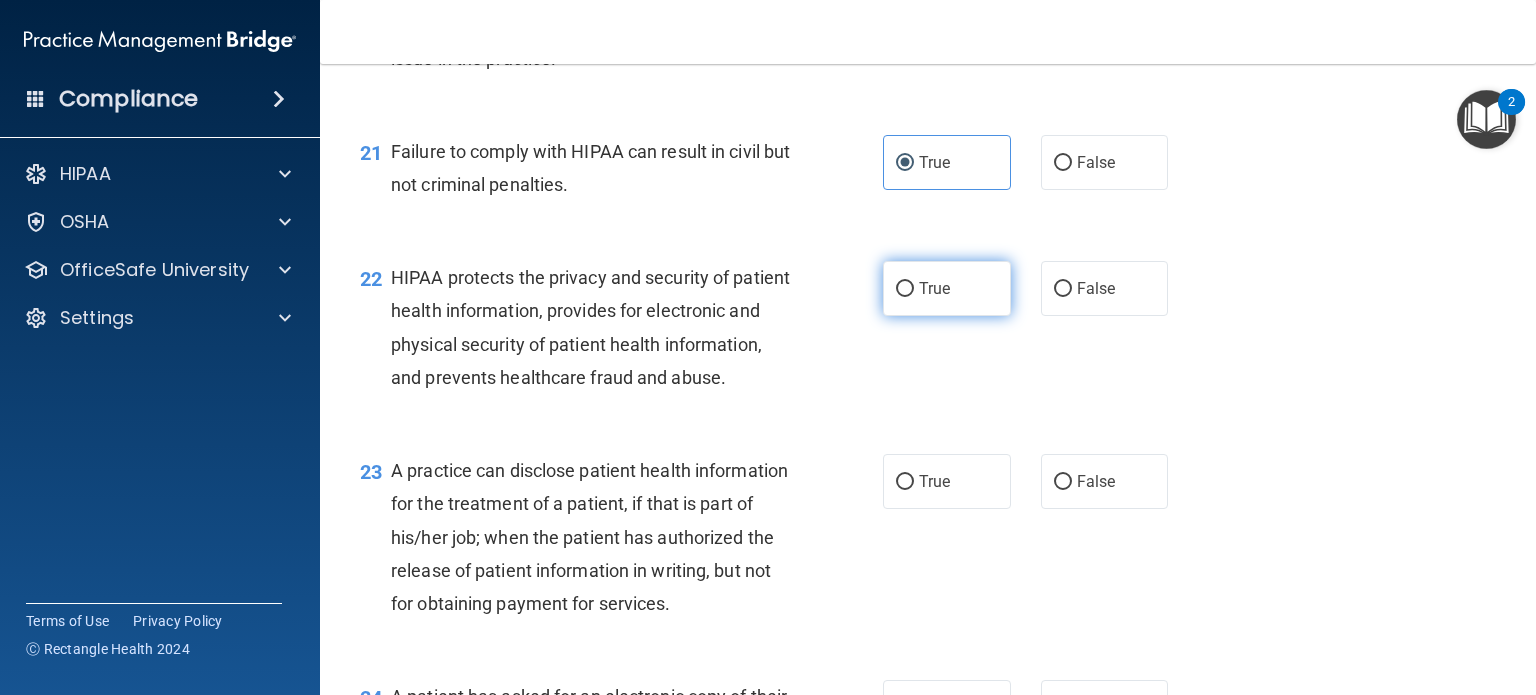 click on "True" at bounding box center (934, 288) 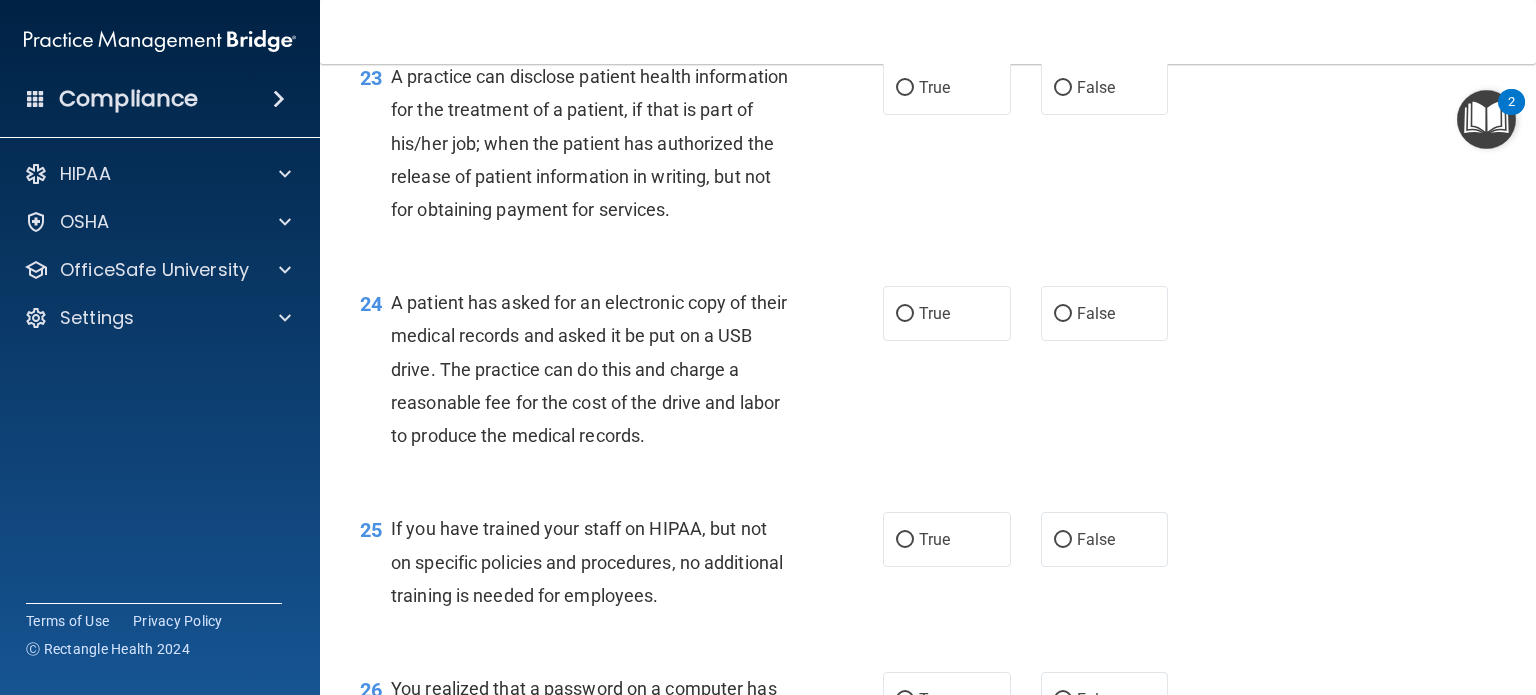 scroll, scrollTop: 3811, scrollLeft: 0, axis: vertical 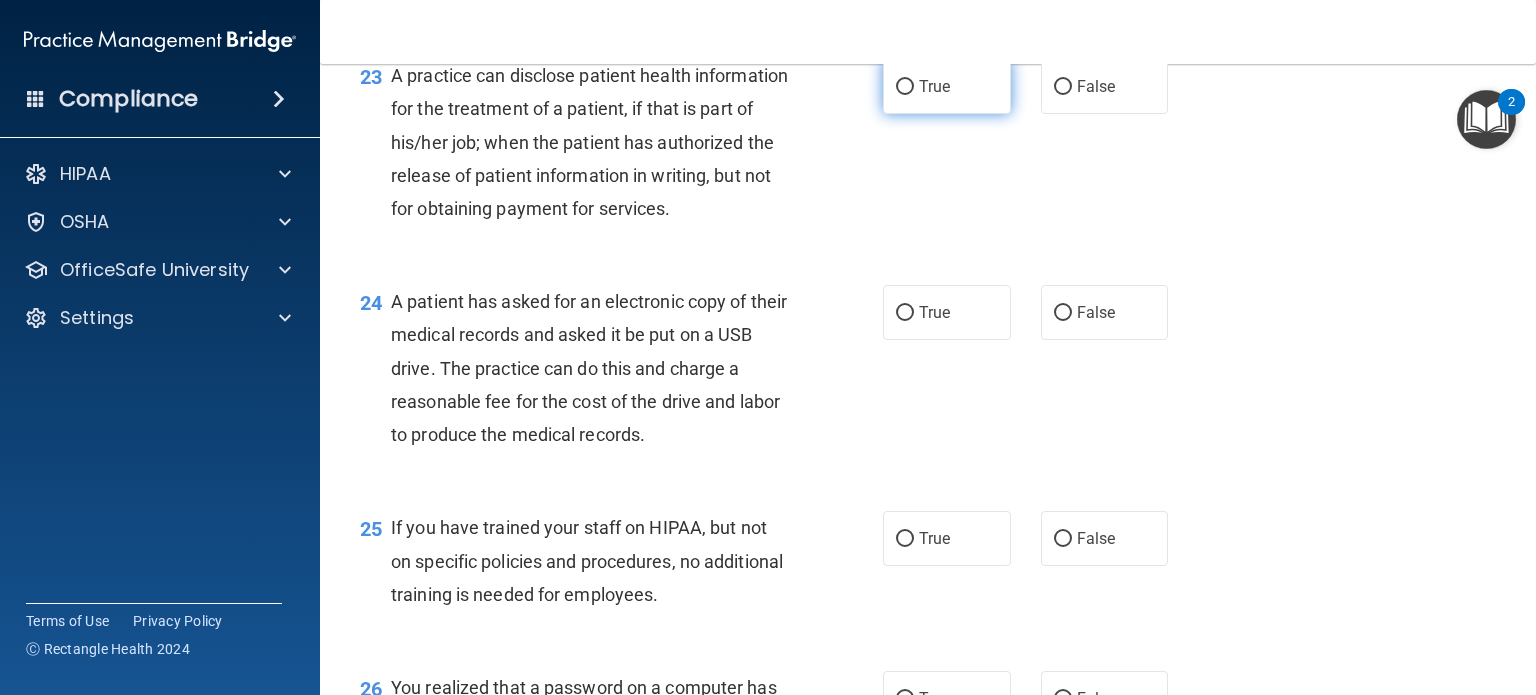 click on "True" at bounding box center [947, 86] 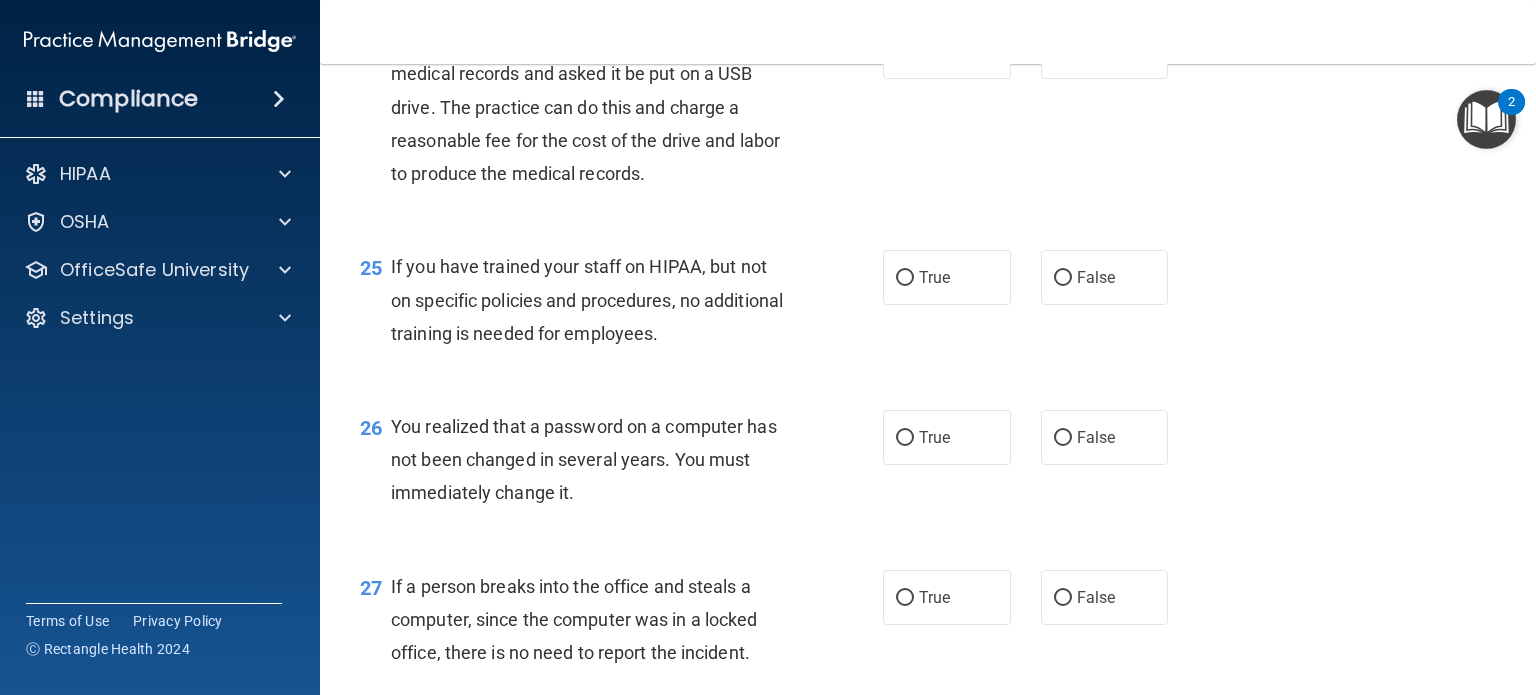 scroll, scrollTop: 4076, scrollLeft: 0, axis: vertical 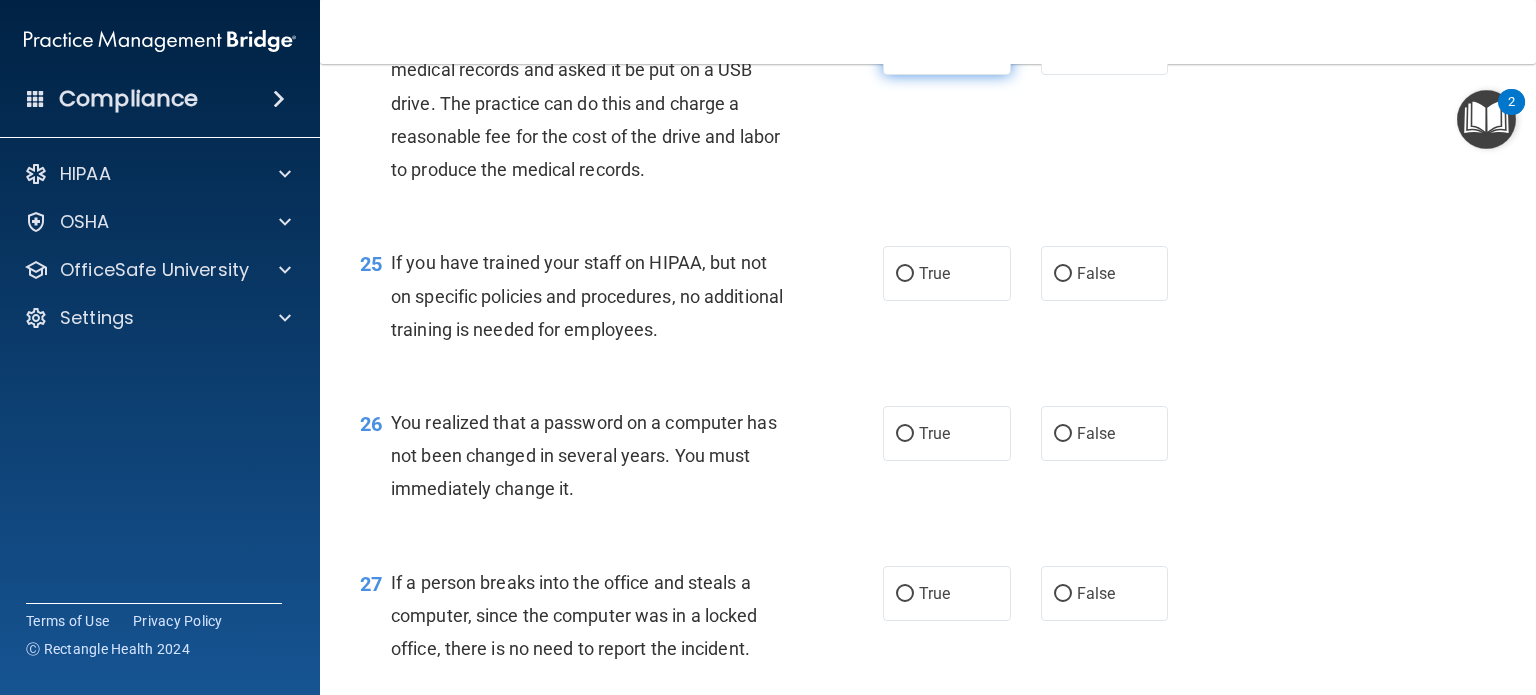 click on "True" at bounding box center [934, 47] 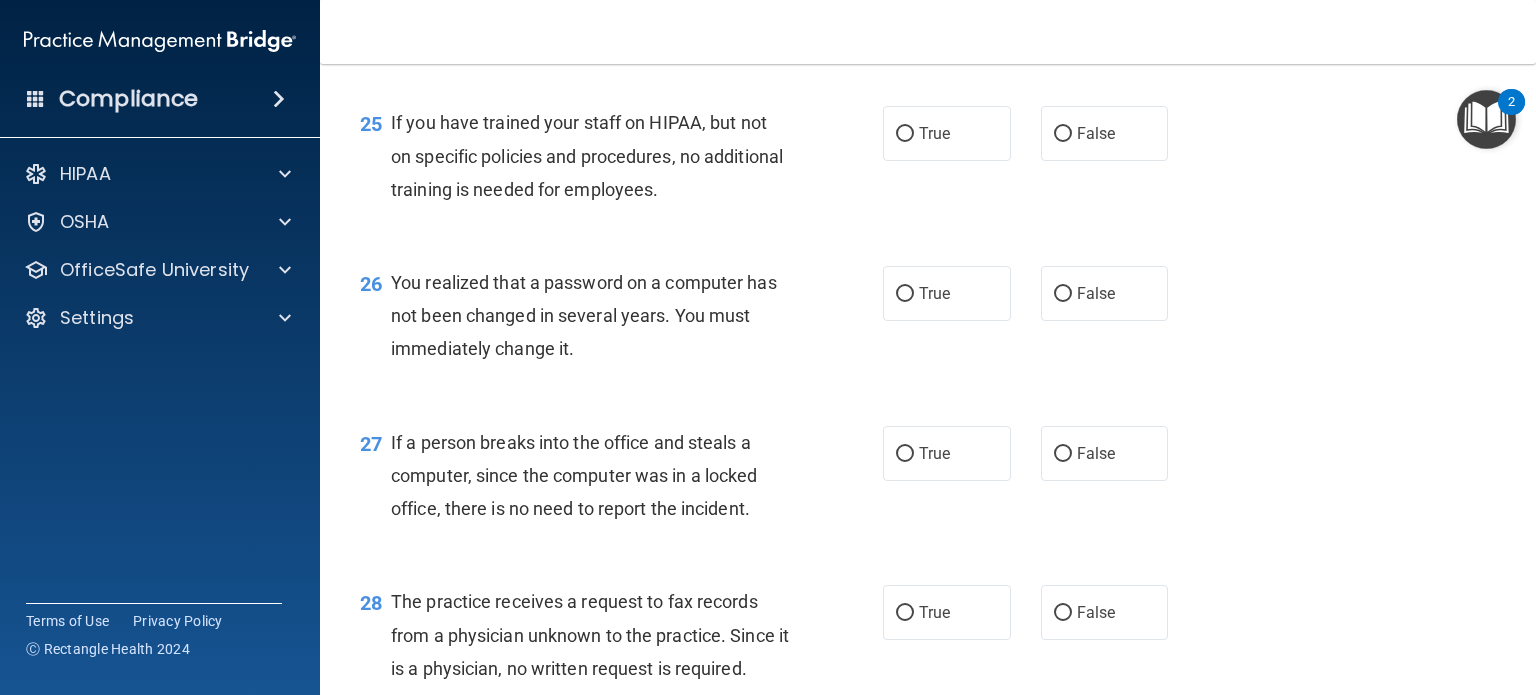 scroll, scrollTop: 4216, scrollLeft: 0, axis: vertical 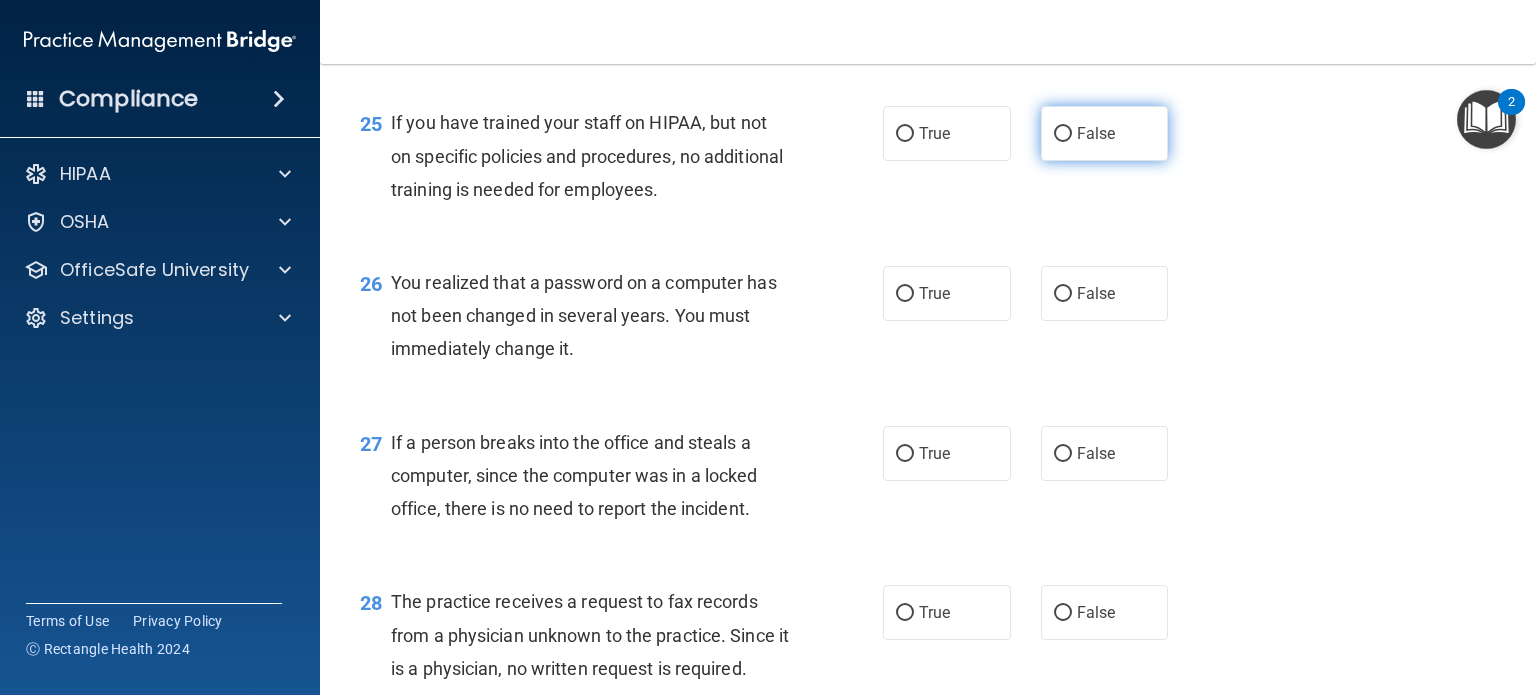 drag, startPoint x: 1030, startPoint y: 237, endPoint x: 1062, endPoint y: 236, distance: 32.01562 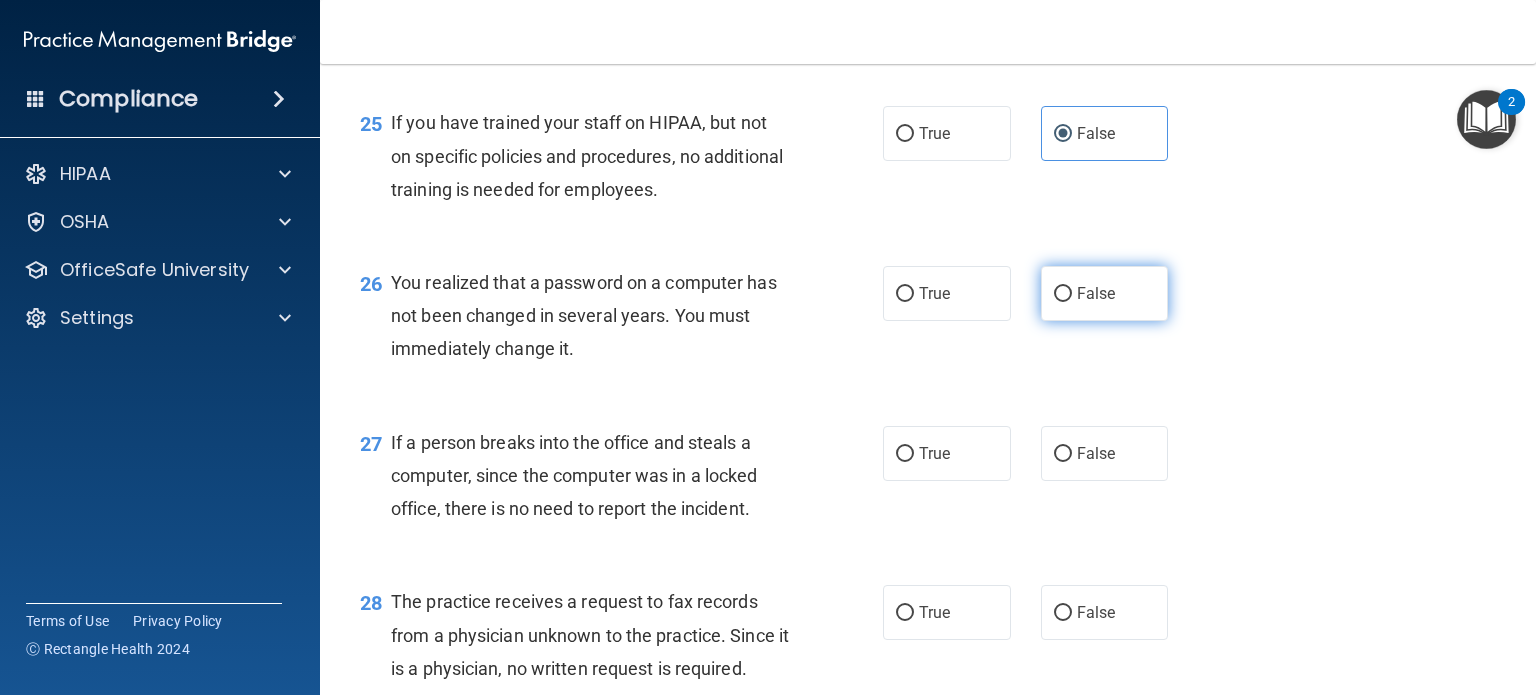 click on "False" at bounding box center [1105, 293] 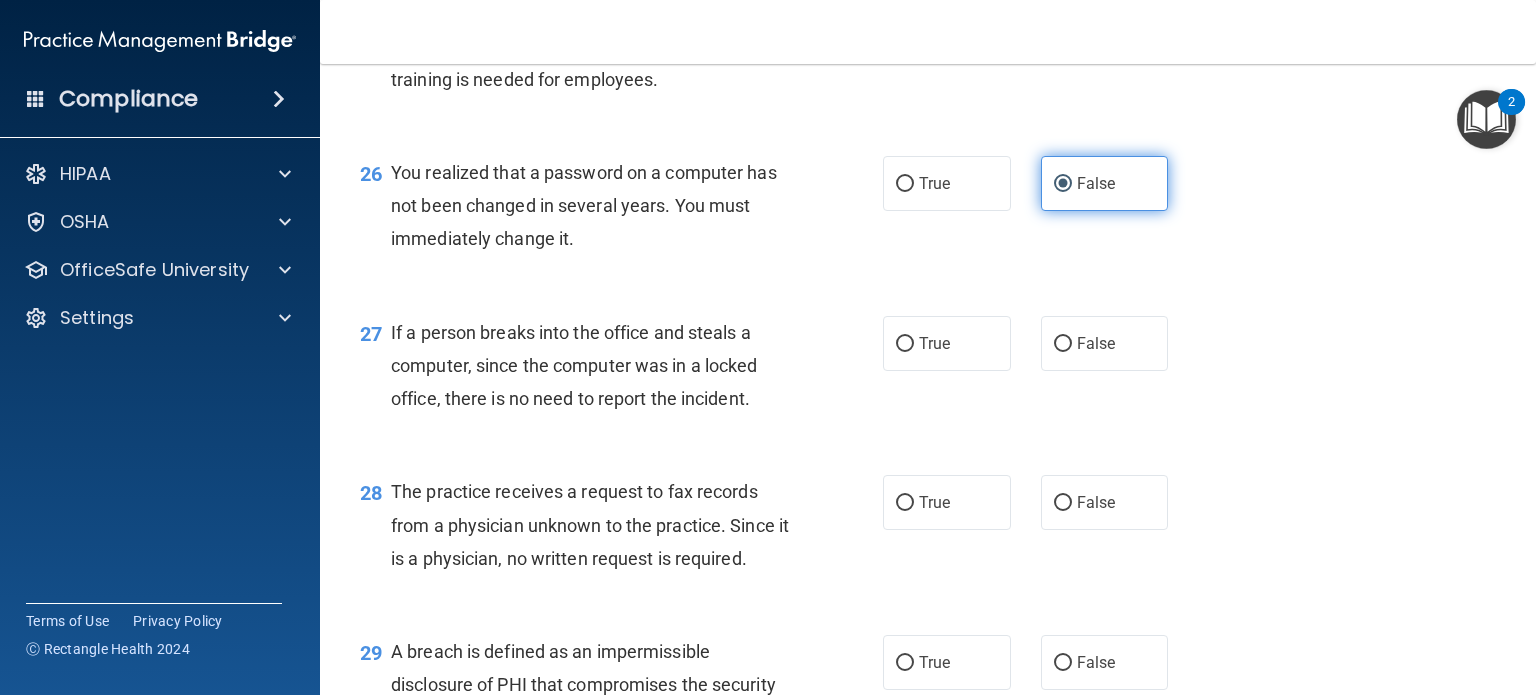 scroll, scrollTop: 4324, scrollLeft: 0, axis: vertical 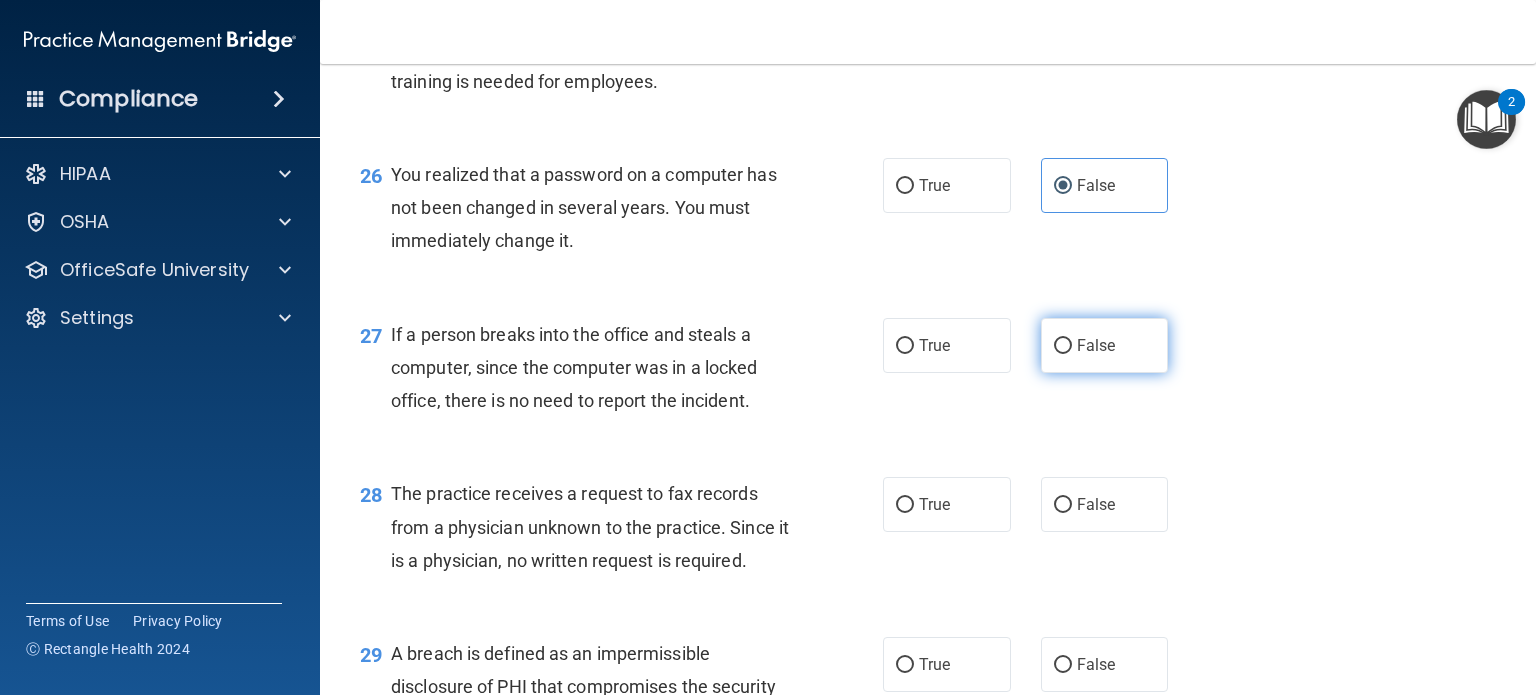 click on "False" at bounding box center (1063, 346) 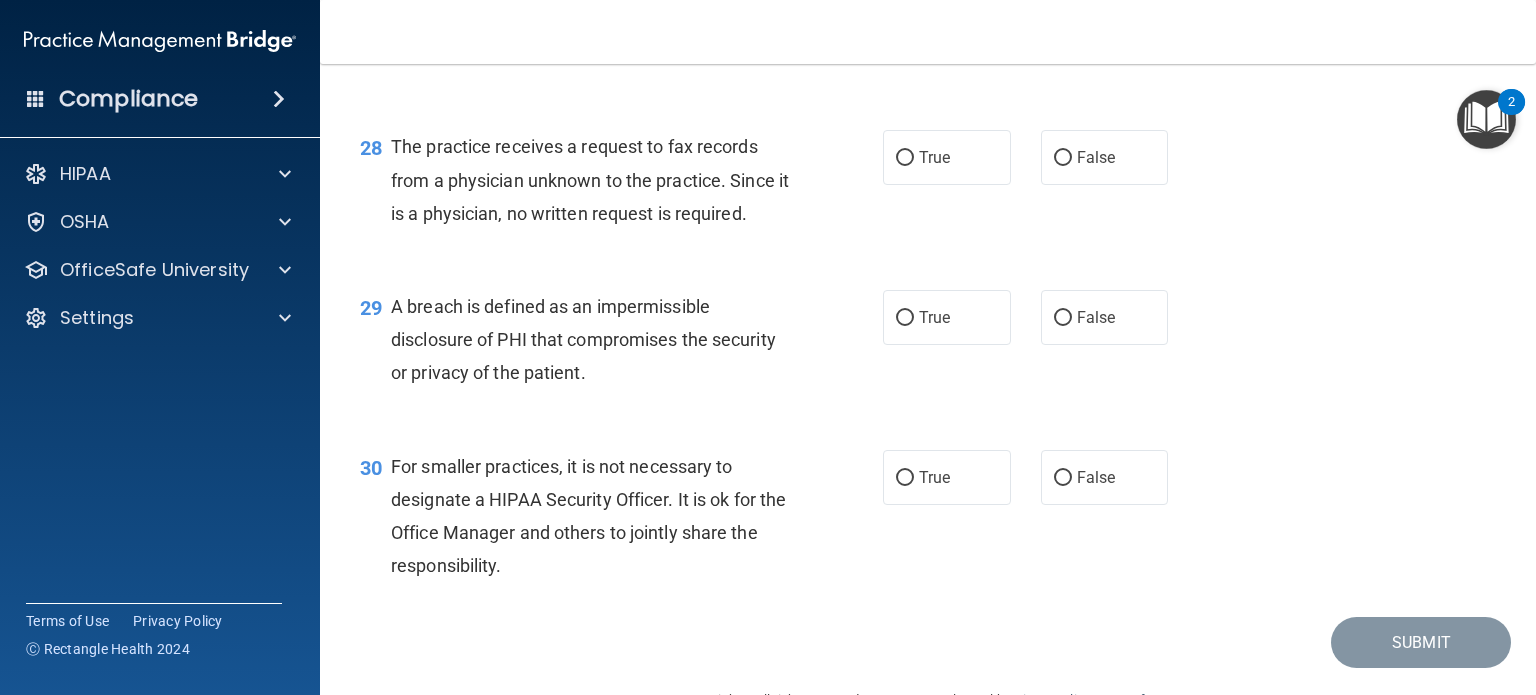 scroll, scrollTop: 4675, scrollLeft: 0, axis: vertical 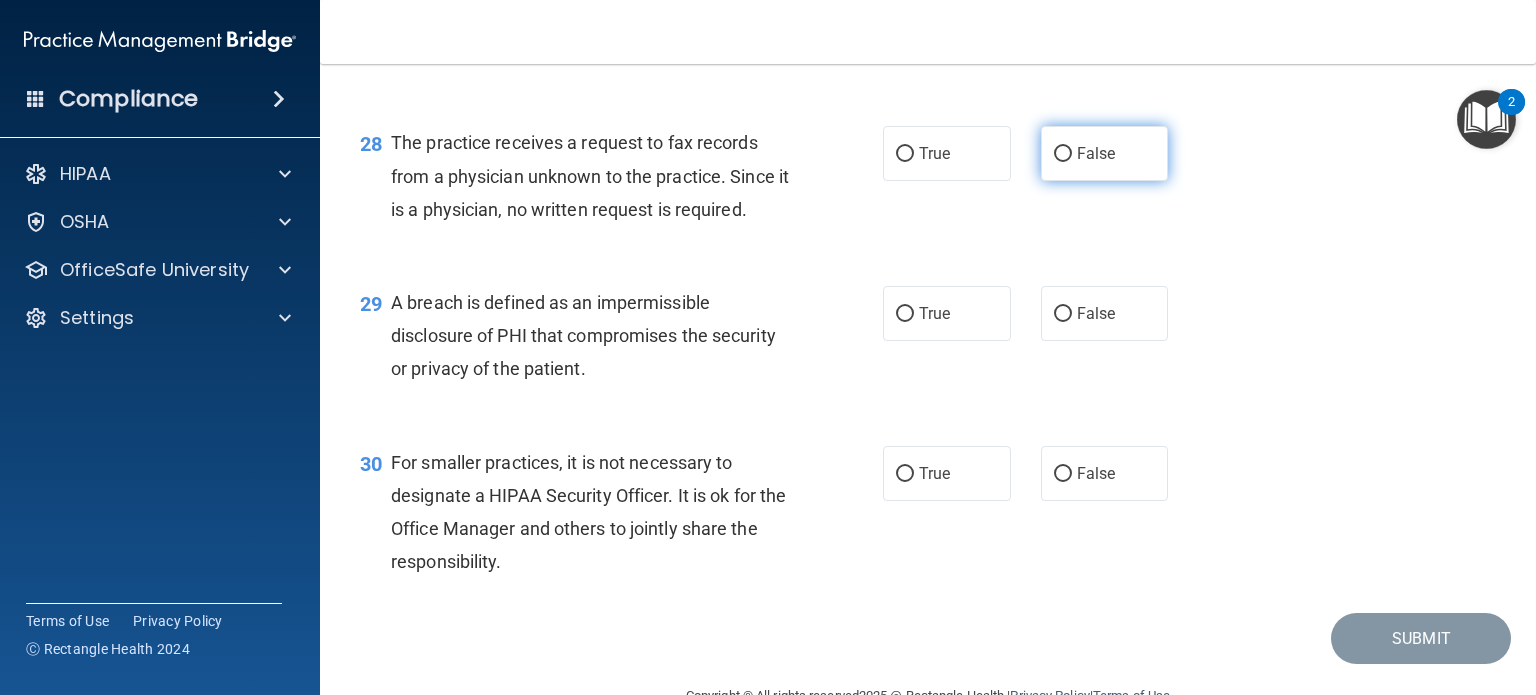 click on "False" at bounding box center (1105, 153) 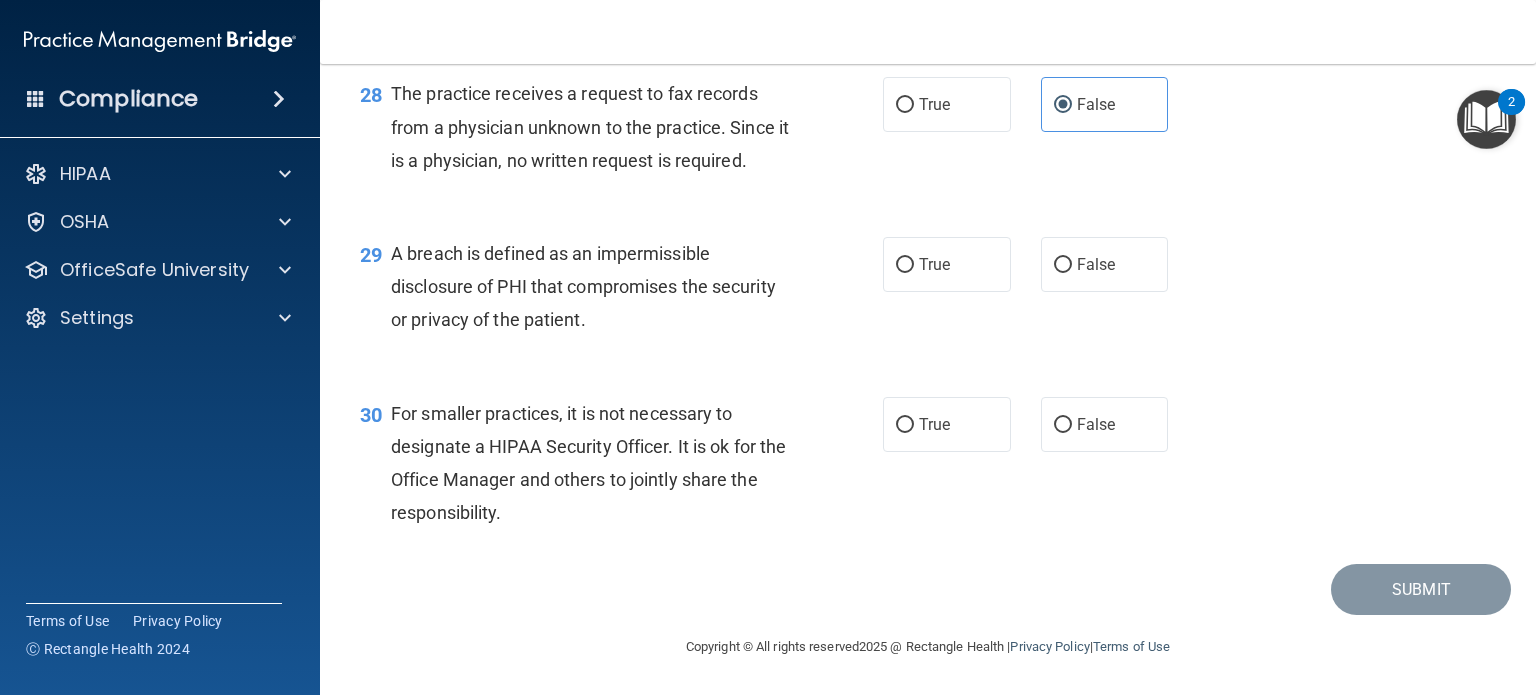 scroll, scrollTop: 4824, scrollLeft: 0, axis: vertical 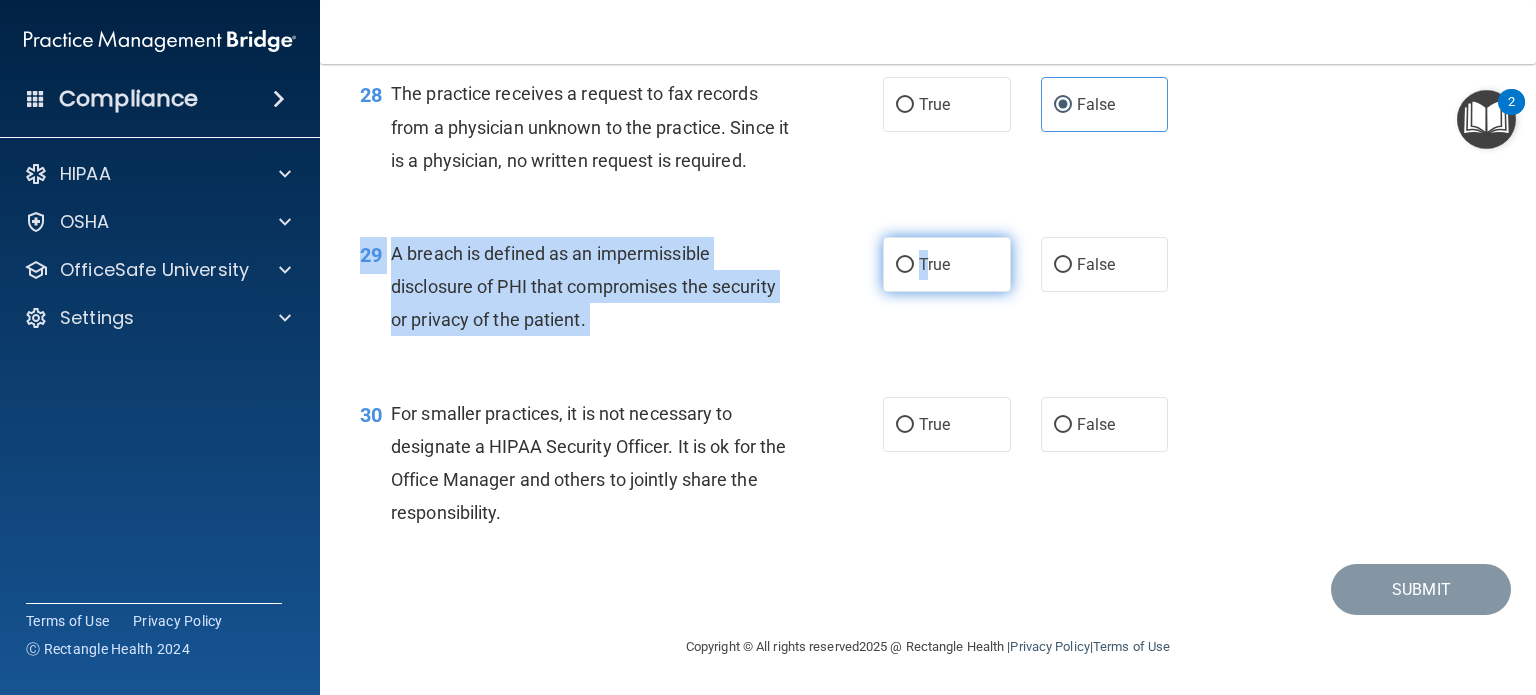 drag, startPoint x: 946, startPoint y: 300, endPoint x: 916, endPoint y: 263, distance: 47.63402 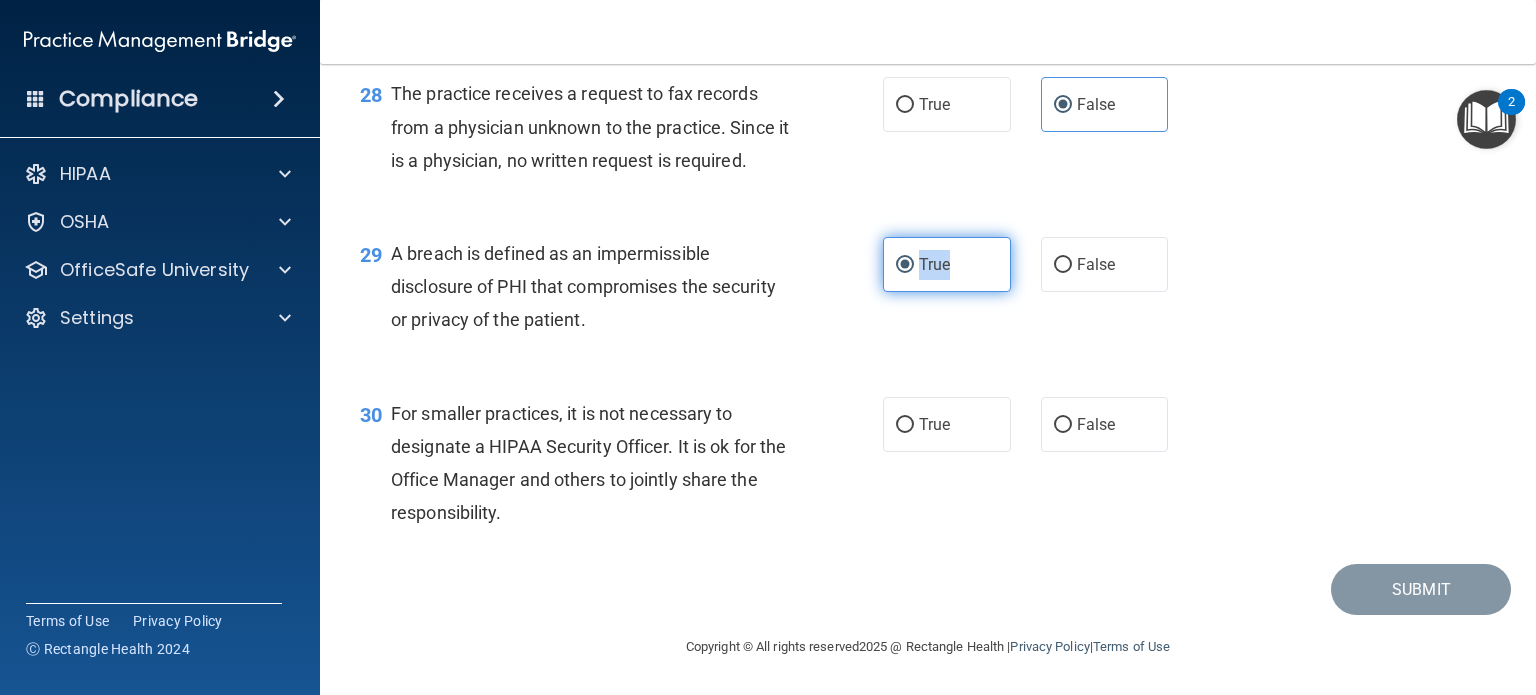 click on "True" at bounding box center [934, 264] 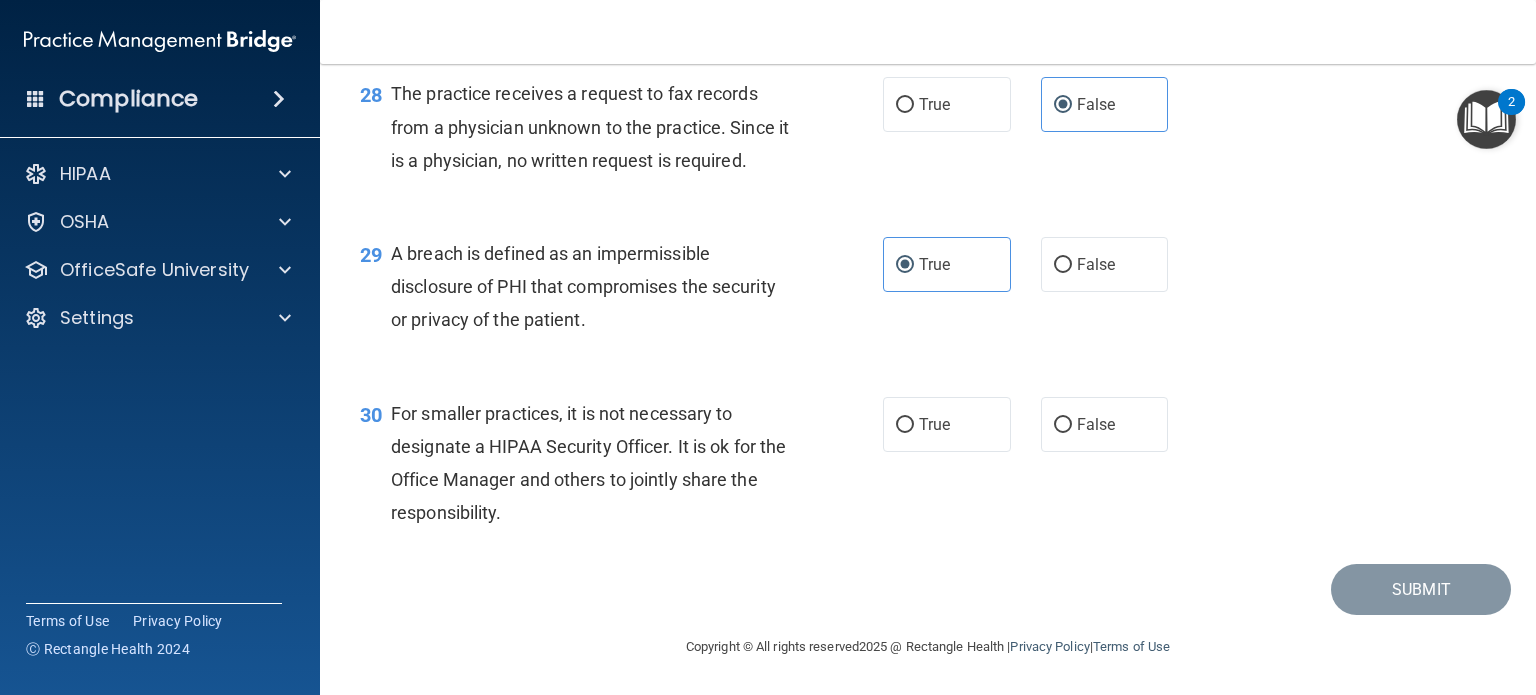 click on "A breach is defined as an impermissible disclosure of PHI that compromises the security or privacy of the patient." at bounding box center (598, 287) 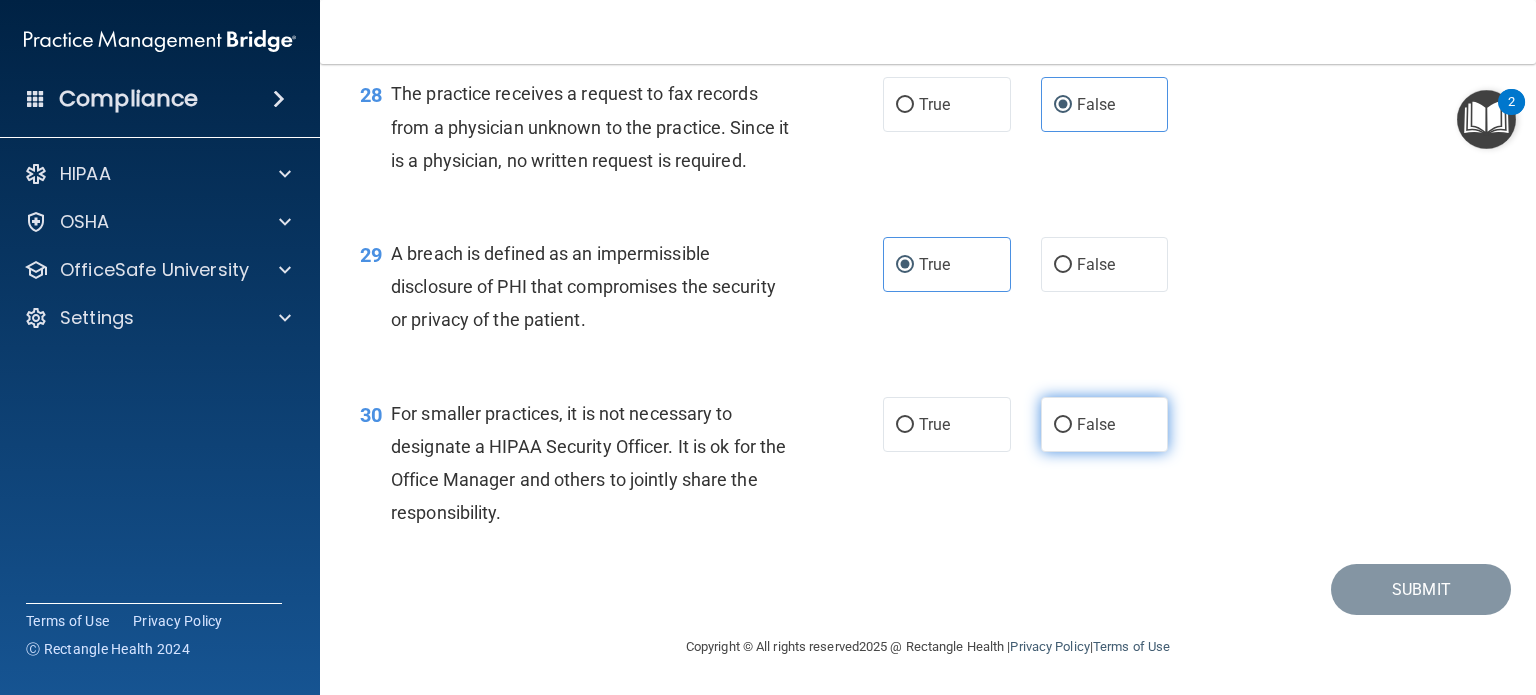 click on "False" at bounding box center (1063, 425) 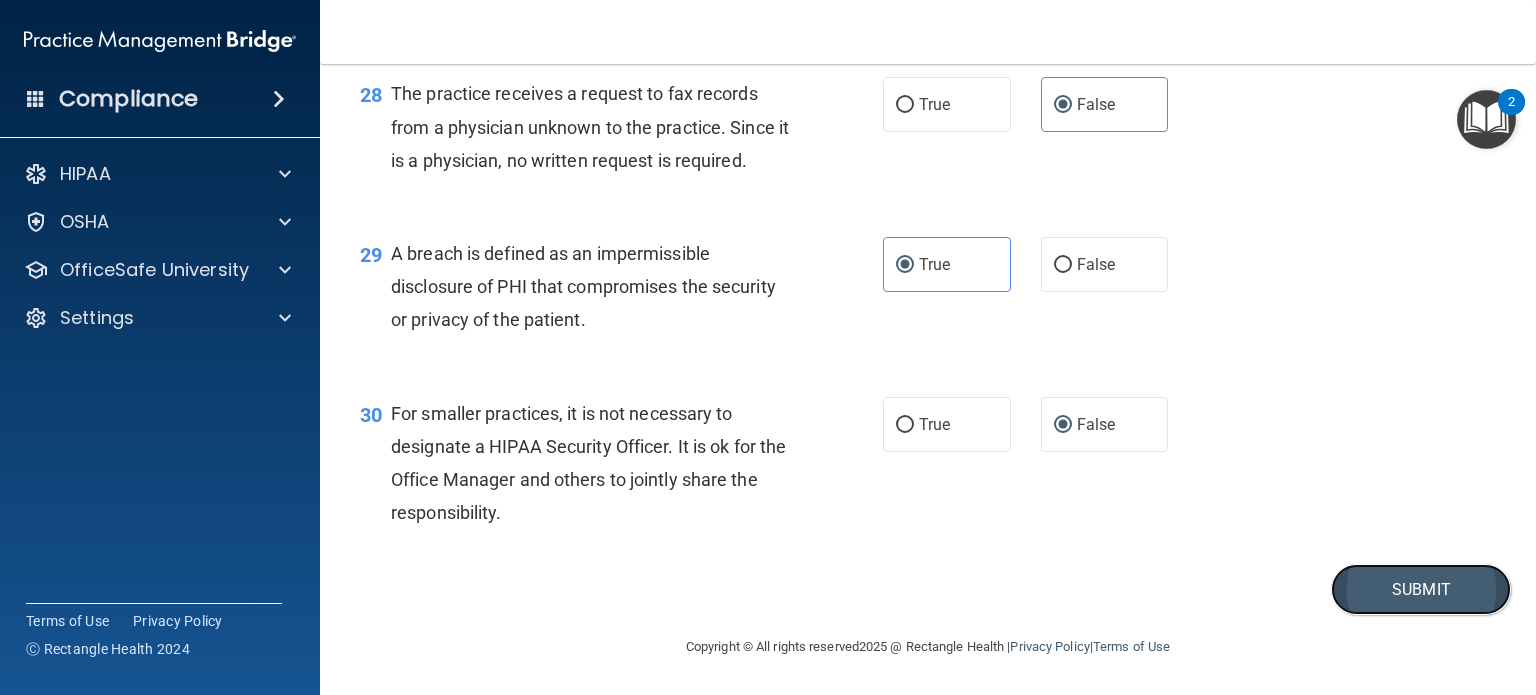 click on "Submit" at bounding box center [1421, 589] 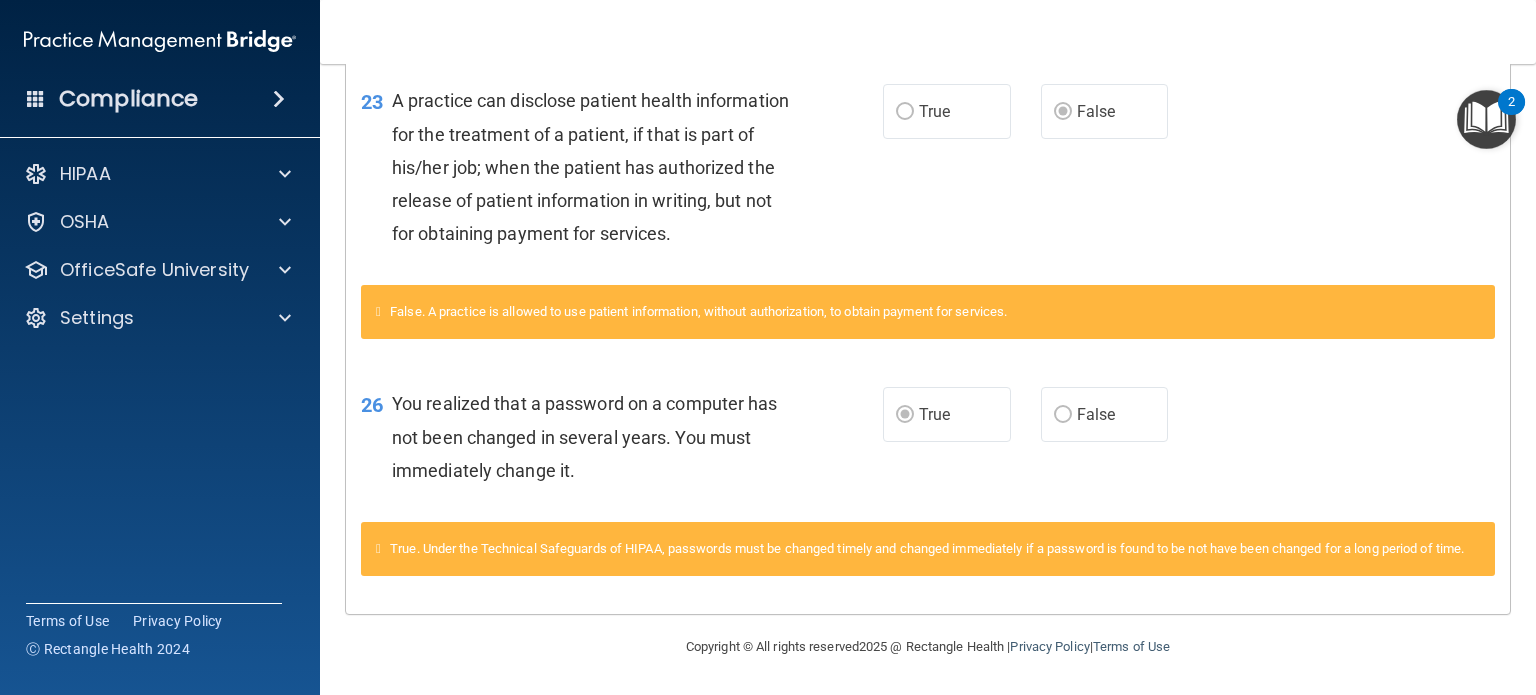 scroll, scrollTop: 0, scrollLeft: 0, axis: both 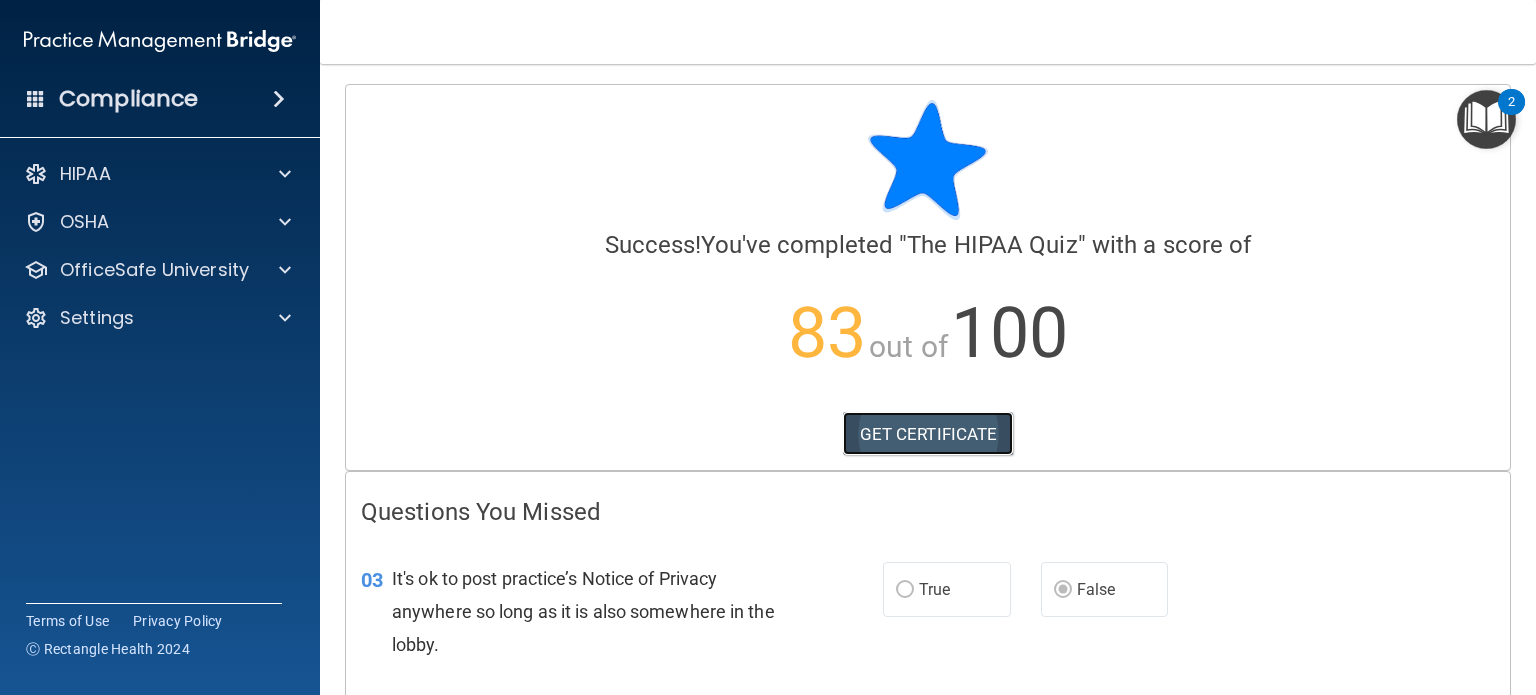 click on "GET CERTIFICATE" at bounding box center (928, 434) 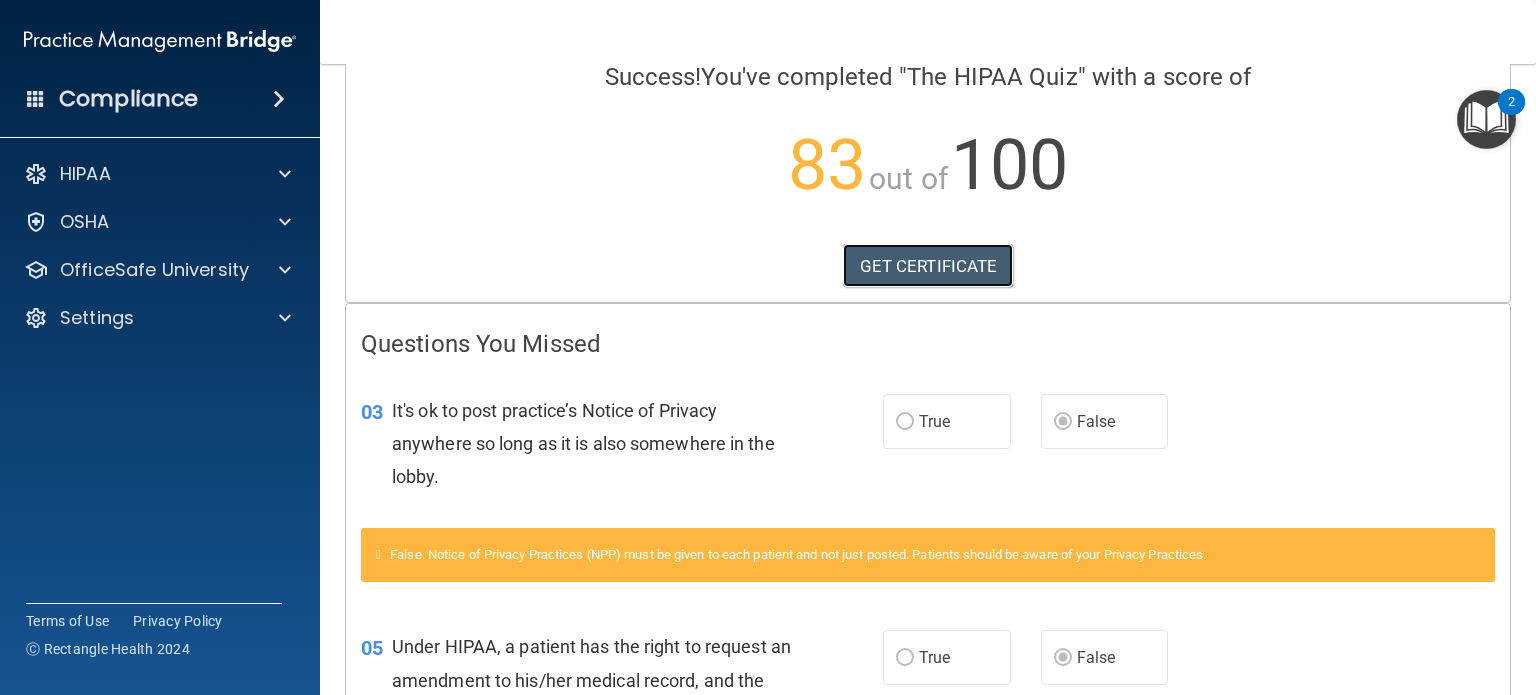 scroll, scrollTop: 0, scrollLeft: 0, axis: both 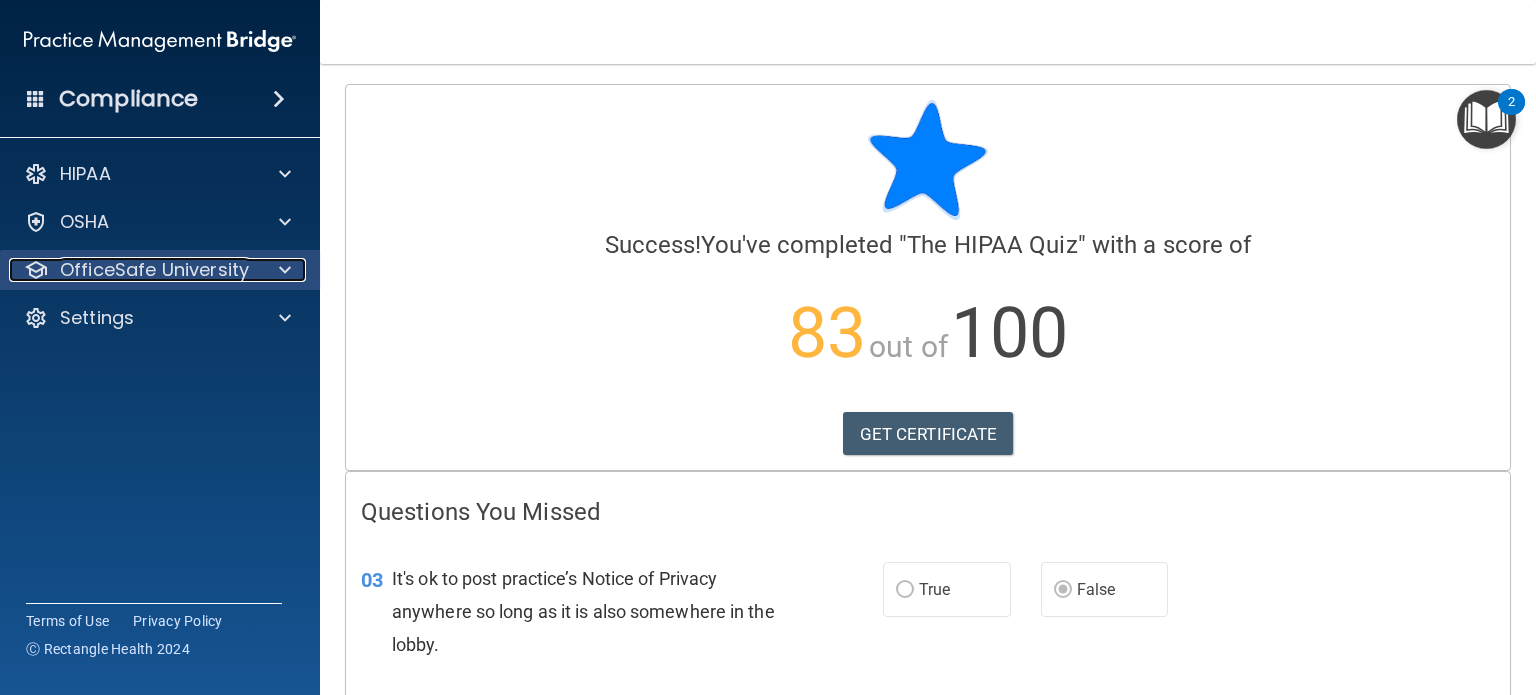 click on "OfficeSafe University" at bounding box center [133, 270] 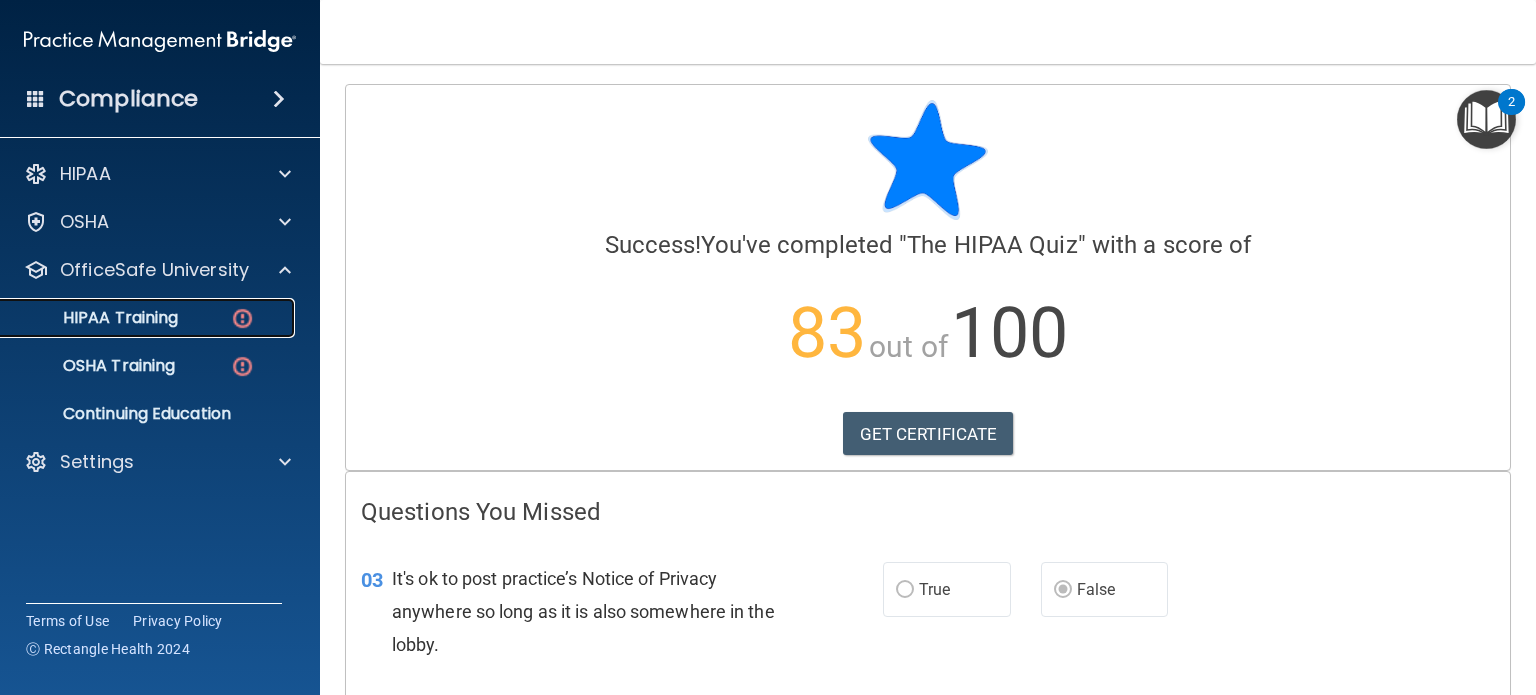 click on "HIPAA Training" at bounding box center (149, 318) 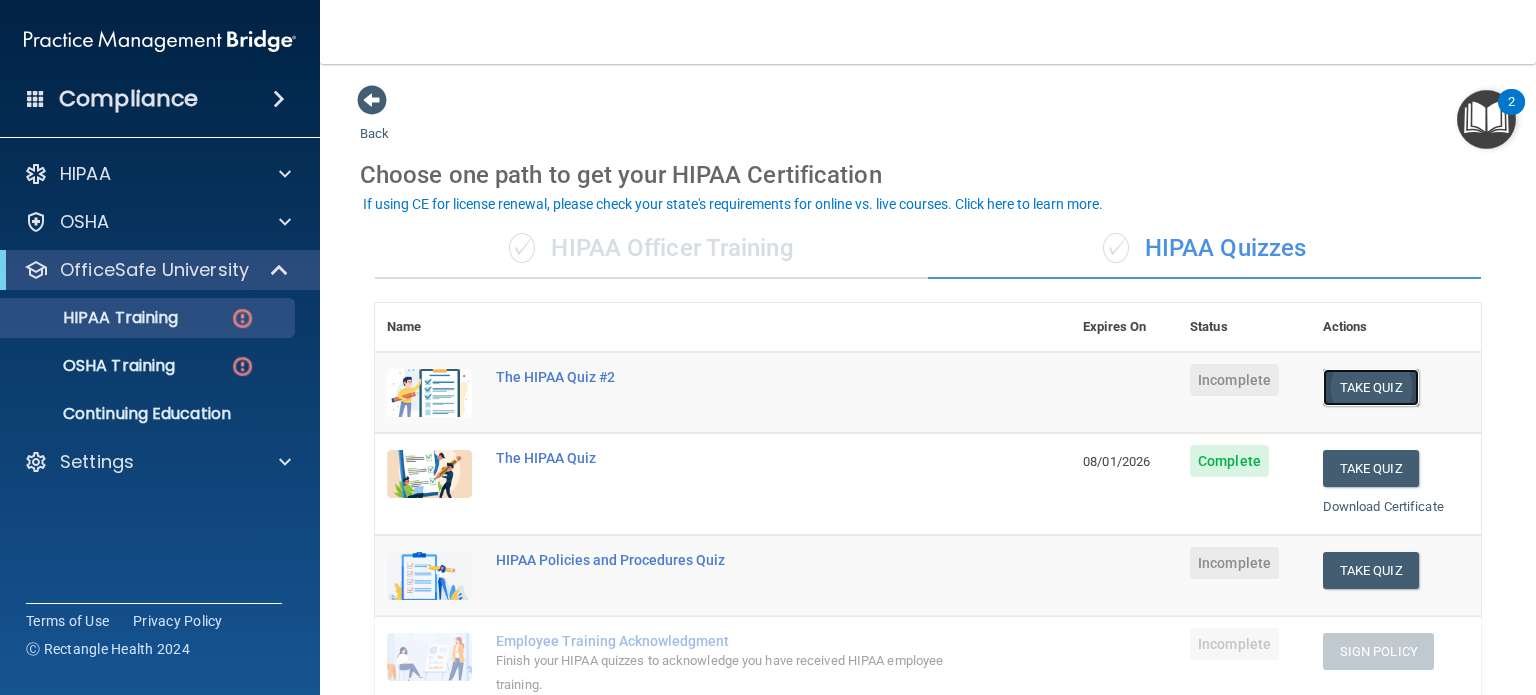 click on "Take Quiz" at bounding box center (1371, 387) 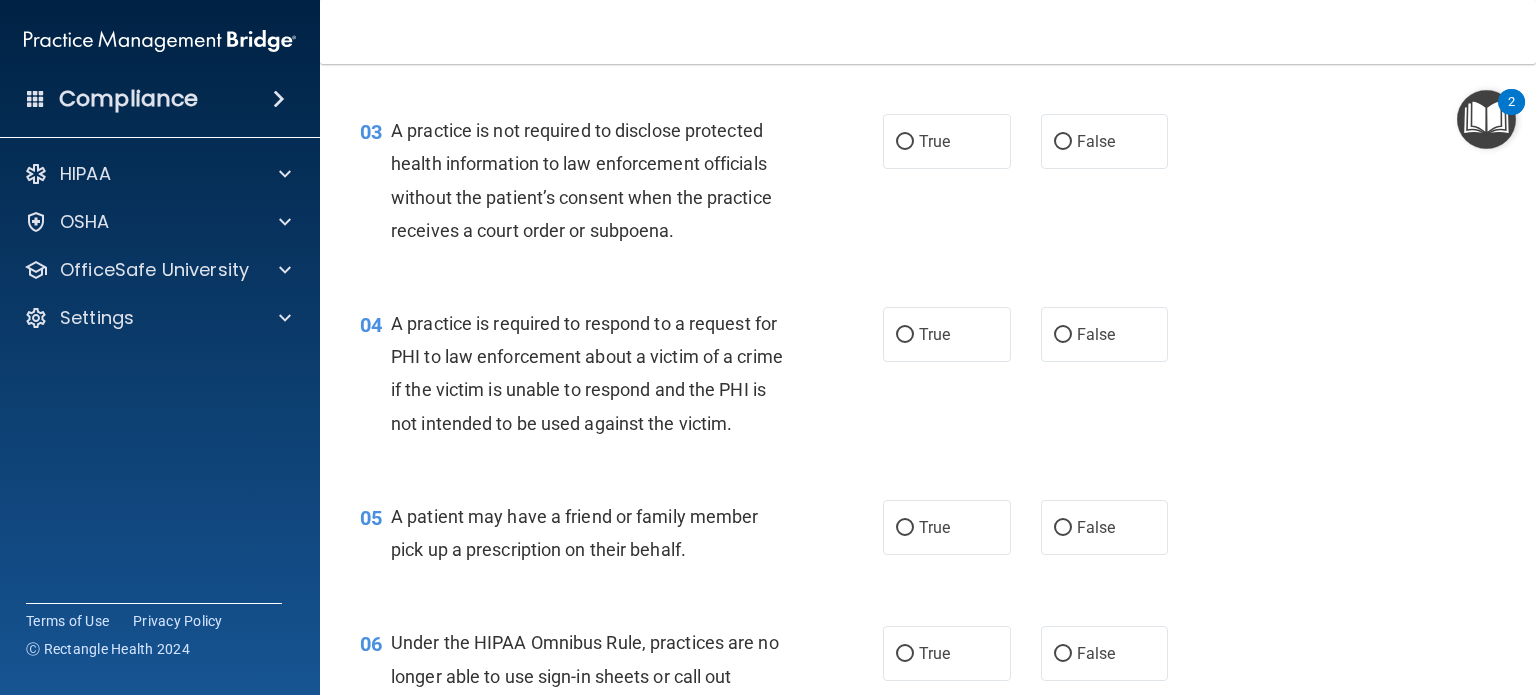 scroll, scrollTop: 0, scrollLeft: 0, axis: both 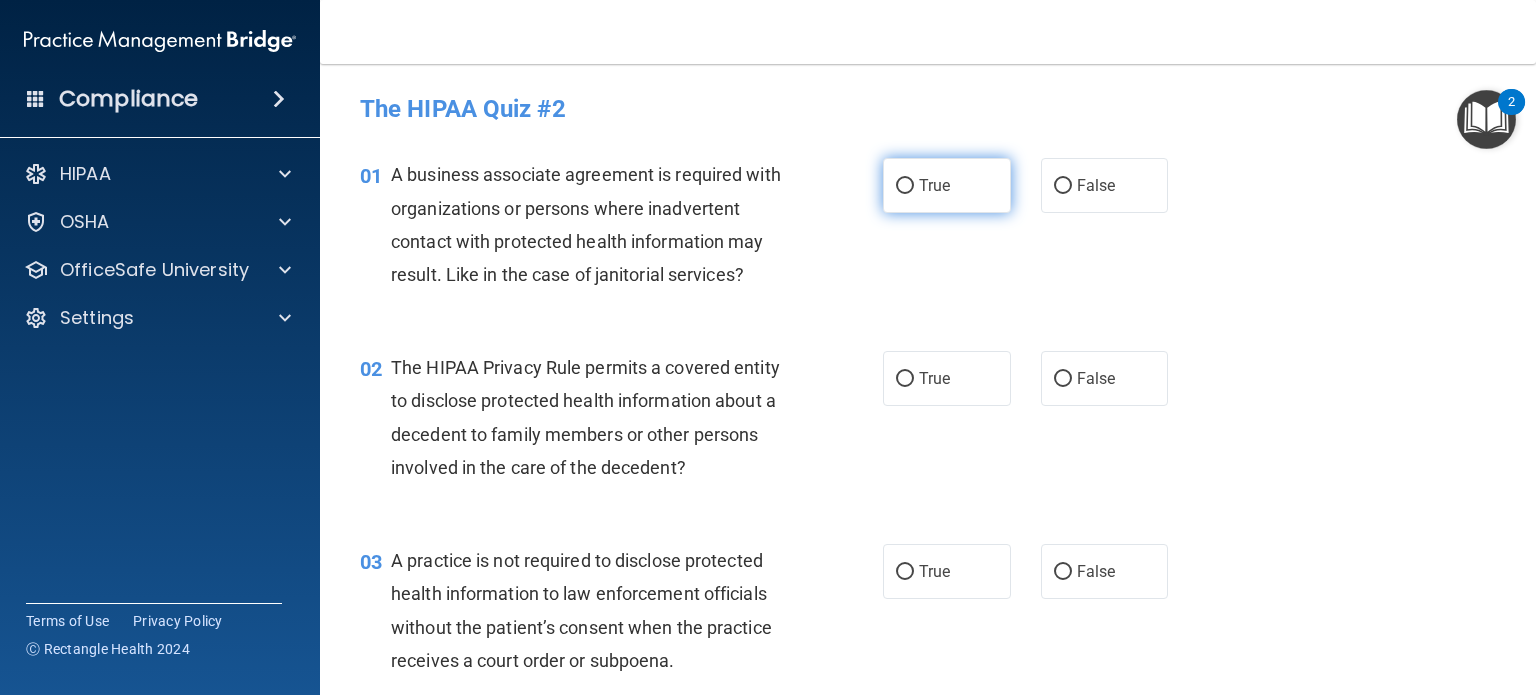 click on "True" at bounding box center [947, 185] 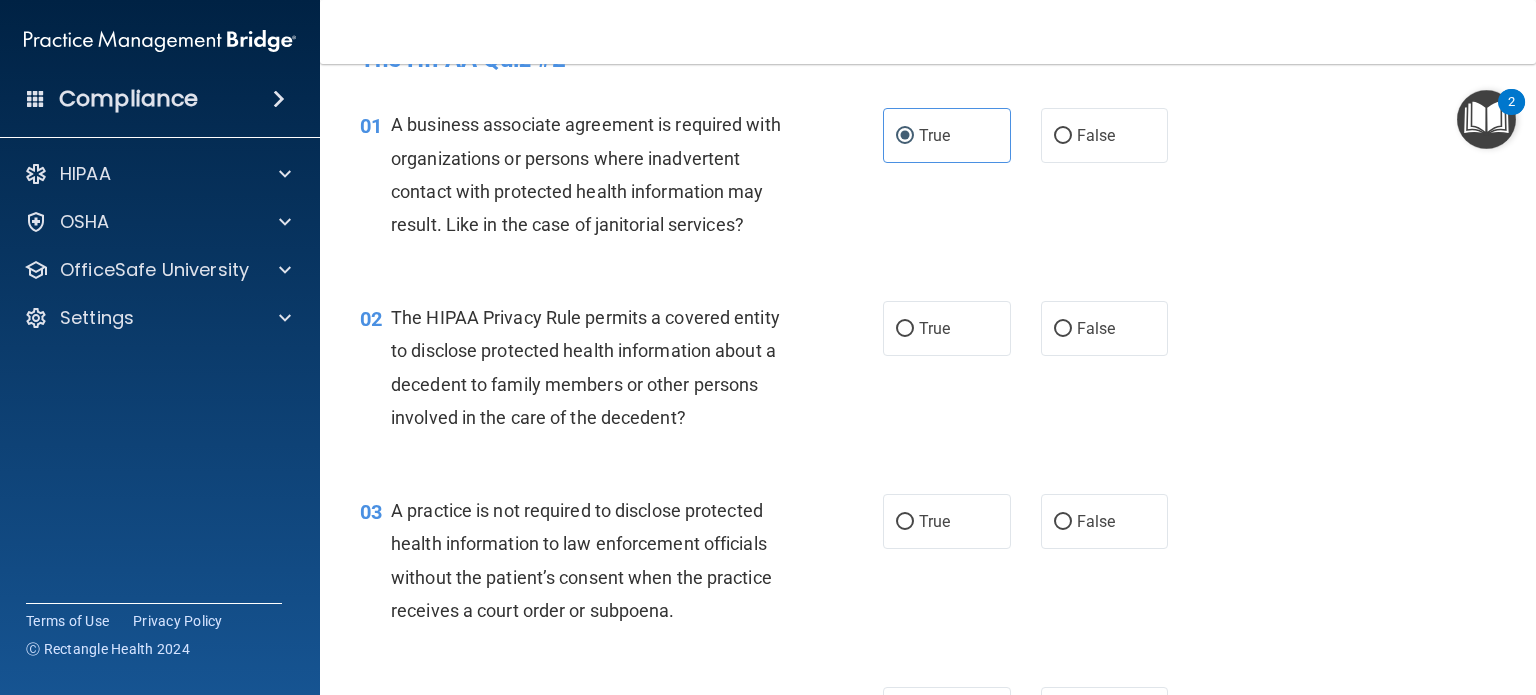 scroll, scrollTop: 51, scrollLeft: 0, axis: vertical 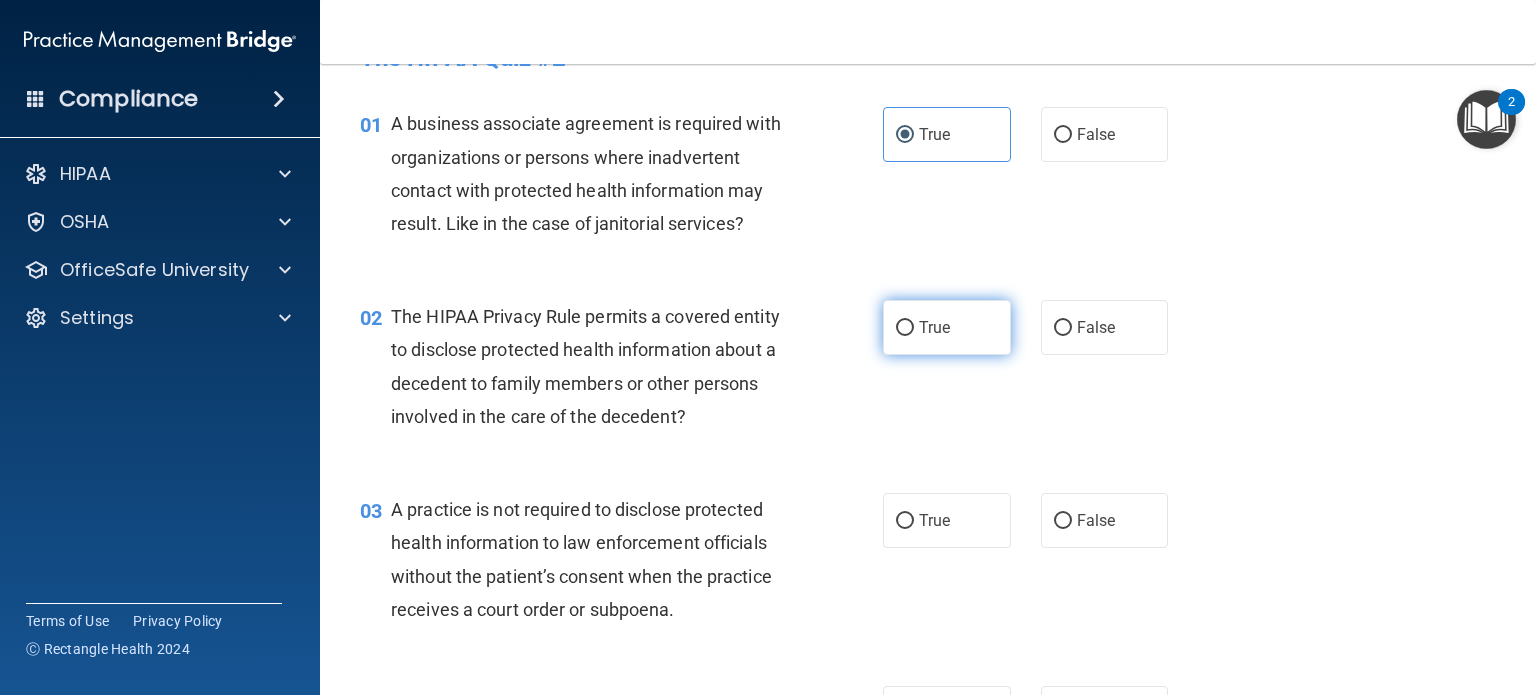 click on "True" at bounding box center (947, 327) 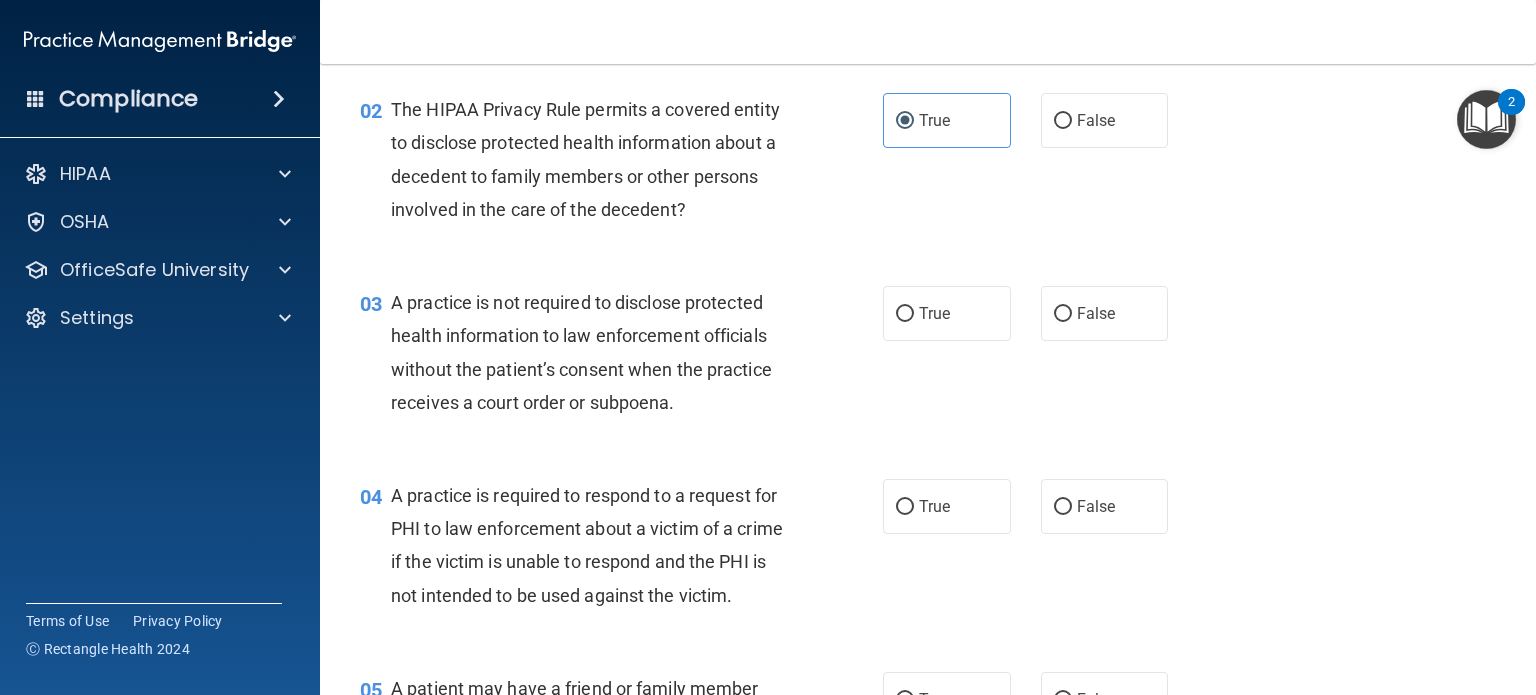scroll, scrollTop: 267, scrollLeft: 0, axis: vertical 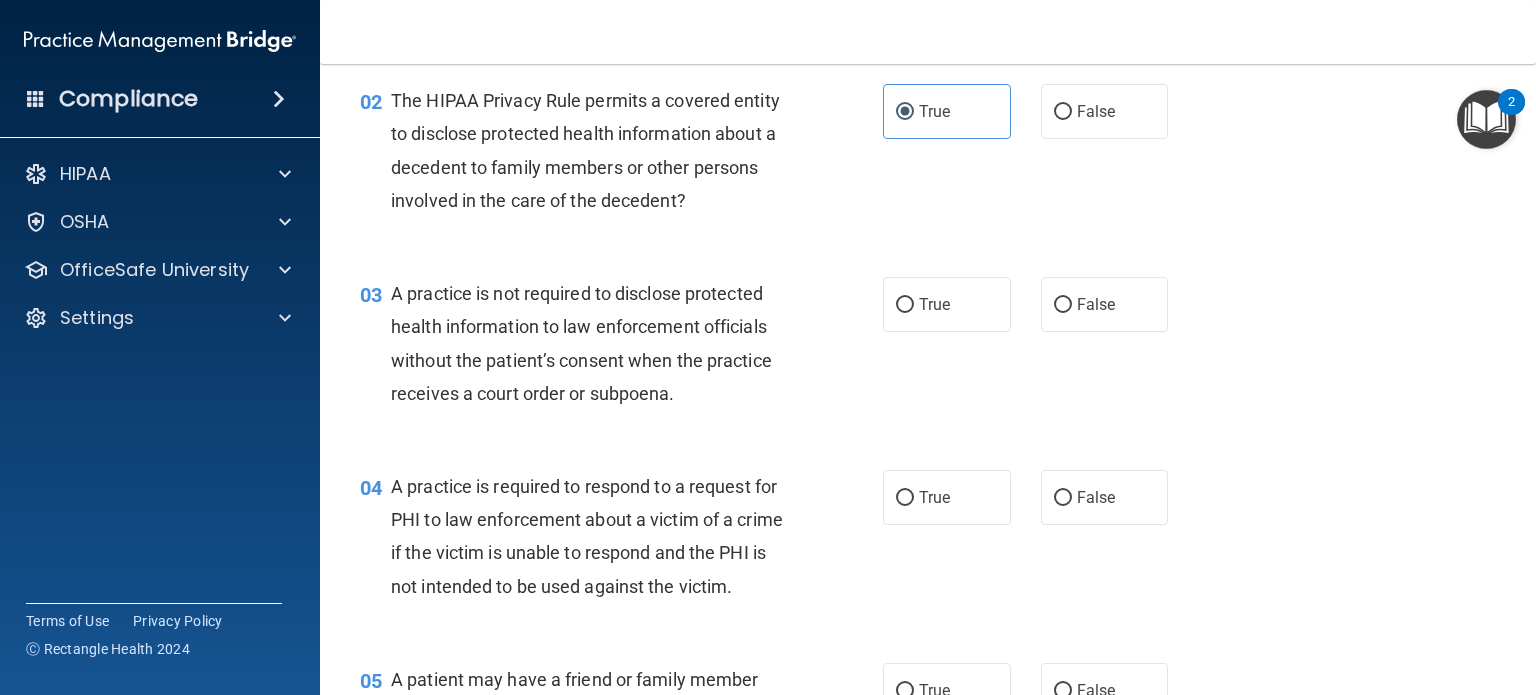 click on "True           False" at bounding box center (1036, 304) 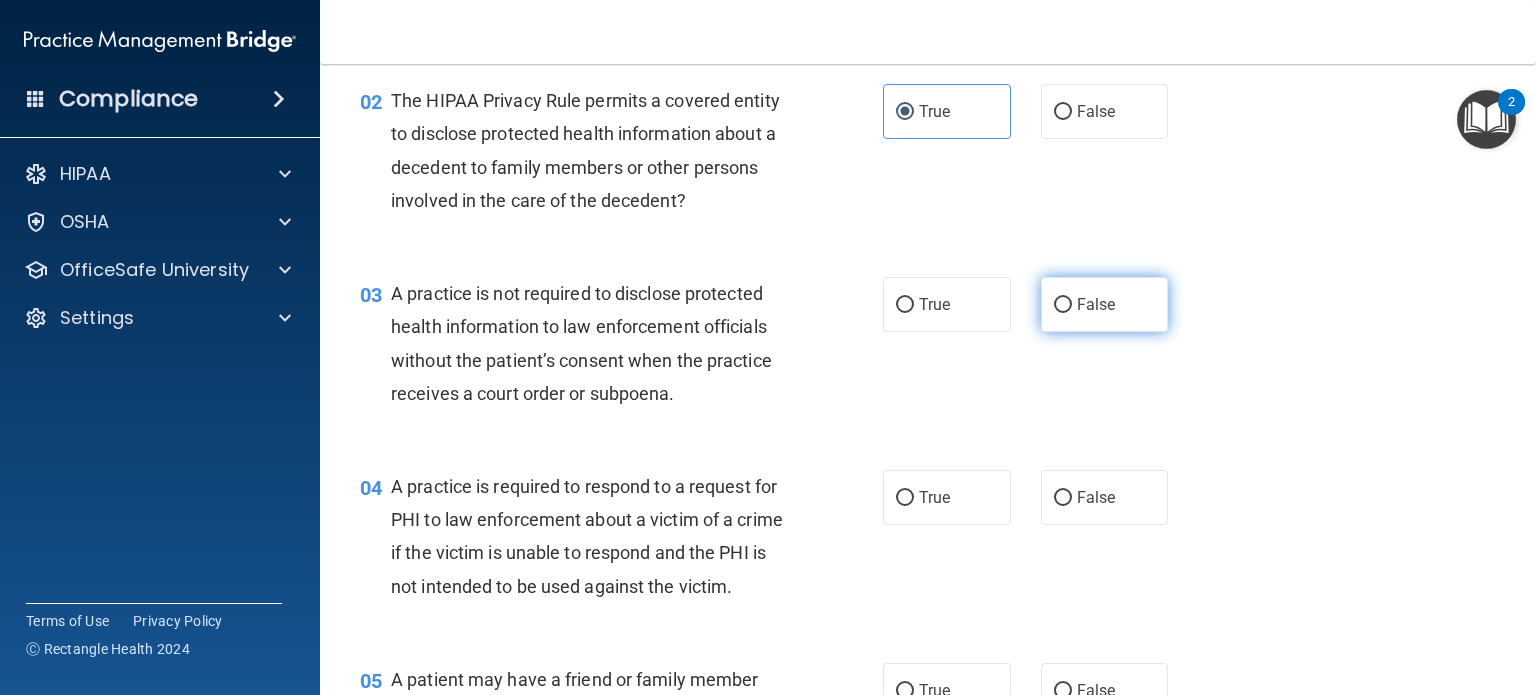 click on "False" at bounding box center (1063, 305) 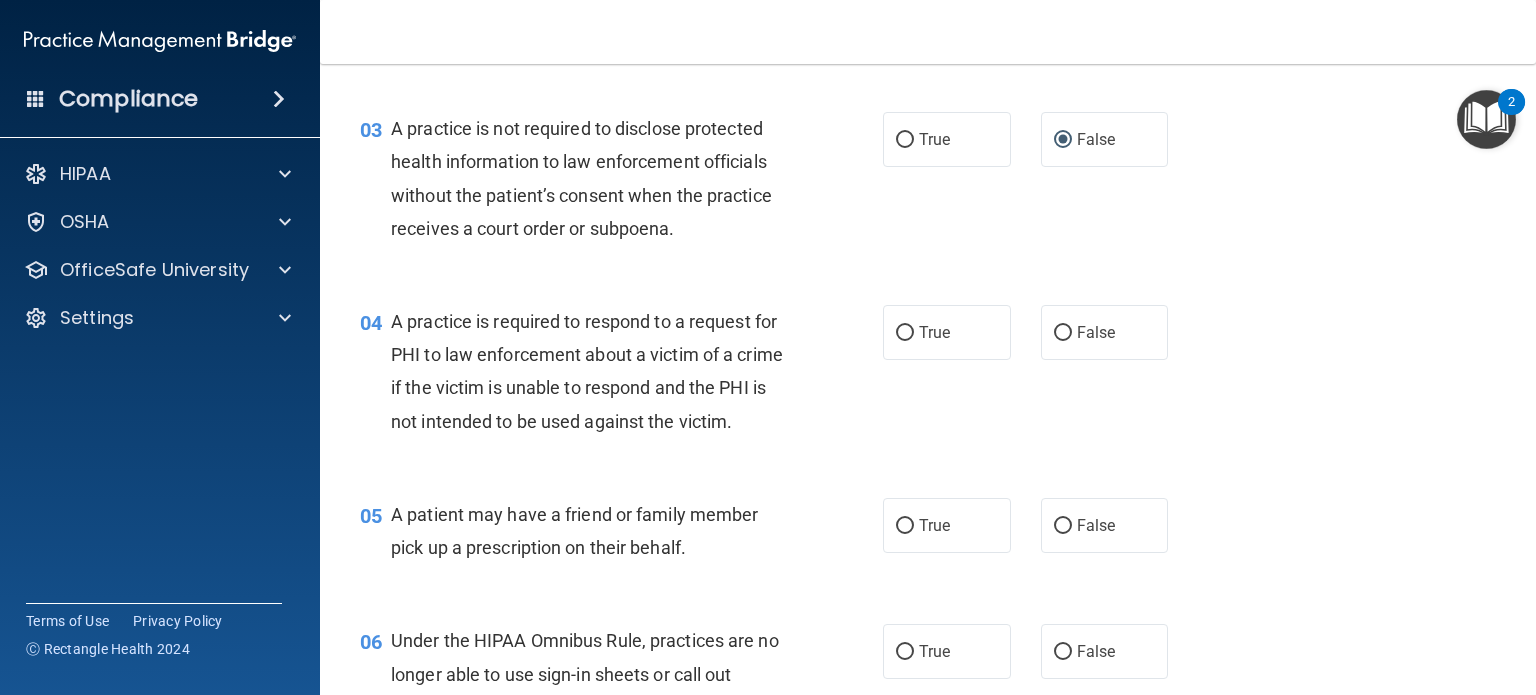 scroll, scrollTop: 436, scrollLeft: 0, axis: vertical 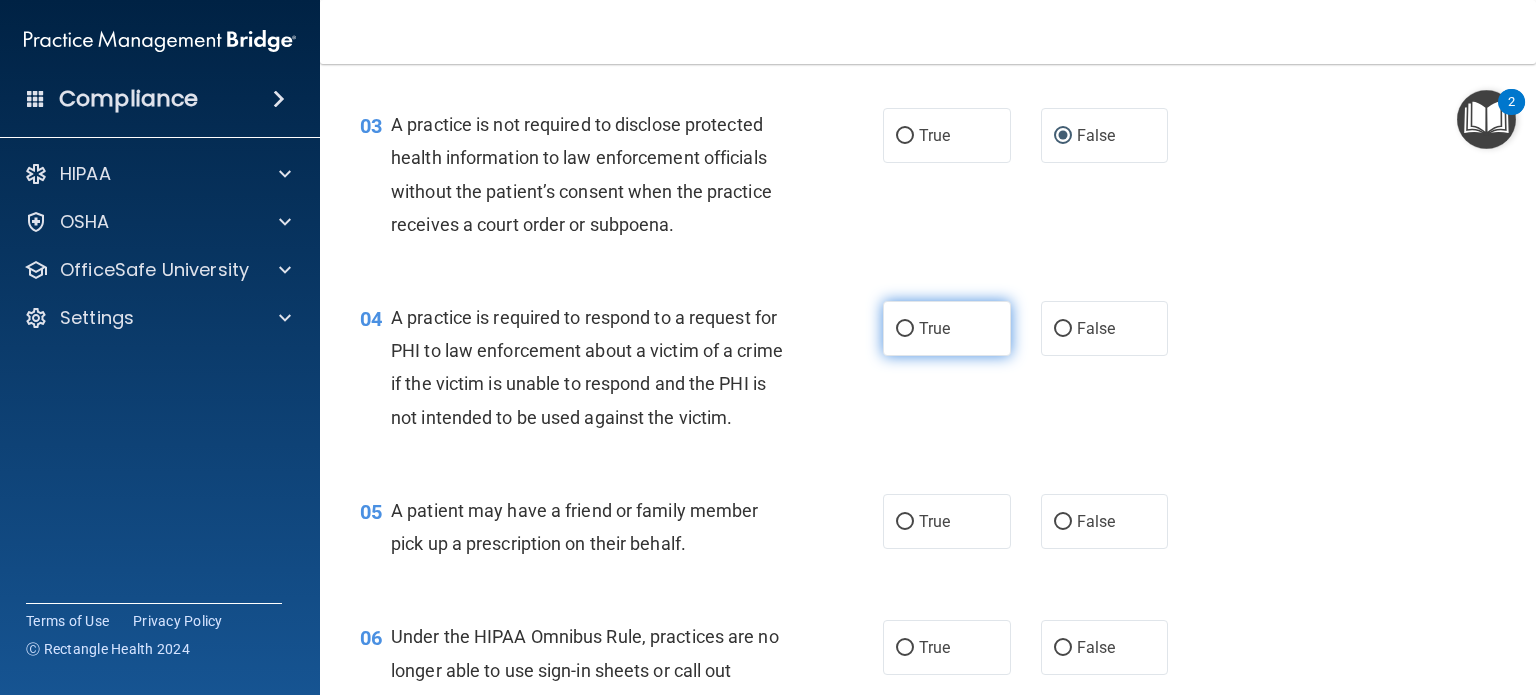 click on "True" at bounding box center [947, 328] 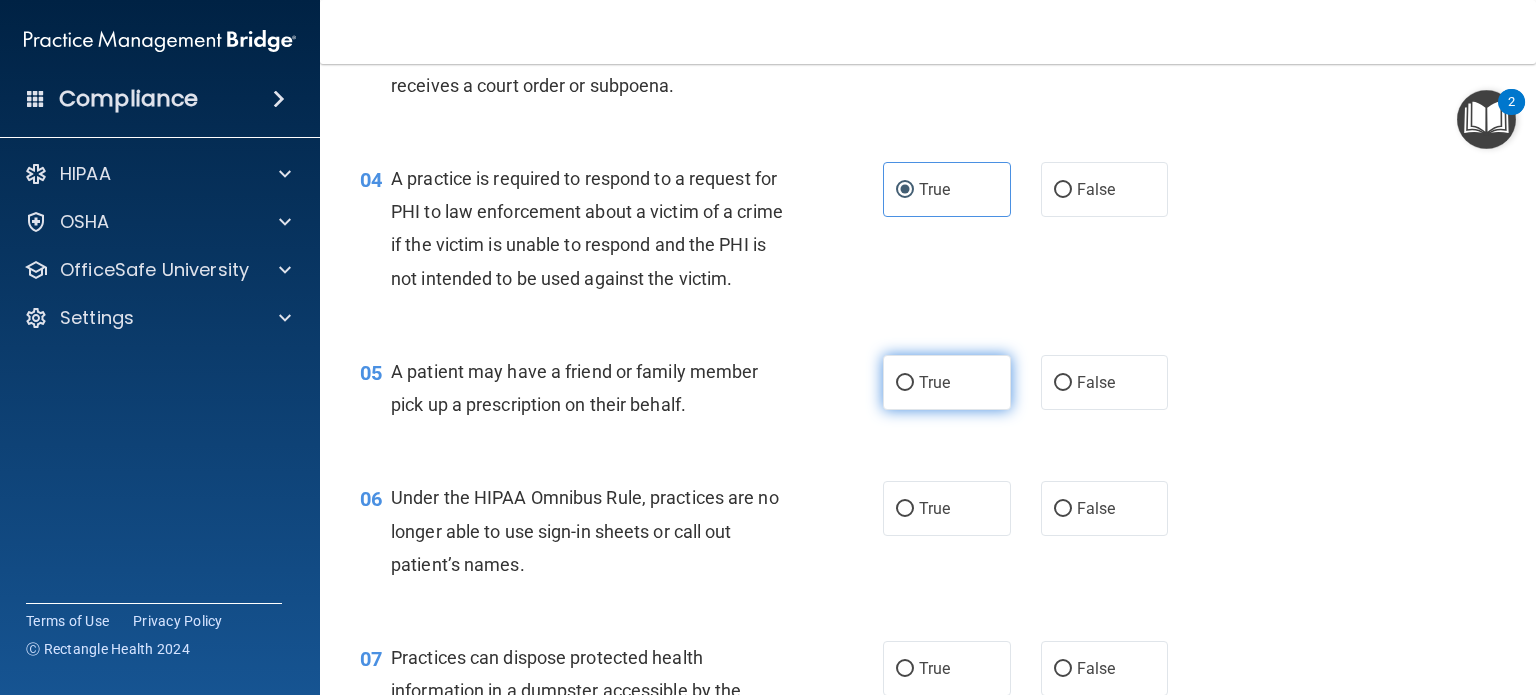 scroll, scrollTop: 576, scrollLeft: 0, axis: vertical 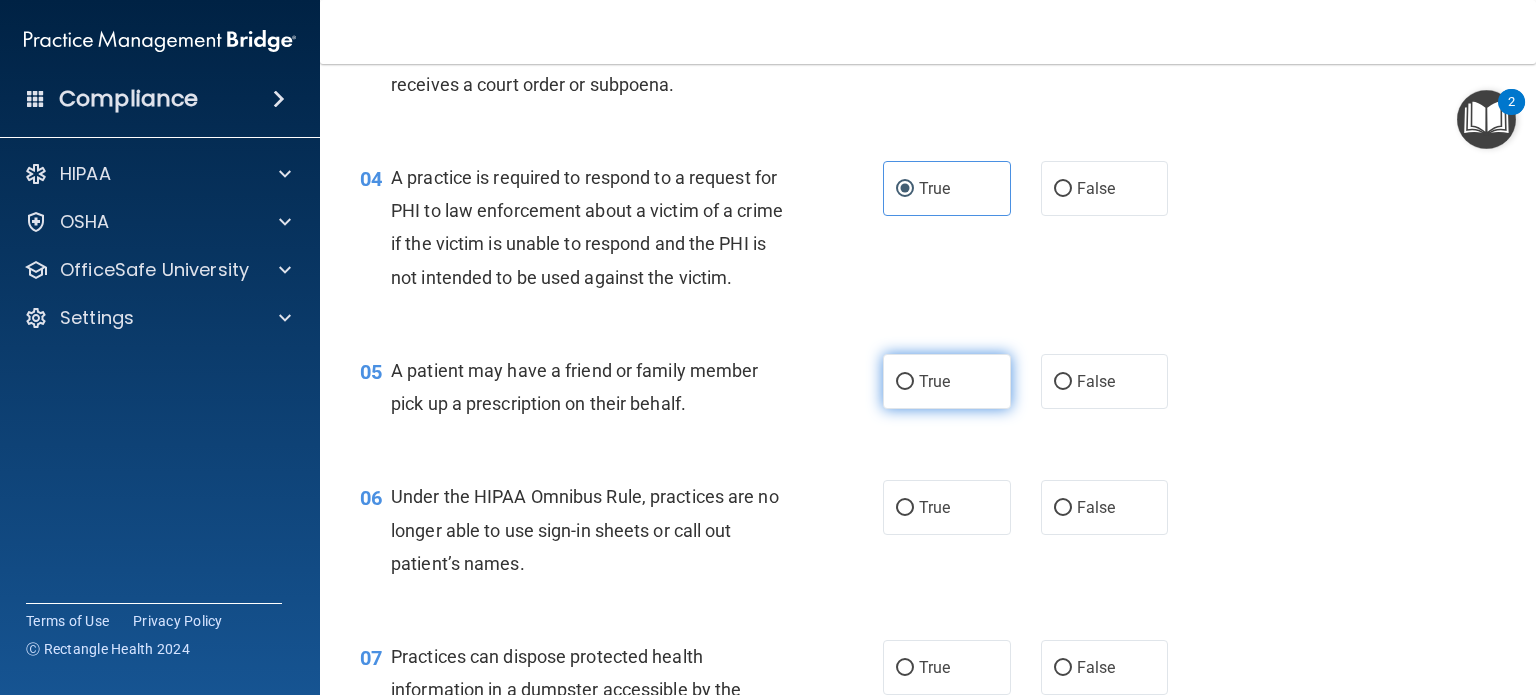 click on "True" at bounding box center (934, 381) 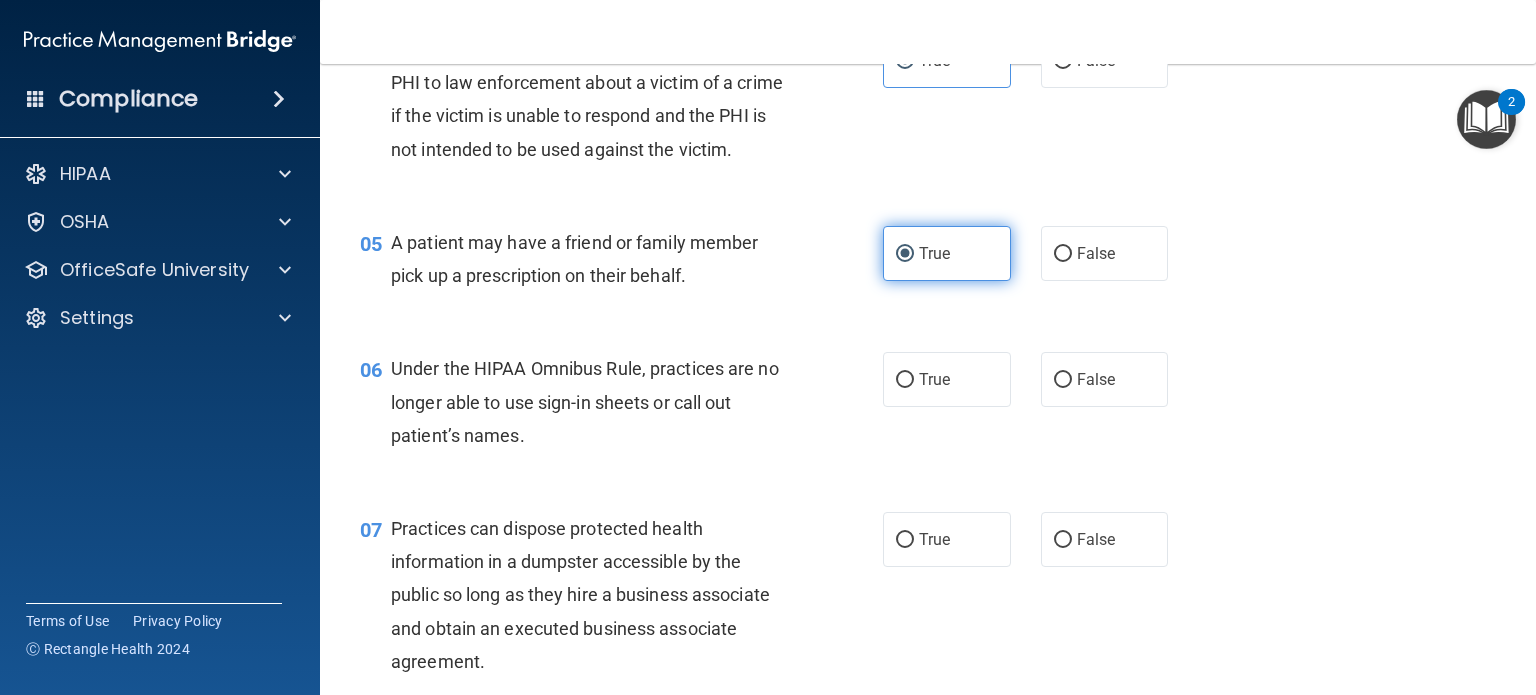 scroll, scrollTop: 704, scrollLeft: 0, axis: vertical 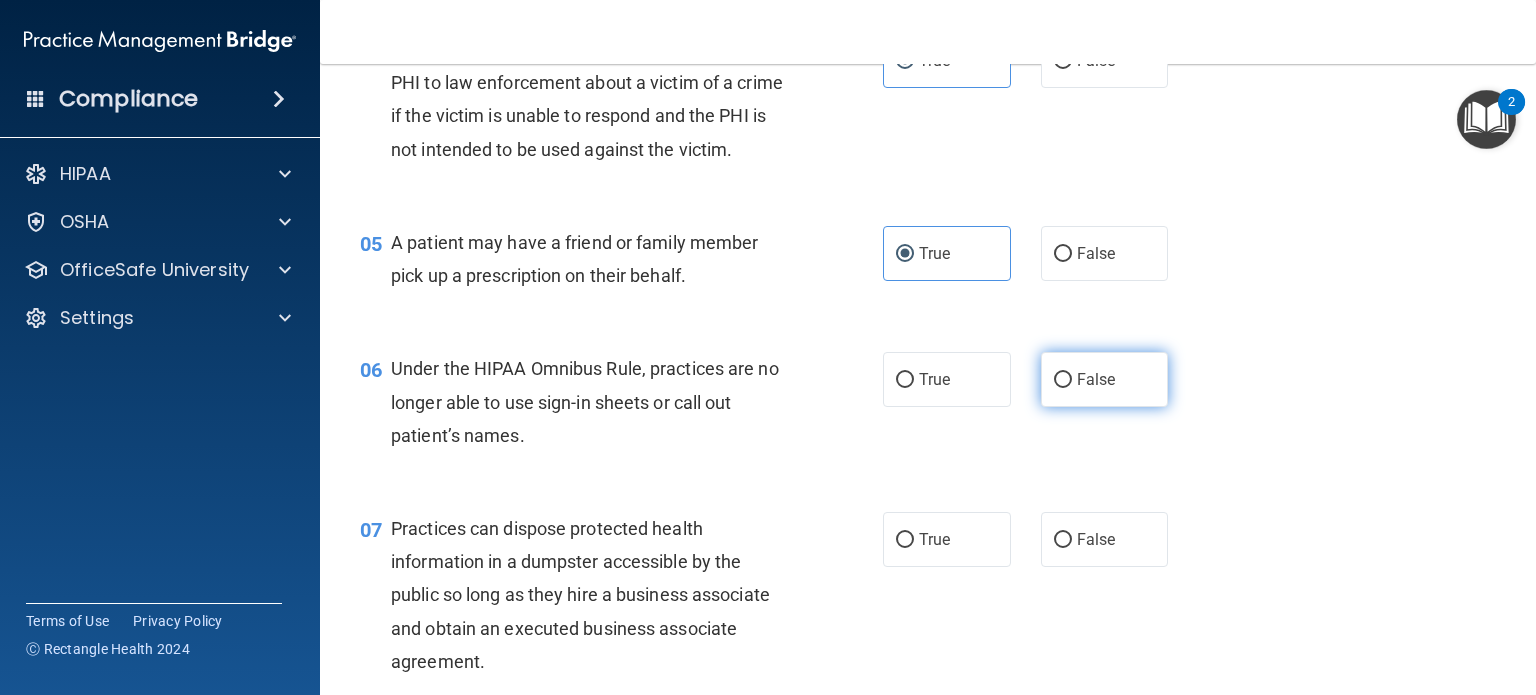 click on "False" at bounding box center [1063, 380] 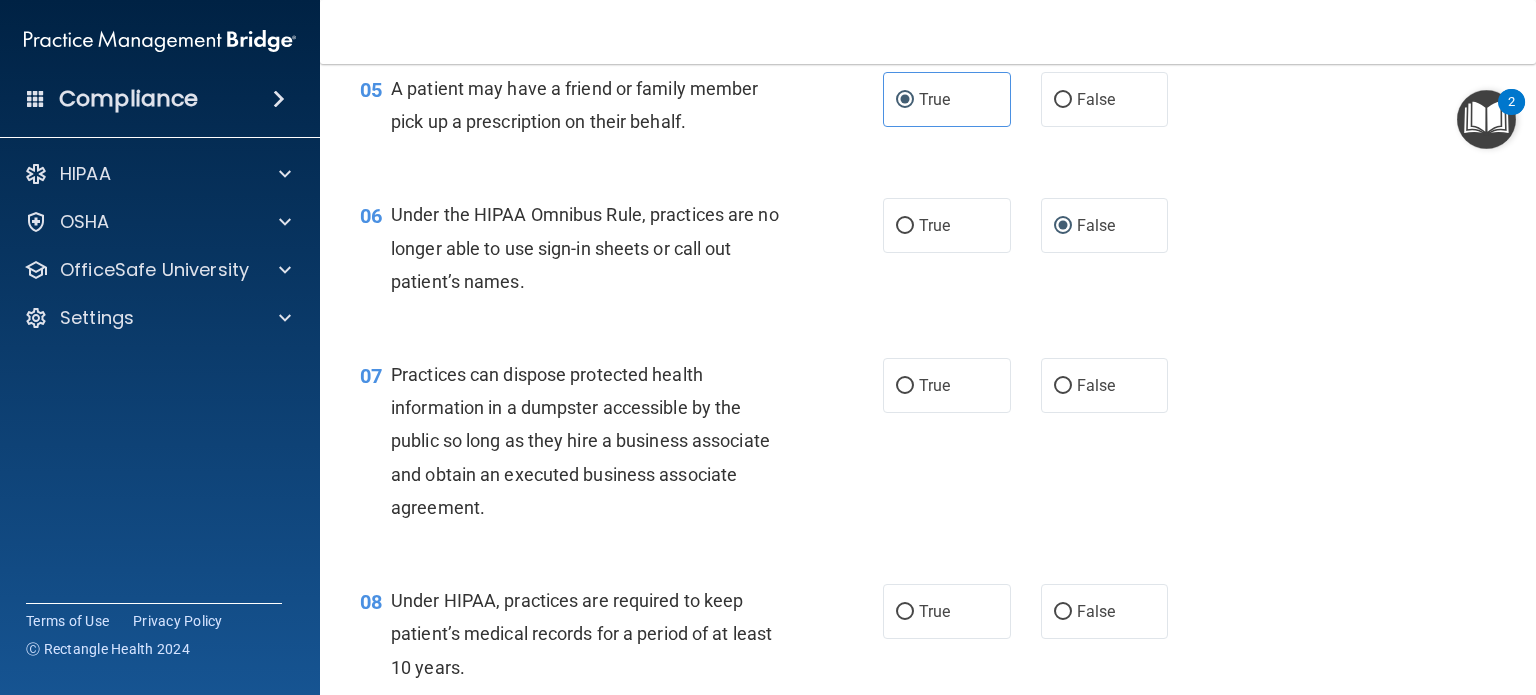 scroll, scrollTop: 860, scrollLeft: 0, axis: vertical 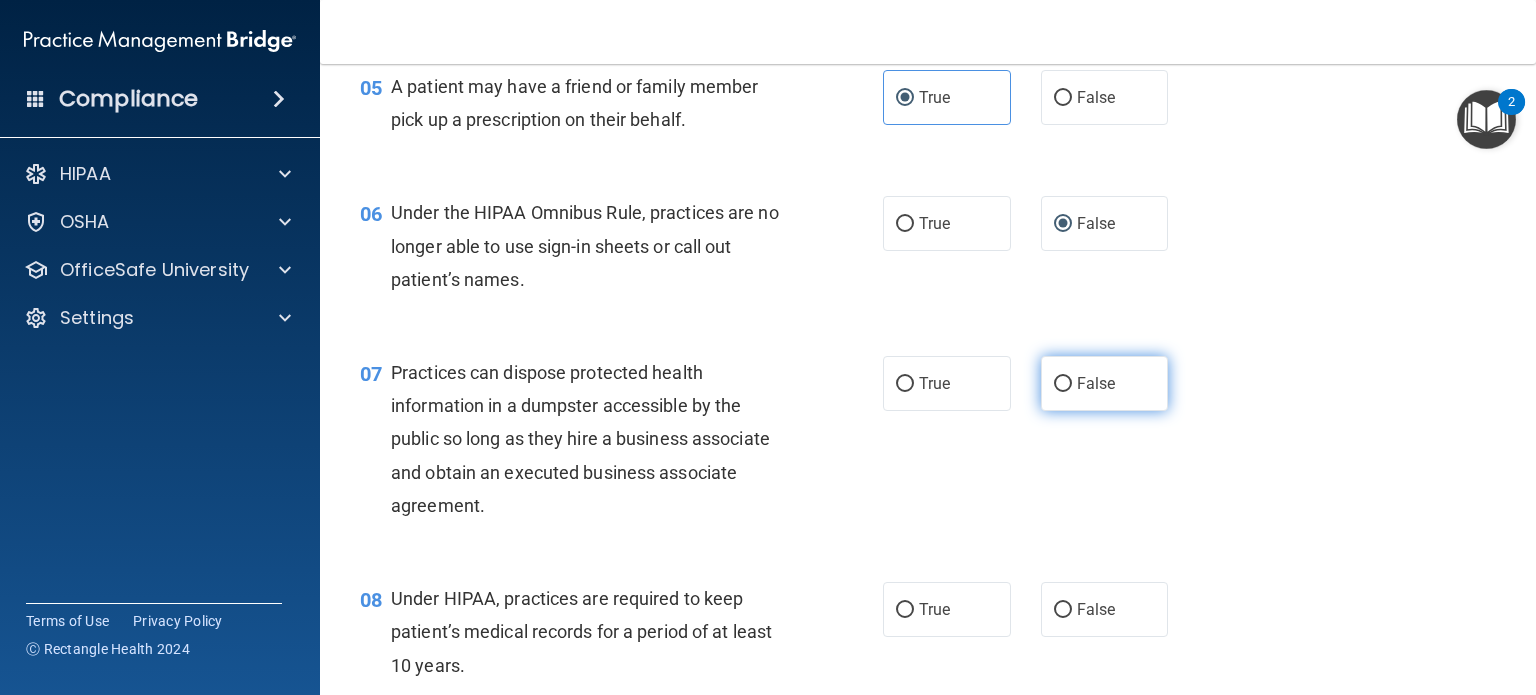 click on "False" at bounding box center (1063, 384) 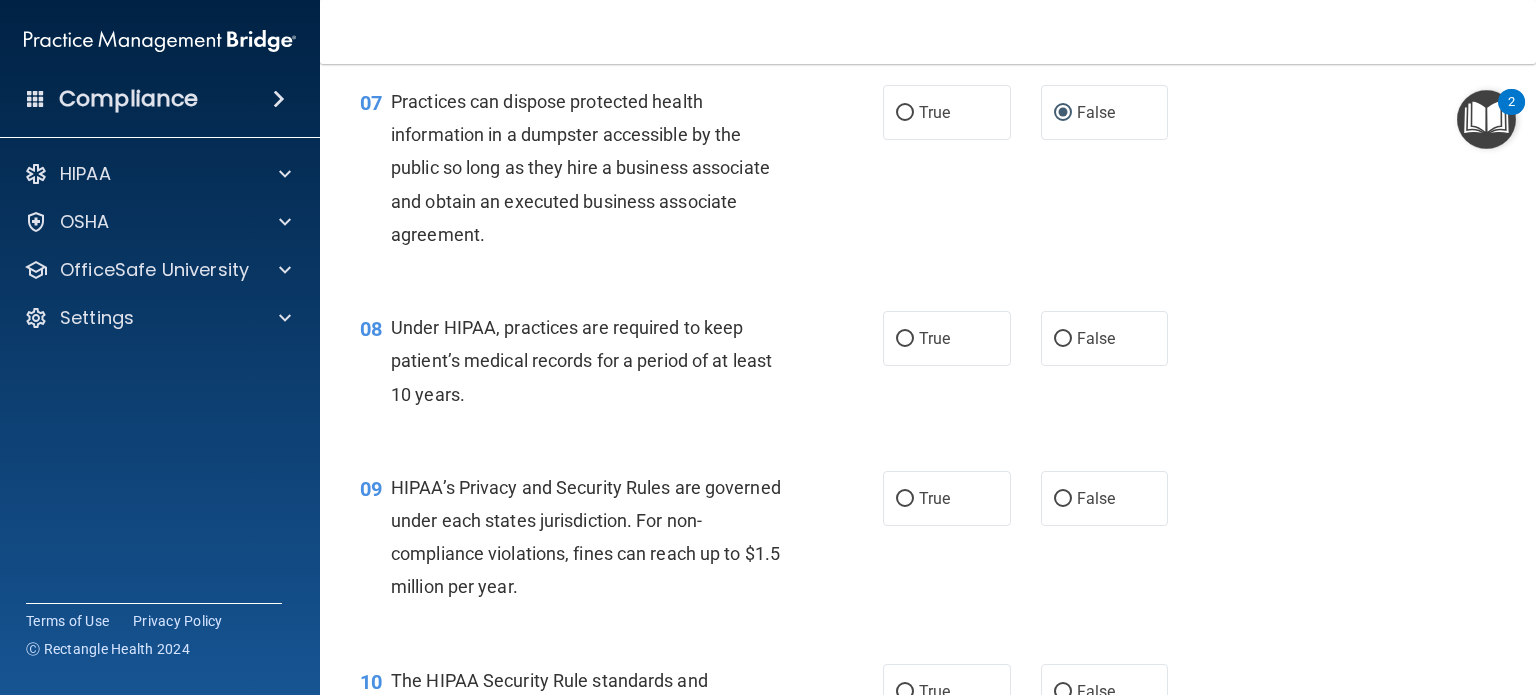 scroll, scrollTop: 1132, scrollLeft: 0, axis: vertical 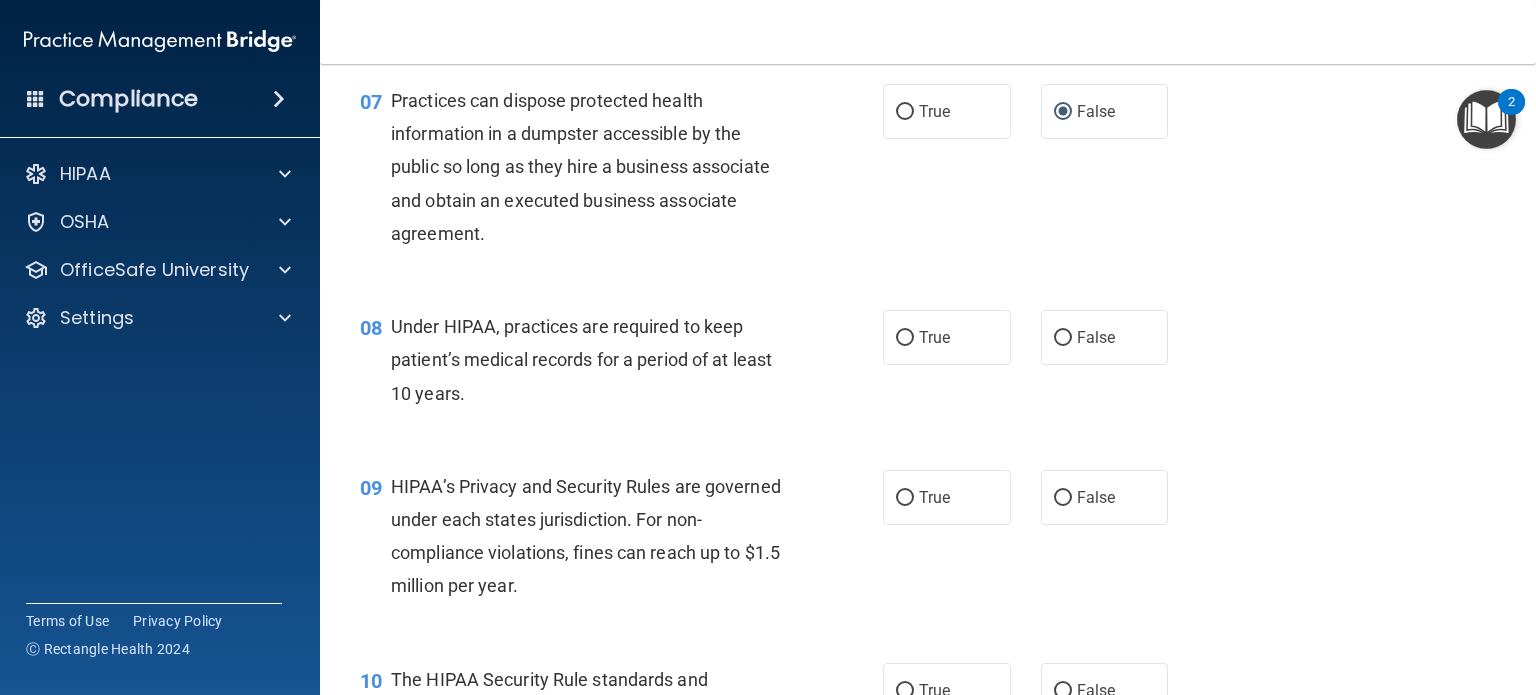 click on "Under HIPAA, practices are required to keep patient’s medical records for a period of at least 10 years." at bounding box center (598, 360) 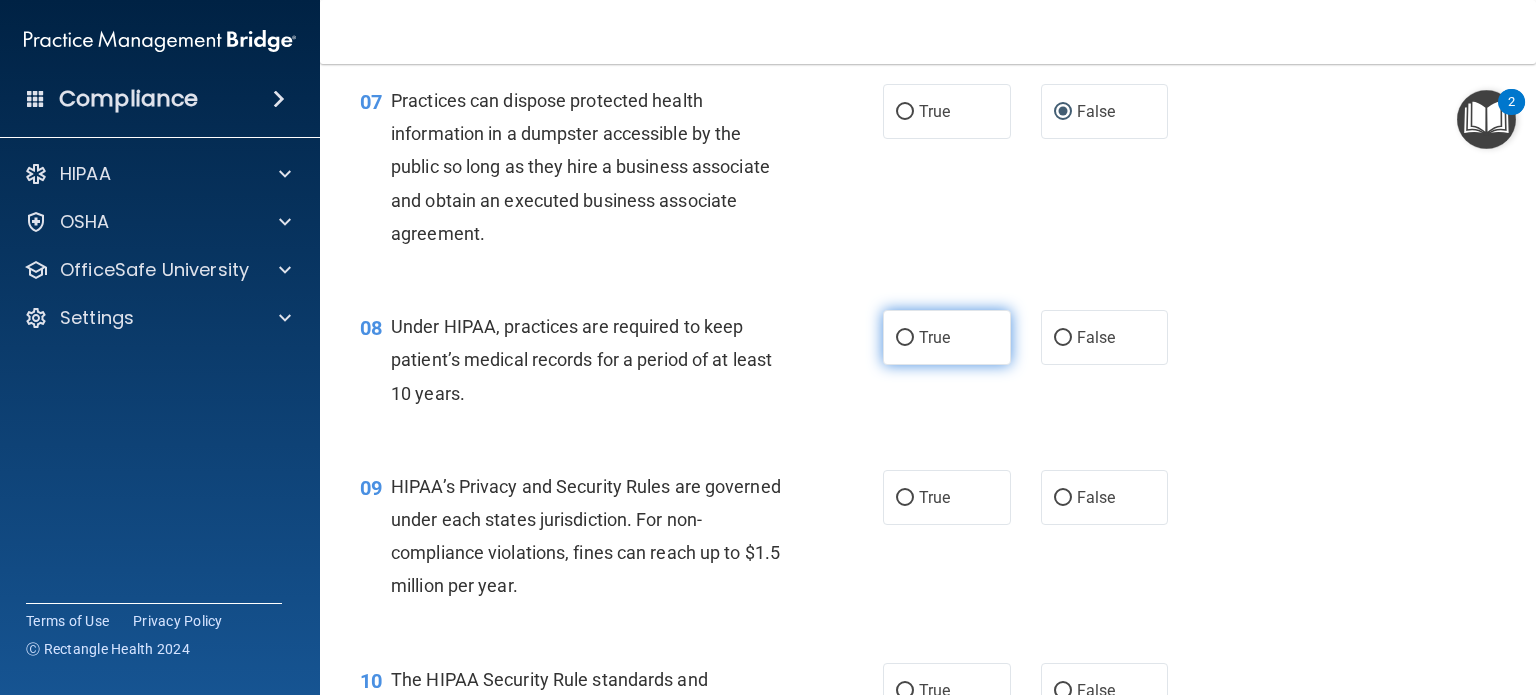click on "True" at bounding box center (934, 337) 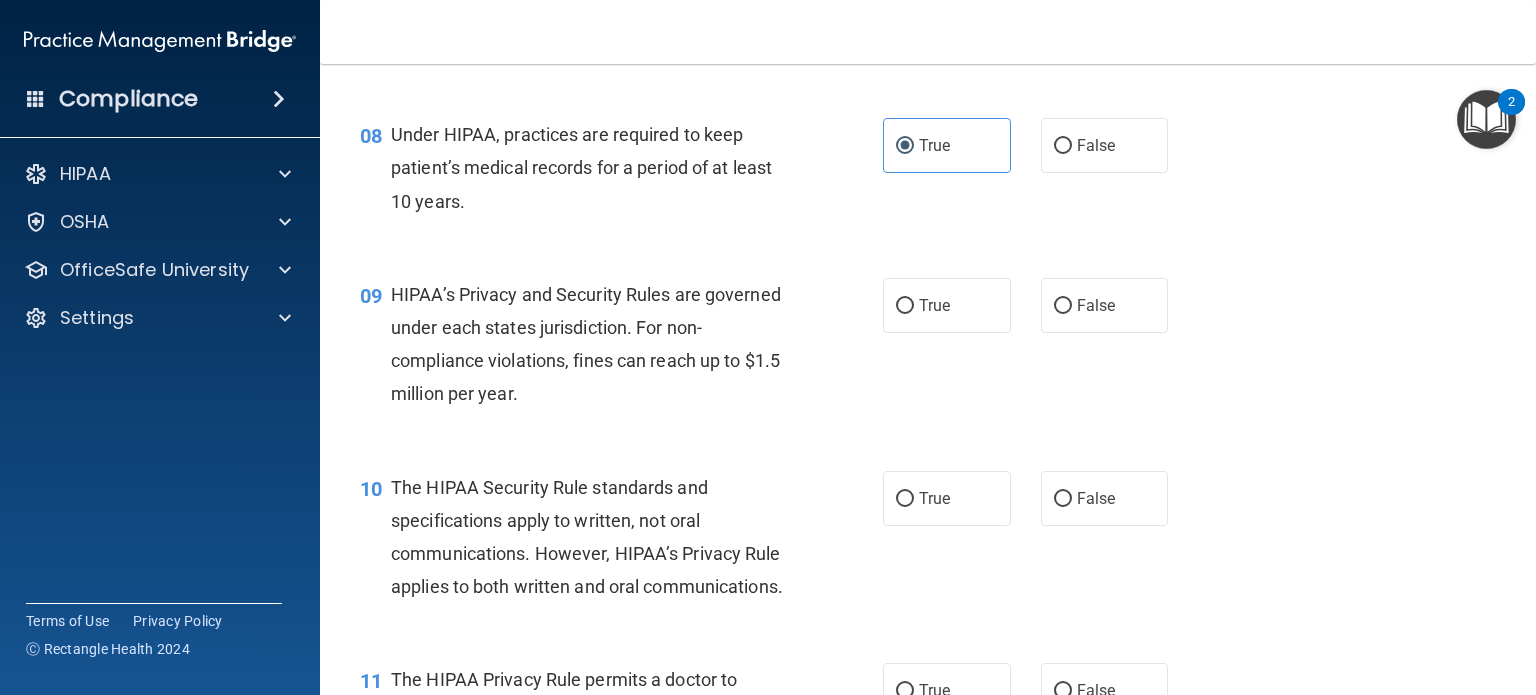 scroll, scrollTop: 1327, scrollLeft: 0, axis: vertical 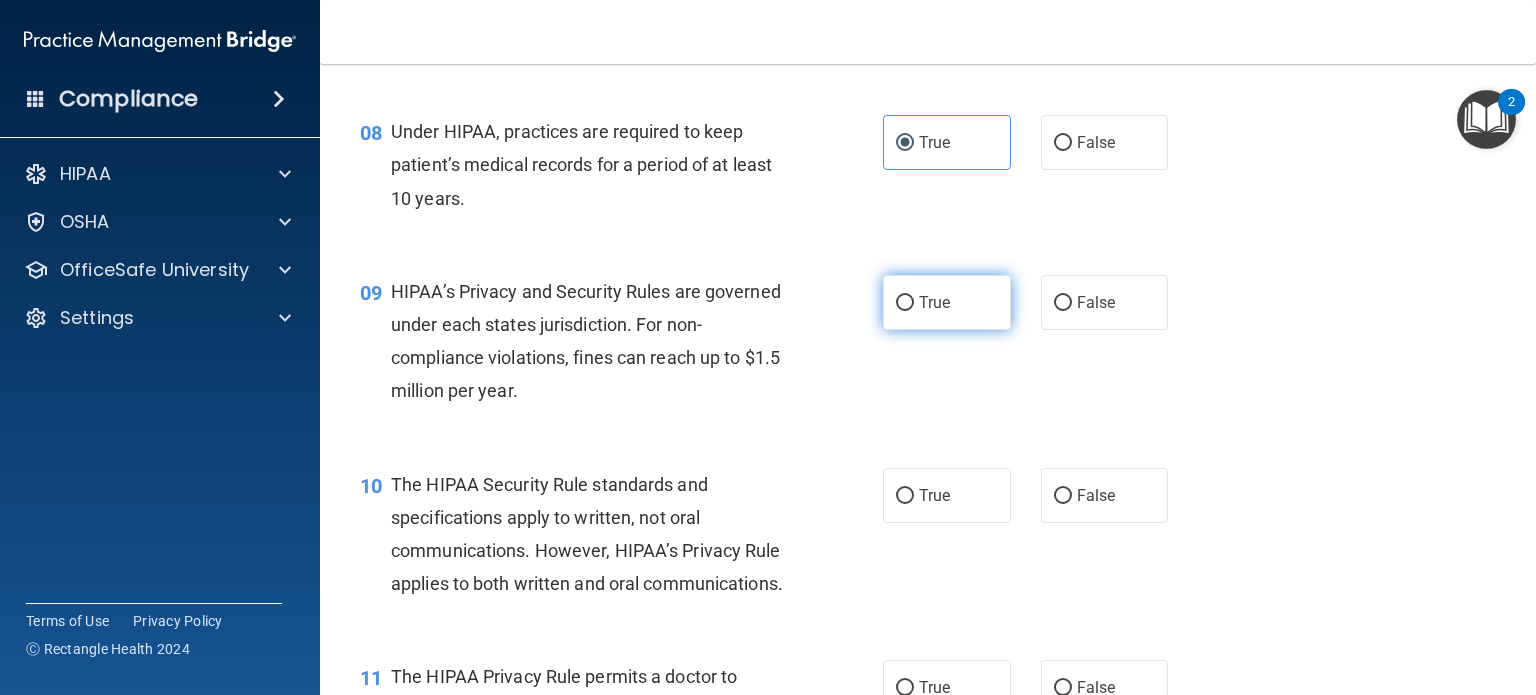 click on "True" at bounding box center (934, 302) 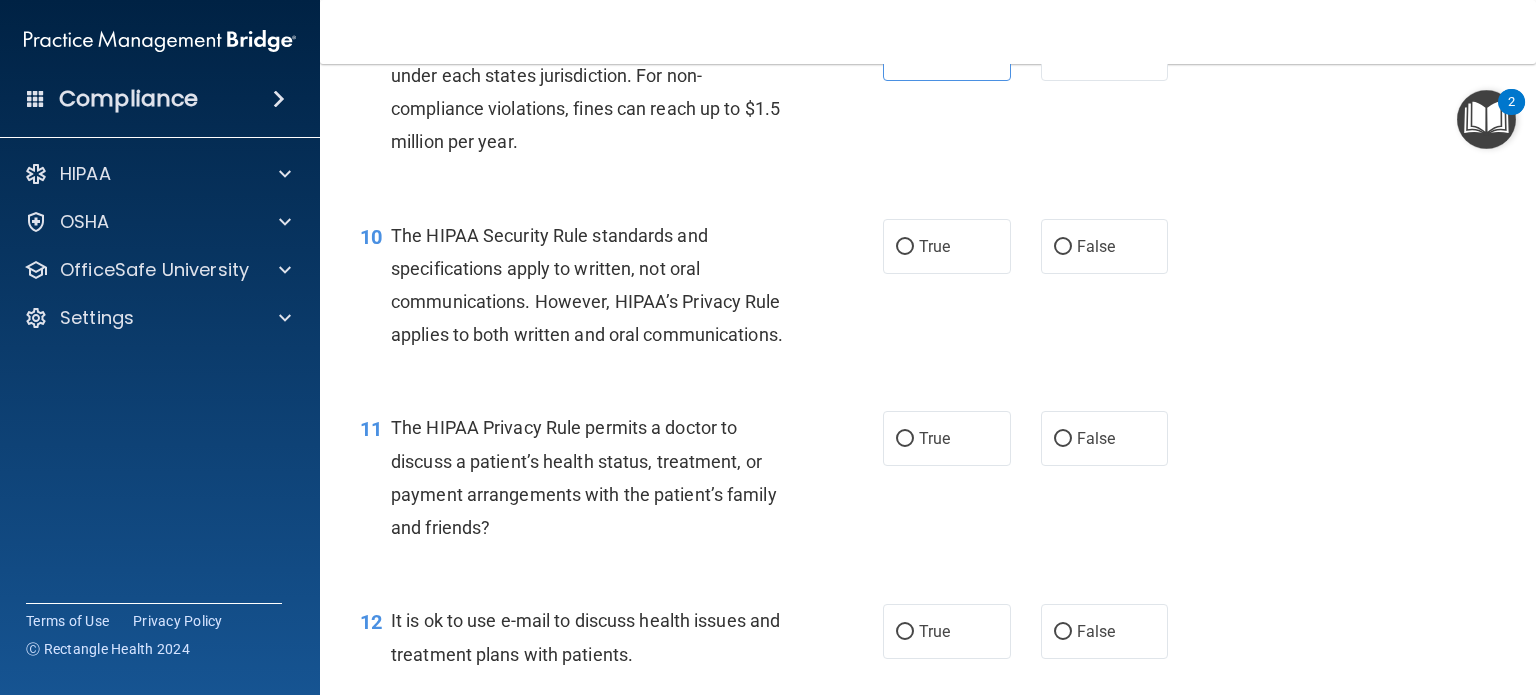 scroll, scrollTop: 1582, scrollLeft: 0, axis: vertical 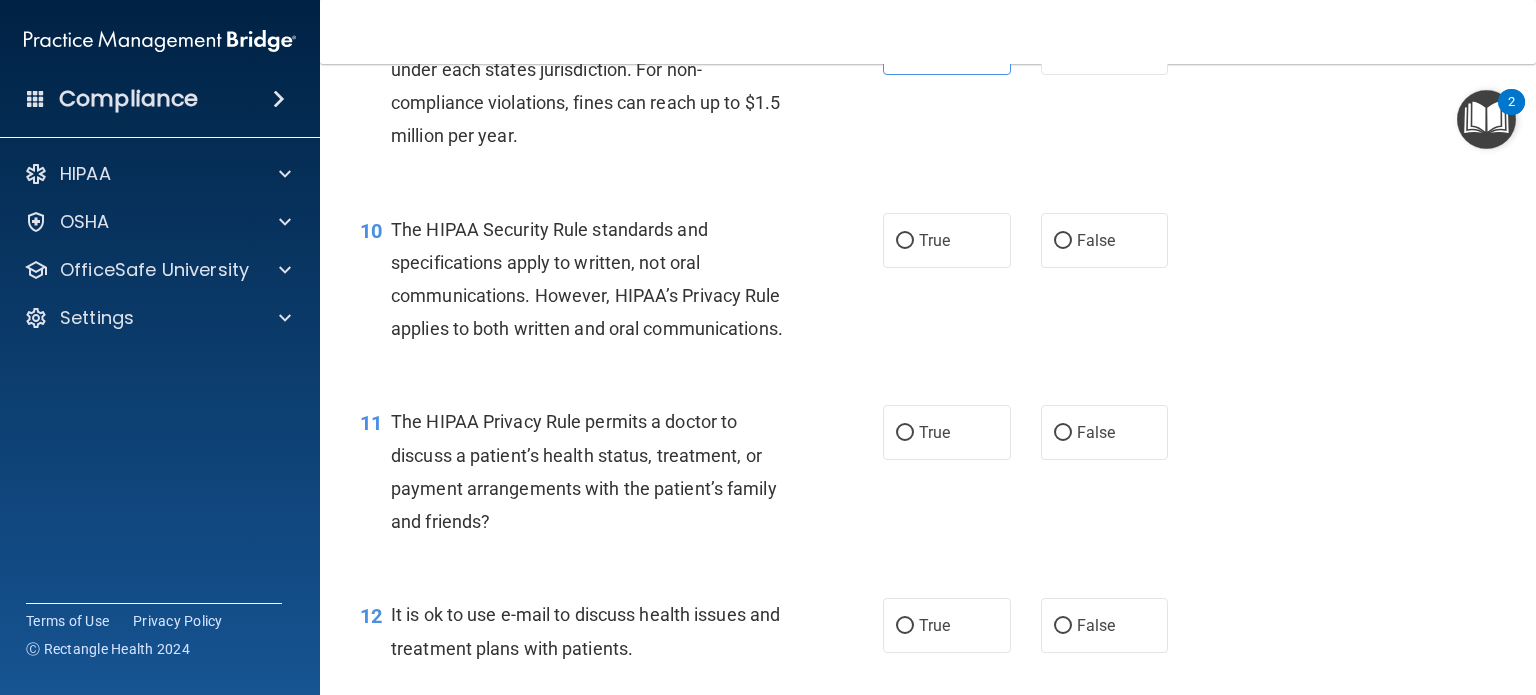 click on "The HIPAA Security Rule standards and specifications apply to written, not oral communications. However, HIPAA’s Privacy Rule applies to both written and oral communications." at bounding box center (598, 279) 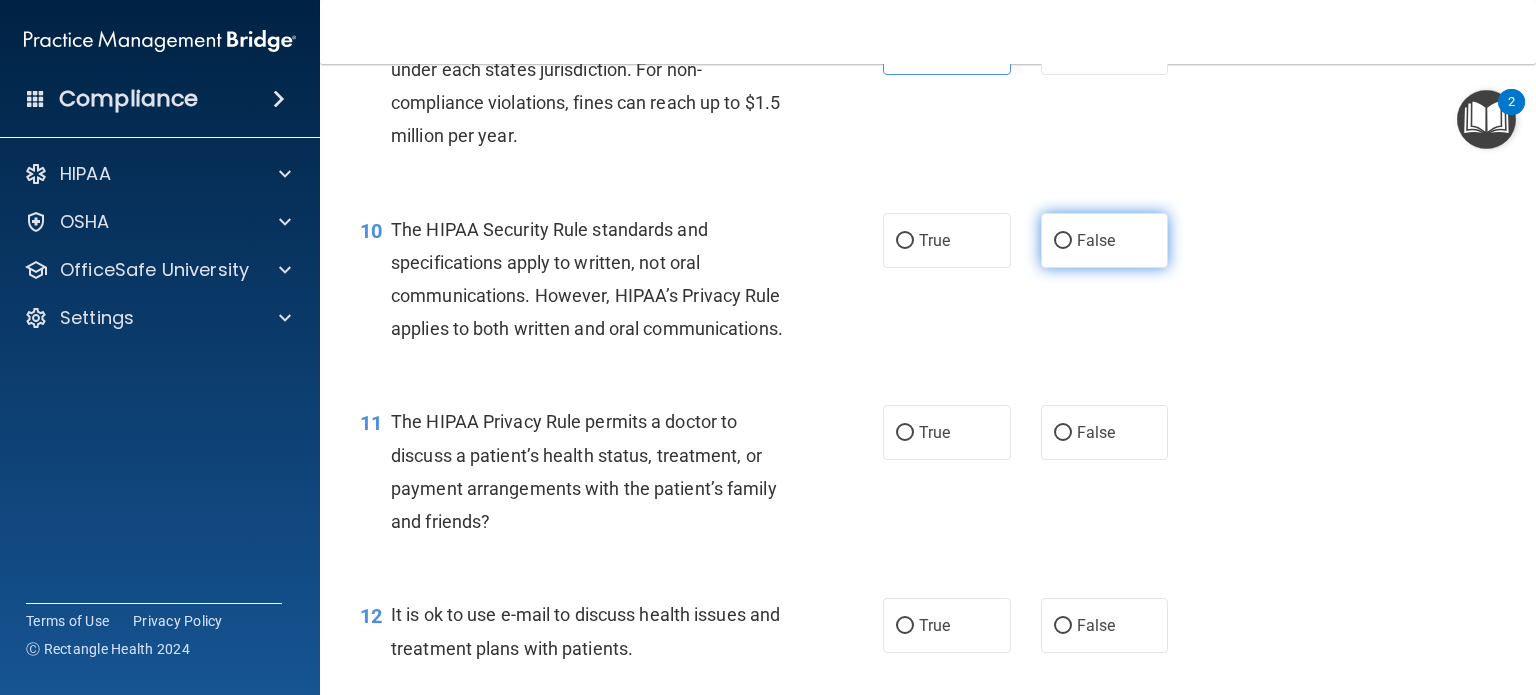 click on "False" at bounding box center (1096, 240) 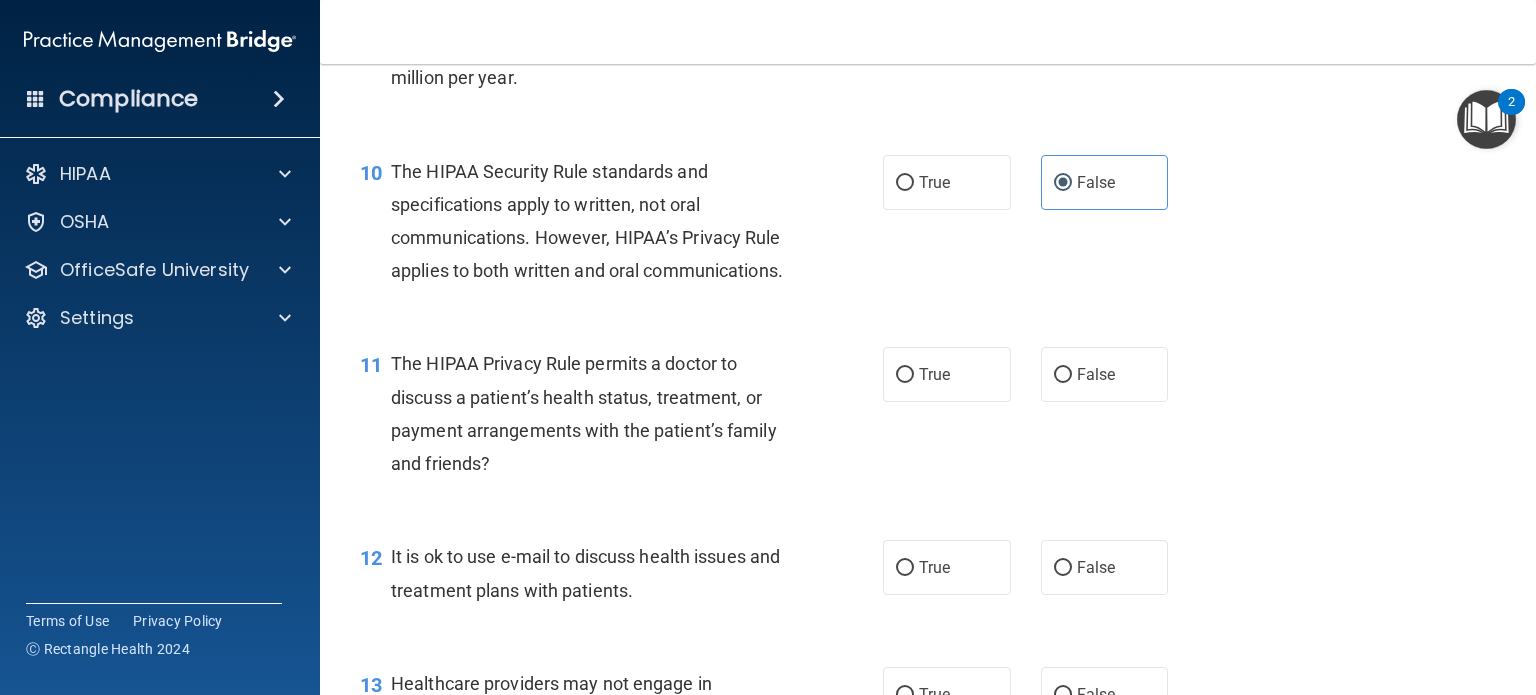 scroll, scrollTop: 1642, scrollLeft: 0, axis: vertical 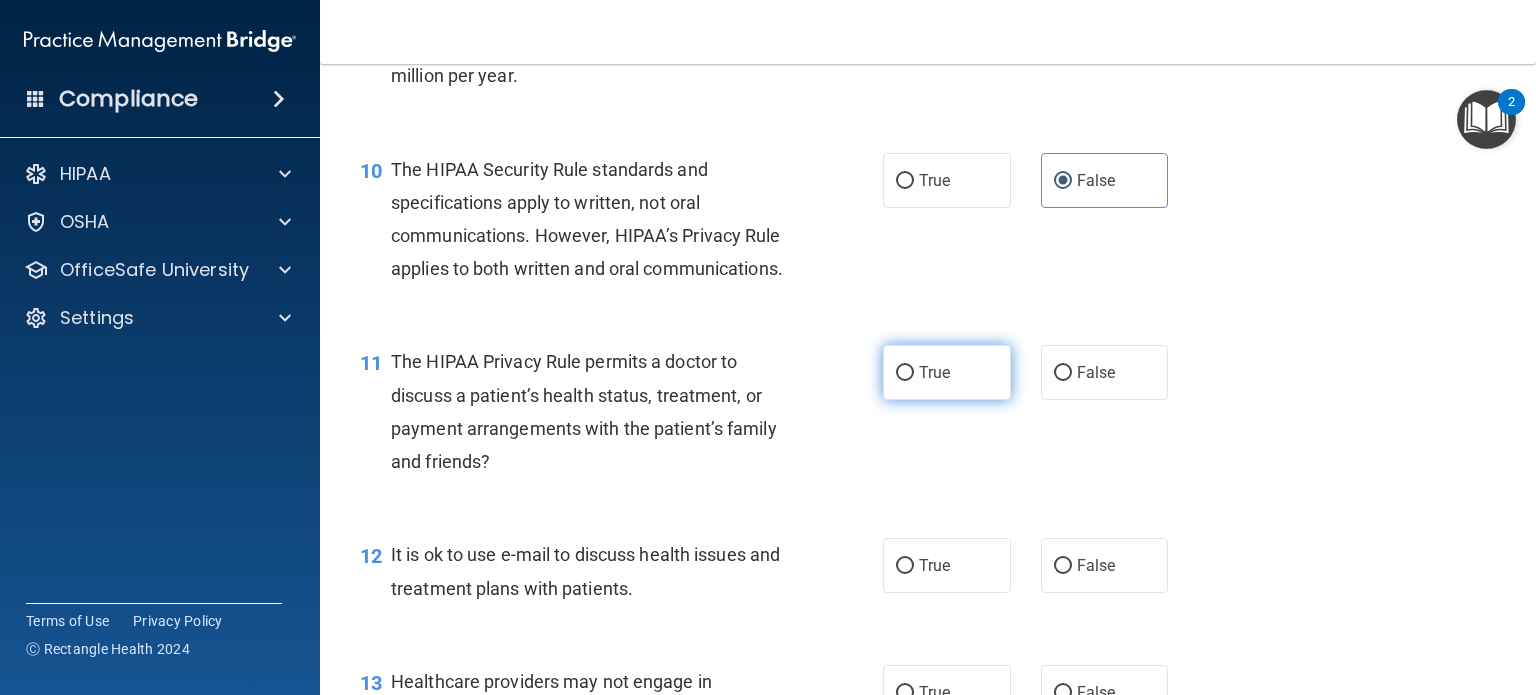 click on "True" at bounding box center (934, 372) 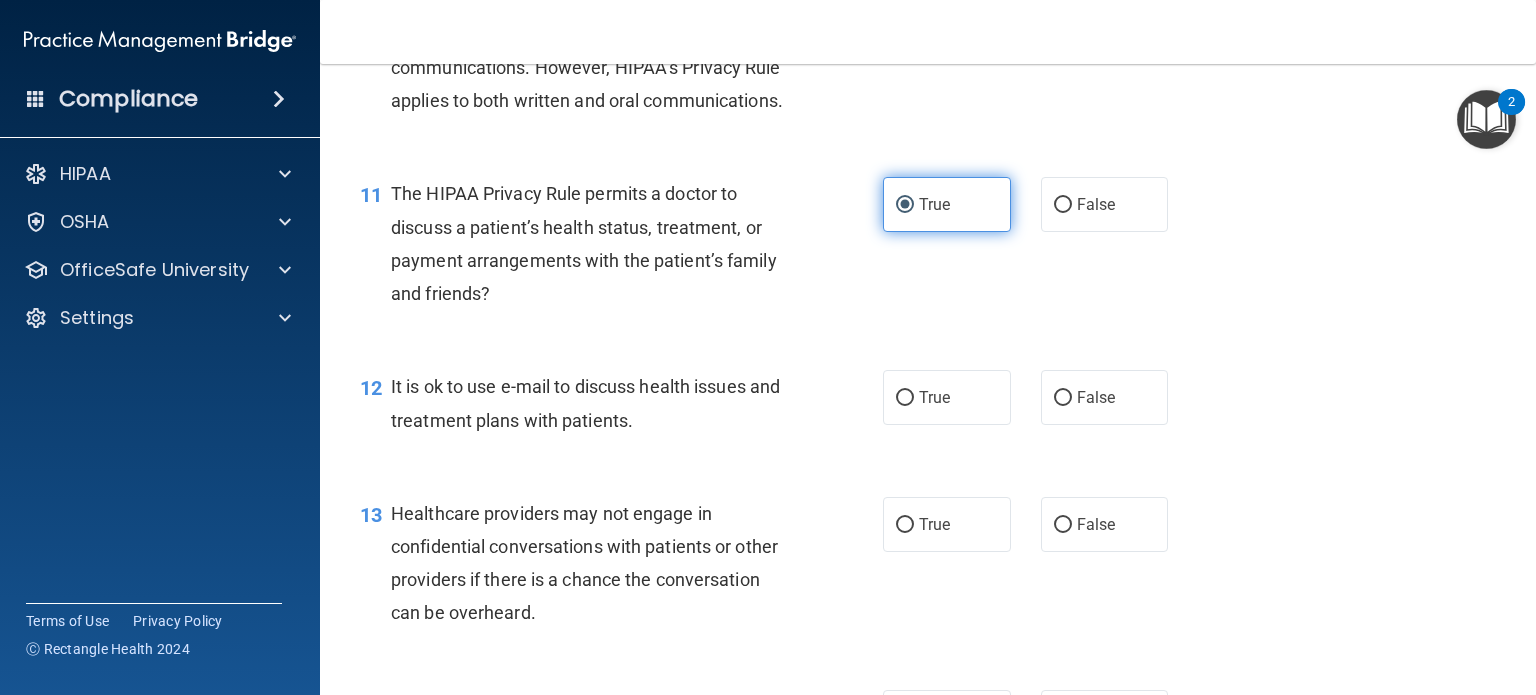 scroll, scrollTop: 1811, scrollLeft: 0, axis: vertical 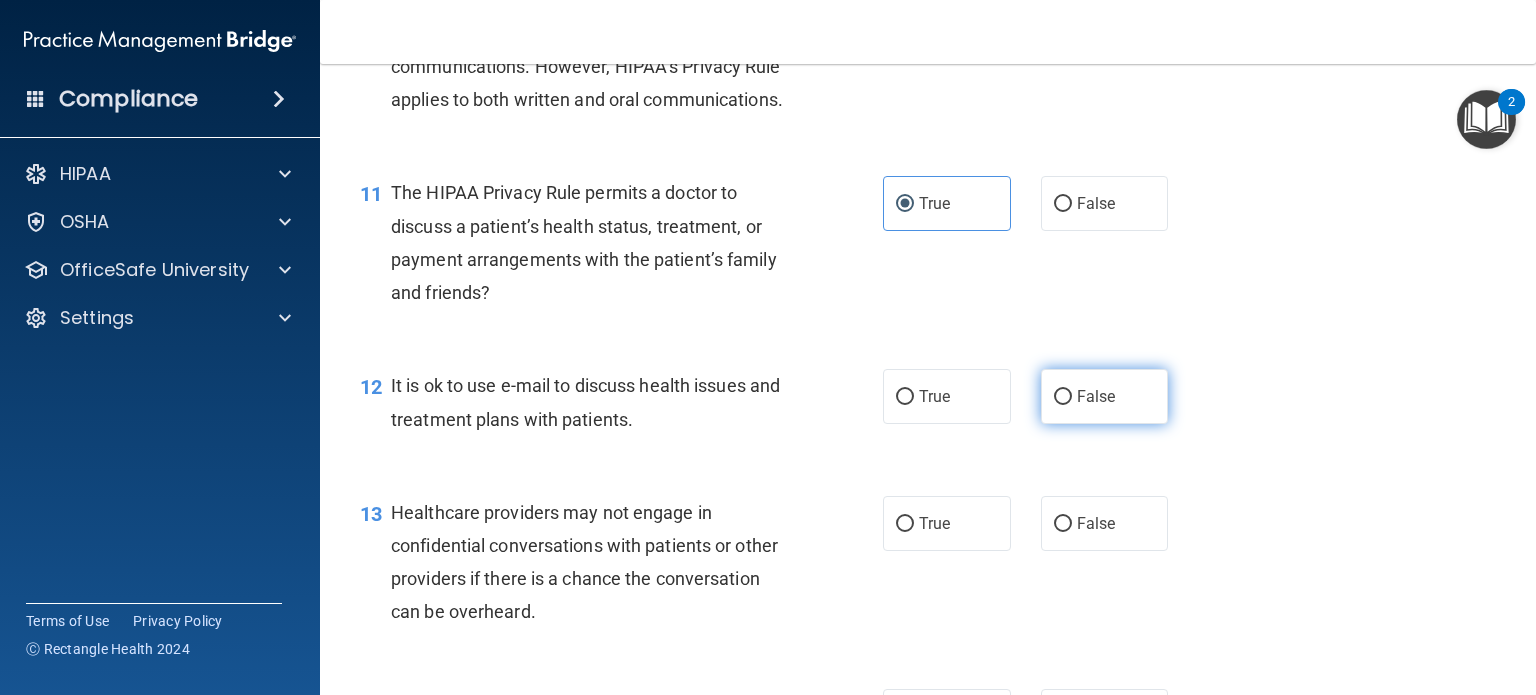click on "False" at bounding box center (1105, 396) 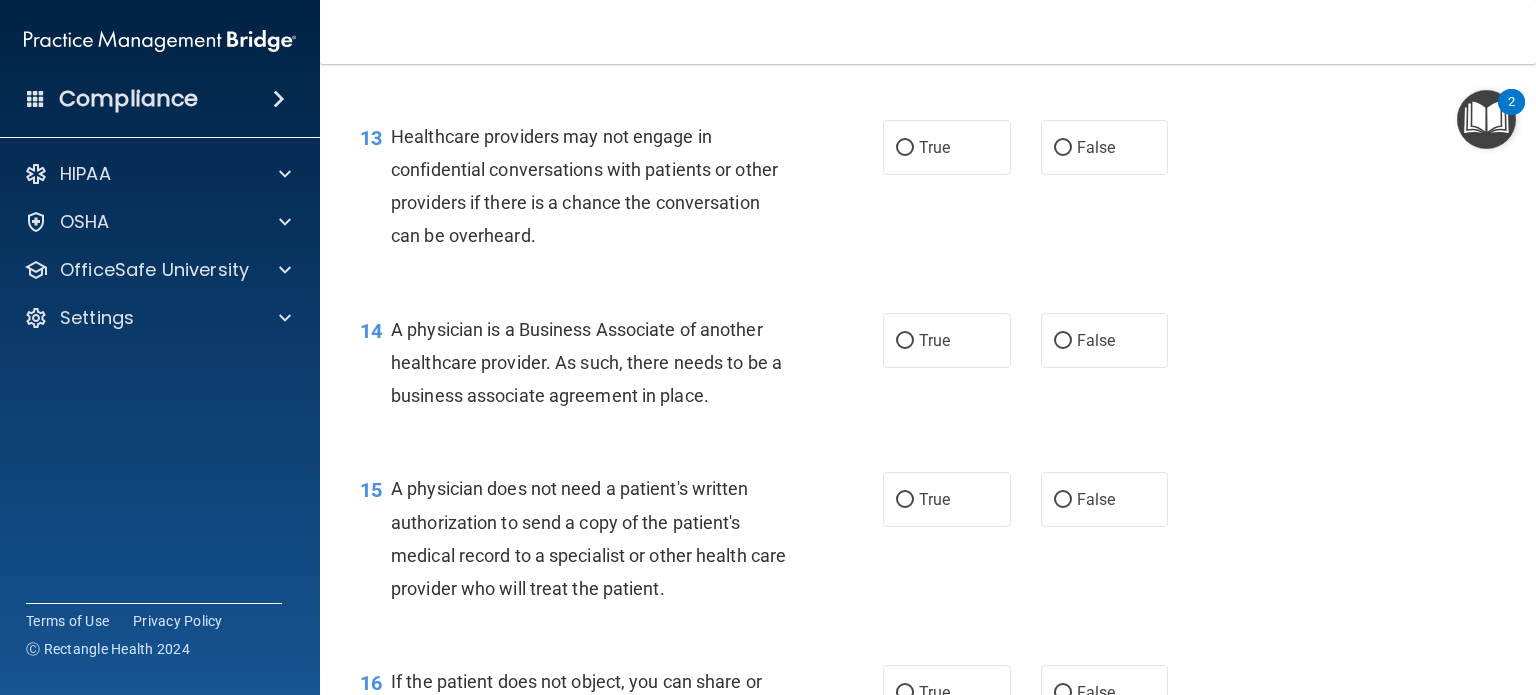scroll, scrollTop: 2192, scrollLeft: 0, axis: vertical 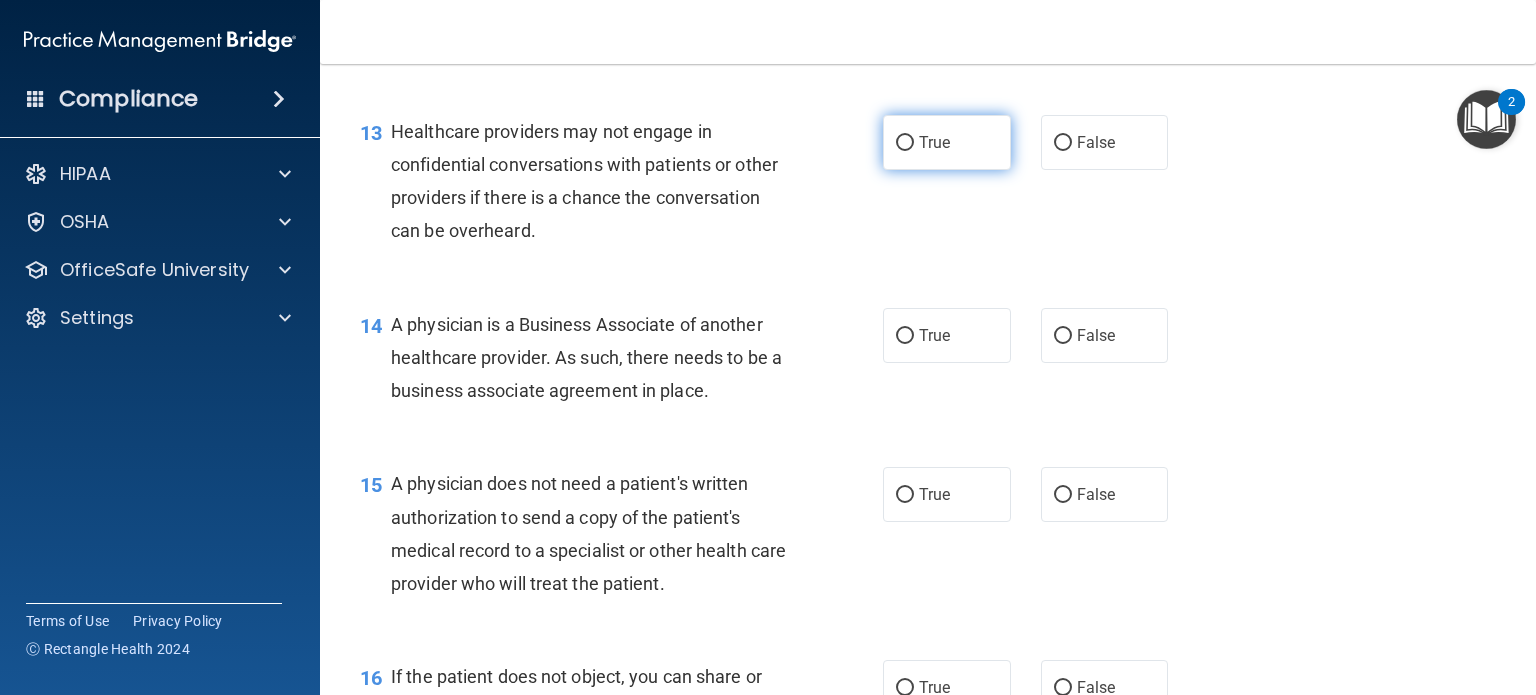 click on "True" at bounding box center (947, 142) 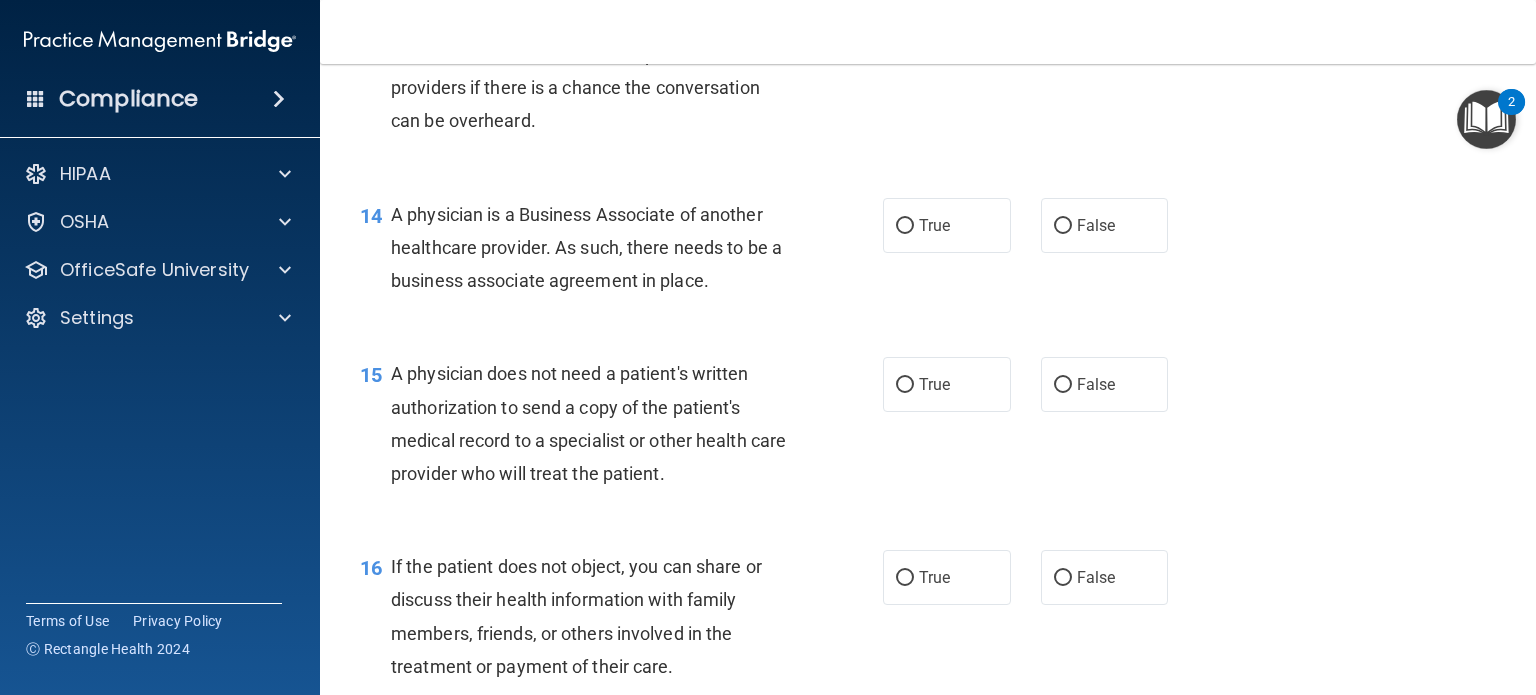 scroll, scrollTop: 2303, scrollLeft: 0, axis: vertical 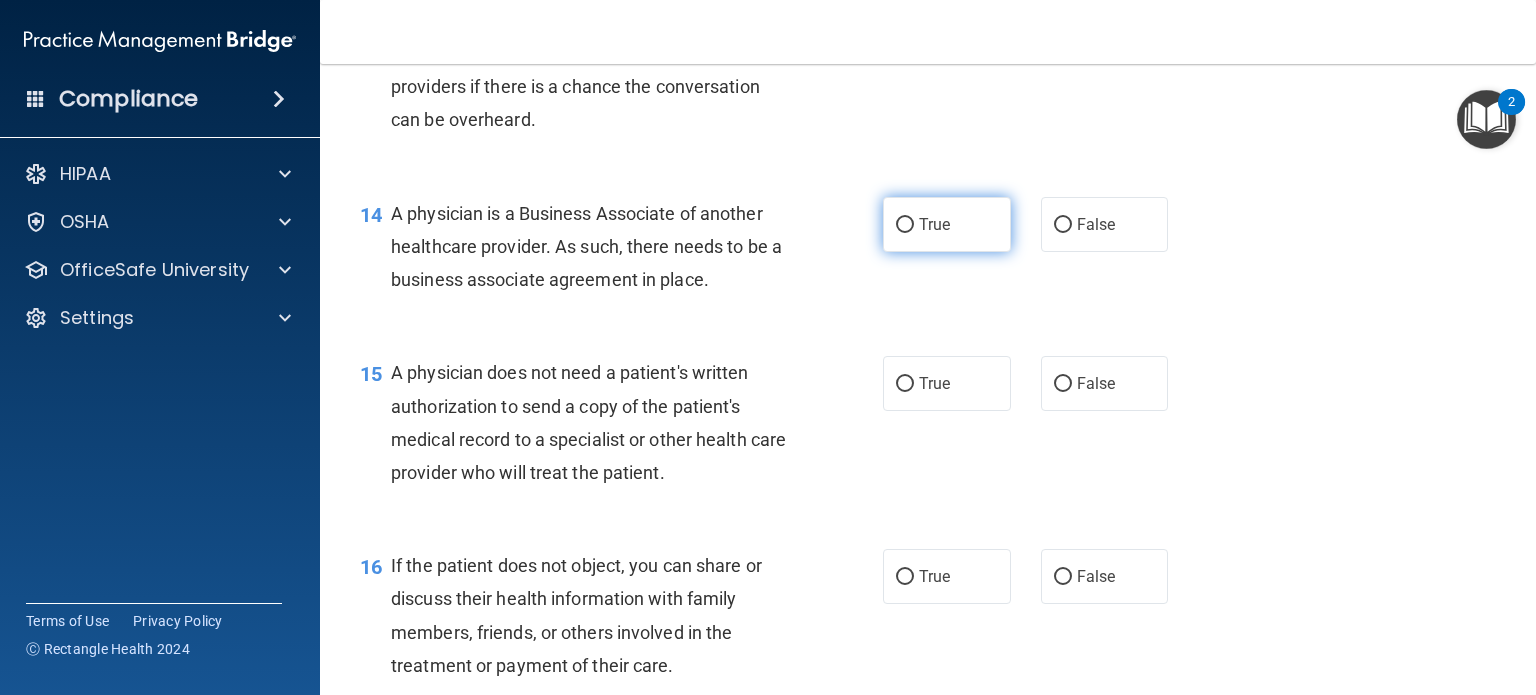 click on "True" at bounding box center [934, 224] 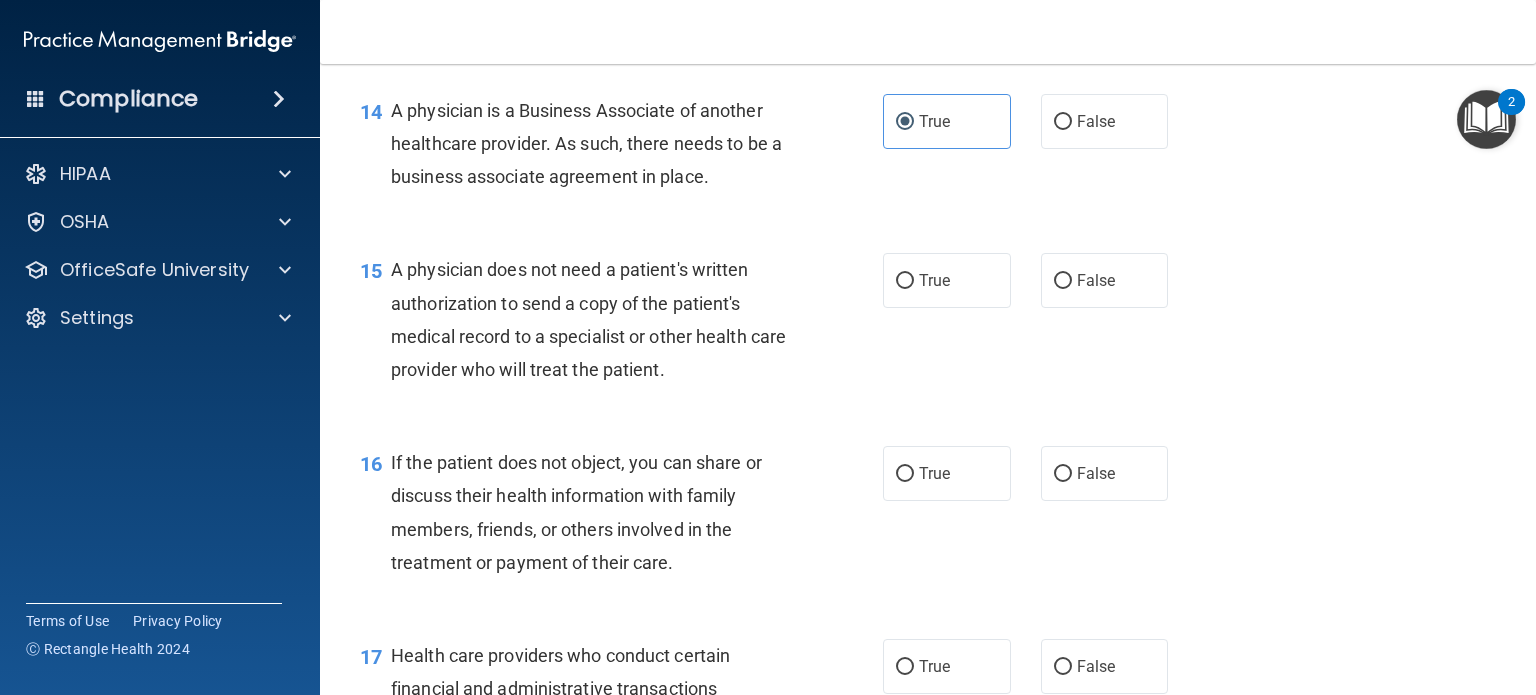 scroll, scrollTop: 2404, scrollLeft: 0, axis: vertical 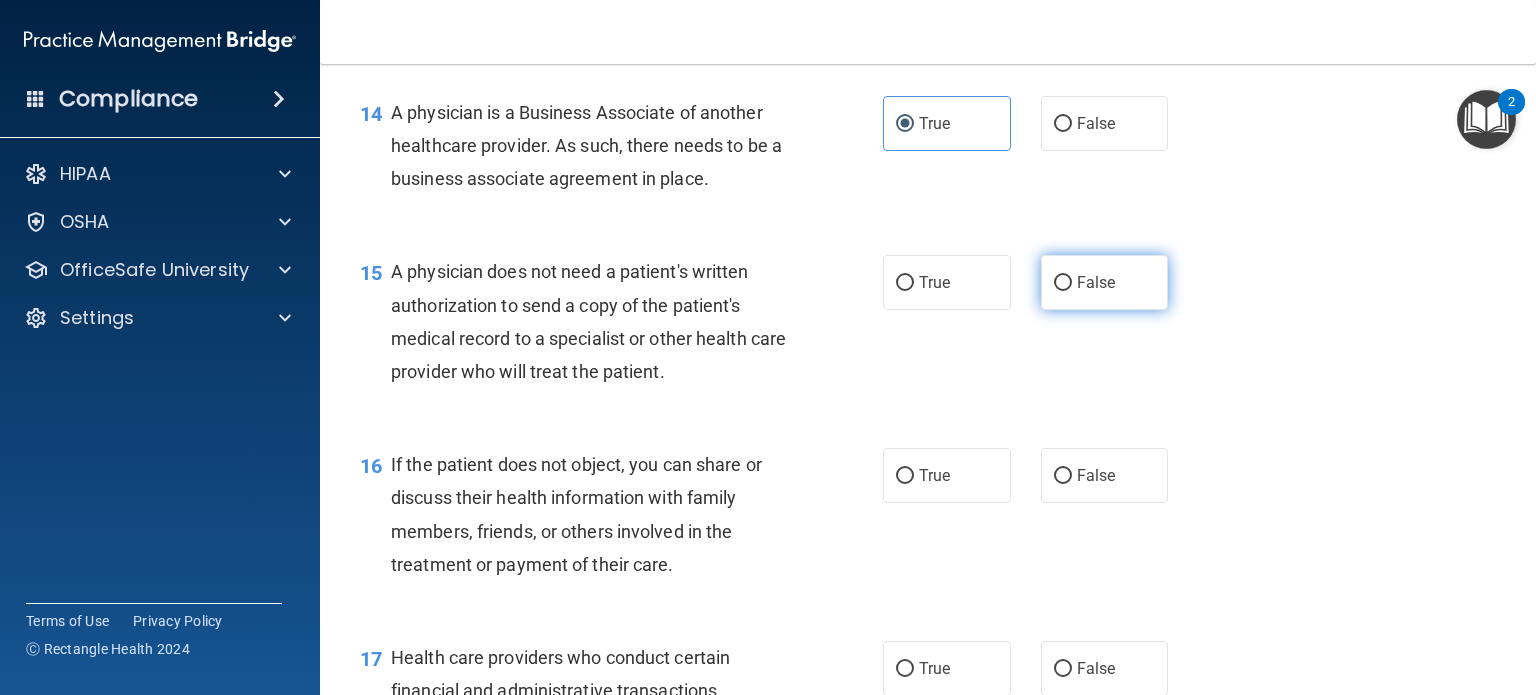click on "False" at bounding box center [1105, 282] 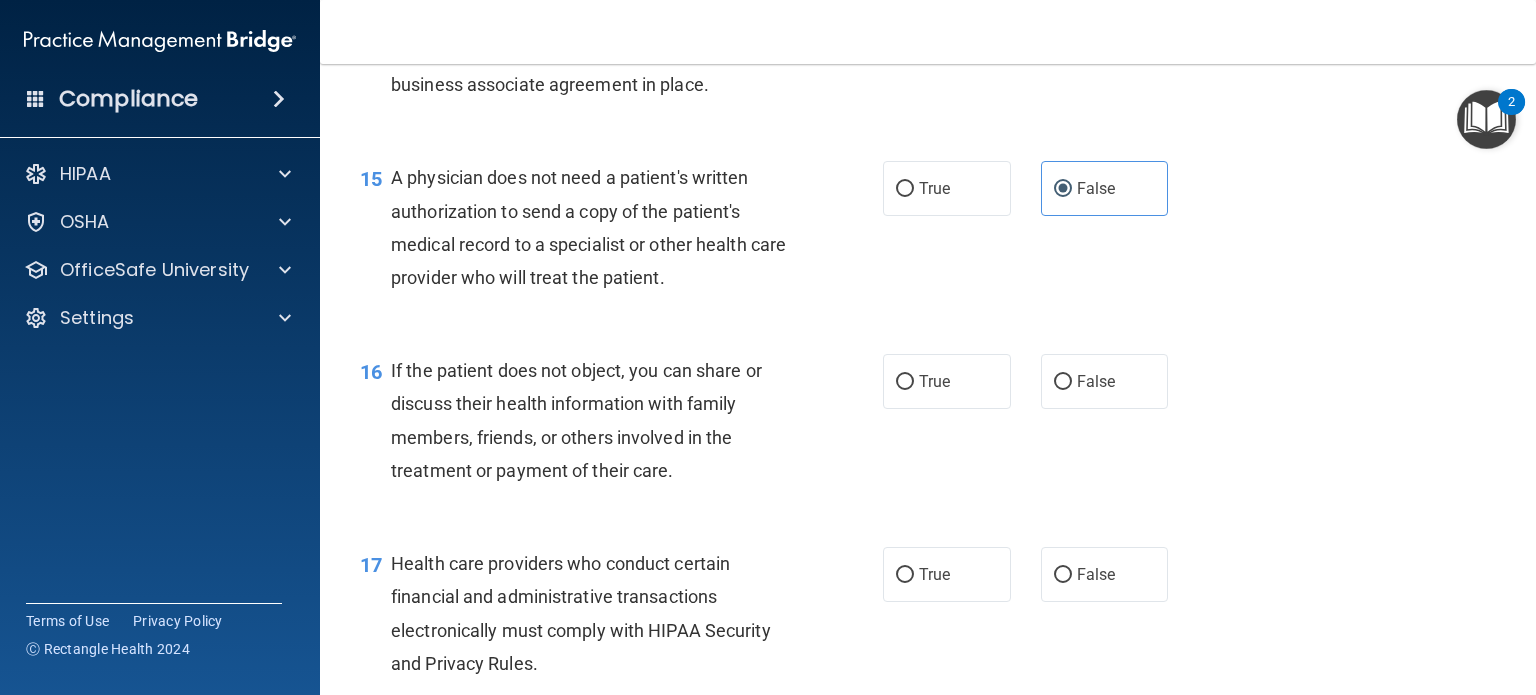 scroll, scrollTop: 2499, scrollLeft: 0, axis: vertical 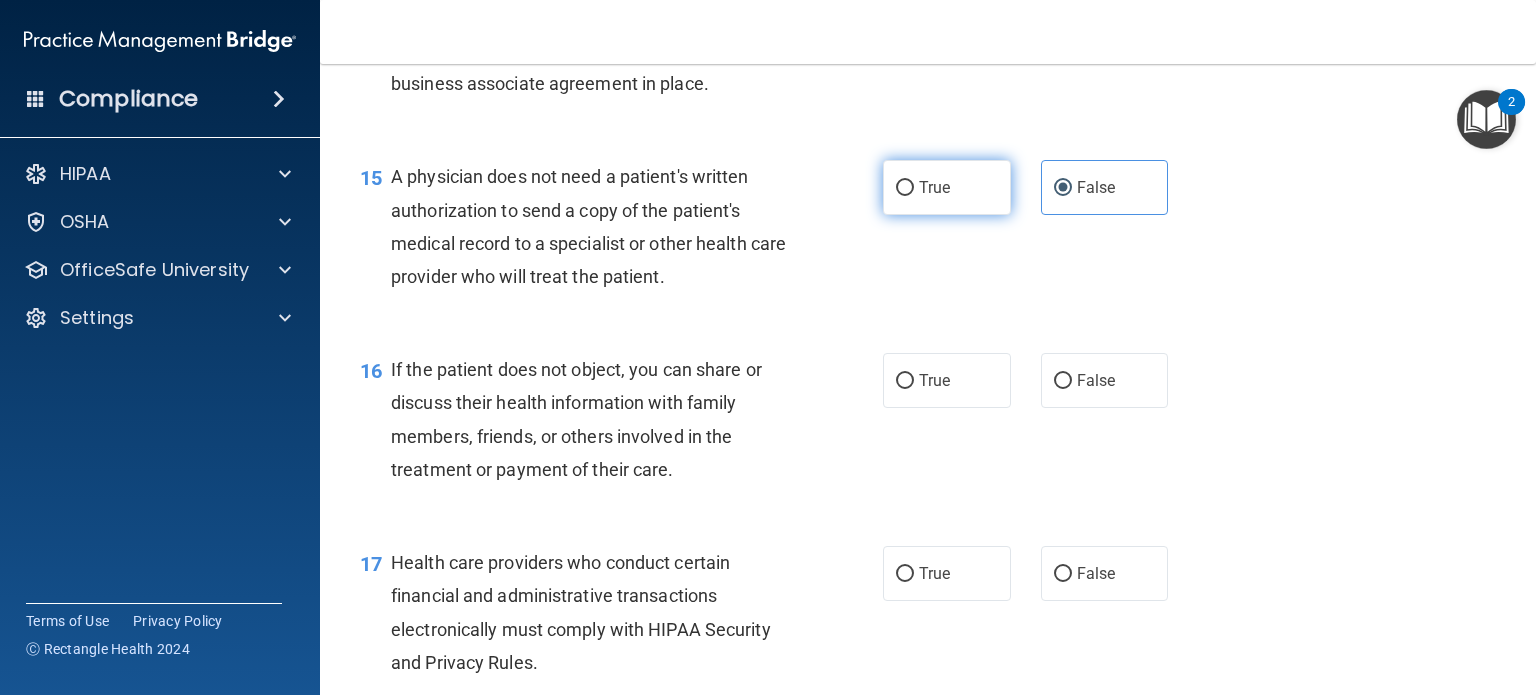 click on "True" at bounding box center (947, 187) 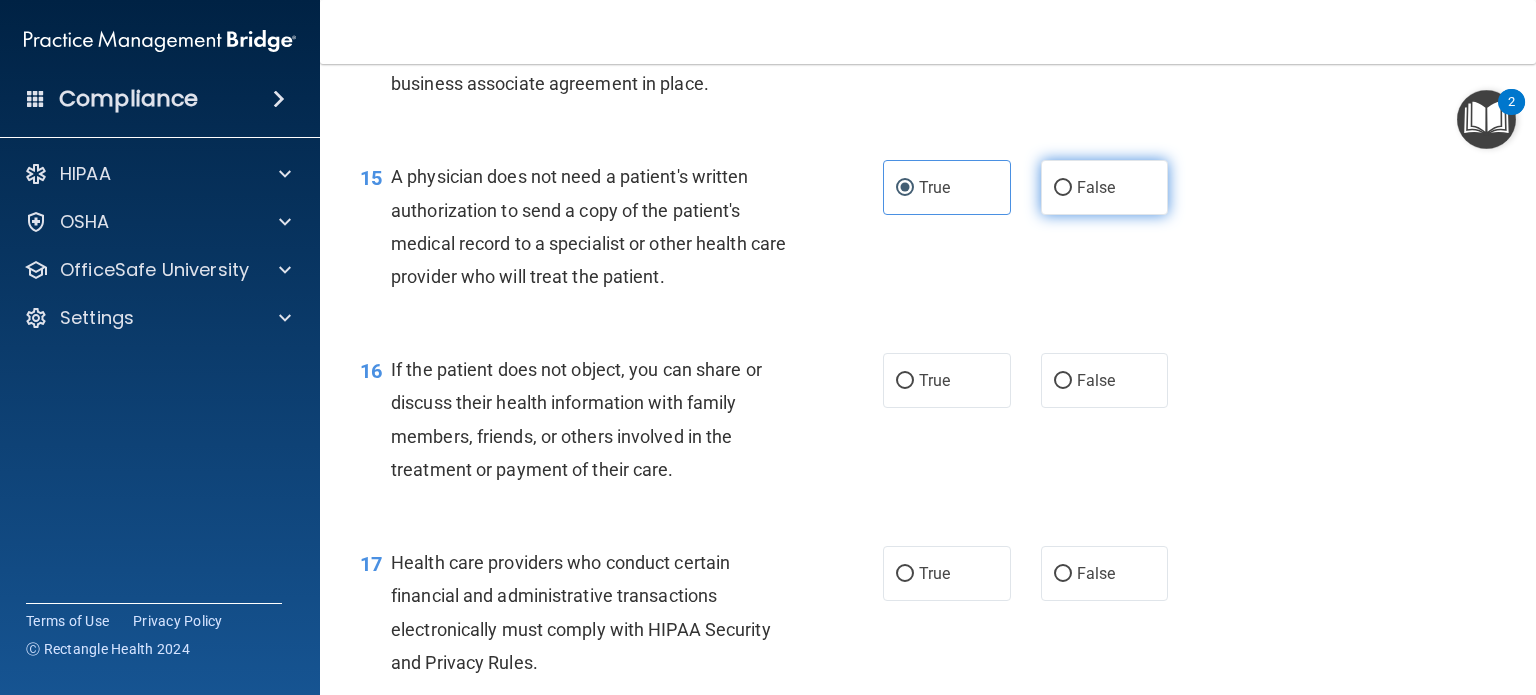 click on "False" at bounding box center [1105, 187] 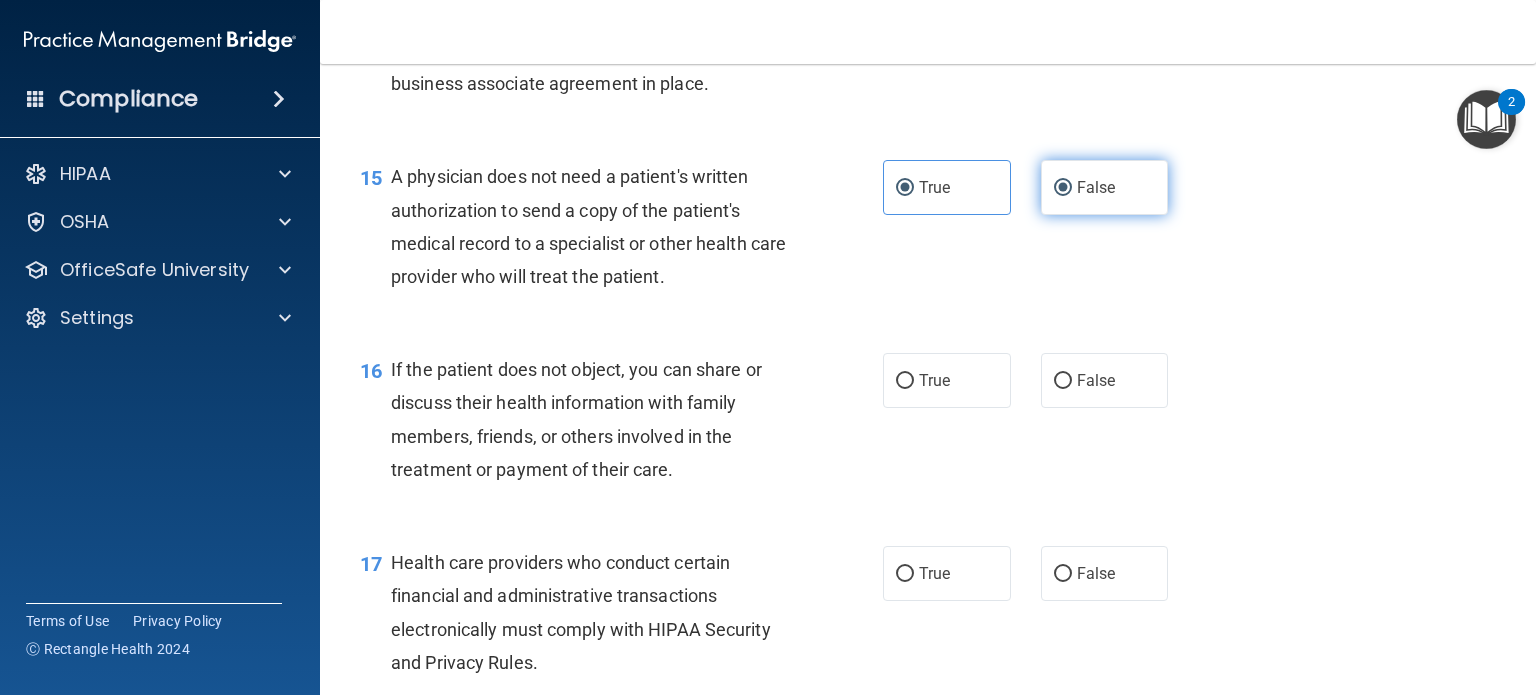 radio on "false" 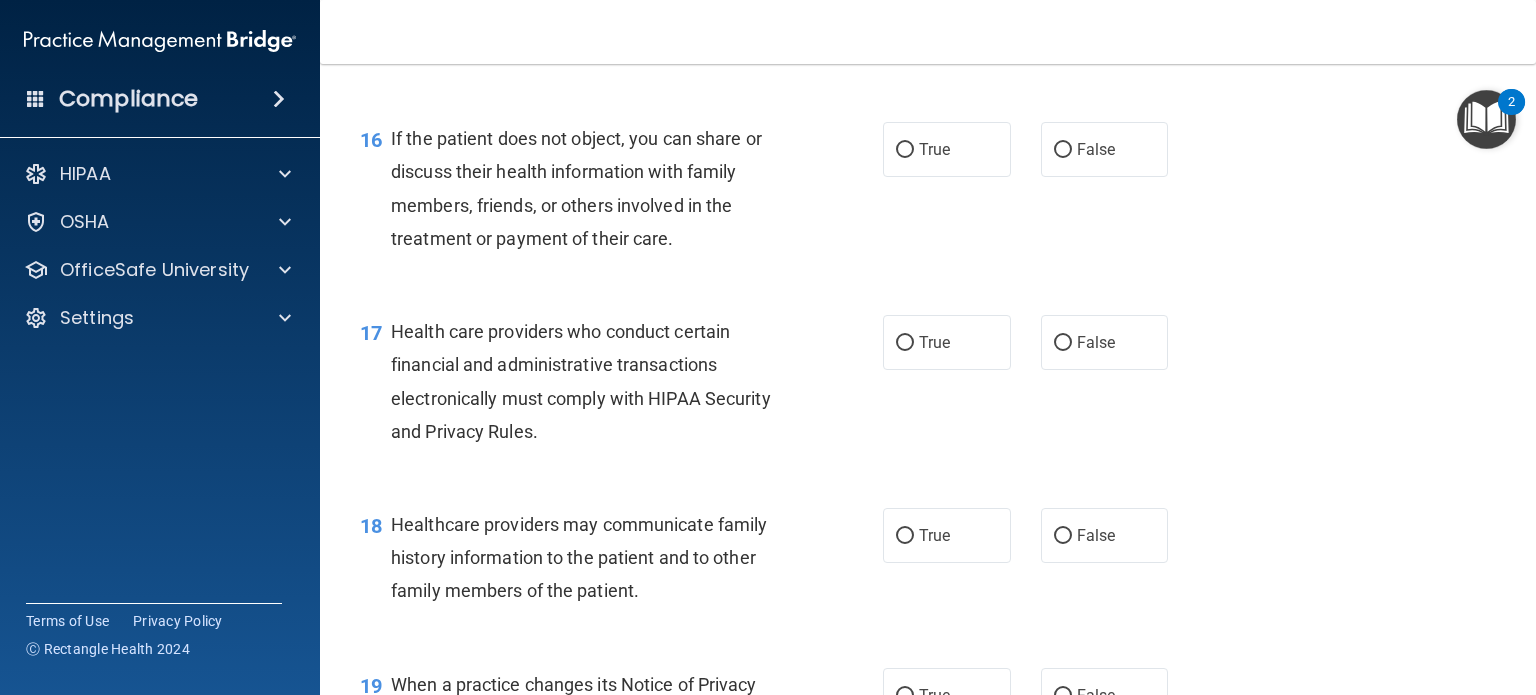 scroll, scrollTop: 2731, scrollLeft: 0, axis: vertical 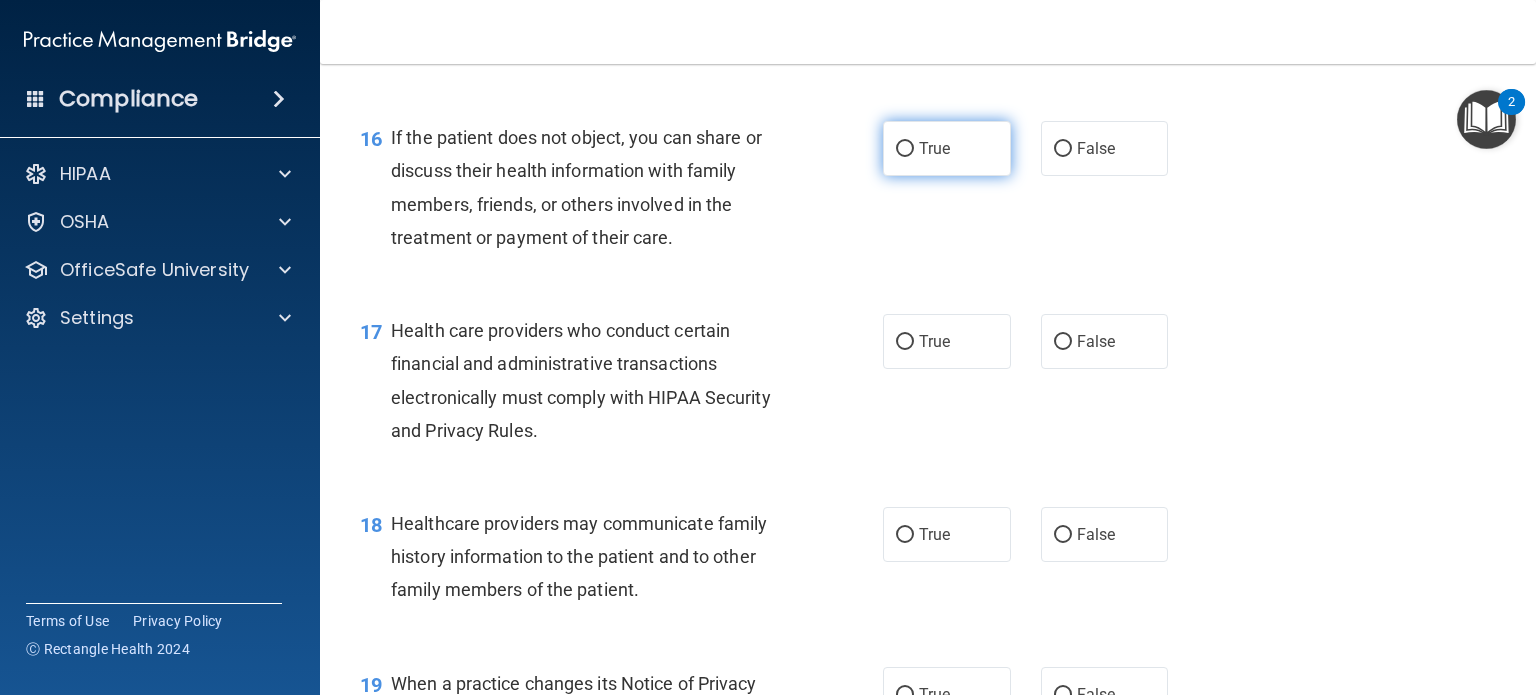click on "True" at bounding box center [947, 148] 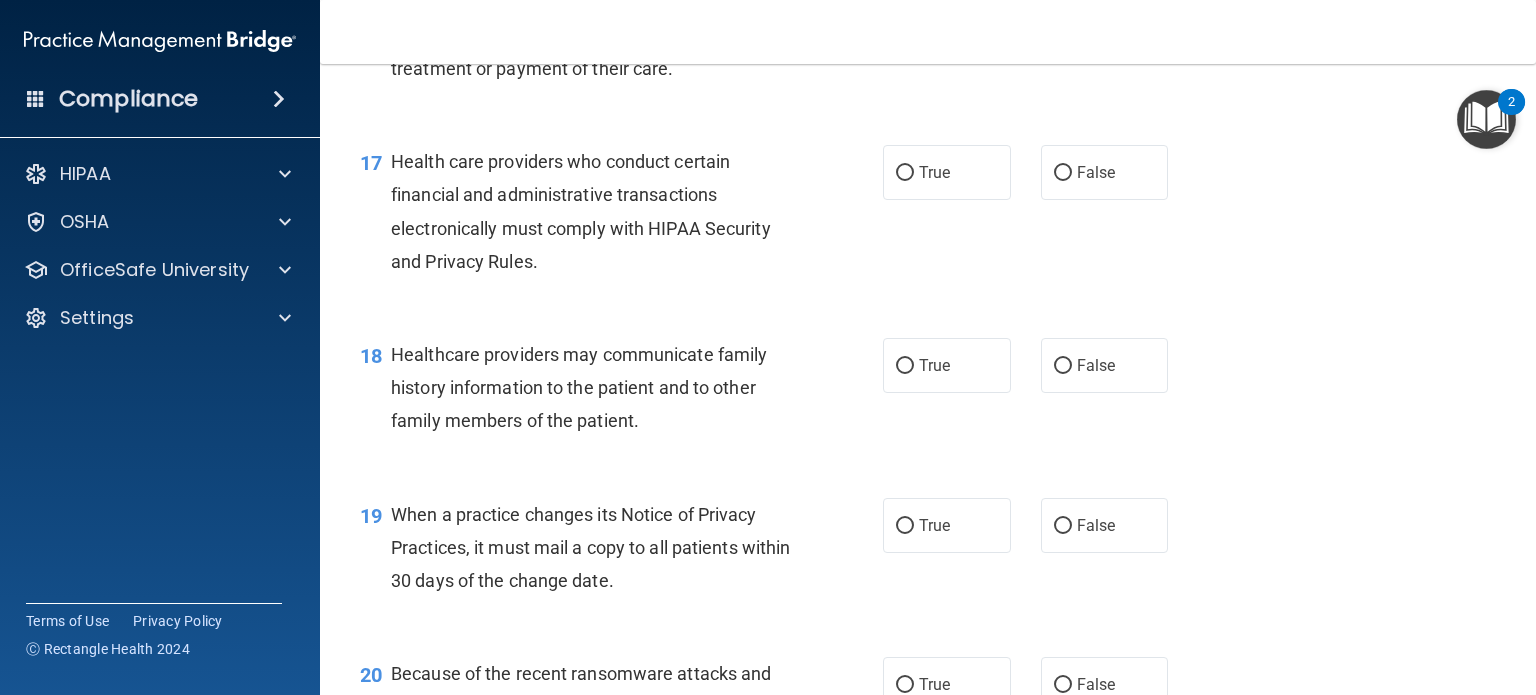 scroll, scrollTop: 2900, scrollLeft: 0, axis: vertical 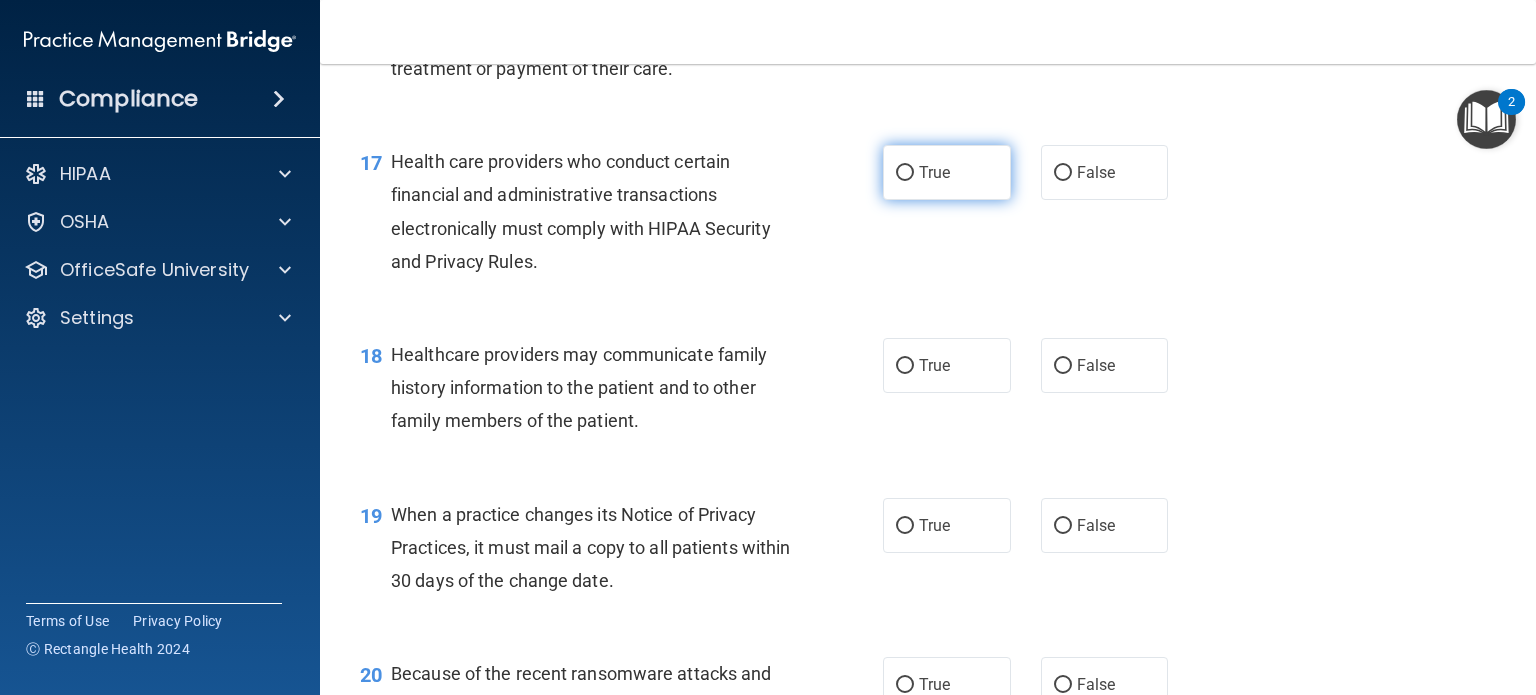 click on "True" at bounding box center (934, 172) 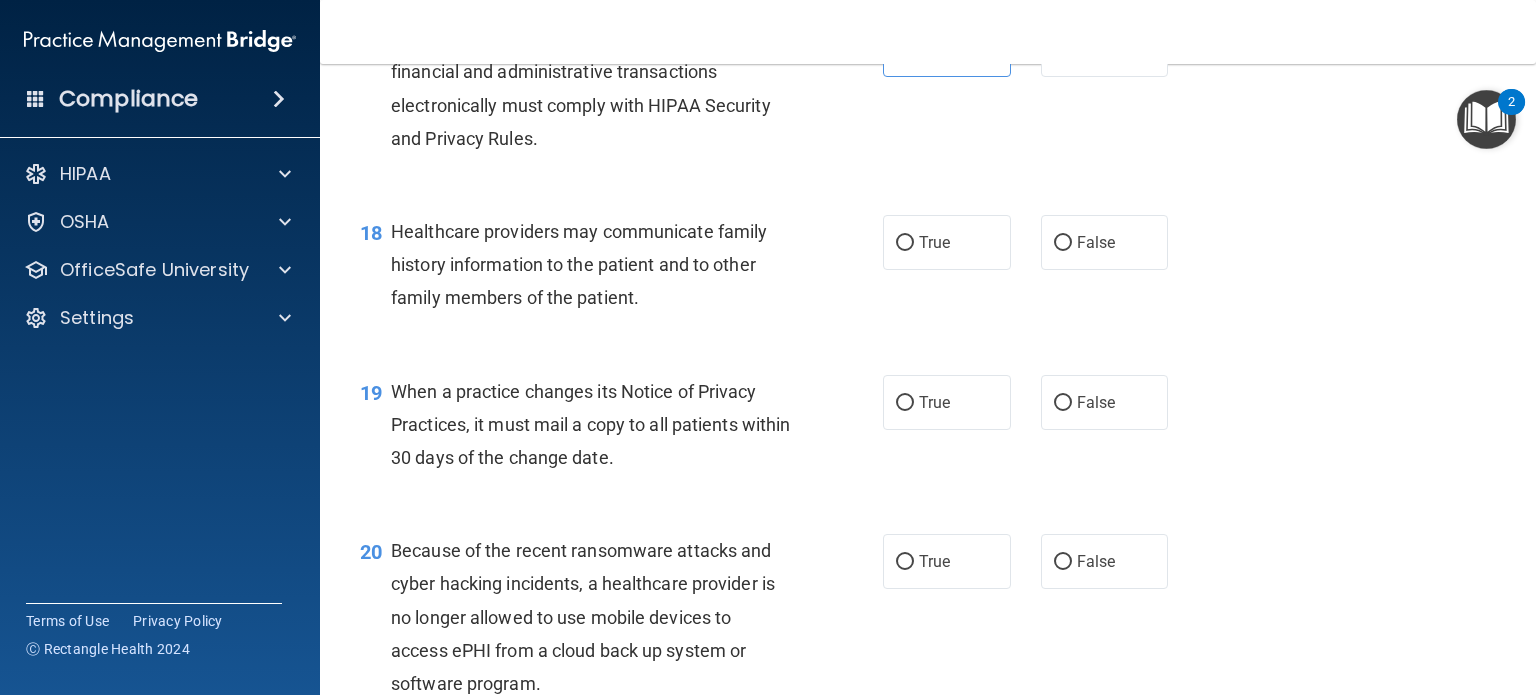 scroll, scrollTop: 3031, scrollLeft: 0, axis: vertical 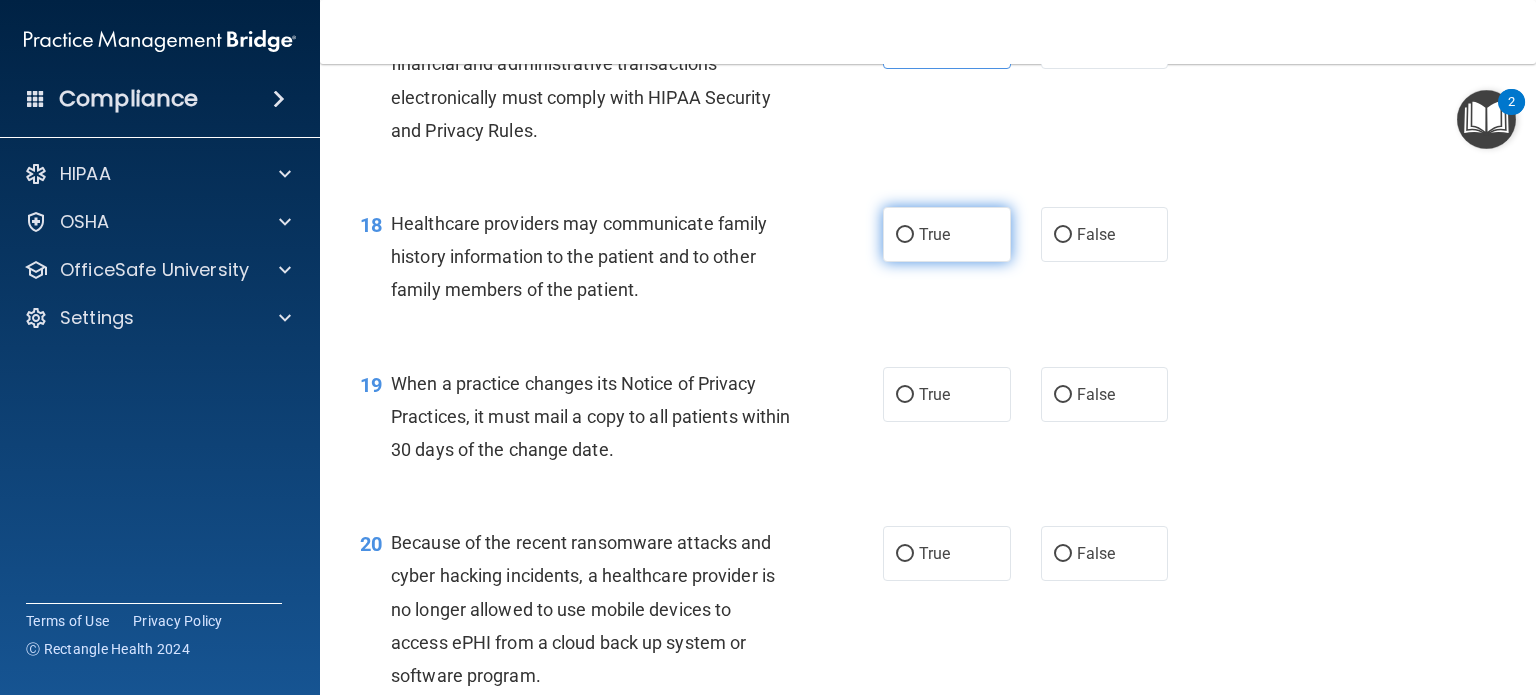 click on "True" at bounding box center (905, 235) 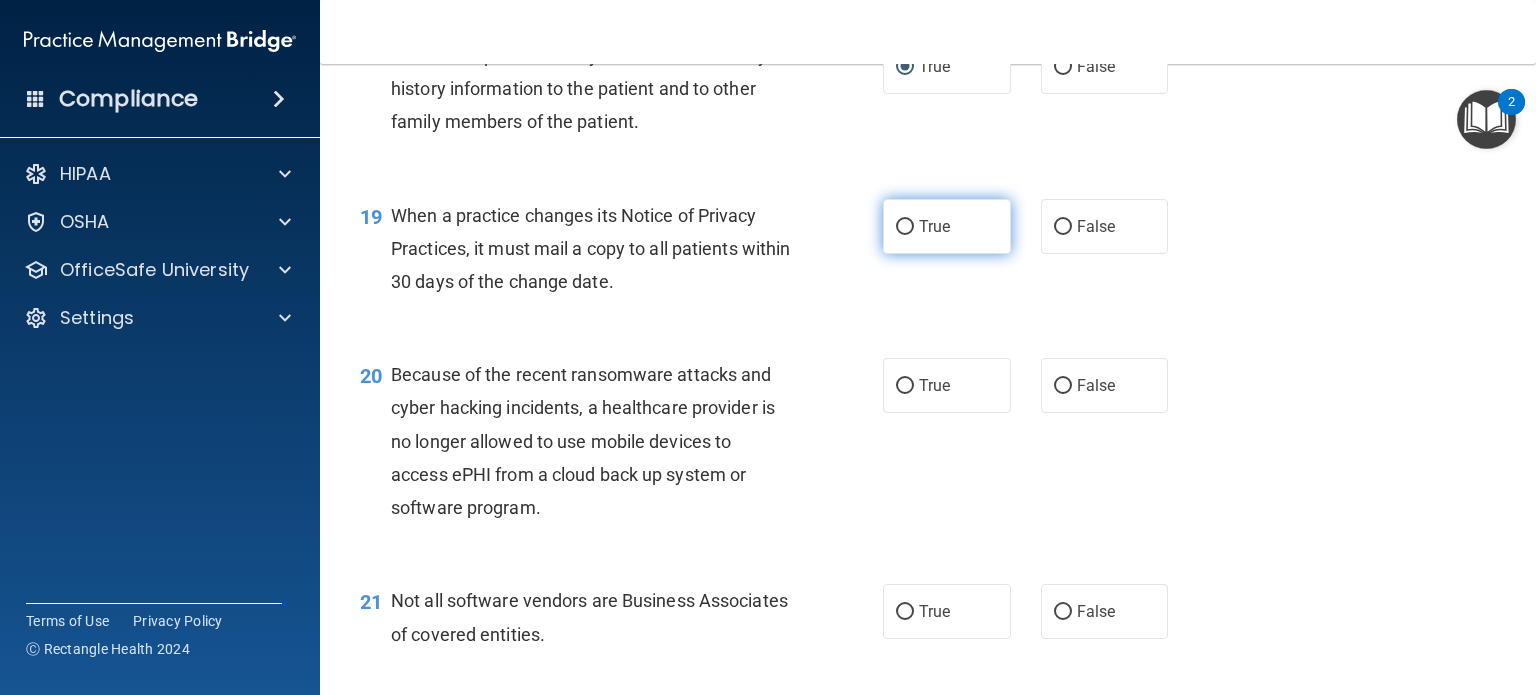 scroll, scrollTop: 3200, scrollLeft: 0, axis: vertical 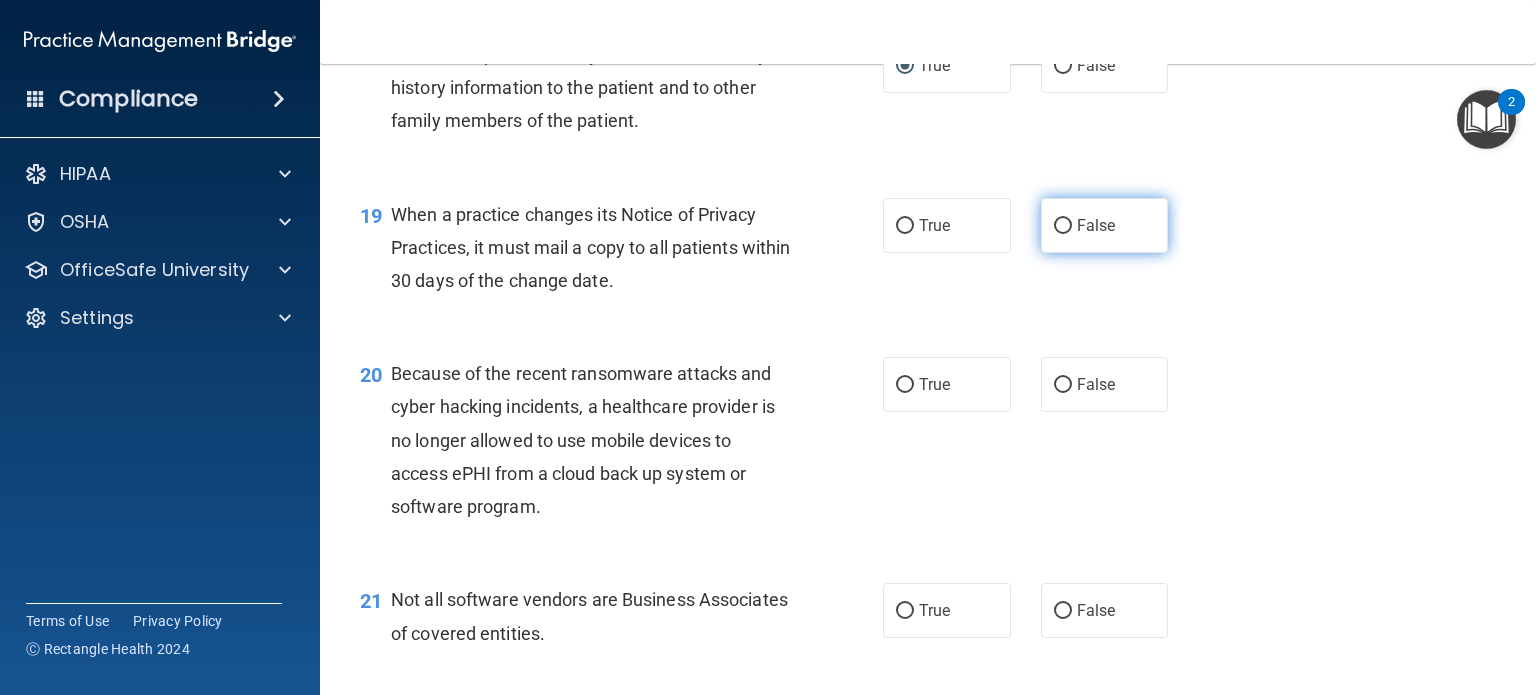 click on "False" at bounding box center (1105, 225) 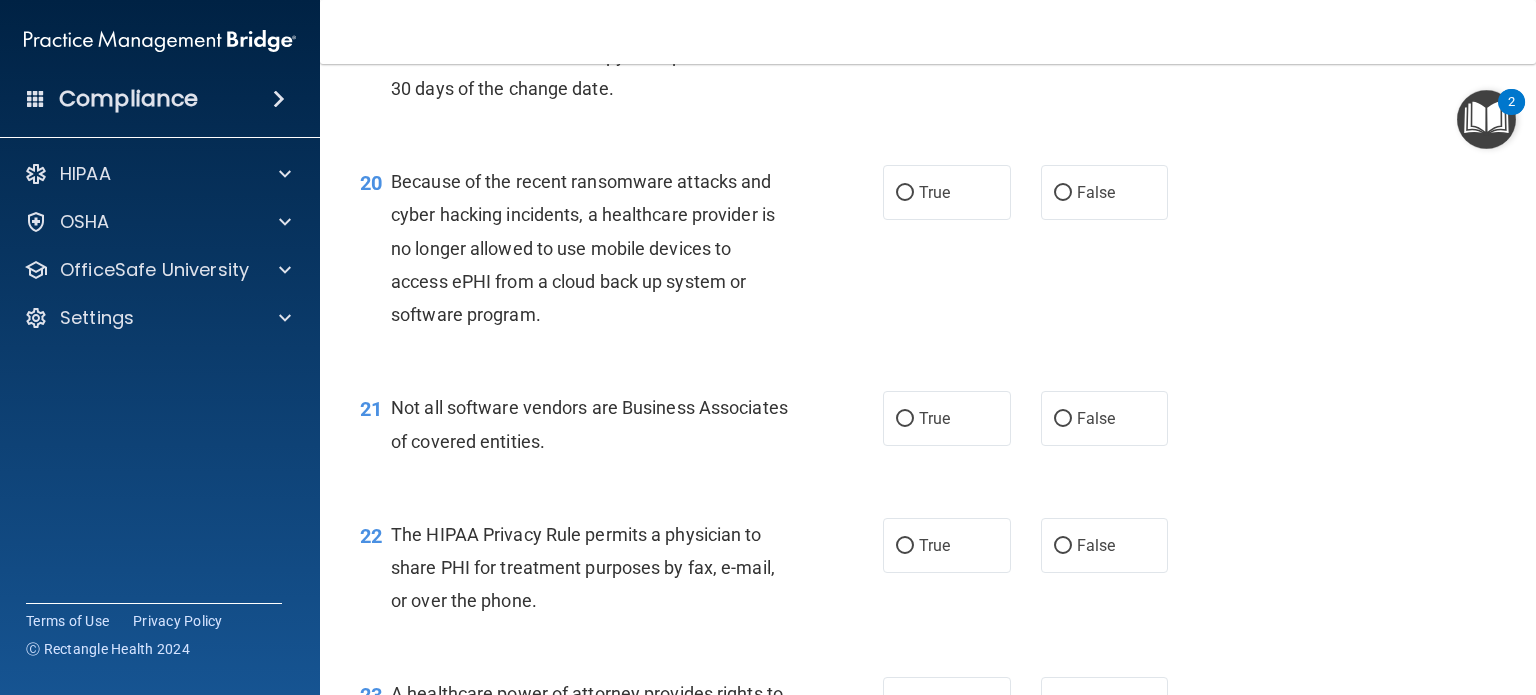 scroll, scrollTop: 3394, scrollLeft: 0, axis: vertical 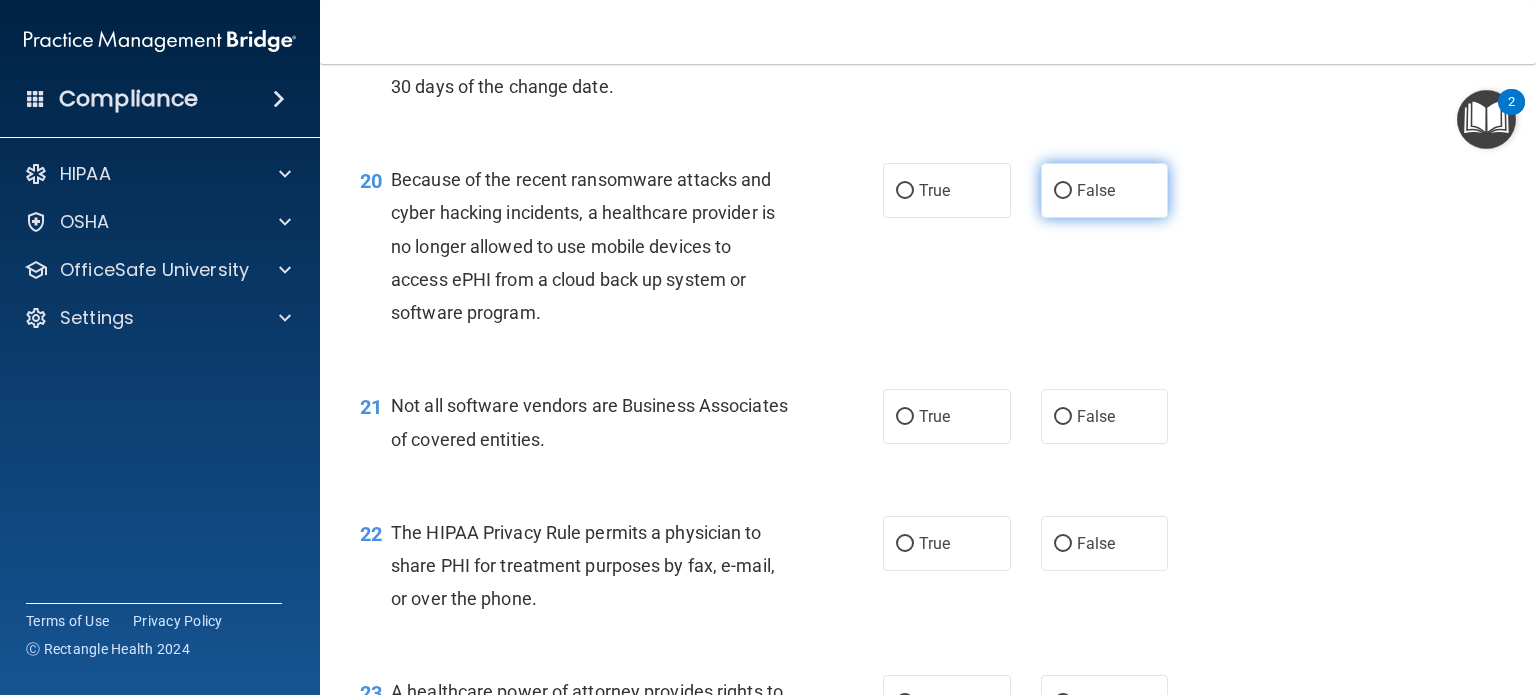 click on "False" at bounding box center [1105, 190] 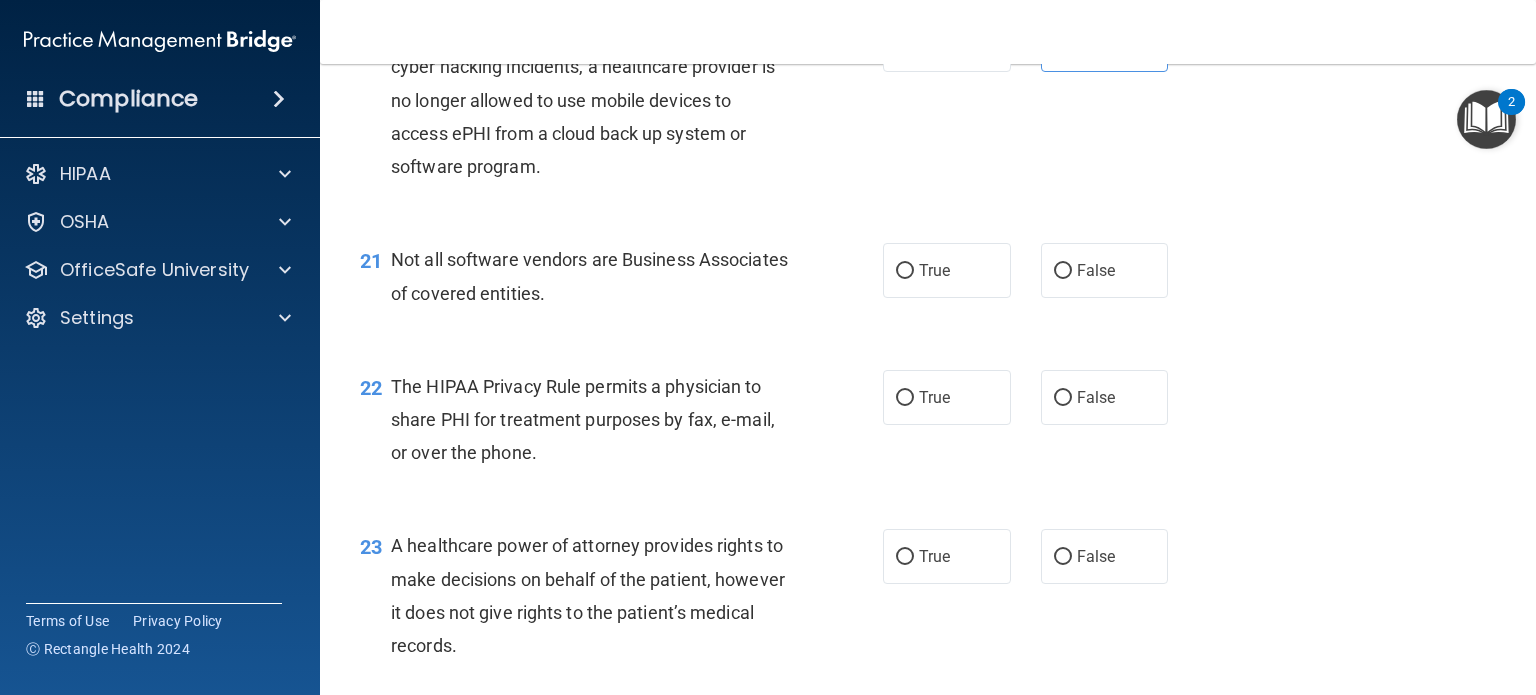 scroll, scrollTop: 3546, scrollLeft: 0, axis: vertical 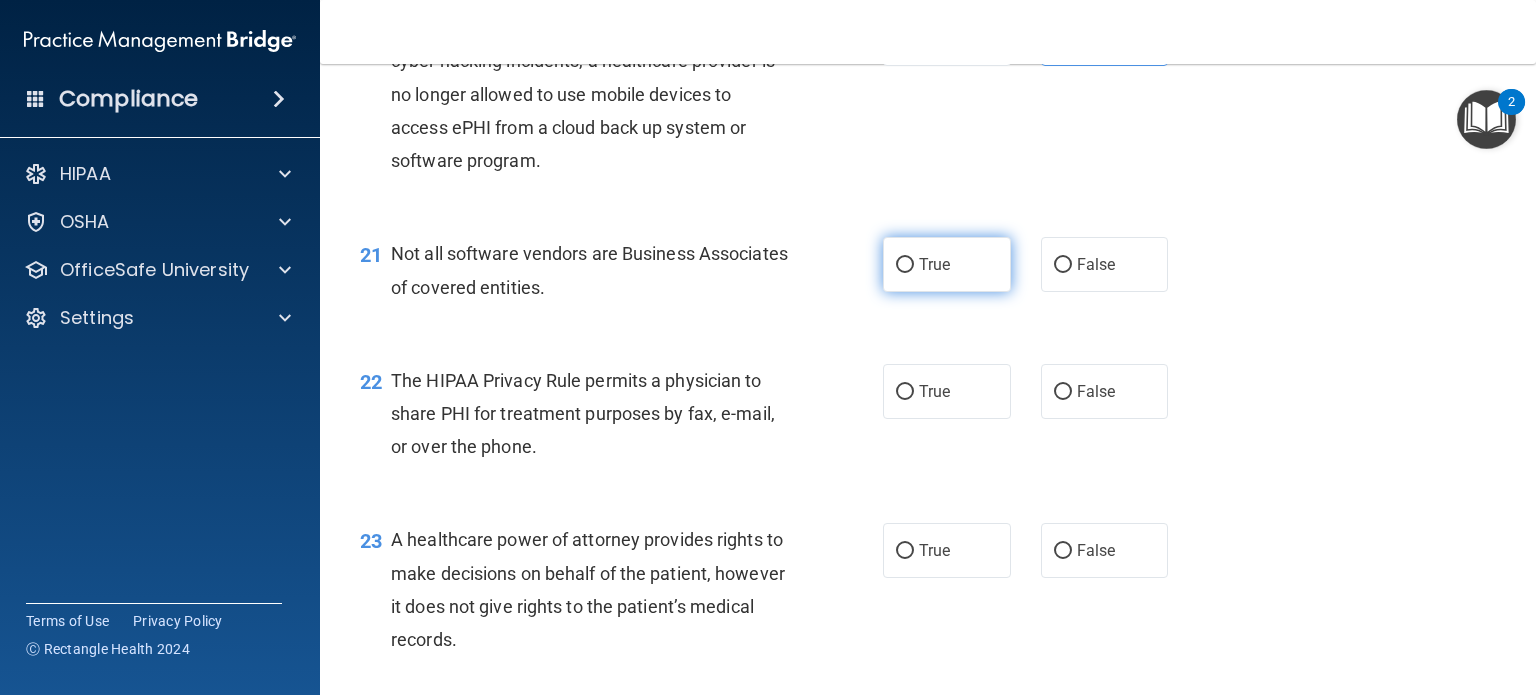 click on "True" at bounding box center [947, 264] 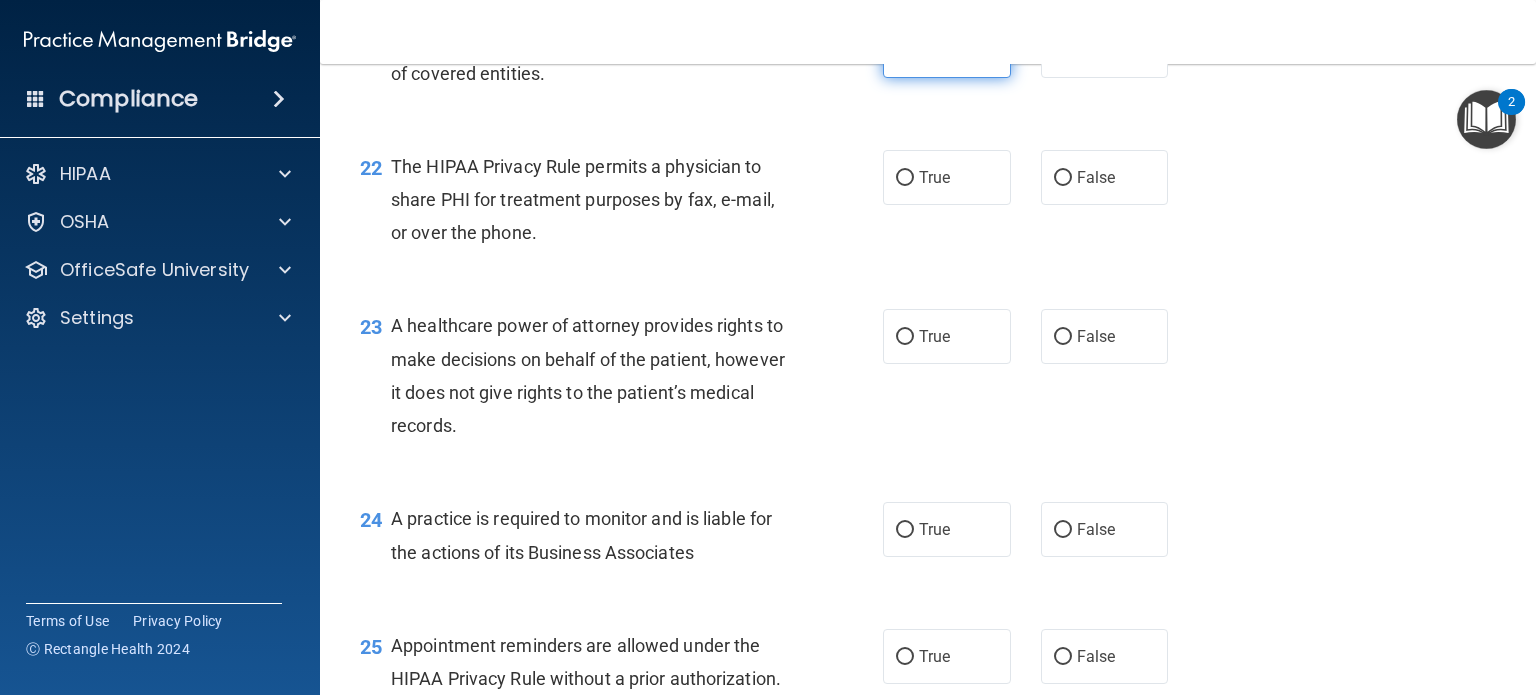 scroll, scrollTop: 3763, scrollLeft: 0, axis: vertical 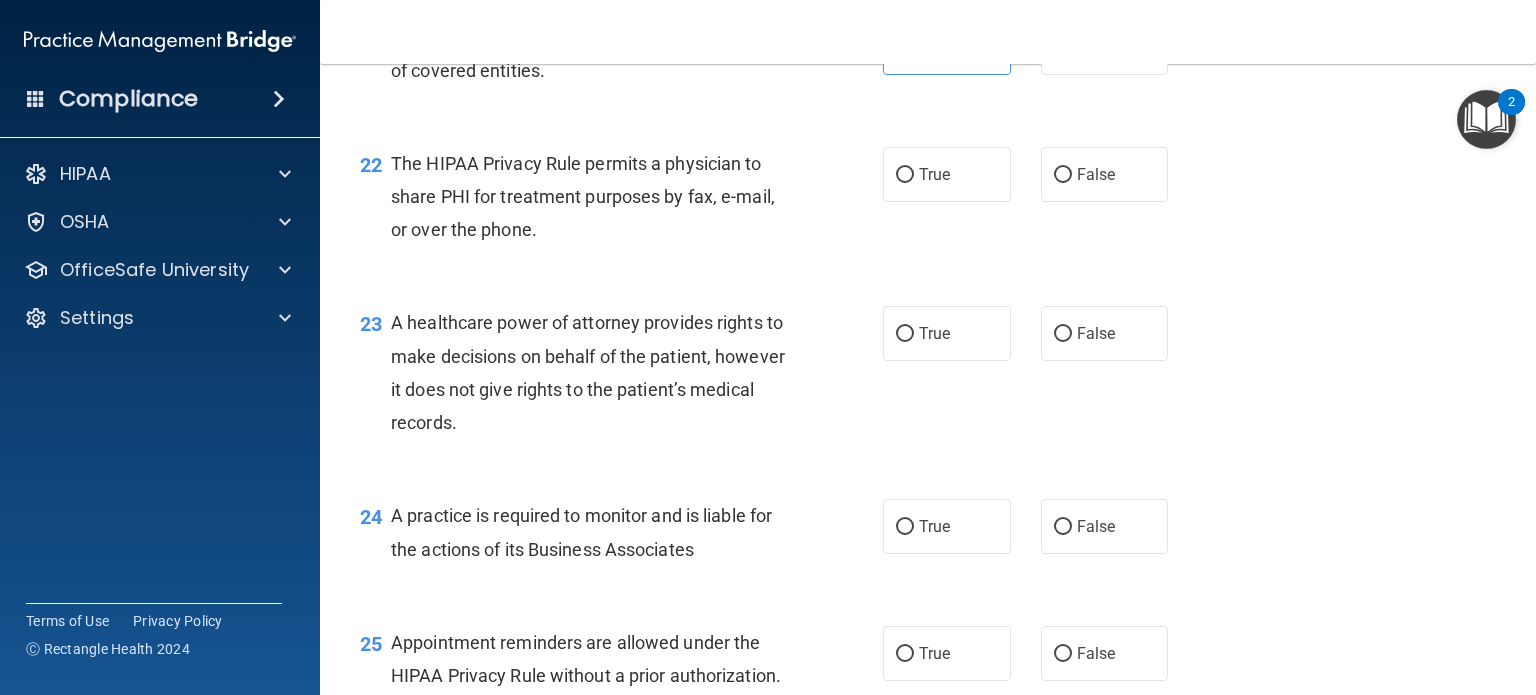 click on "The HIPAA Privacy Rule permits a physician to share PHI for treatment purposes by fax, e-mail, or over the phone." at bounding box center [583, 196] 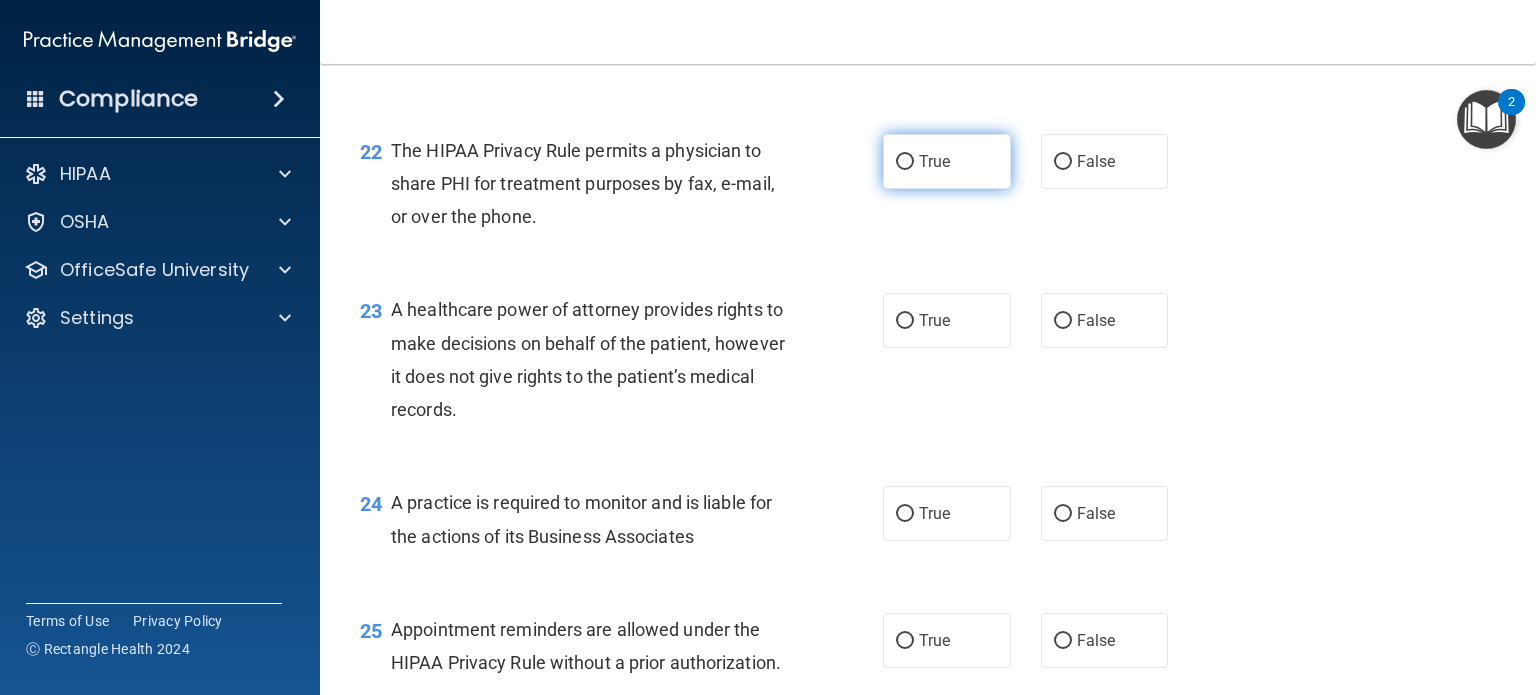 click on "True" at bounding box center [947, 161] 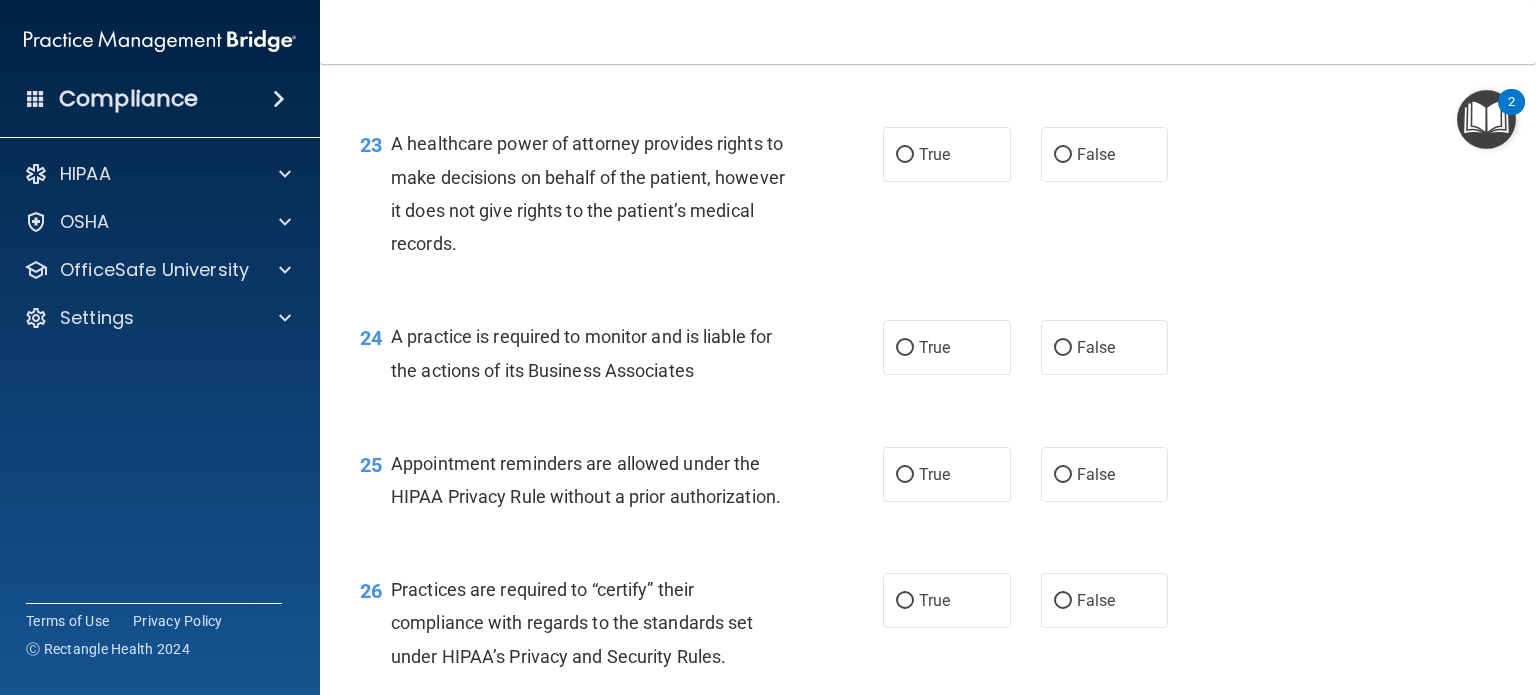 scroll, scrollTop: 3943, scrollLeft: 0, axis: vertical 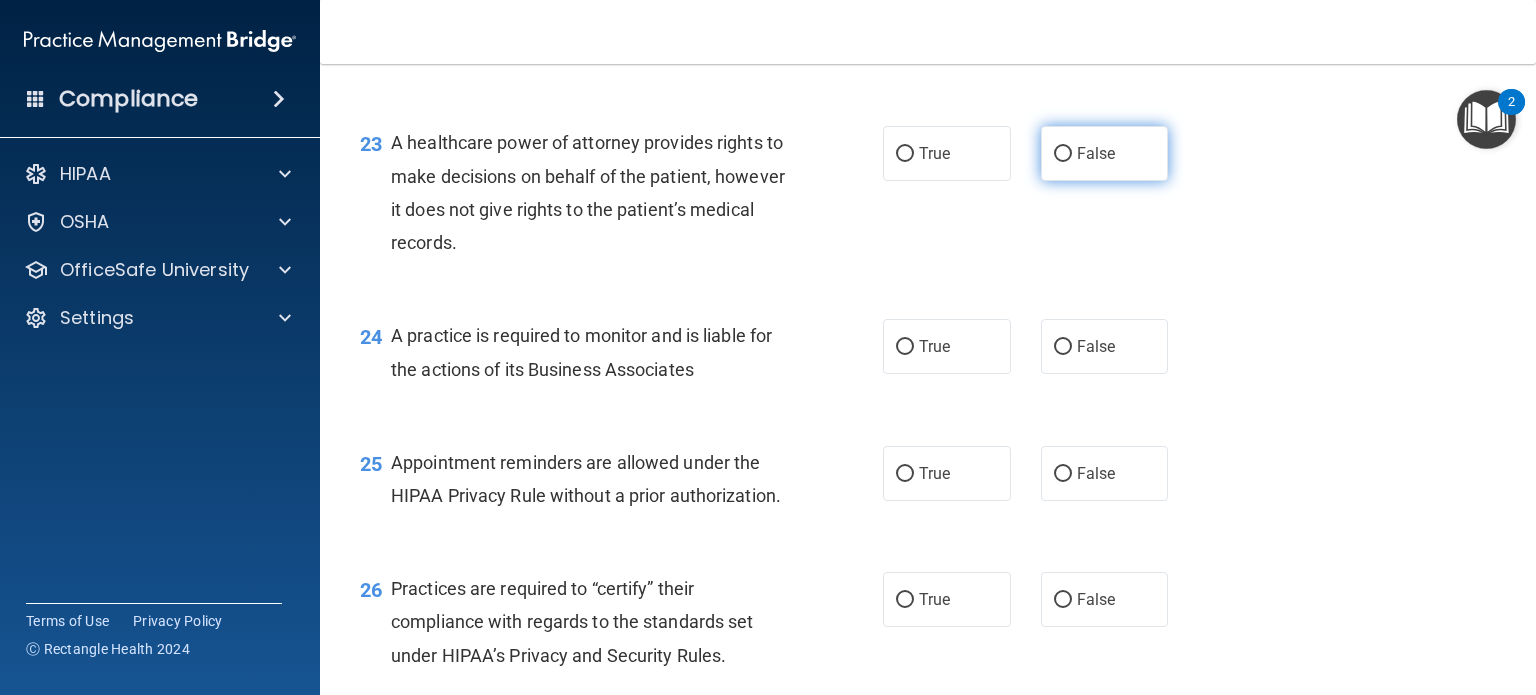 click on "False" at bounding box center (1105, 153) 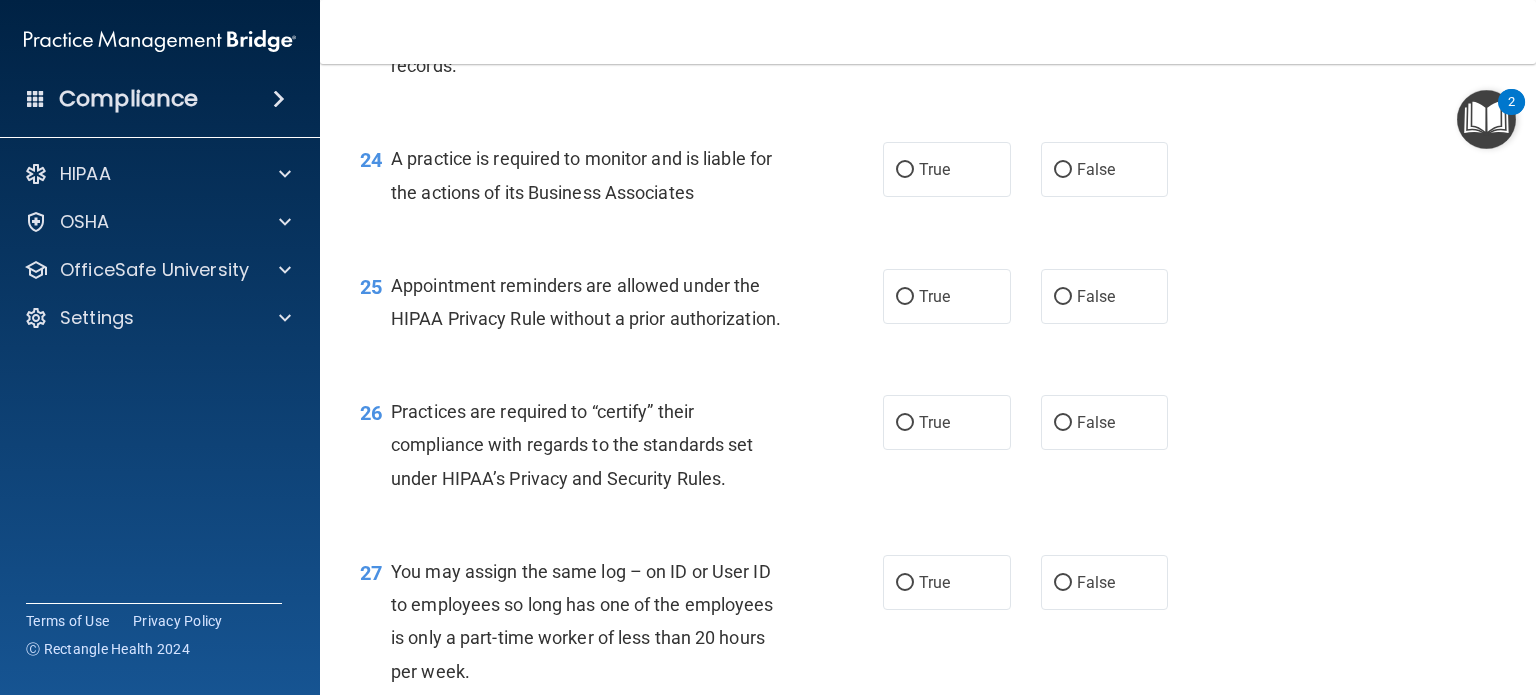 scroll, scrollTop: 4120, scrollLeft: 0, axis: vertical 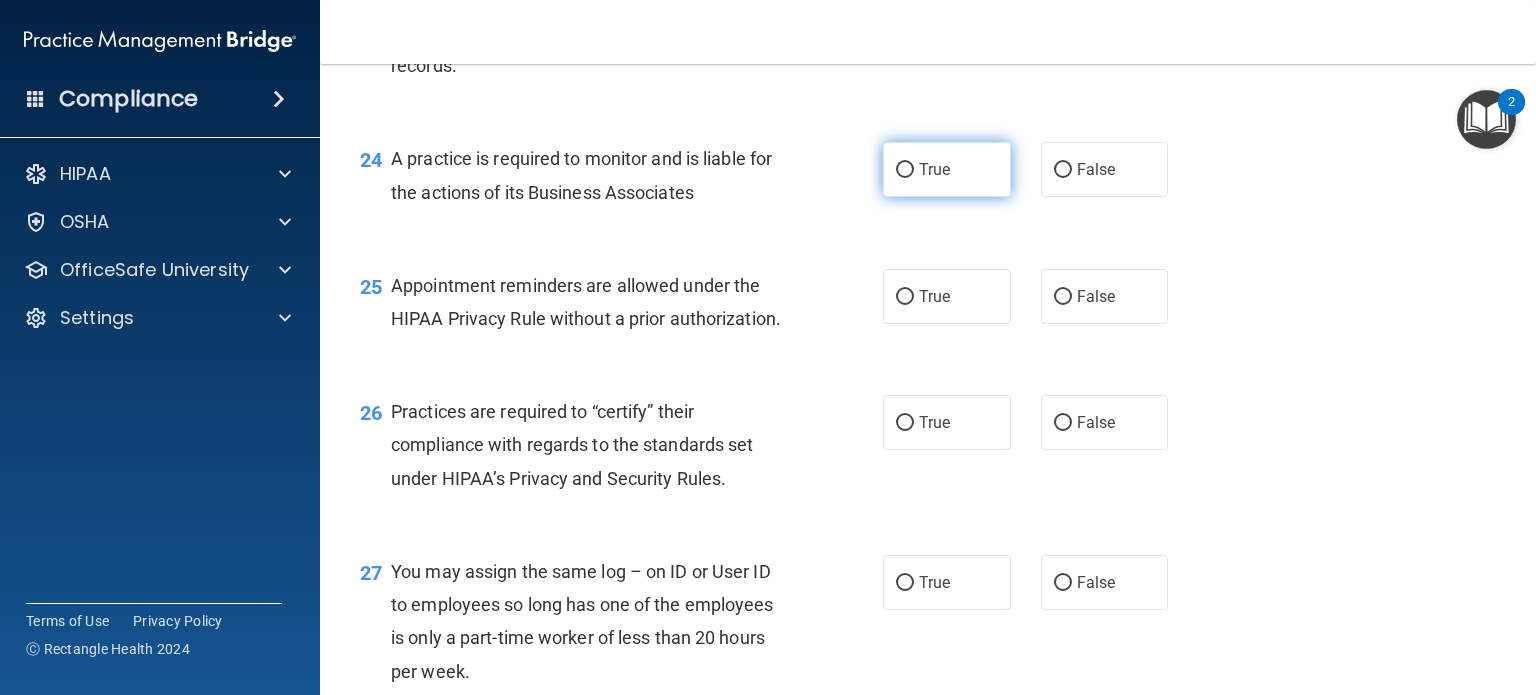 click on "True" at bounding box center [947, 169] 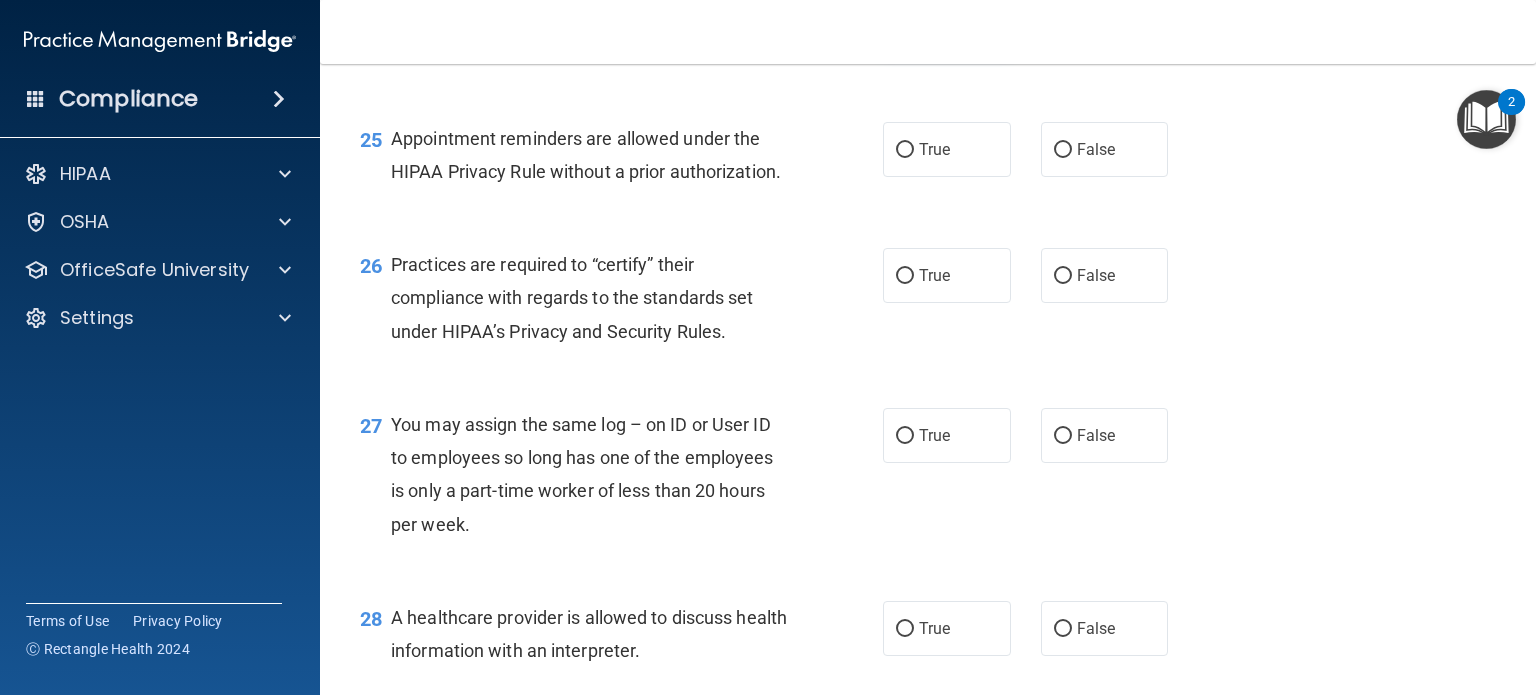 scroll, scrollTop: 4268, scrollLeft: 0, axis: vertical 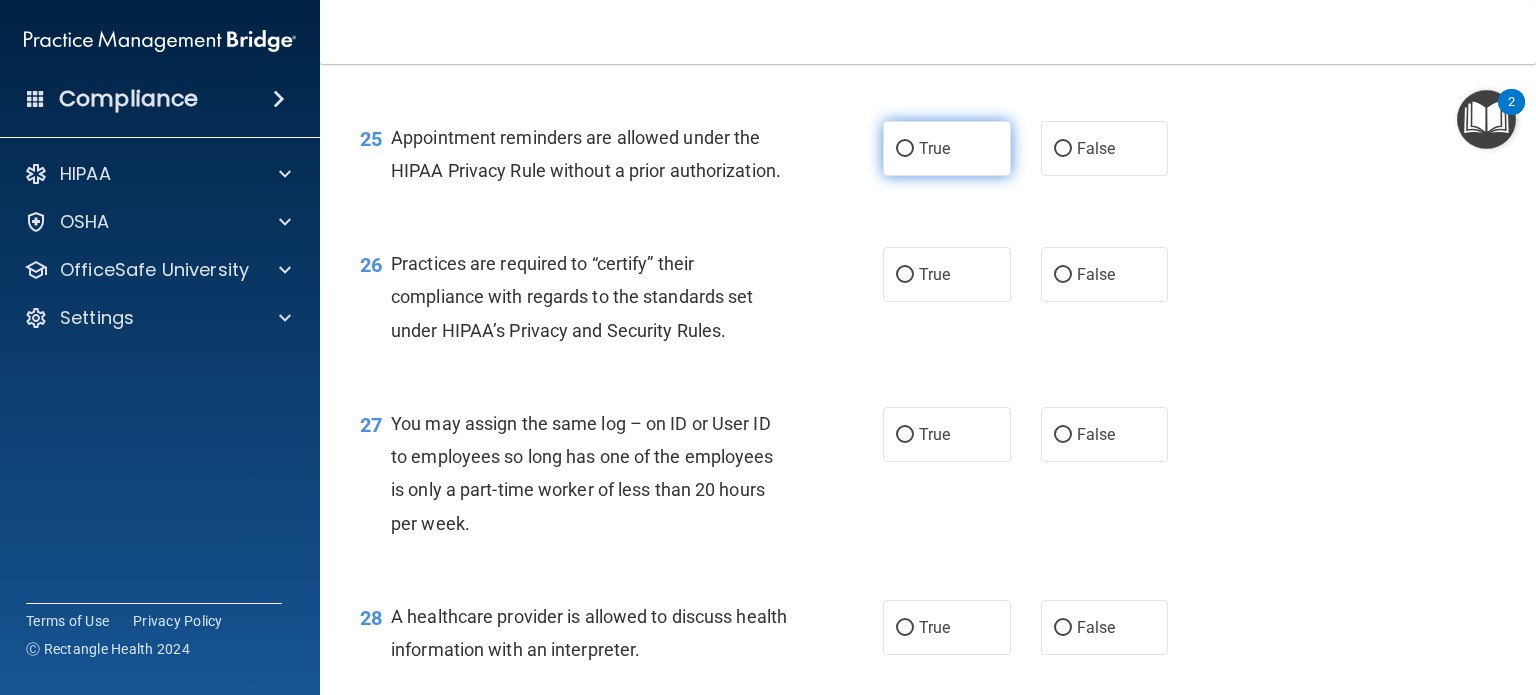 click on "True" at bounding box center (947, 148) 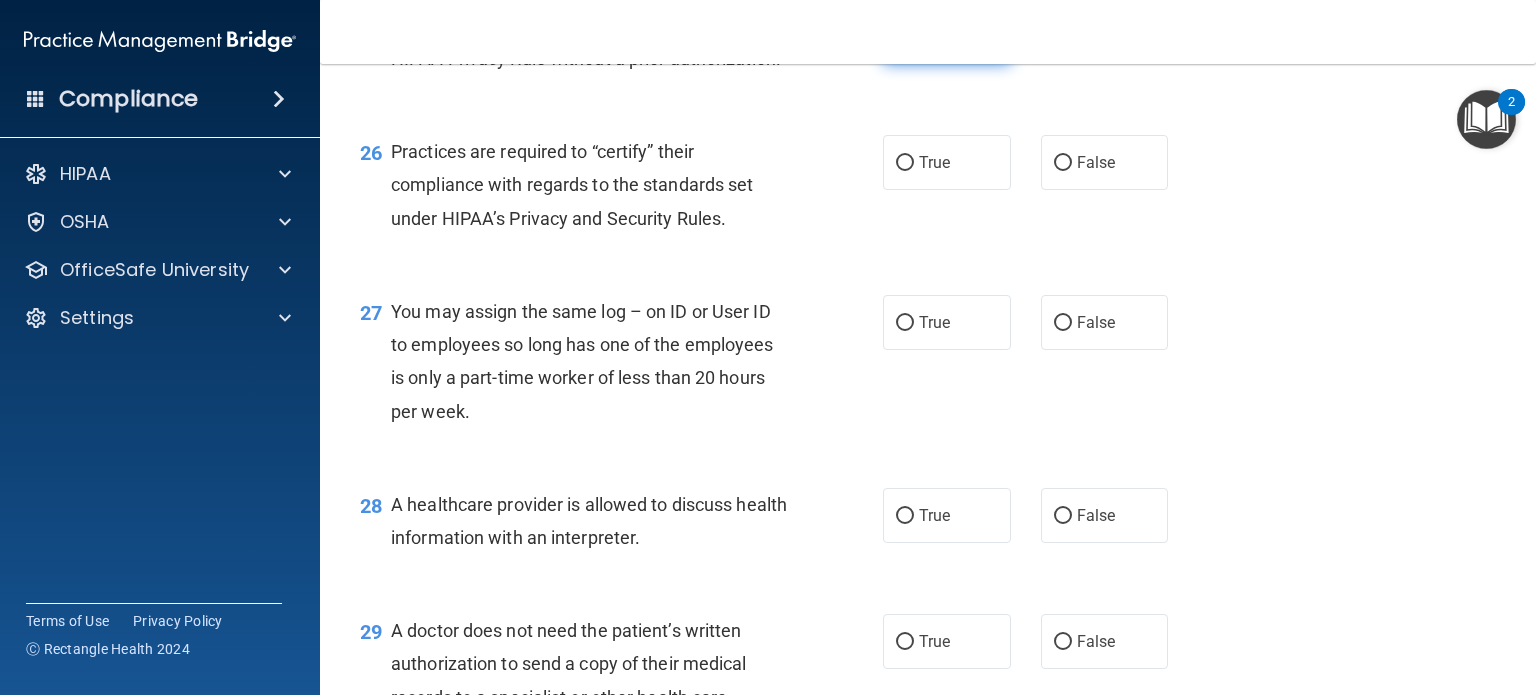 scroll, scrollTop: 4382, scrollLeft: 0, axis: vertical 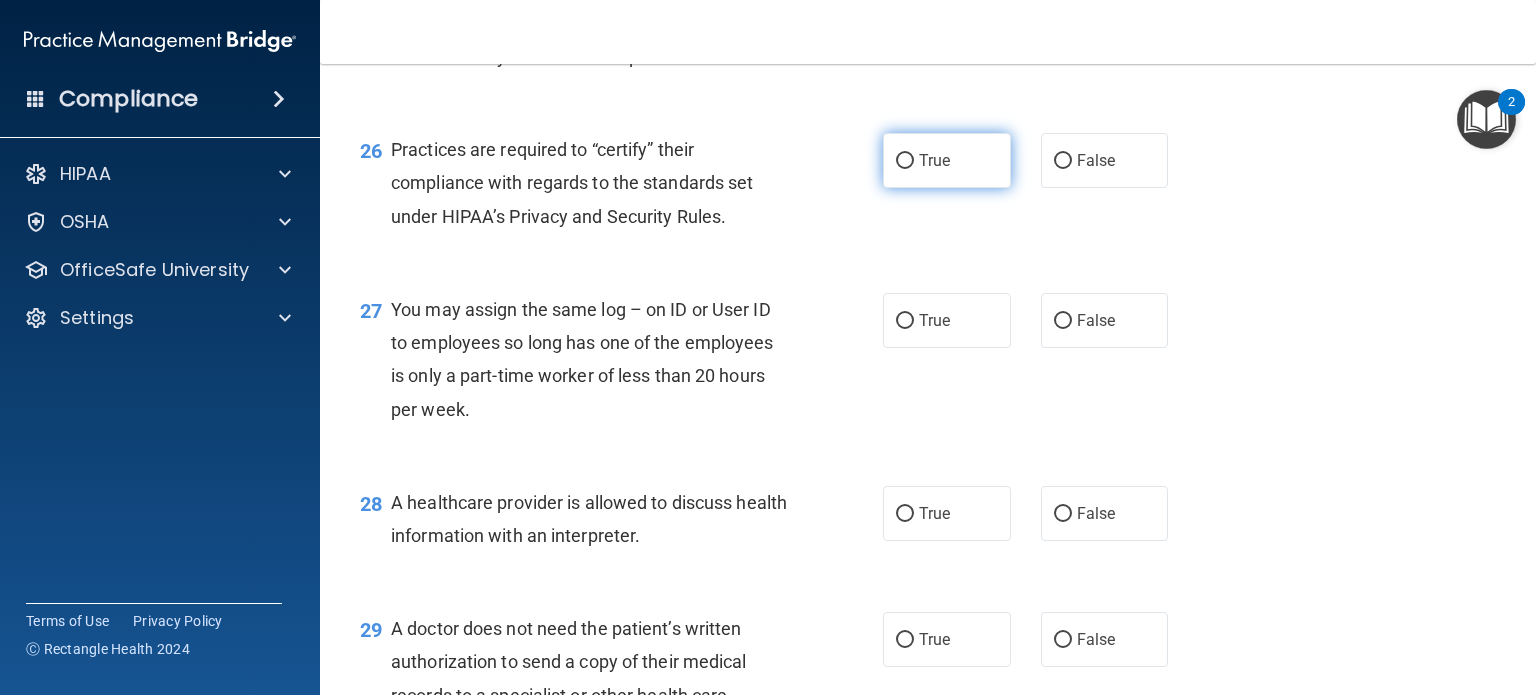 click on "True" at bounding box center [947, 160] 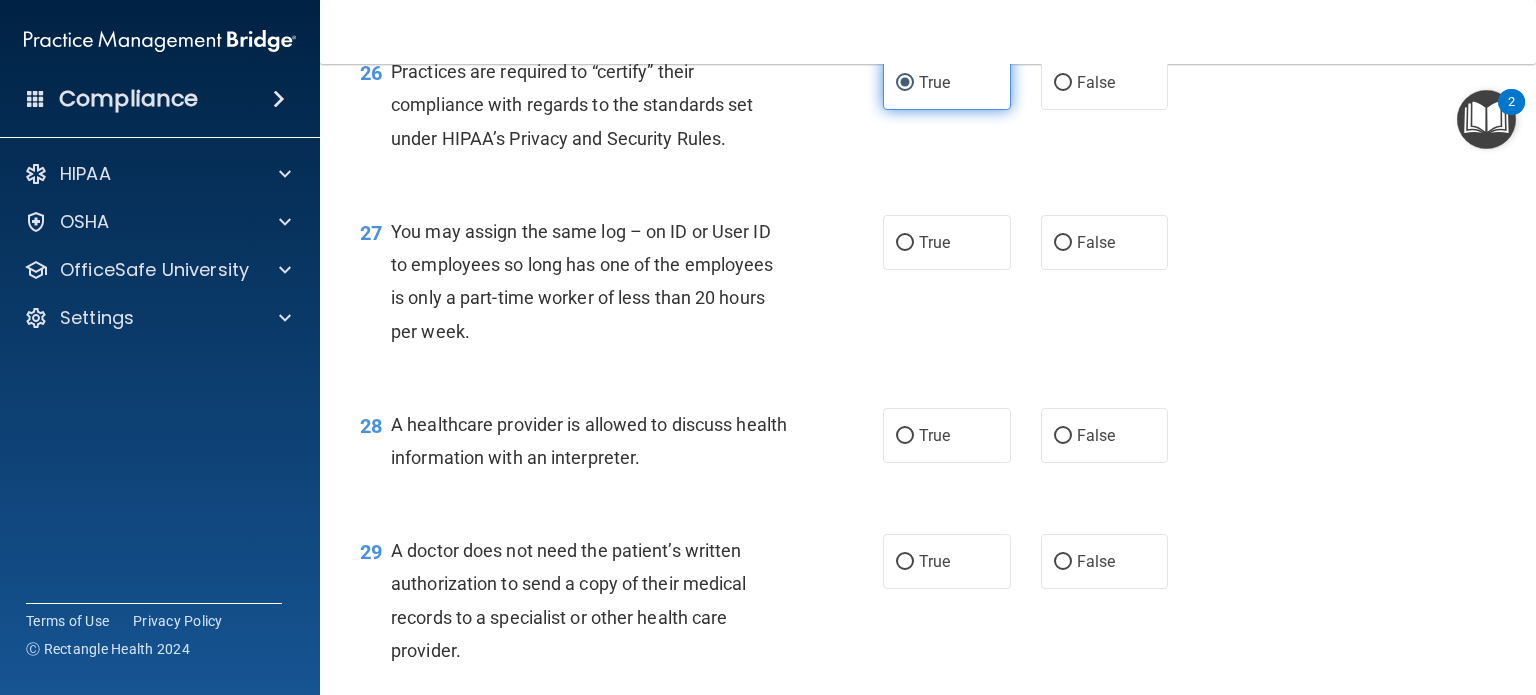scroll, scrollTop: 4460, scrollLeft: 0, axis: vertical 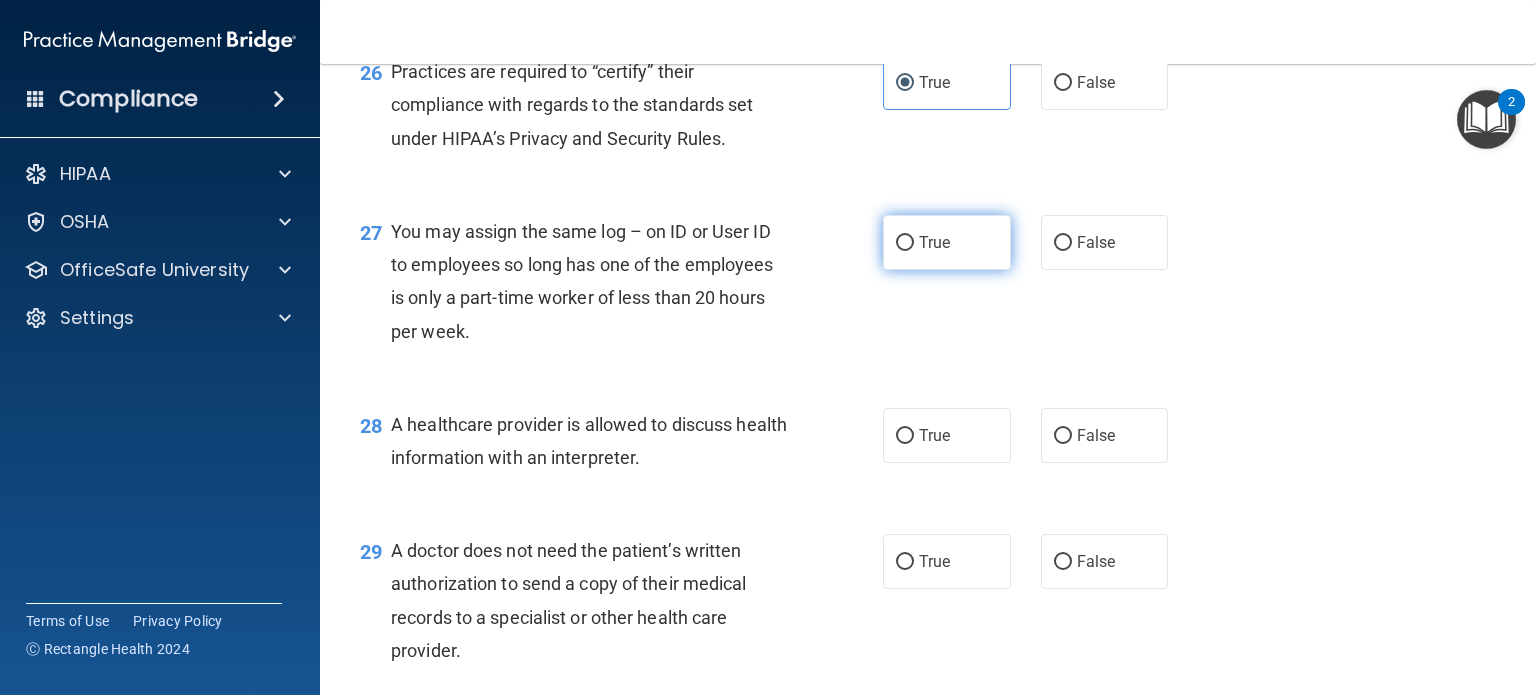 click on "True" at bounding box center (934, 242) 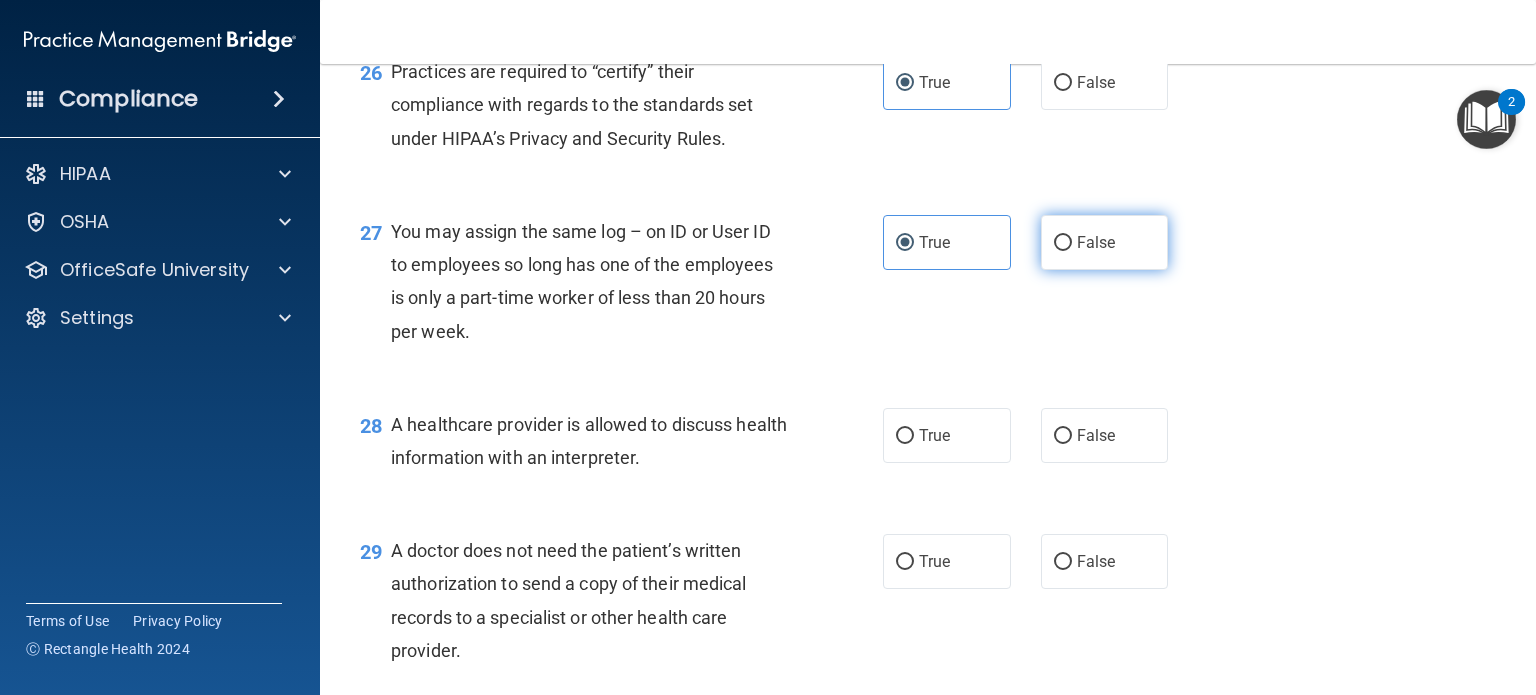 click on "False" at bounding box center [1105, 242] 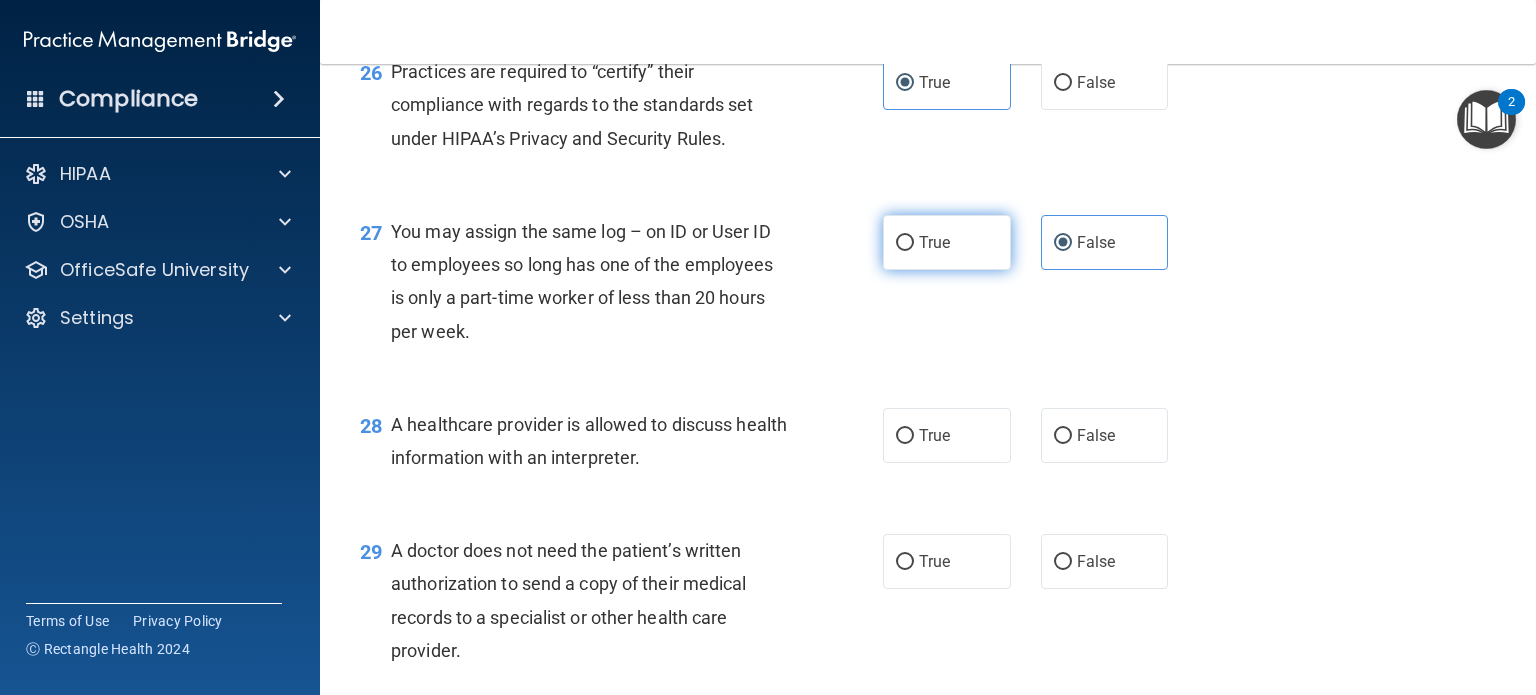 click on "True" at bounding box center [947, 242] 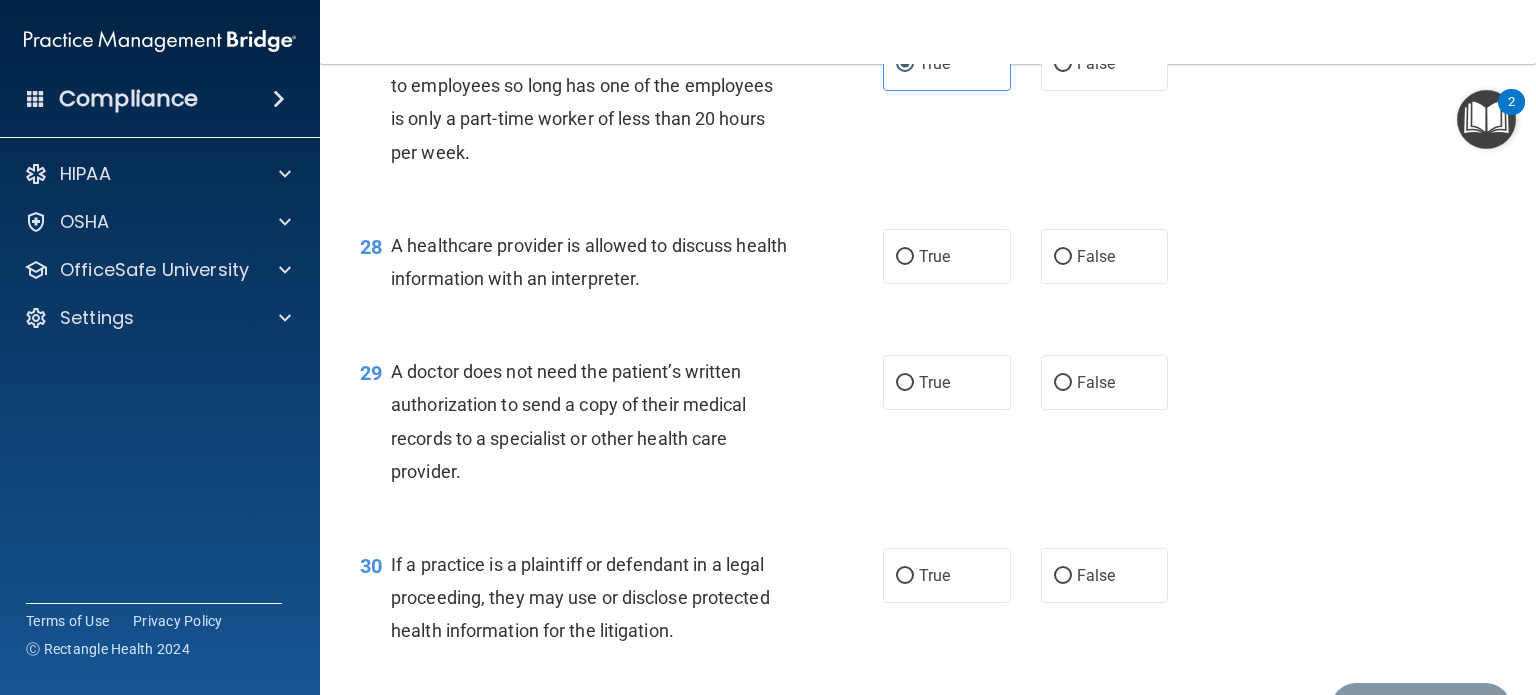 scroll, scrollTop: 4640, scrollLeft: 0, axis: vertical 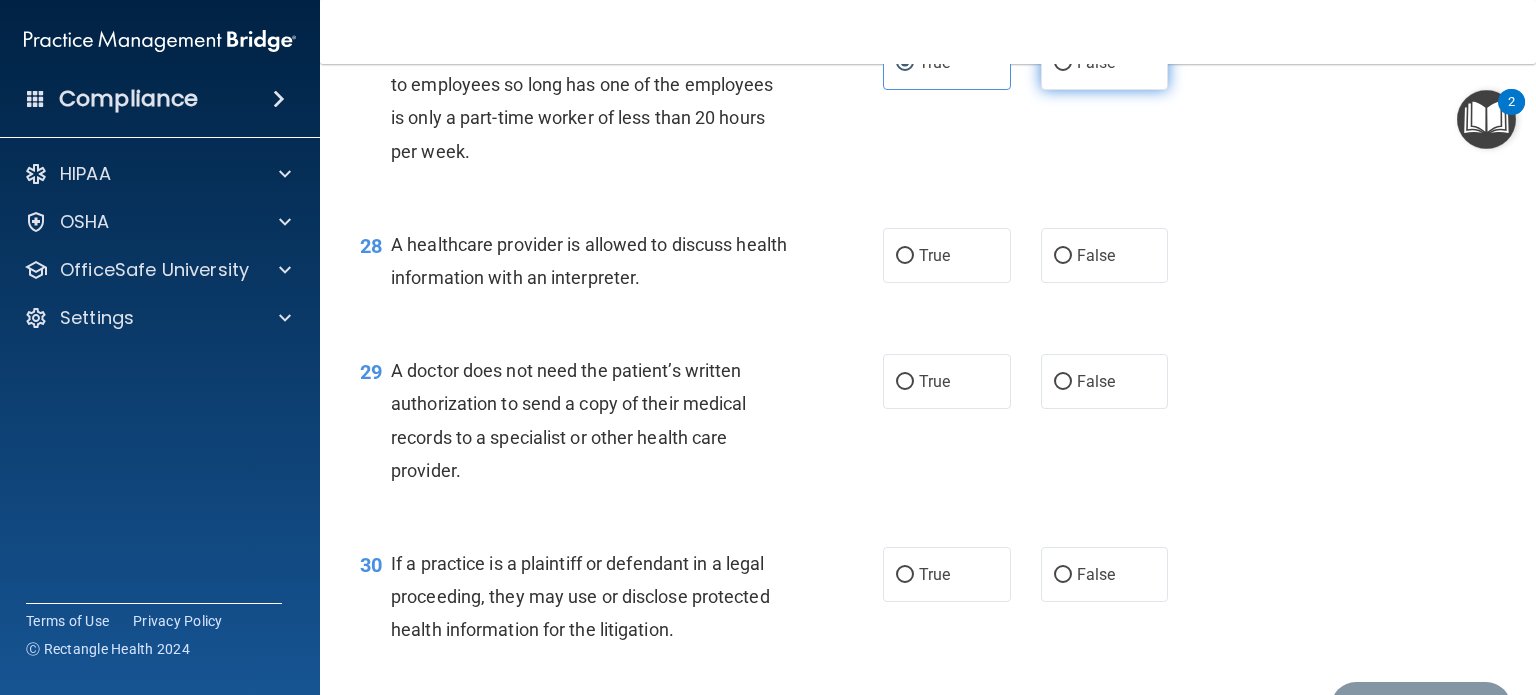 click on "False" at bounding box center (1105, 62) 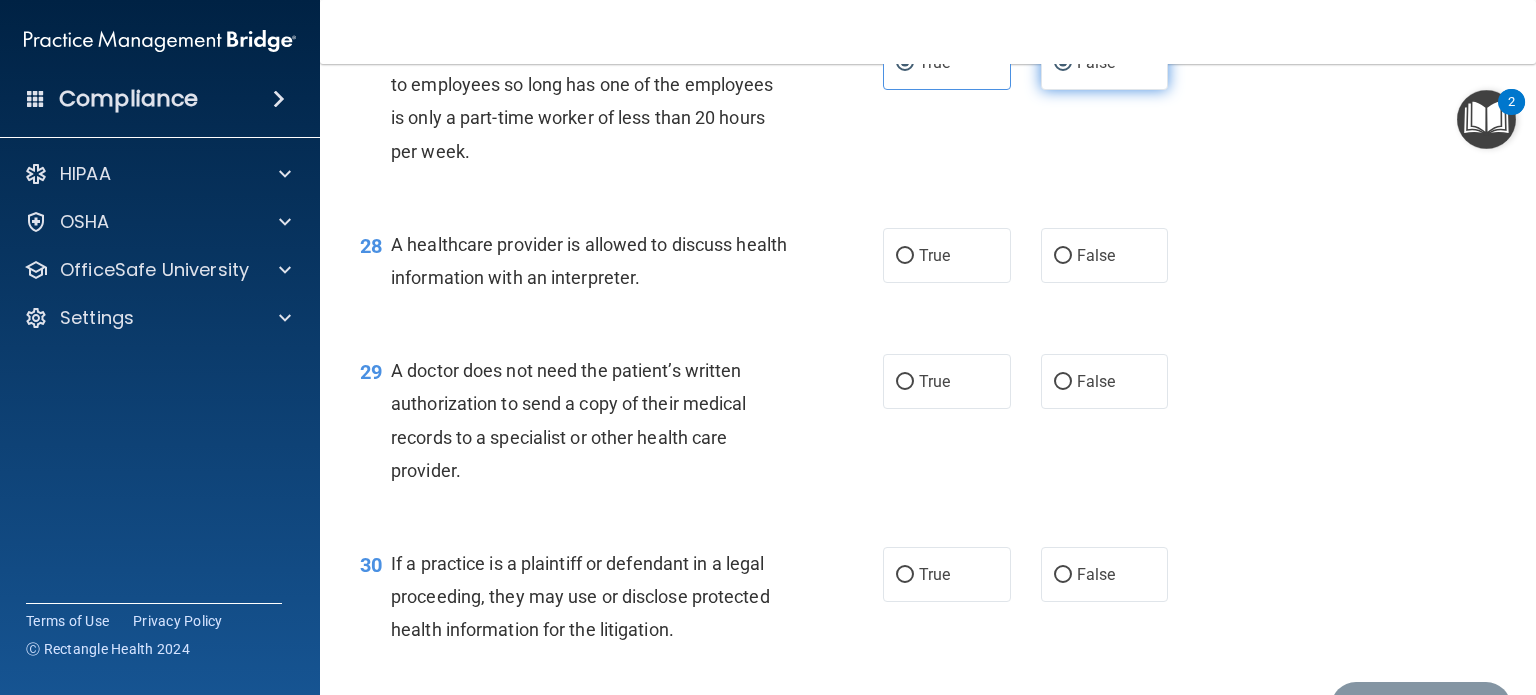 radio on "false" 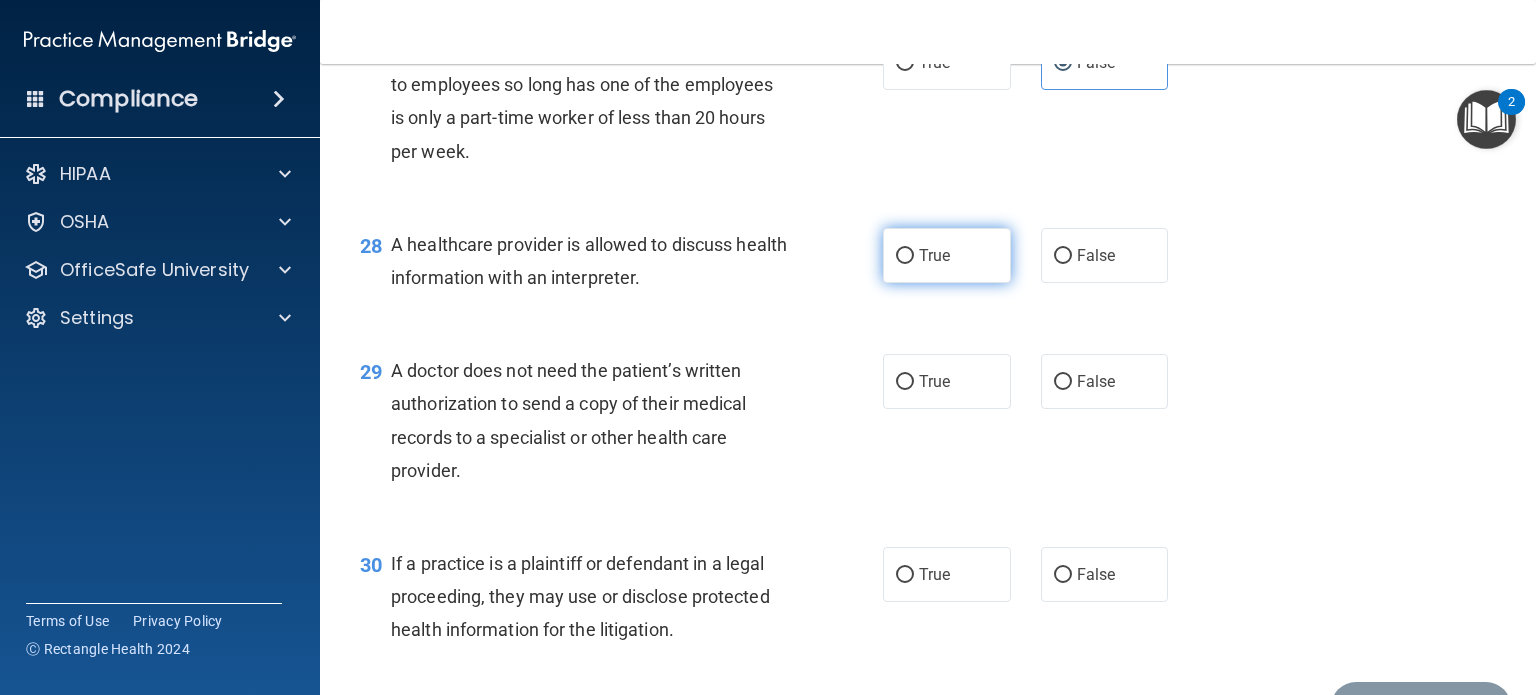 click on "True" at bounding box center [947, 255] 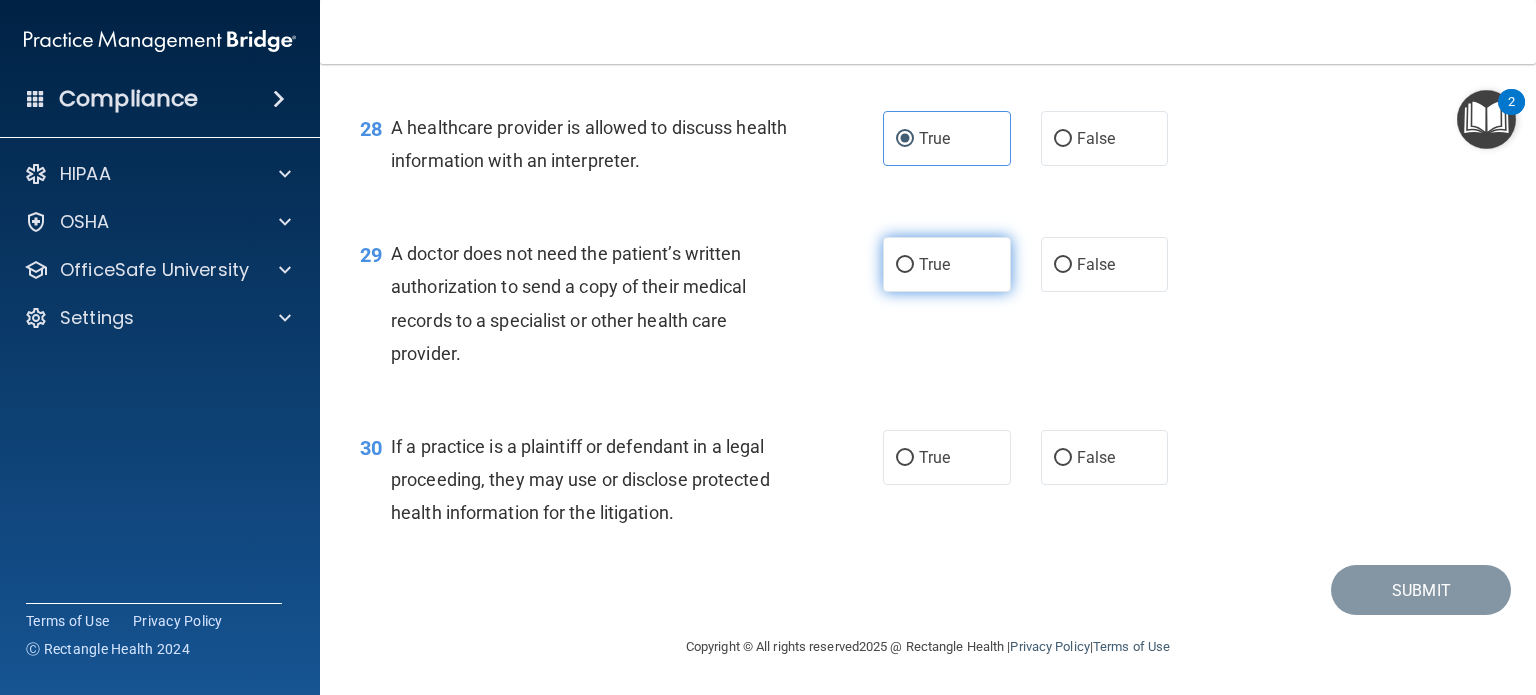 scroll, scrollTop: 4784, scrollLeft: 0, axis: vertical 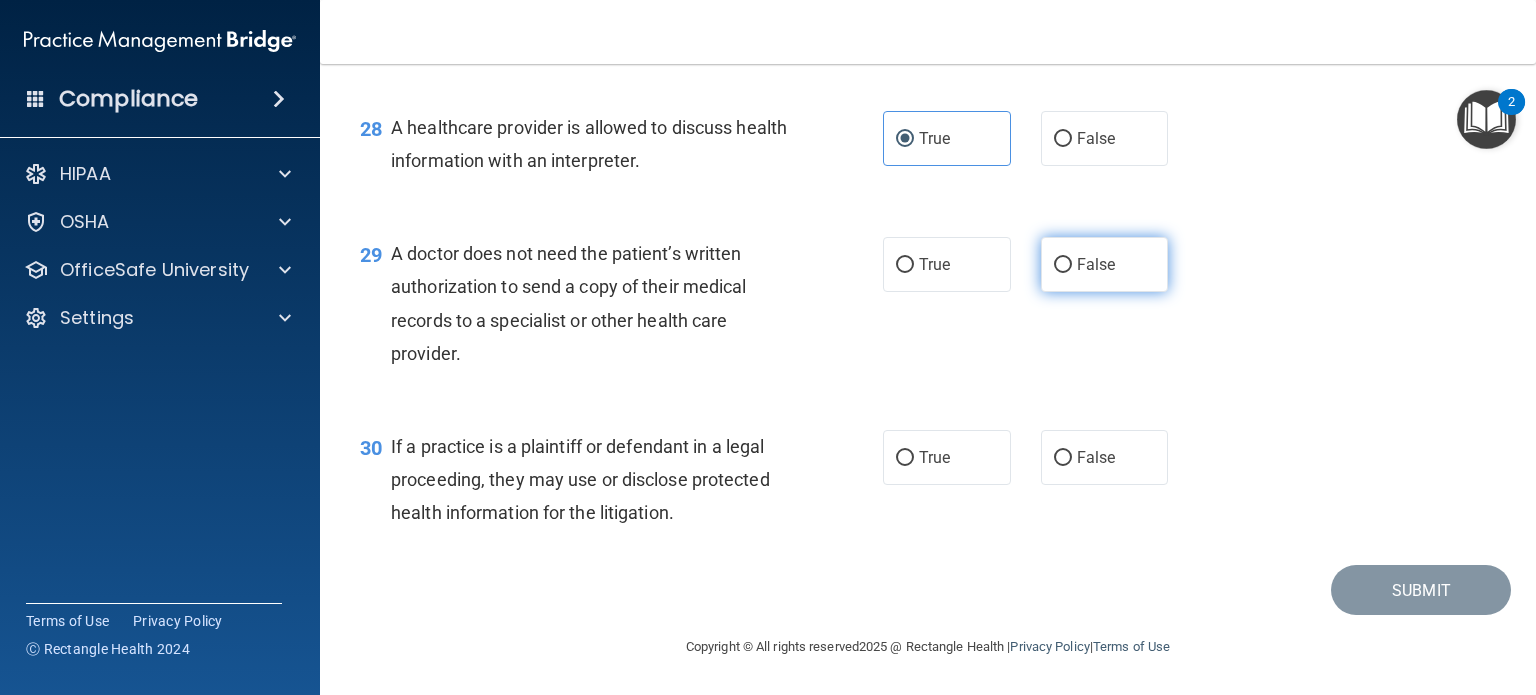click on "False" at bounding box center (1105, 264) 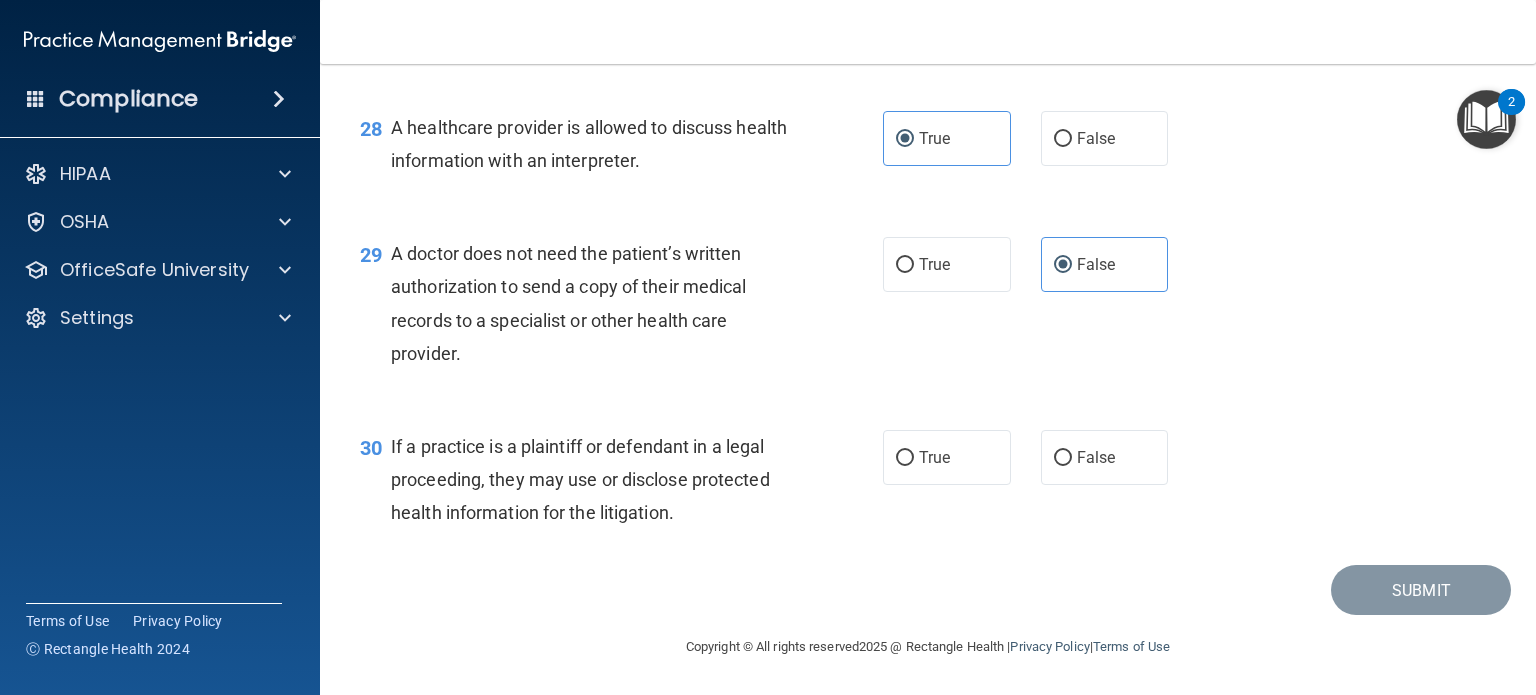 scroll, scrollTop: 4824, scrollLeft: 0, axis: vertical 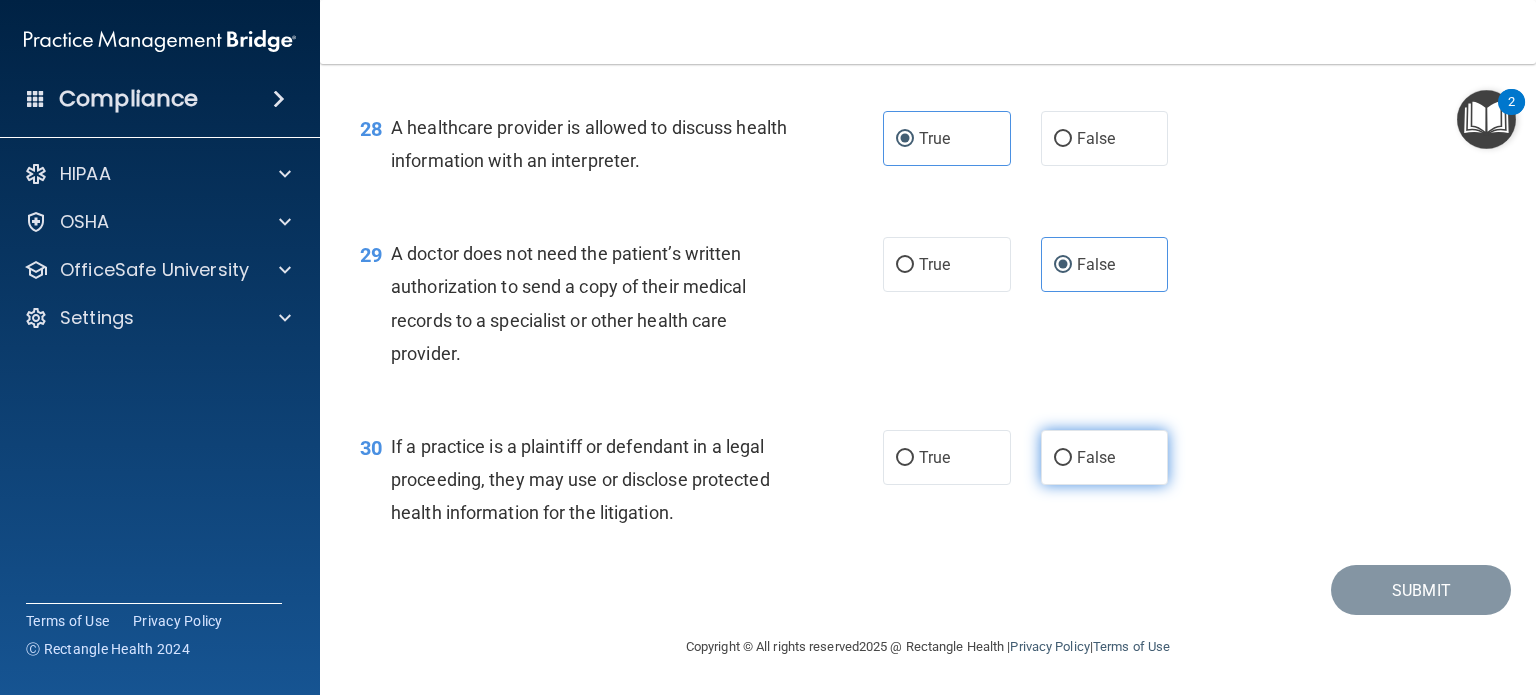 click on "False" at bounding box center (1105, 457) 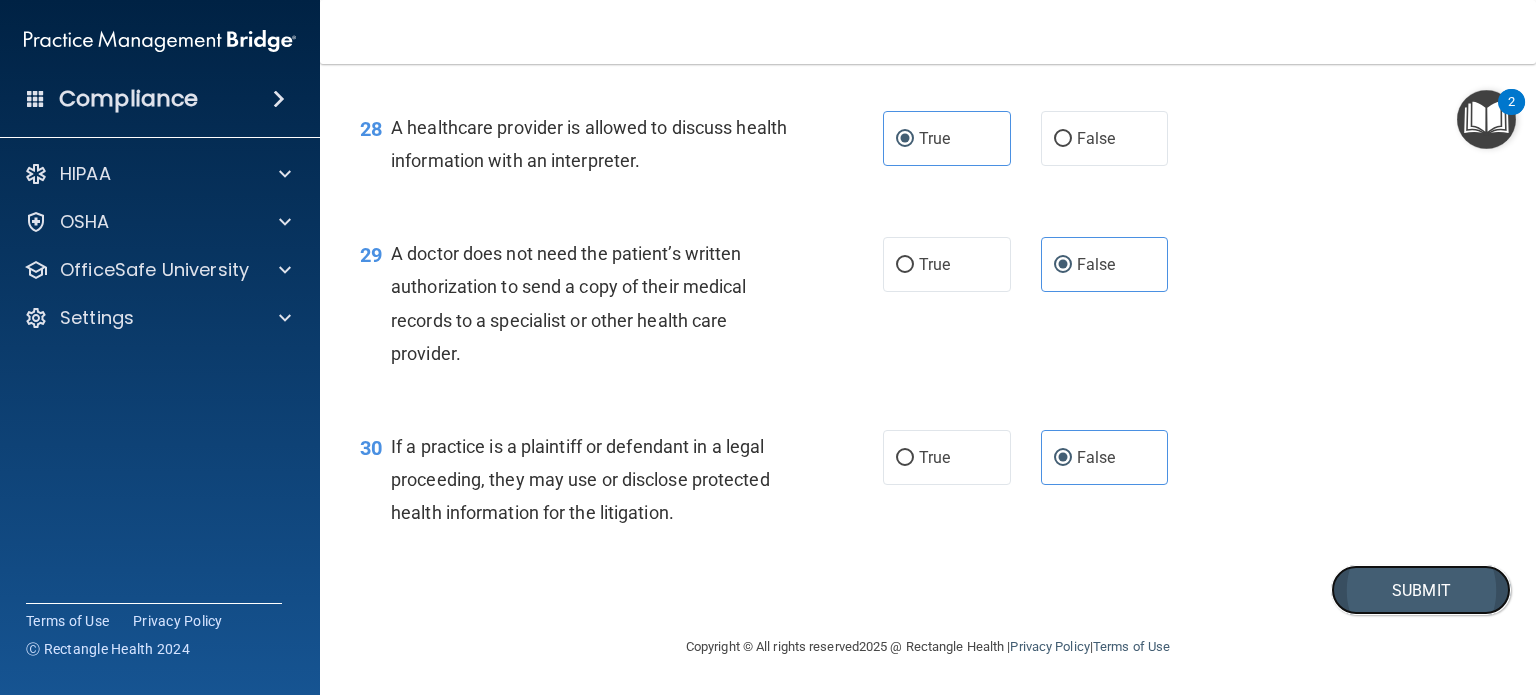 click on "Submit" at bounding box center (1421, 590) 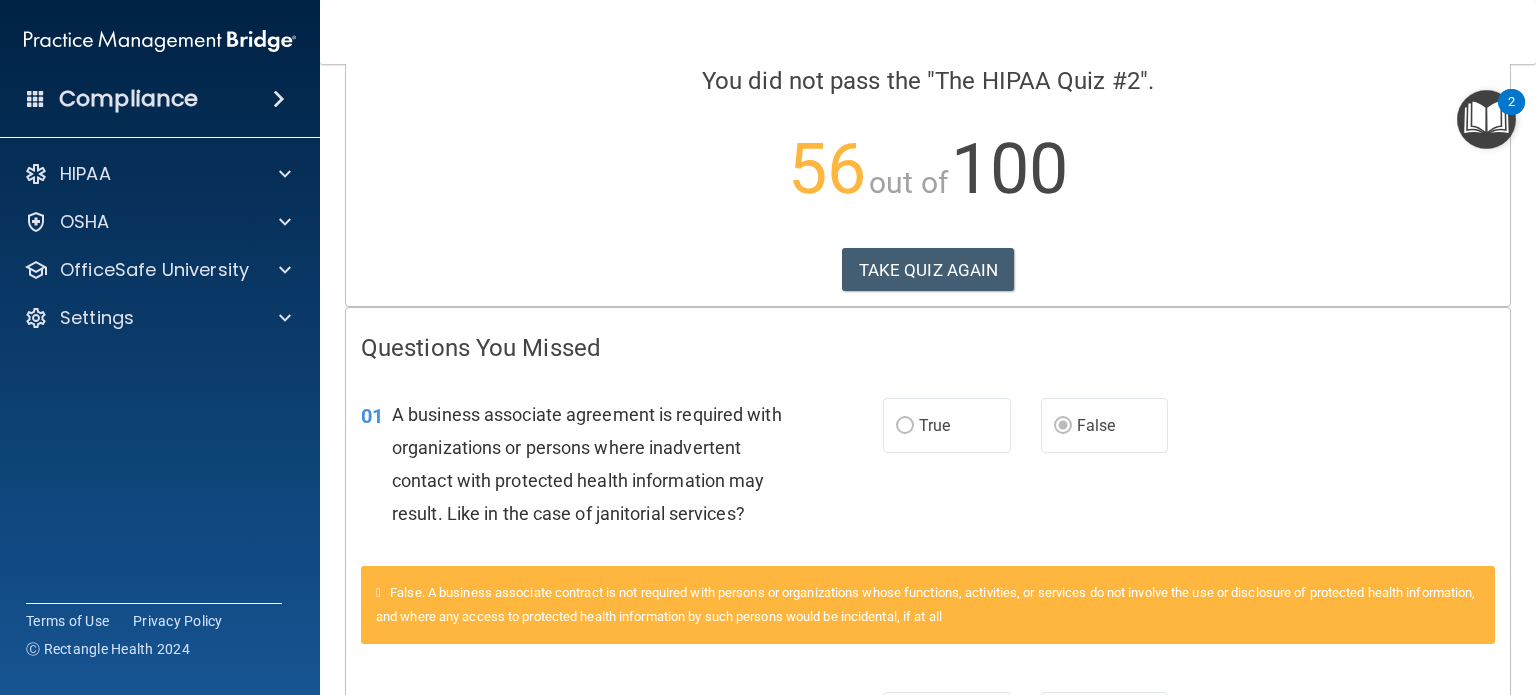 scroll, scrollTop: 0, scrollLeft: 0, axis: both 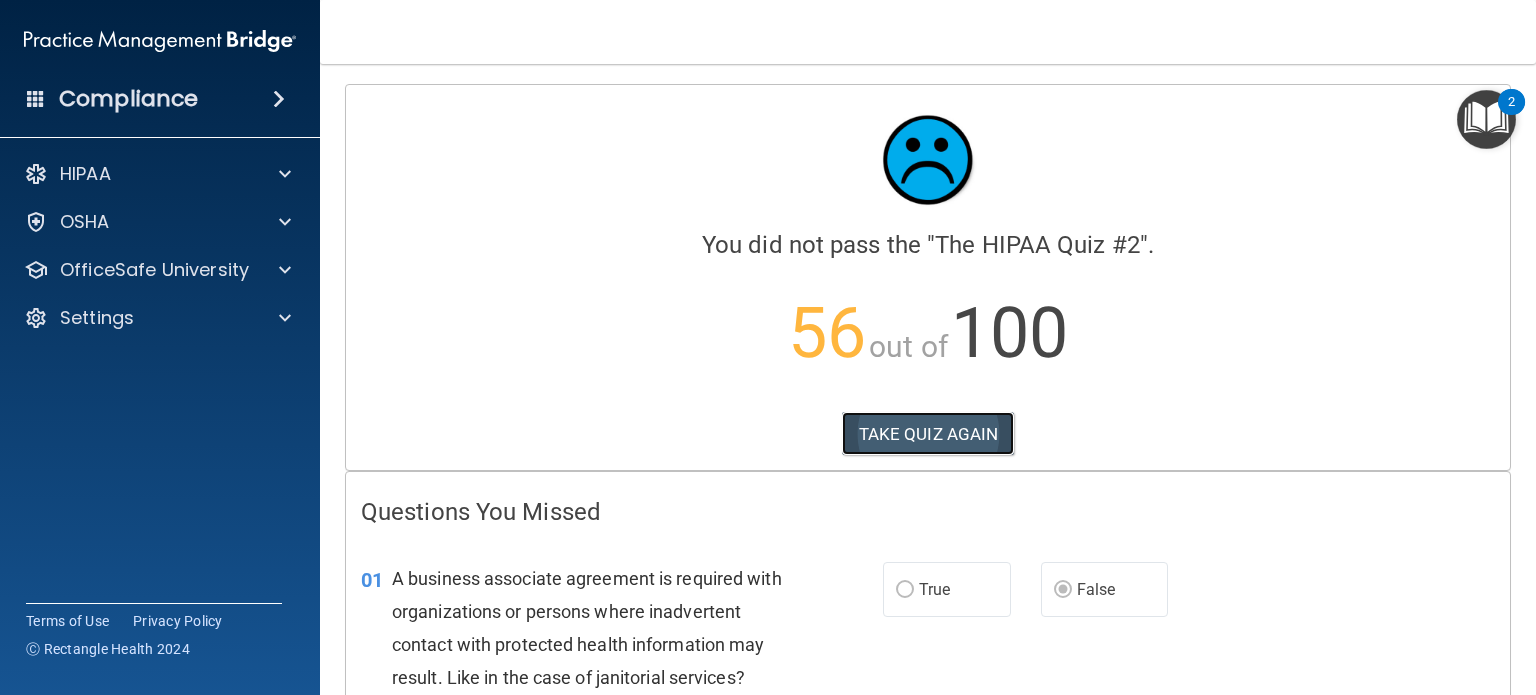 click on "TAKE QUIZ AGAIN" at bounding box center (928, 434) 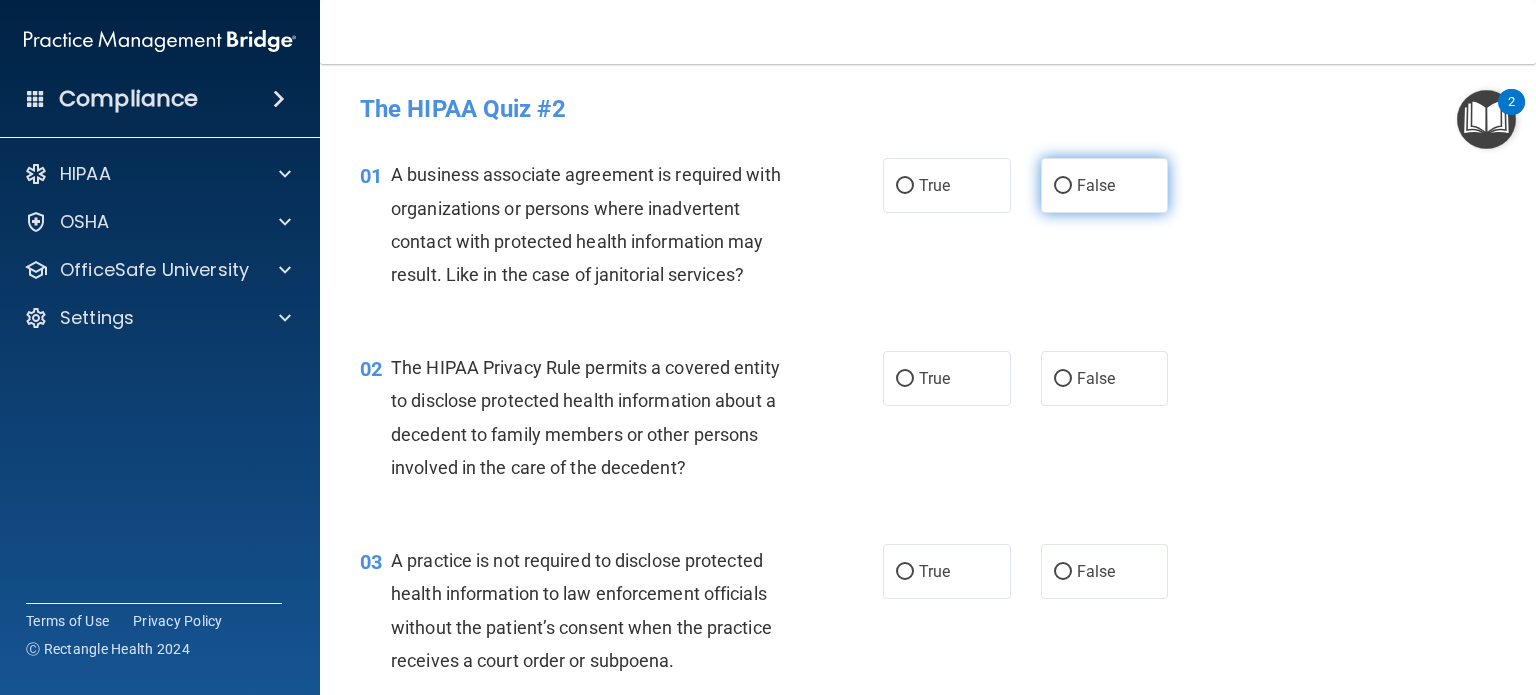 click on "False" at bounding box center [1105, 185] 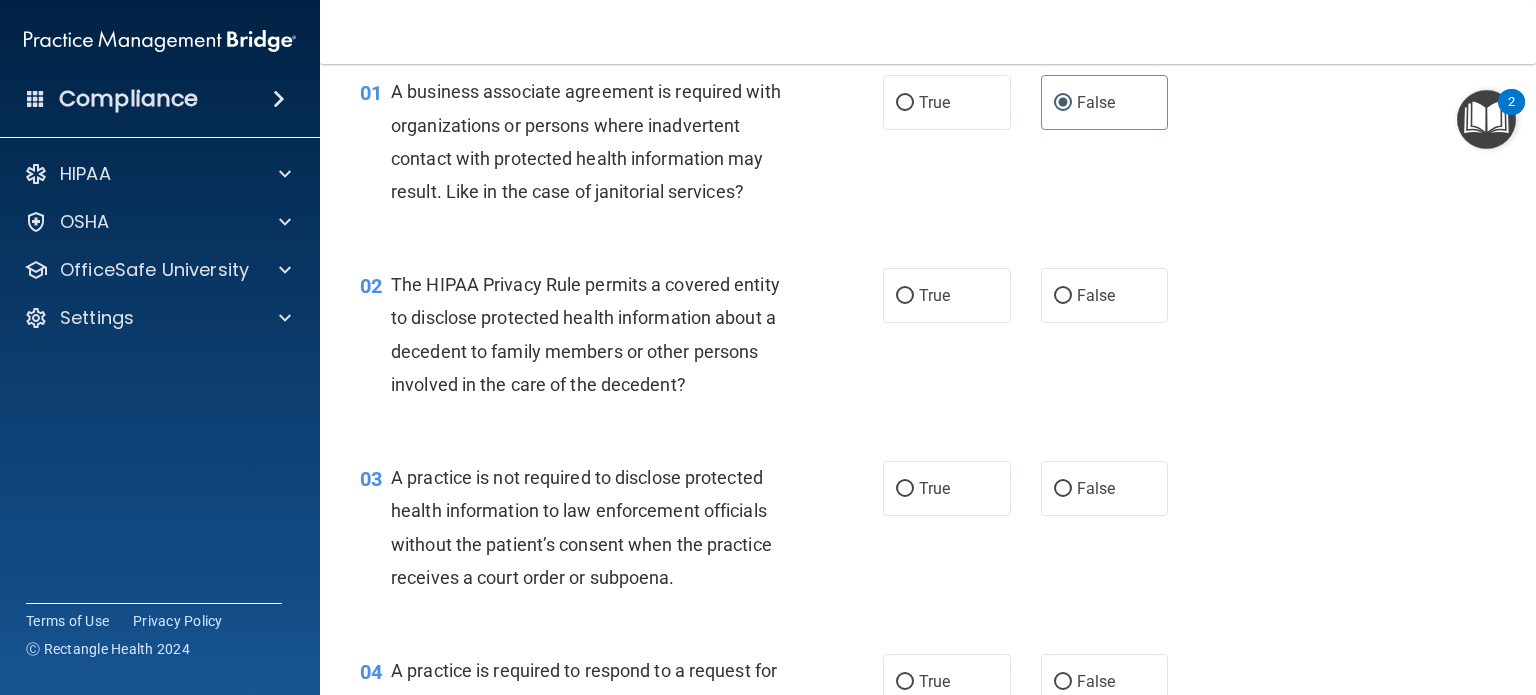 scroll, scrollTop: 79, scrollLeft: 0, axis: vertical 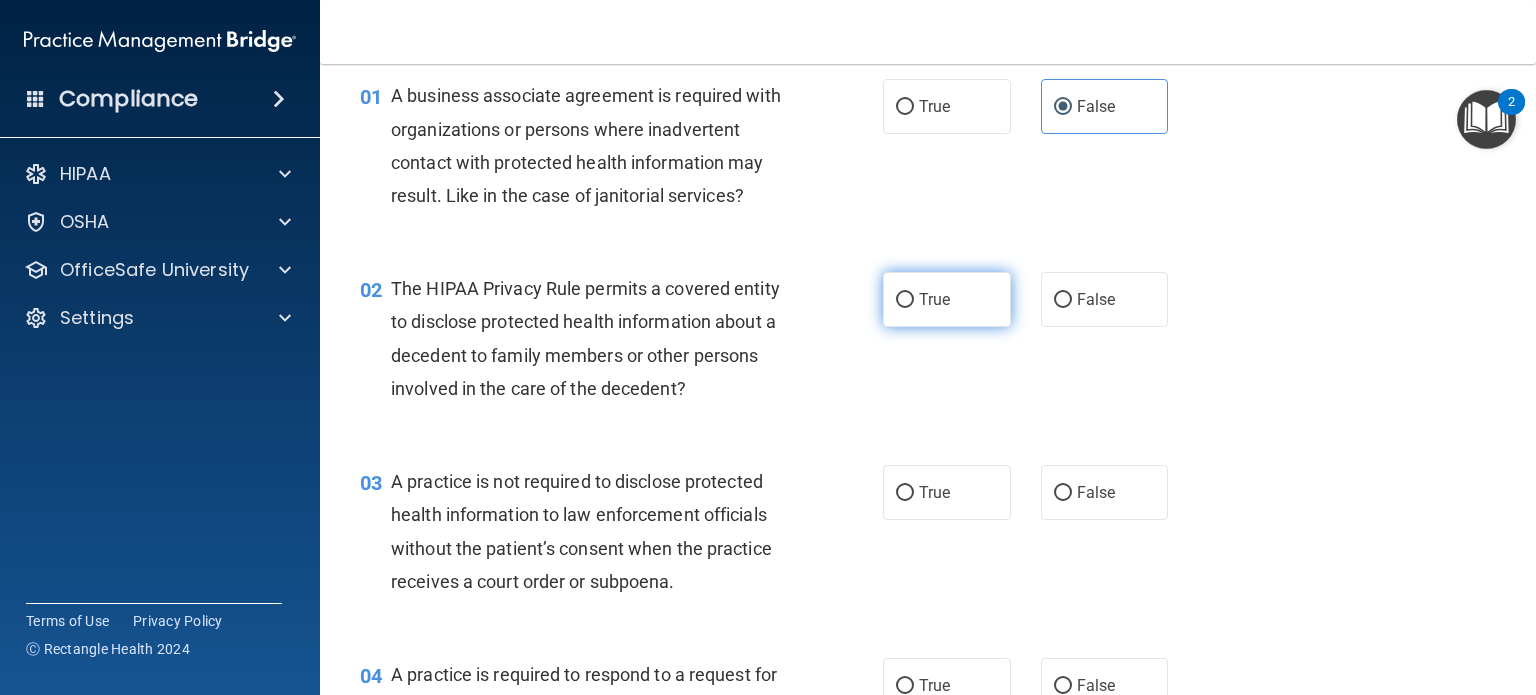 click on "True" at bounding box center [934, 299] 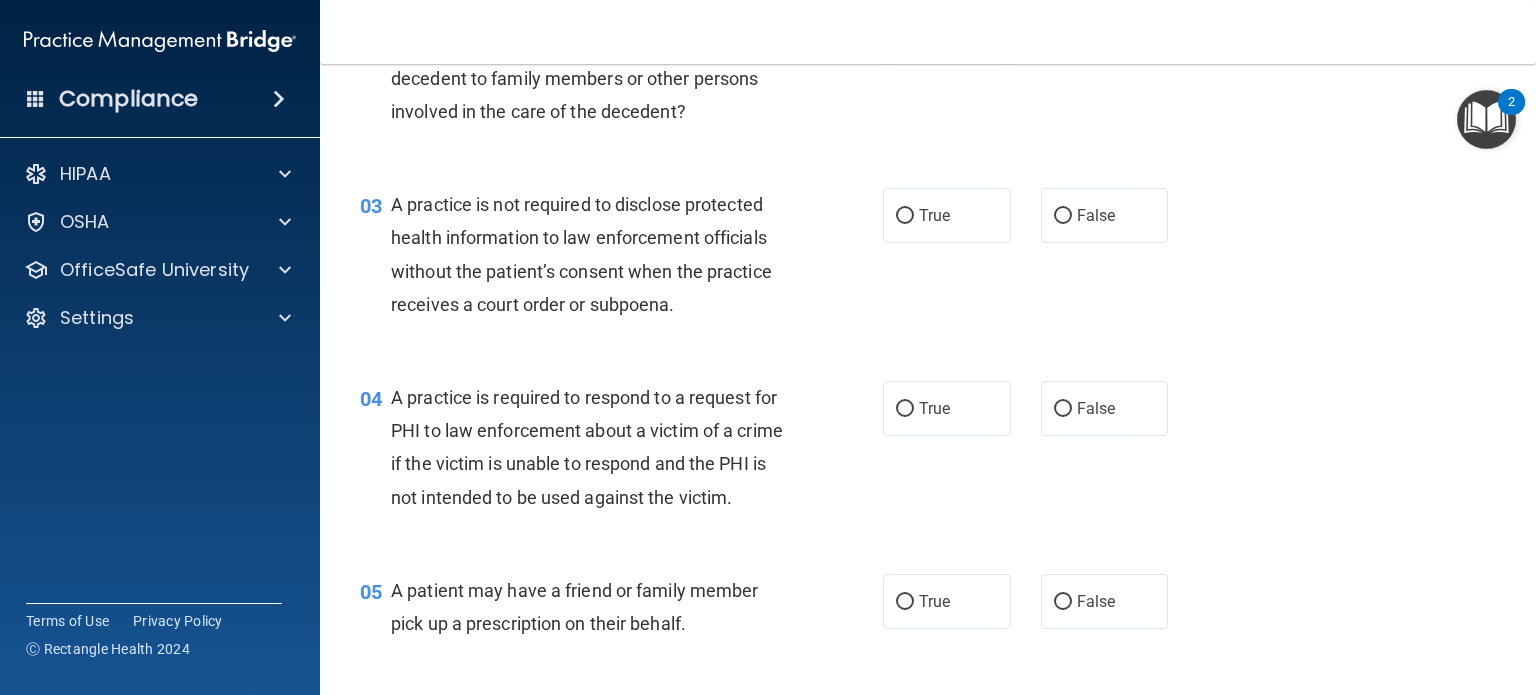 scroll, scrollTop: 359, scrollLeft: 0, axis: vertical 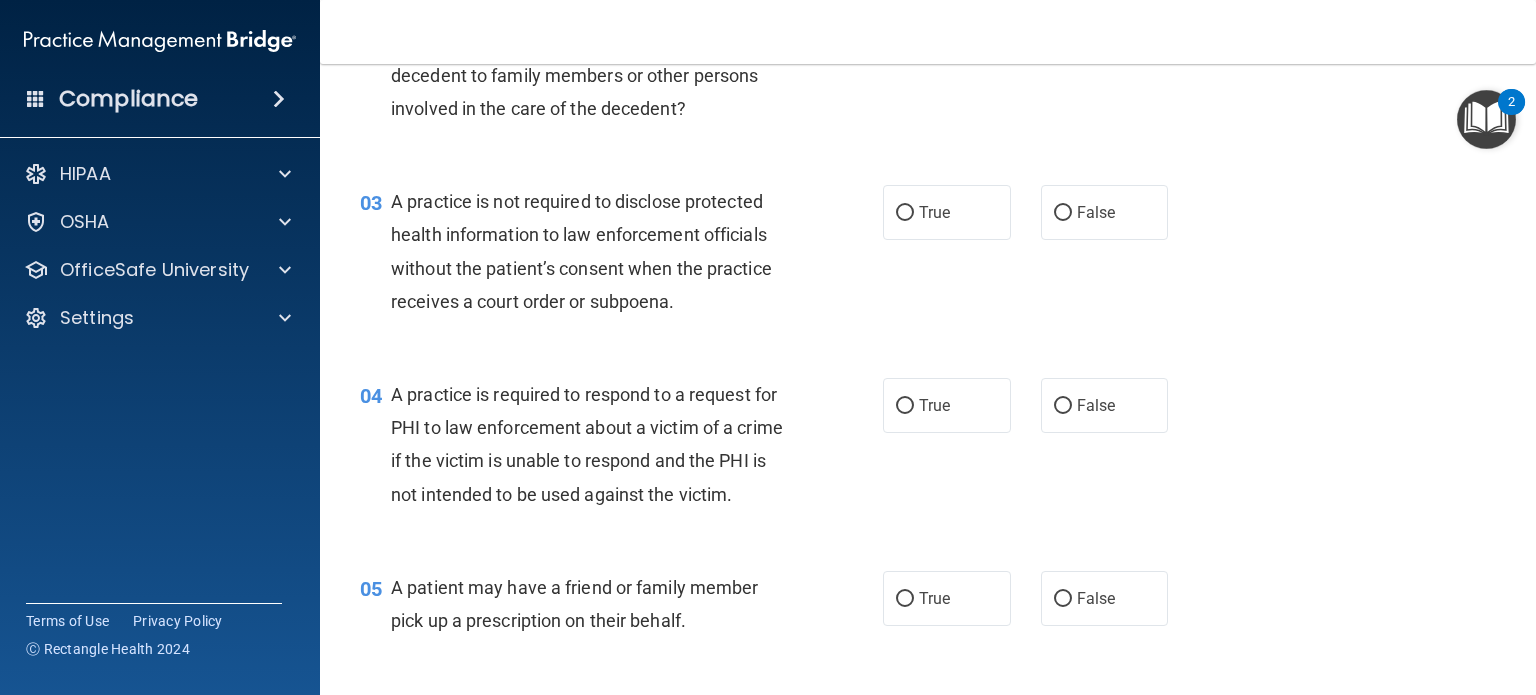 click on "A practice is not required to disclose protected health information to law enforcement officials without the patient’s consent when the practice receives  a court order or subpoena." at bounding box center [598, 251] 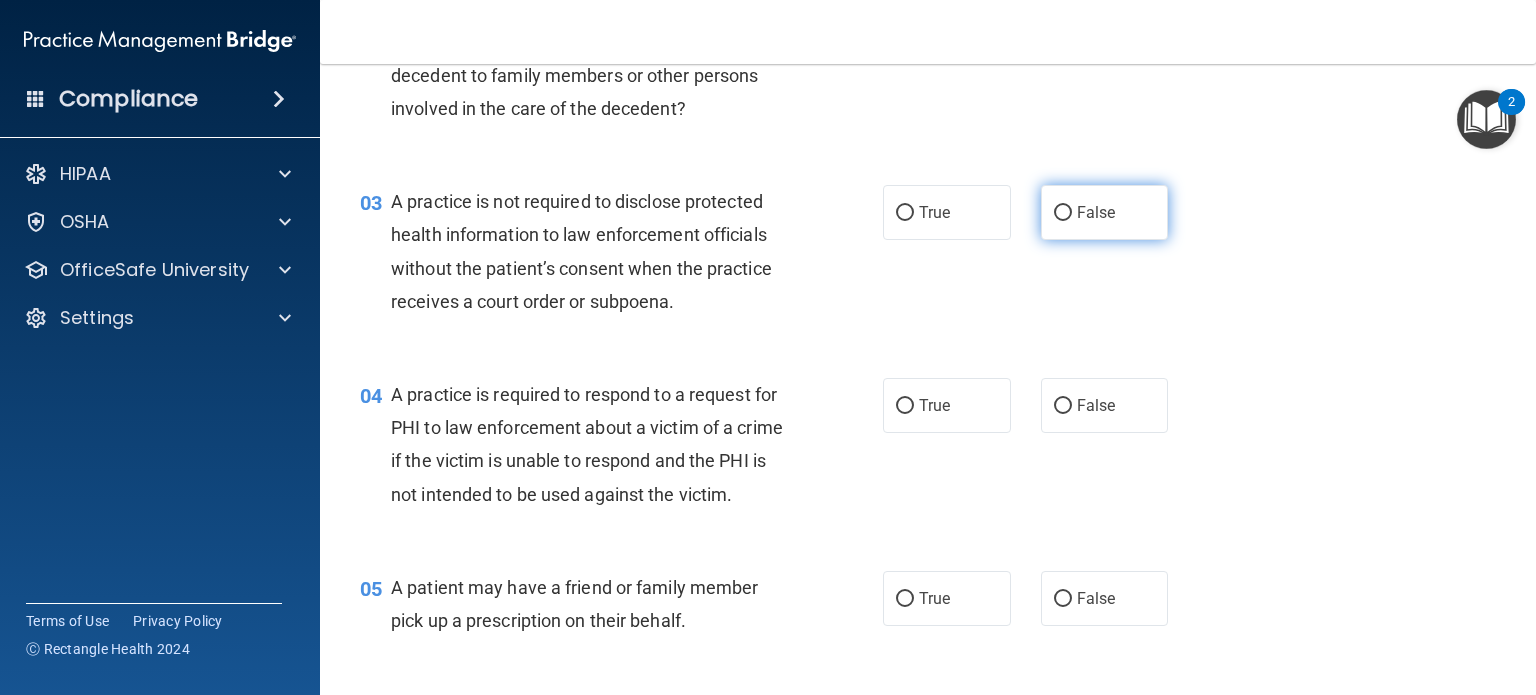click on "False" at bounding box center (1105, 212) 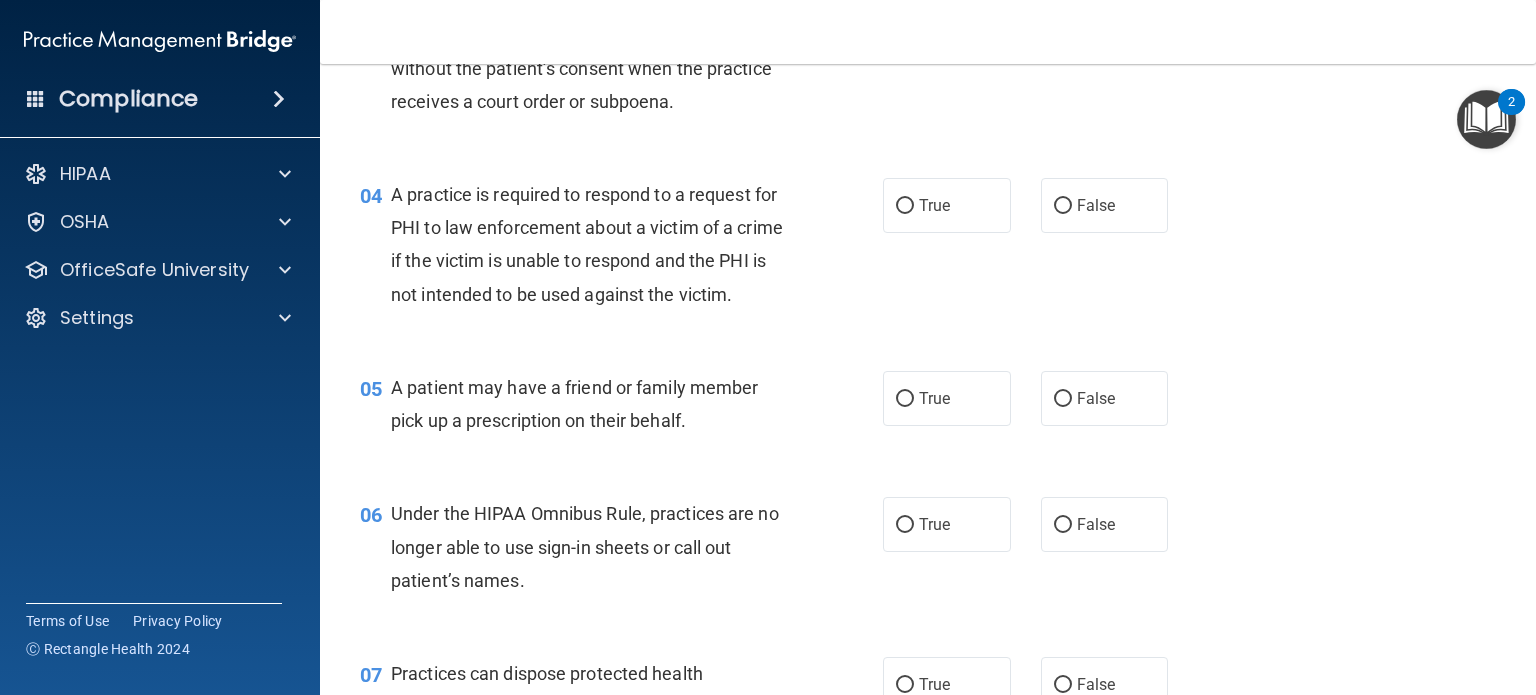 scroll, scrollTop: 560, scrollLeft: 0, axis: vertical 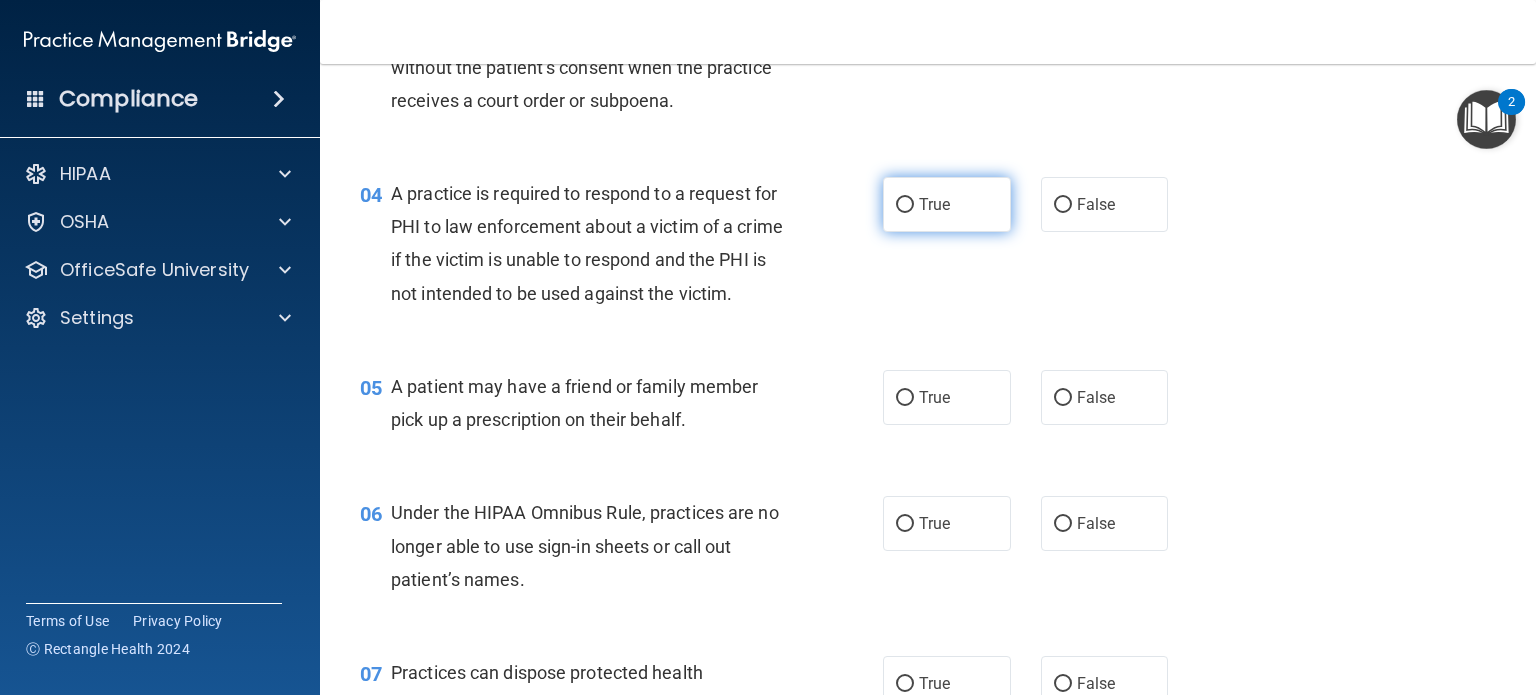 click on "True" at bounding box center [947, 204] 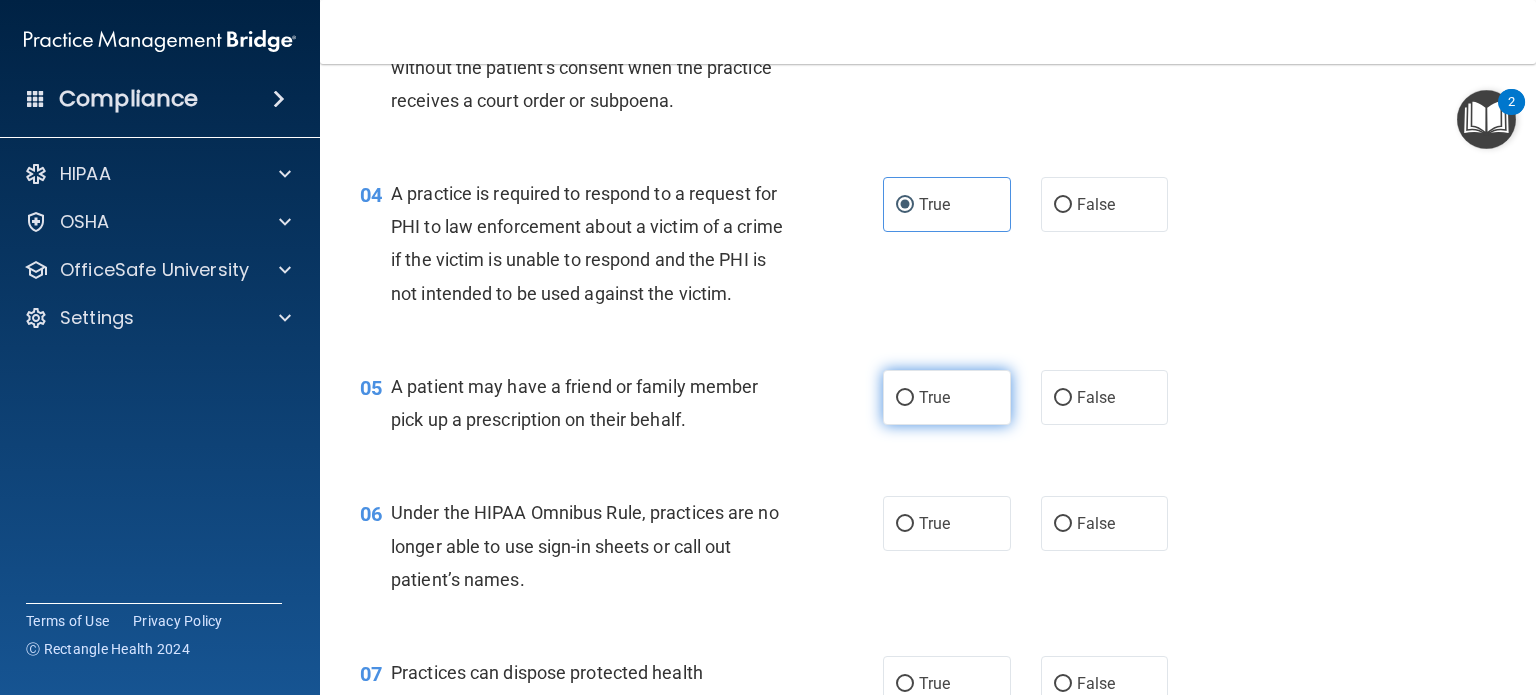 click on "True" at bounding box center [934, 397] 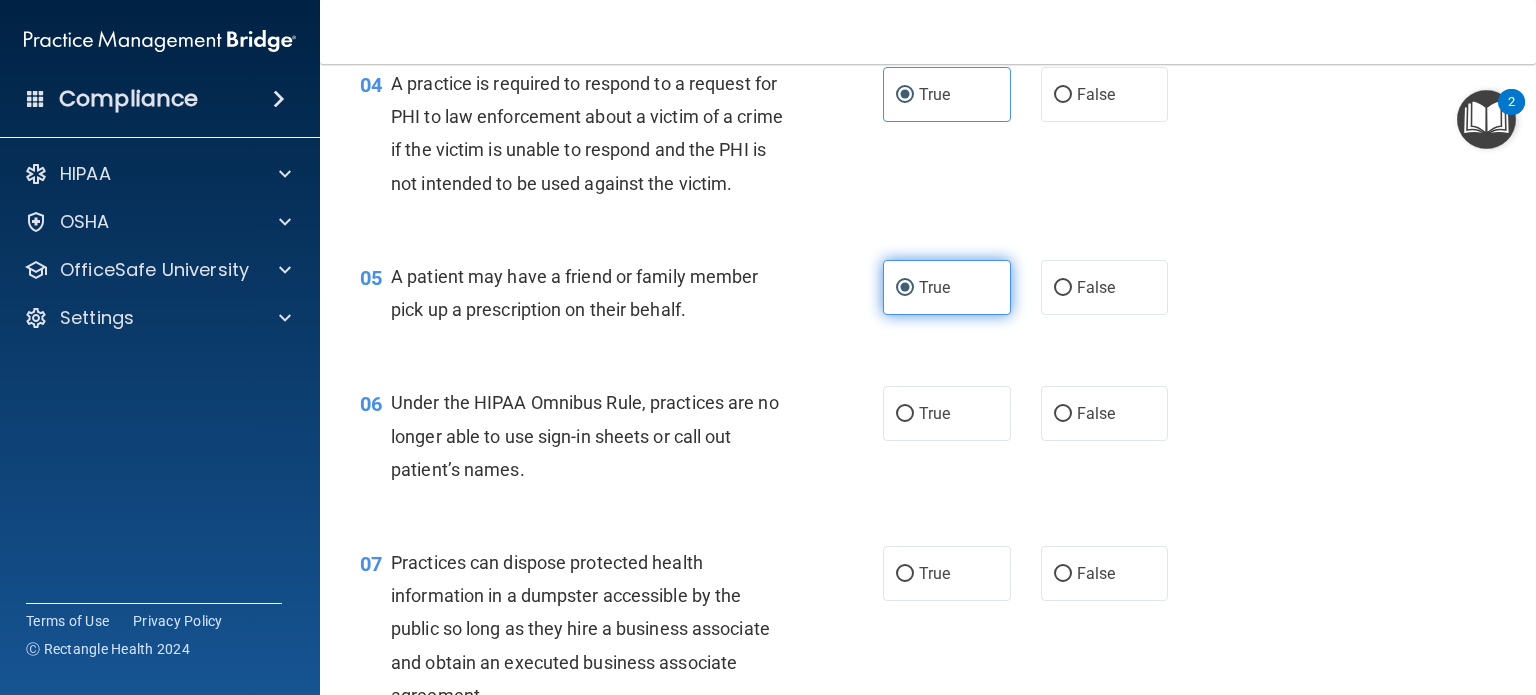 scroll, scrollTop: 684, scrollLeft: 0, axis: vertical 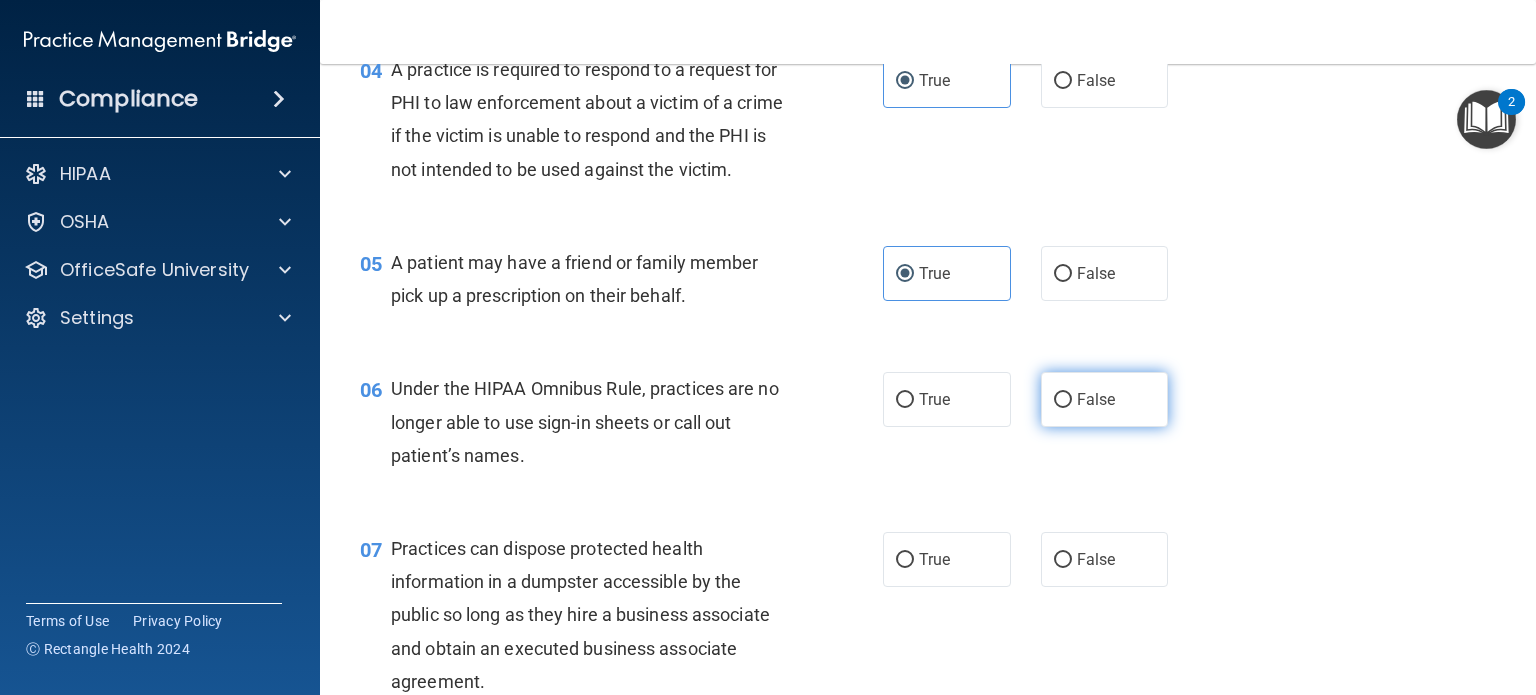 click on "False" at bounding box center (1105, 399) 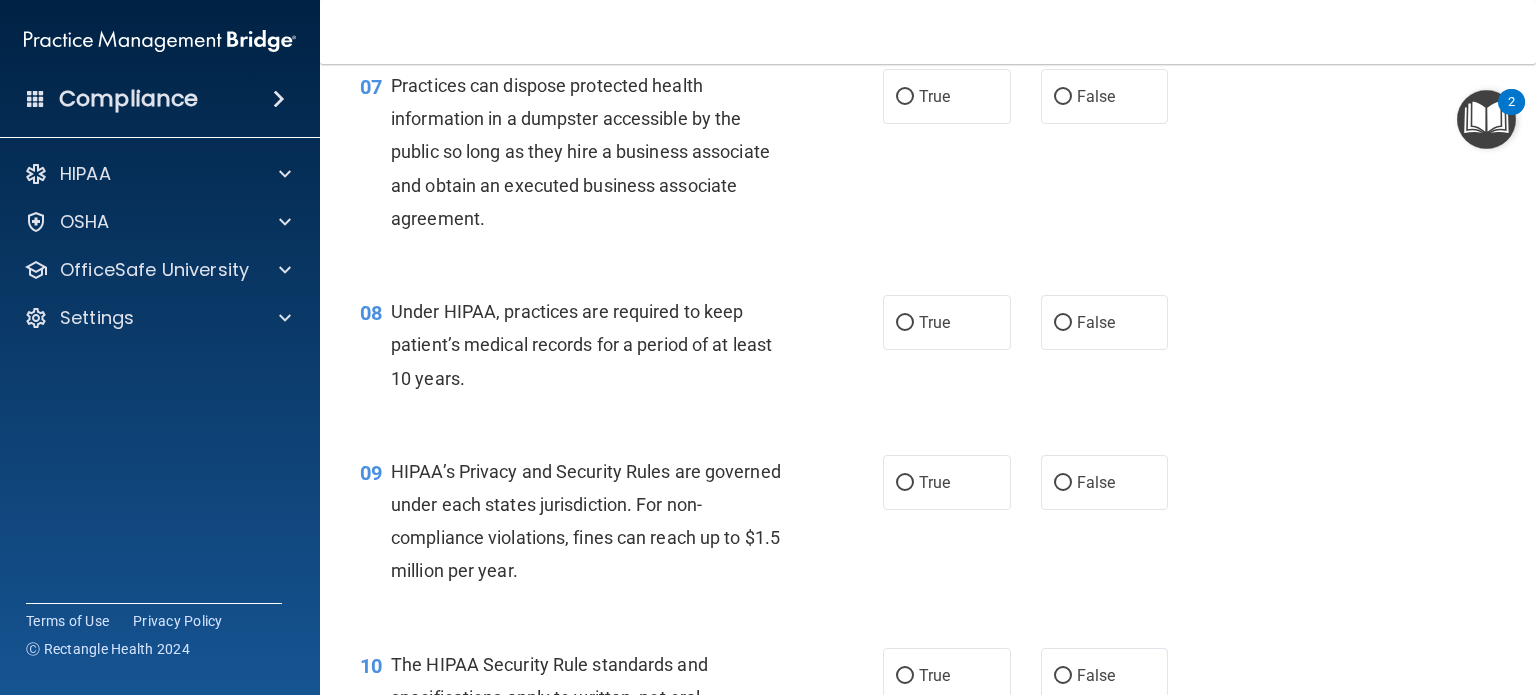 scroll, scrollTop: 1148, scrollLeft: 0, axis: vertical 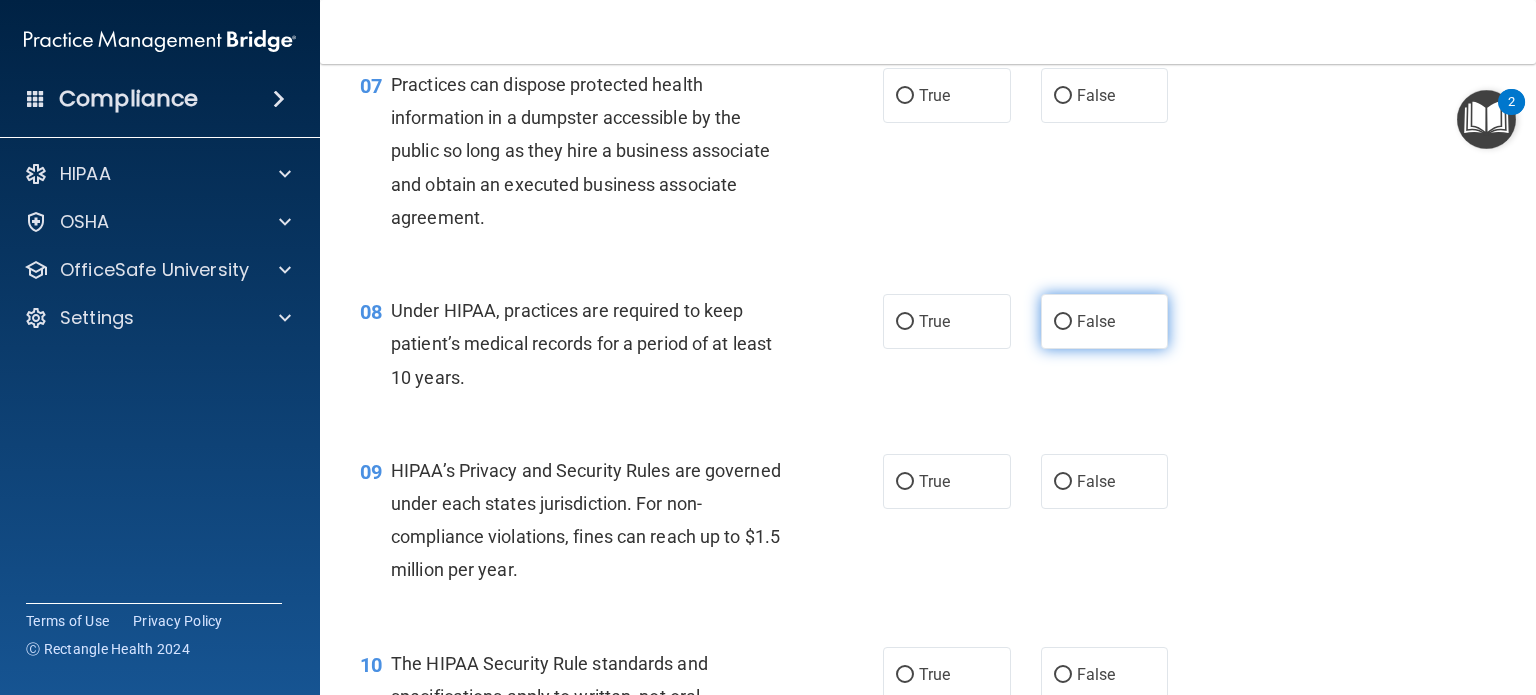 click on "False" at bounding box center (1105, 321) 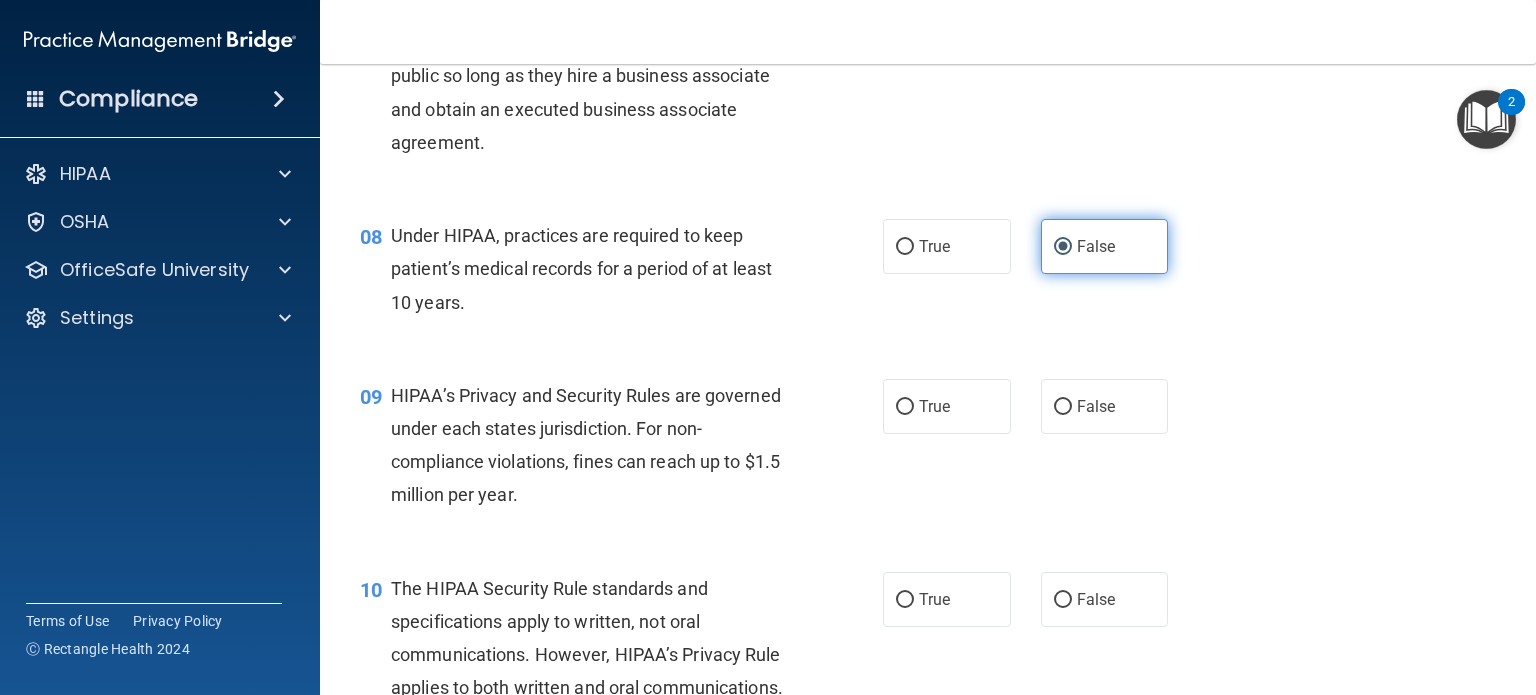 scroll, scrollTop: 1222, scrollLeft: 0, axis: vertical 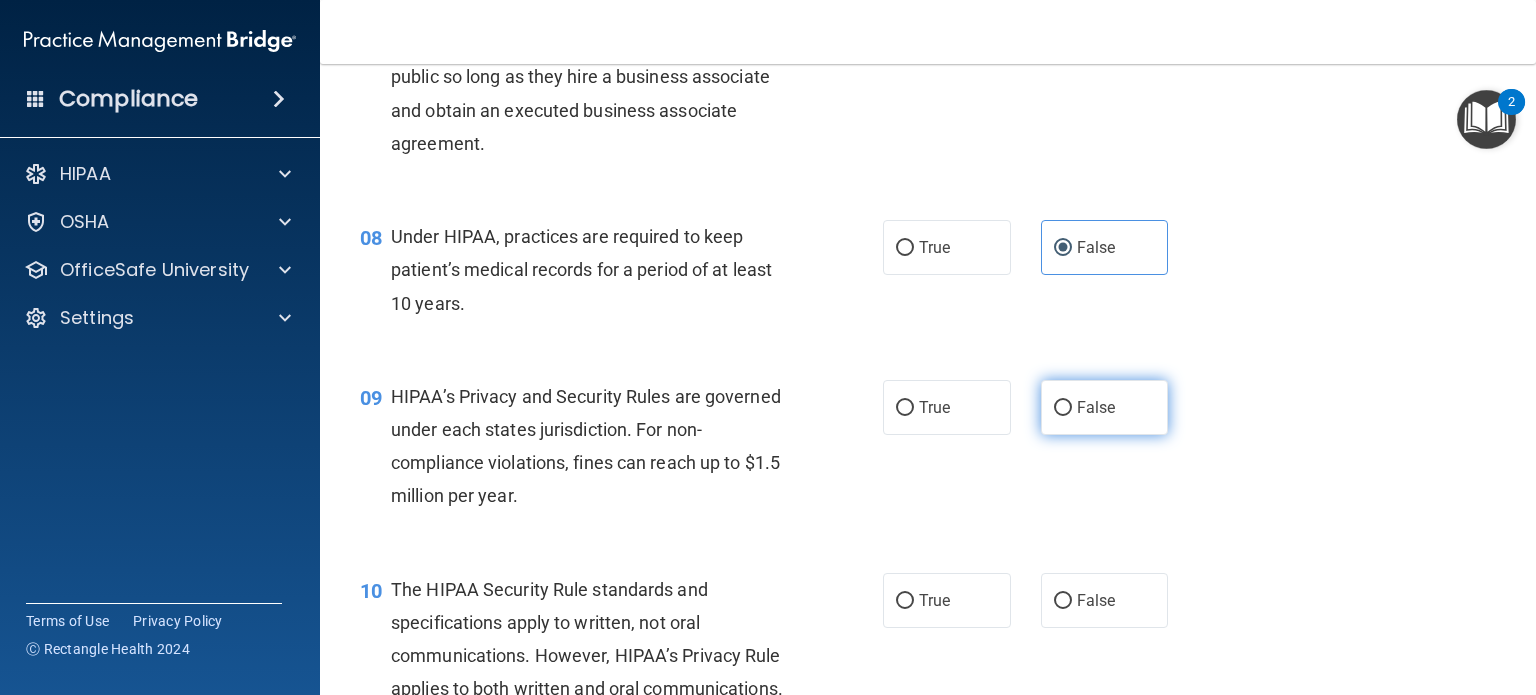 click on "False" at bounding box center [1105, 407] 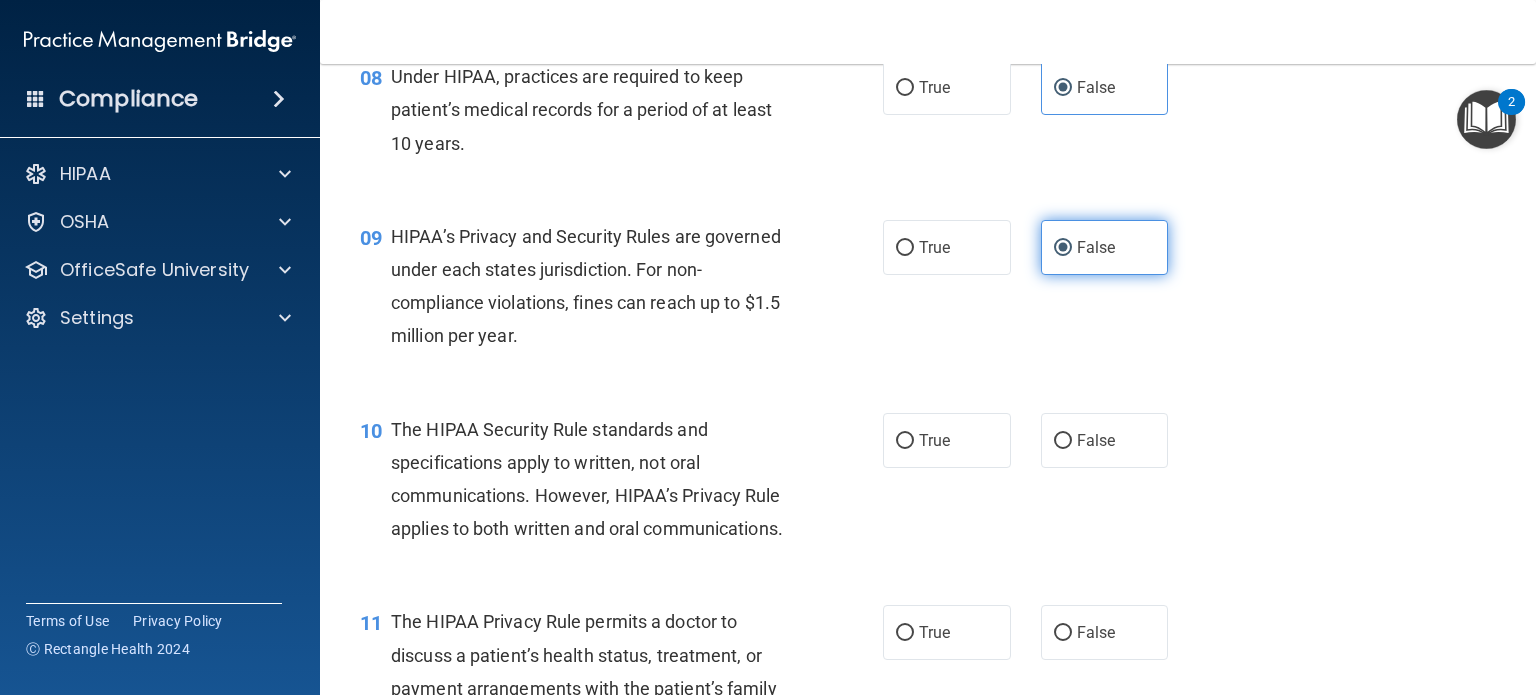 scroll, scrollTop: 1382, scrollLeft: 0, axis: vertical 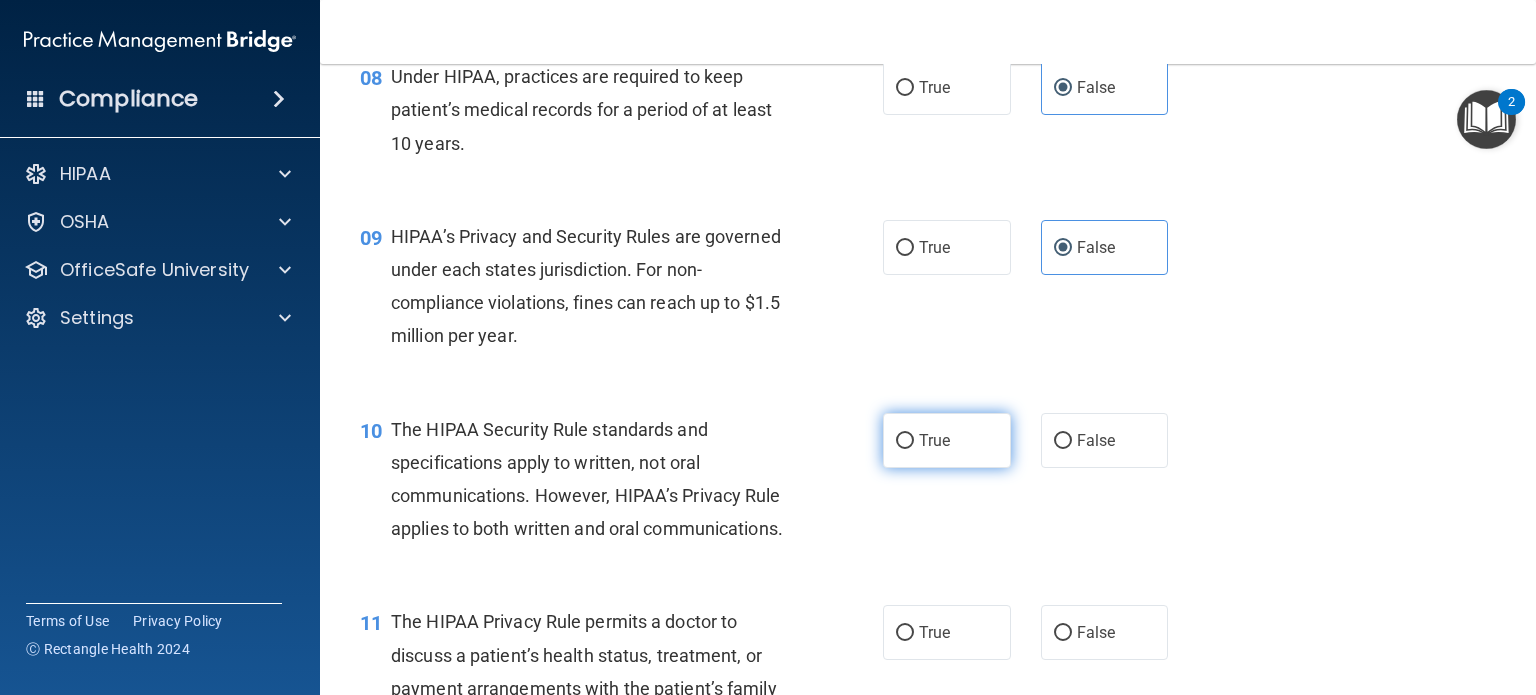 click on "True" at bounding box center (947, 440) 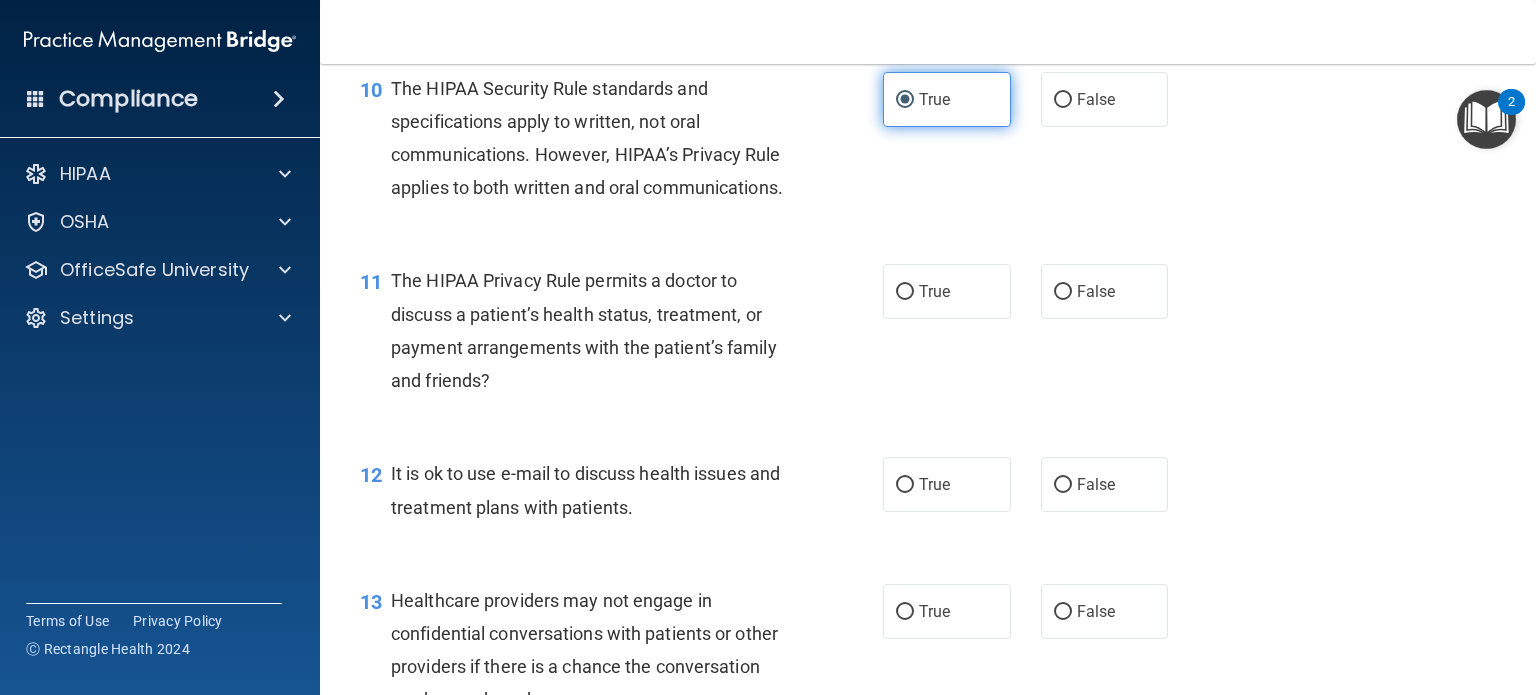 scroll, scrollTop: 1724, scrollLeft: 0, axis: vertical 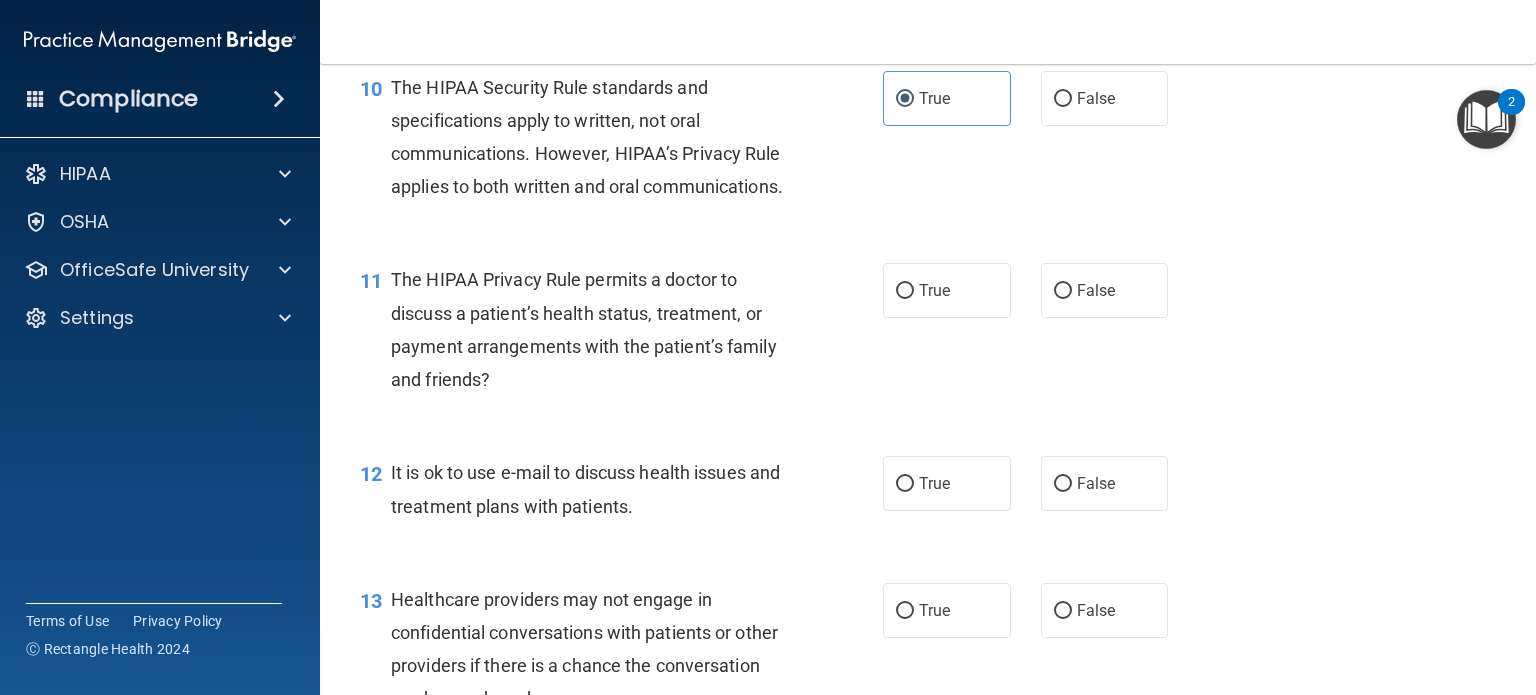 click on "10       The HIPAA Security Rule standards and specifications apply to written, not oral communications. However, HIPAA’s Privacy Rule applies to both written and oral communications.                 True           False" at bounding box center (928, 142) 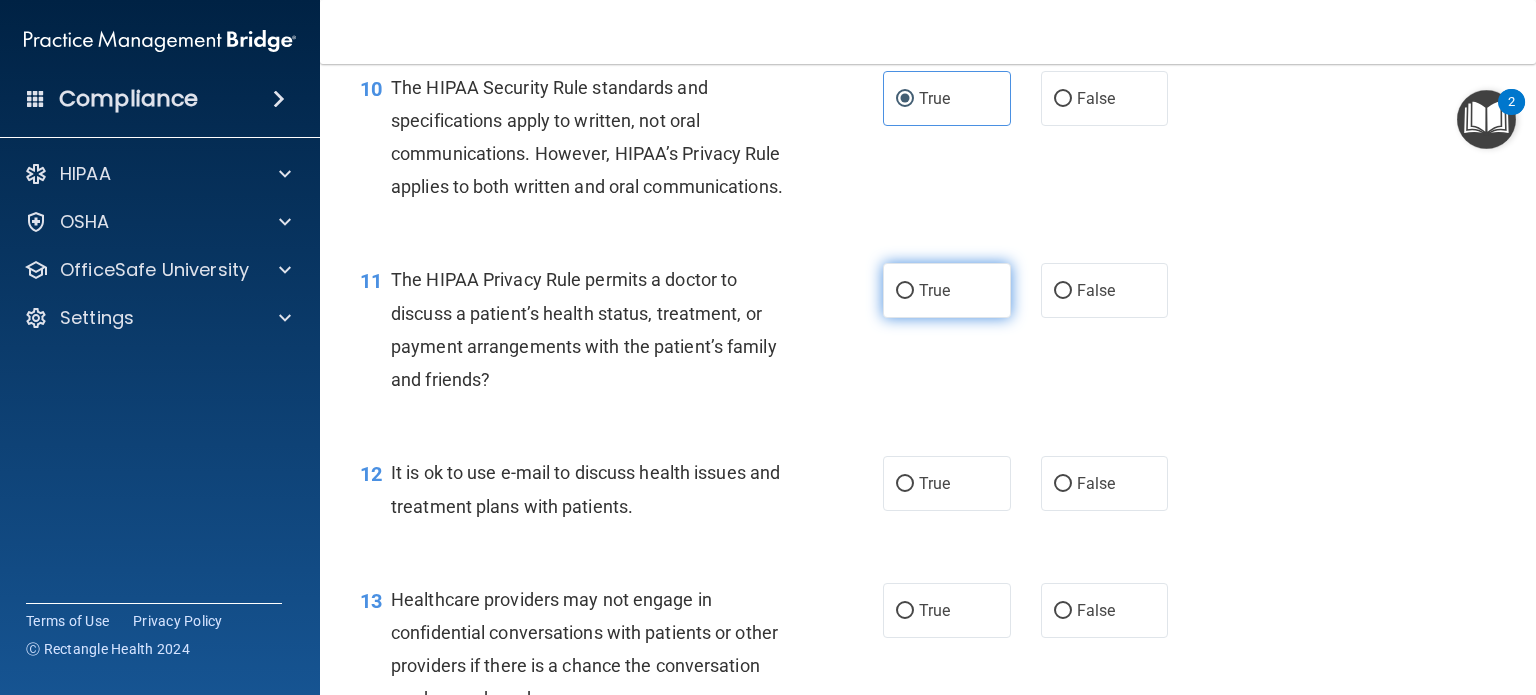 click on "True" at bounding box center [947, 290] 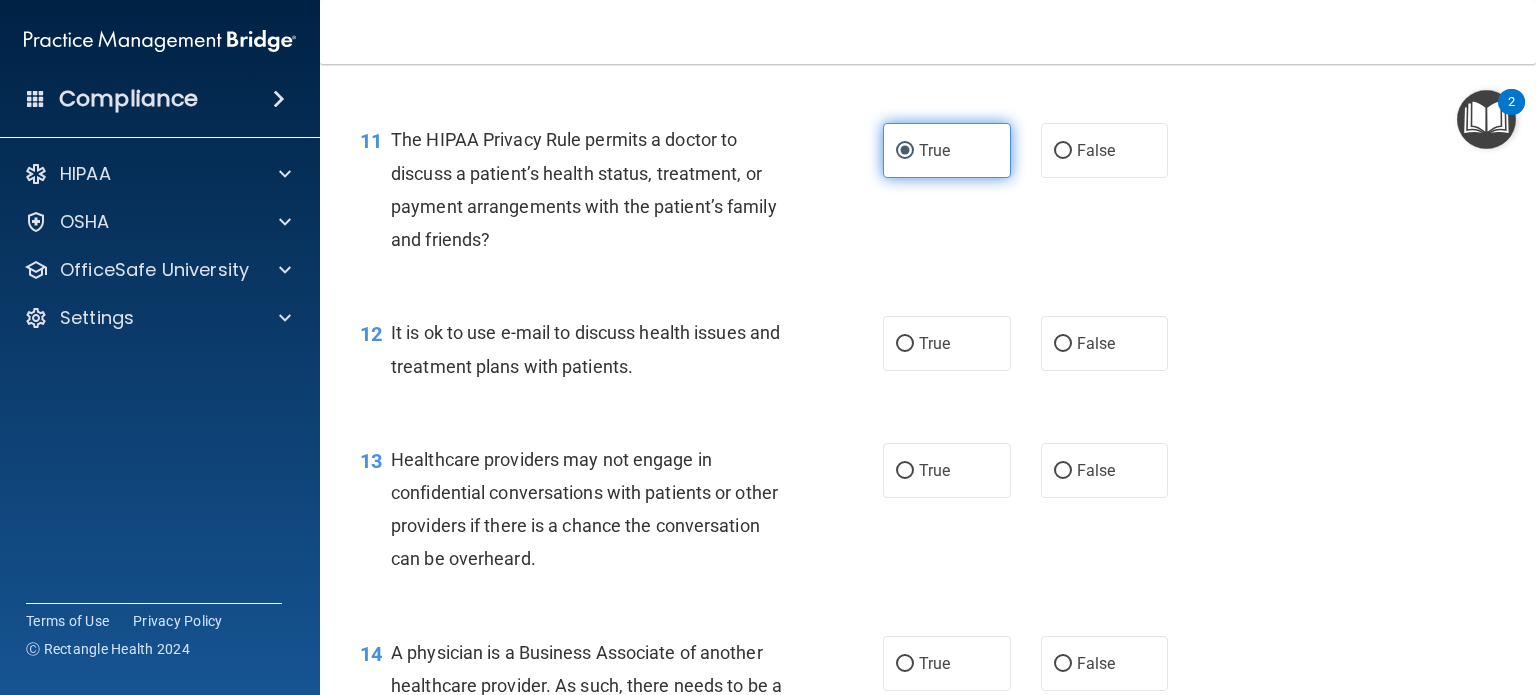 scroll, scrollTop: 1864, scrollLeft: 0, axis: vertical 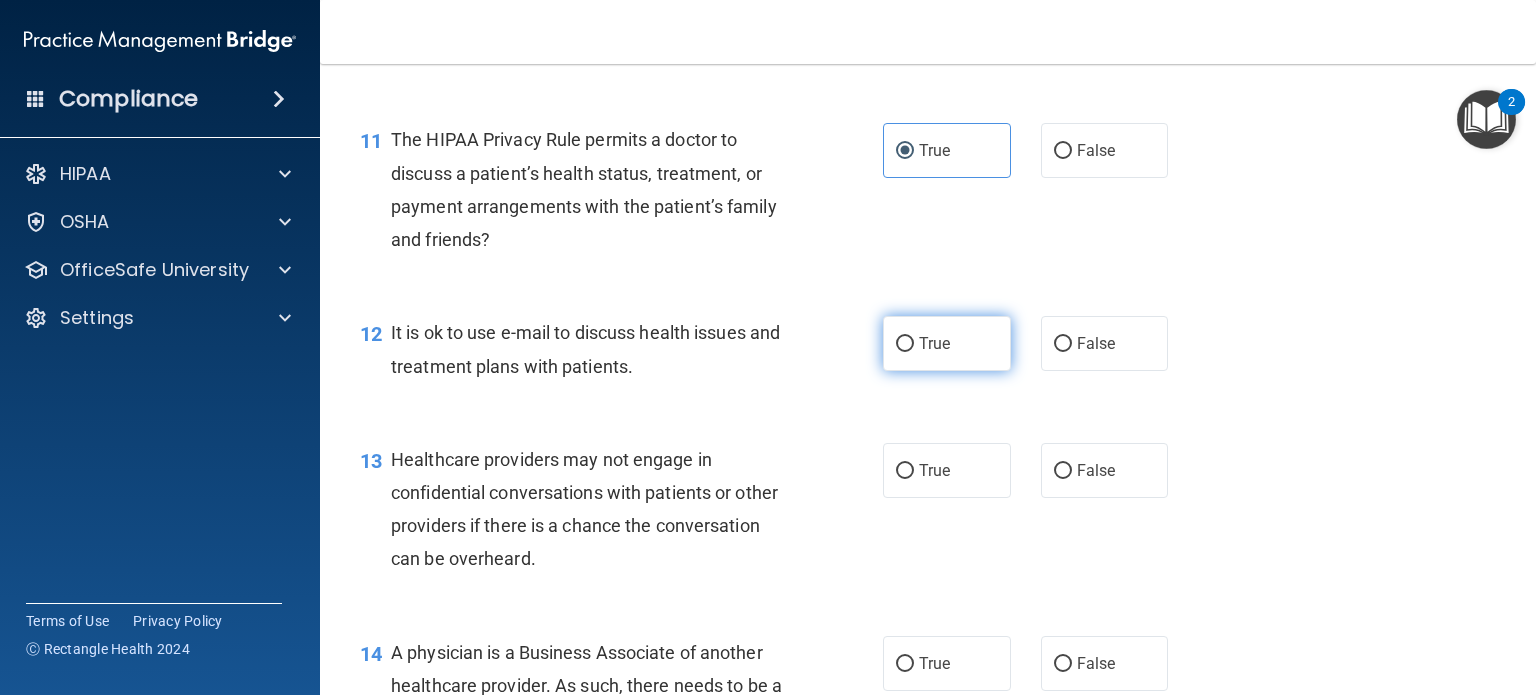 click on "True" at bounding box center (934, 343) 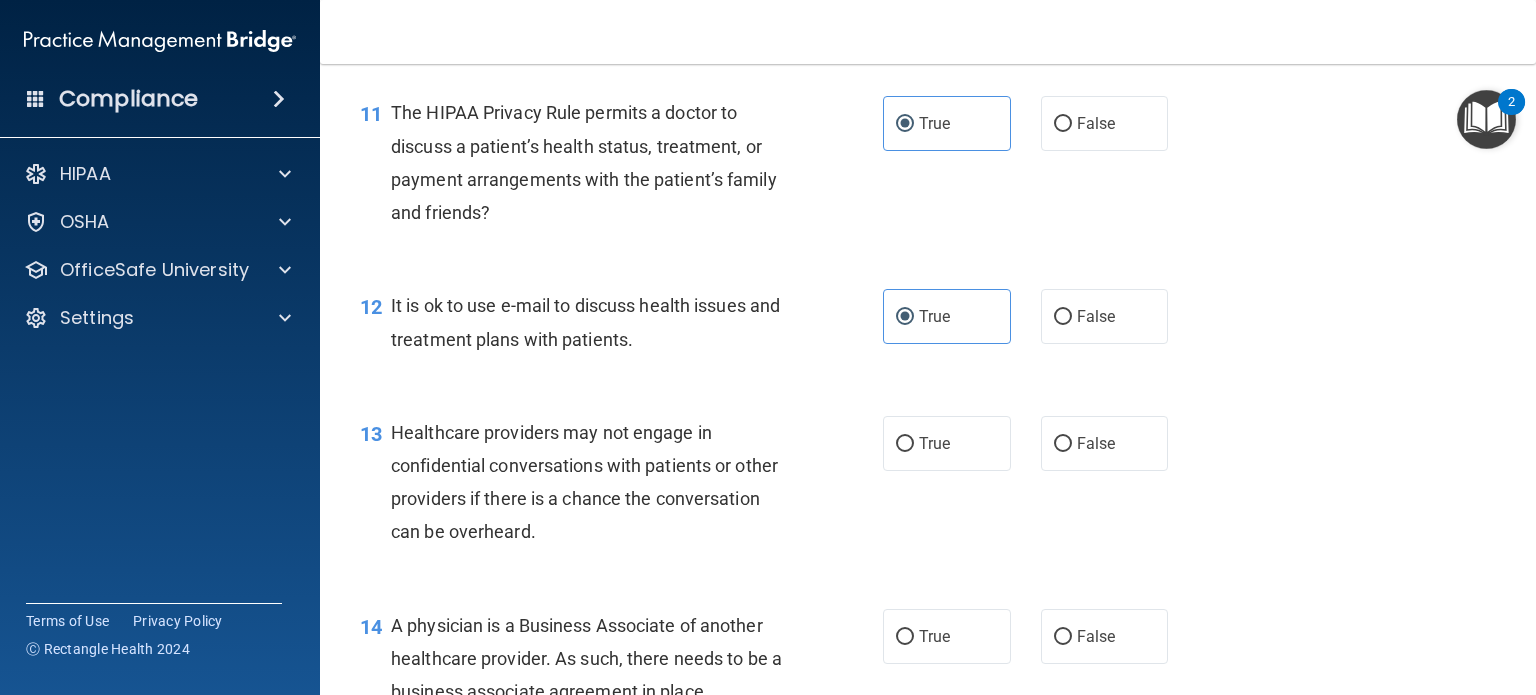 scroll, scrollTop: 1892, scrollLeft: 0, axis: vertical 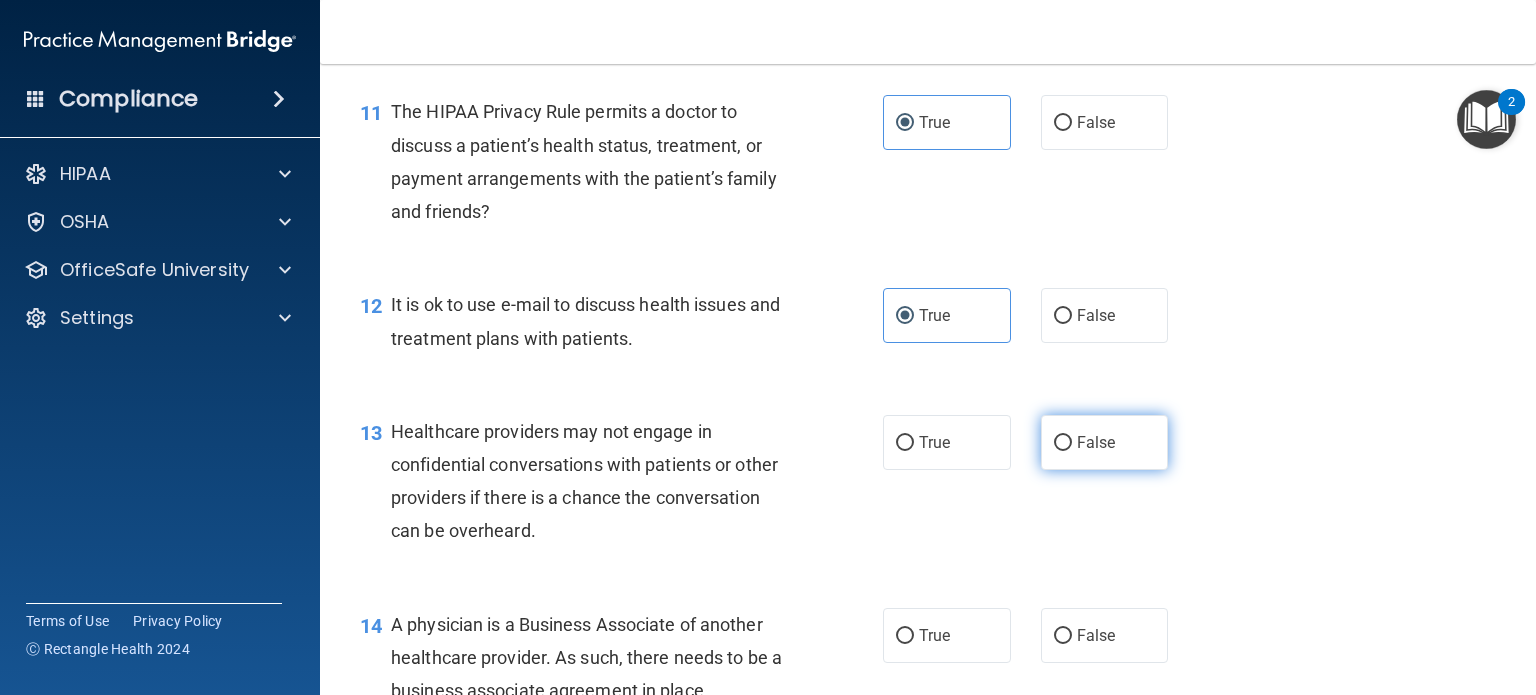 click on "False" at bounding box center [1105, 442] 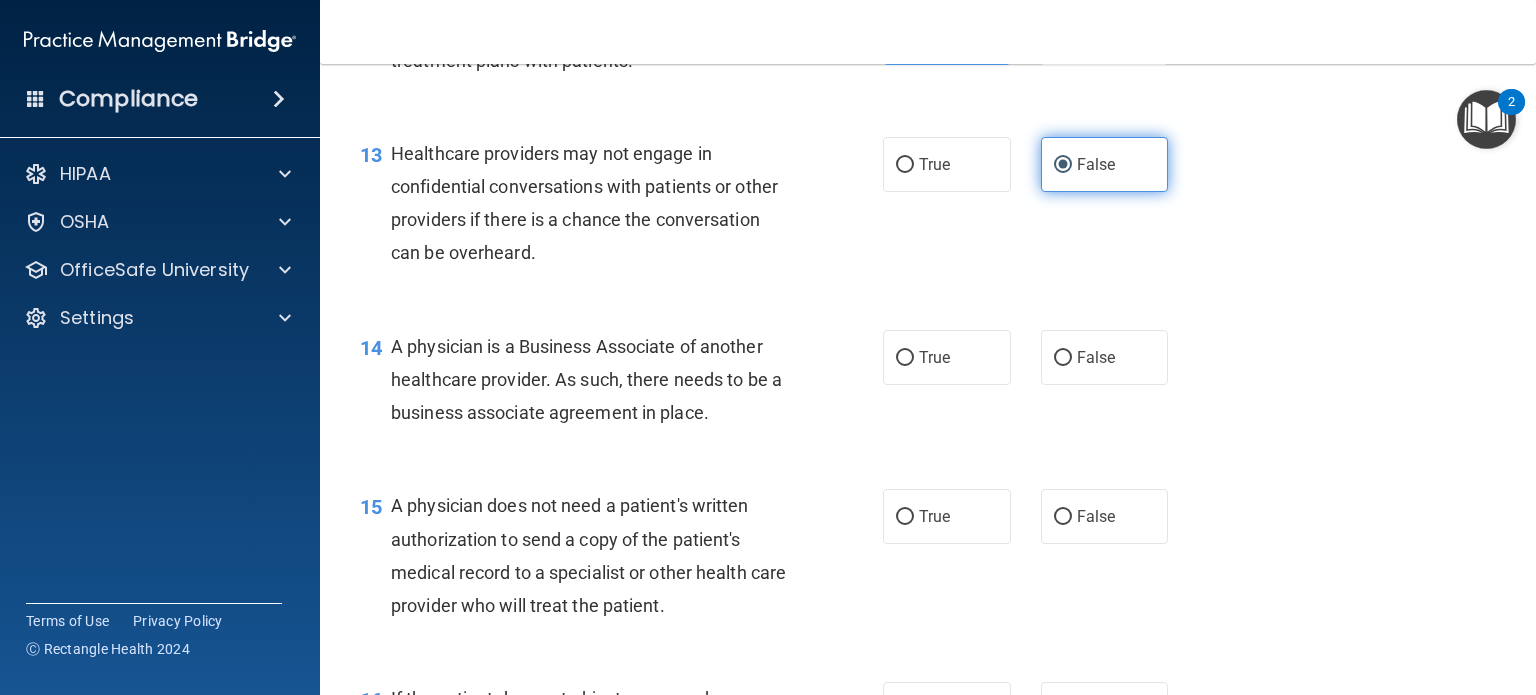scroll, scrollTop: 2171, scrollLeft: 0, axis: vertical 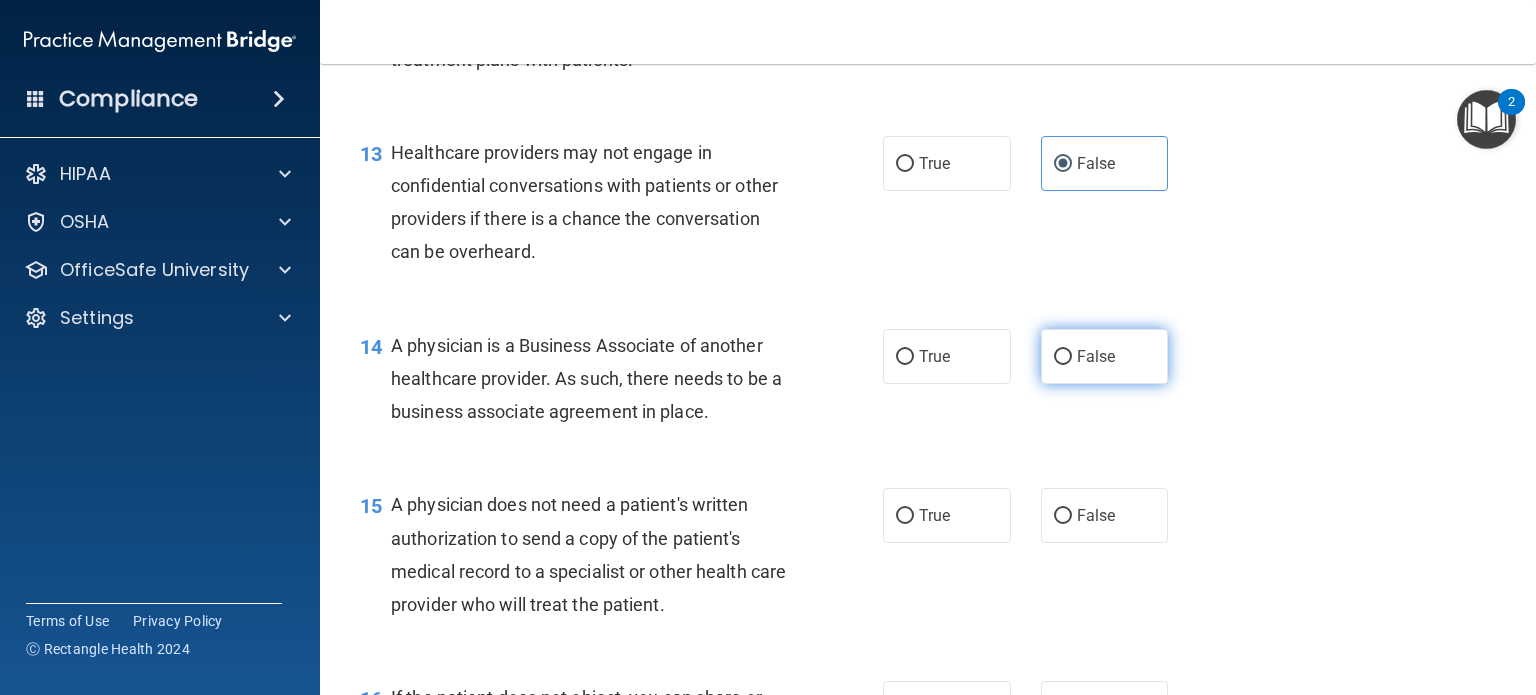 click on "False" at bounding box center (1063, 357) 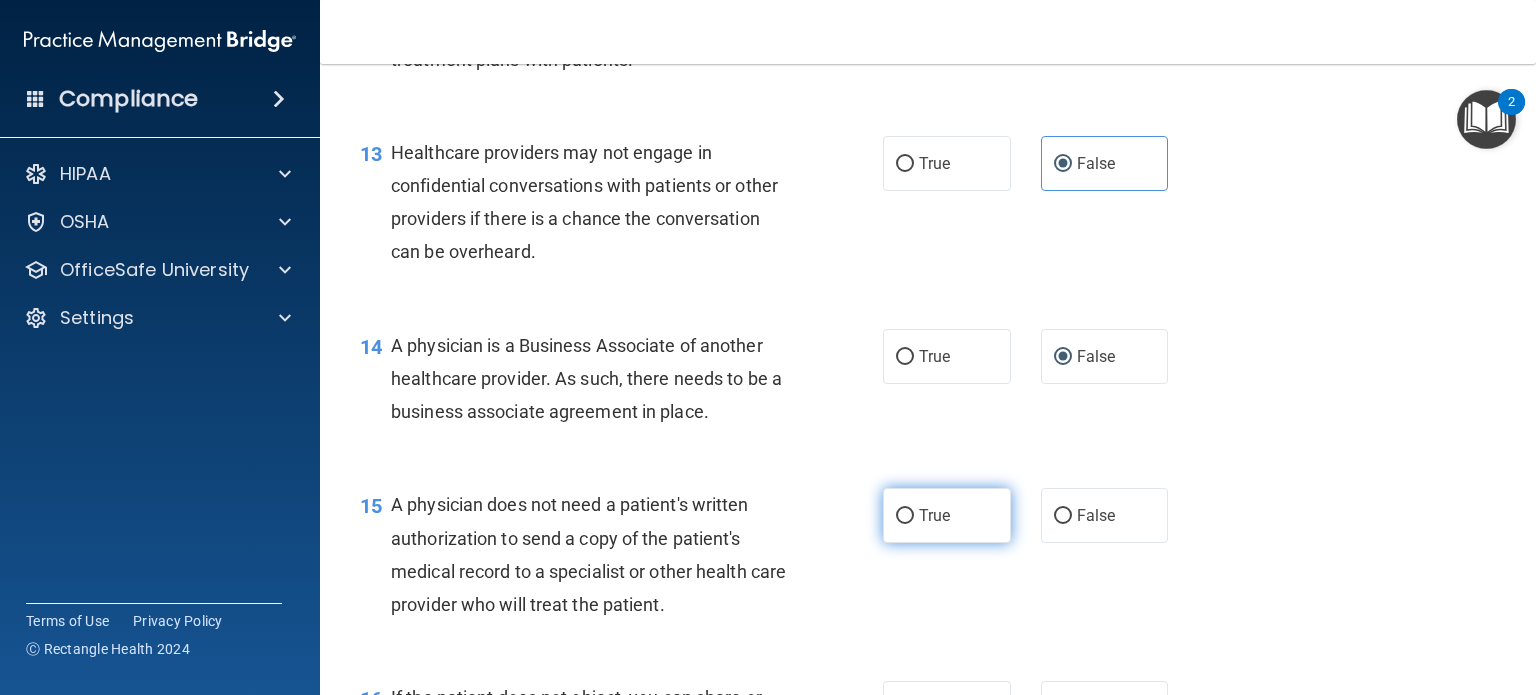 click on "True" at bounding box center [947, 515] 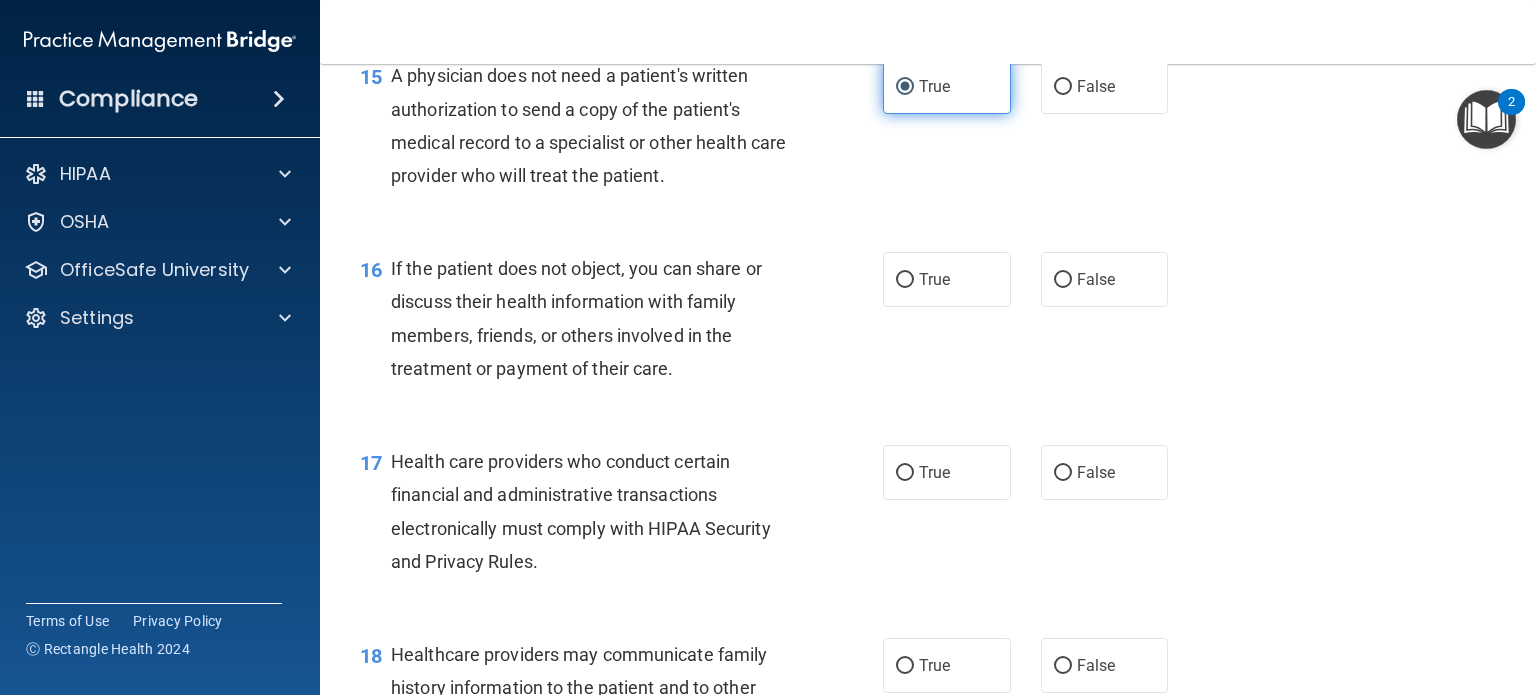 scroll, scrollTop: 2603, scrollLeft: 0, axis: vertical 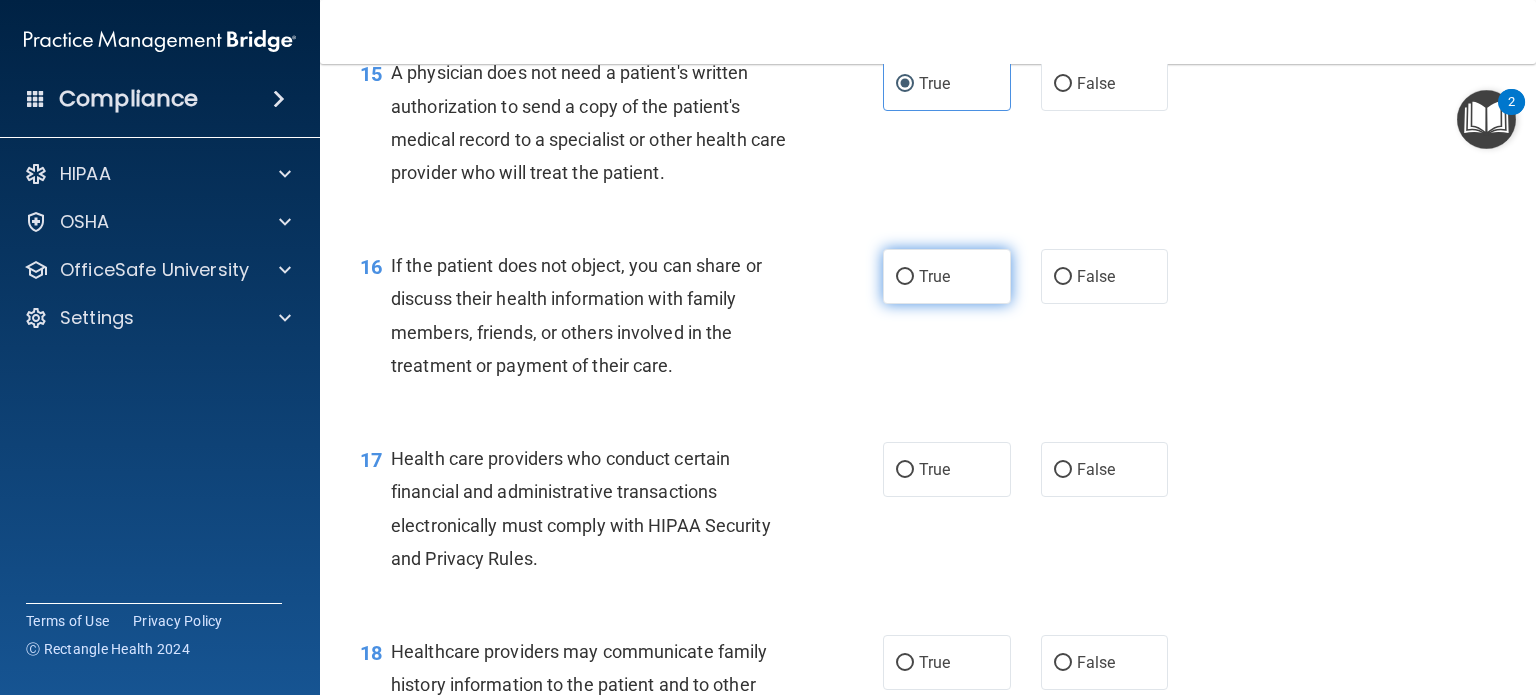 click on "True" at bounding box center [934, 276] 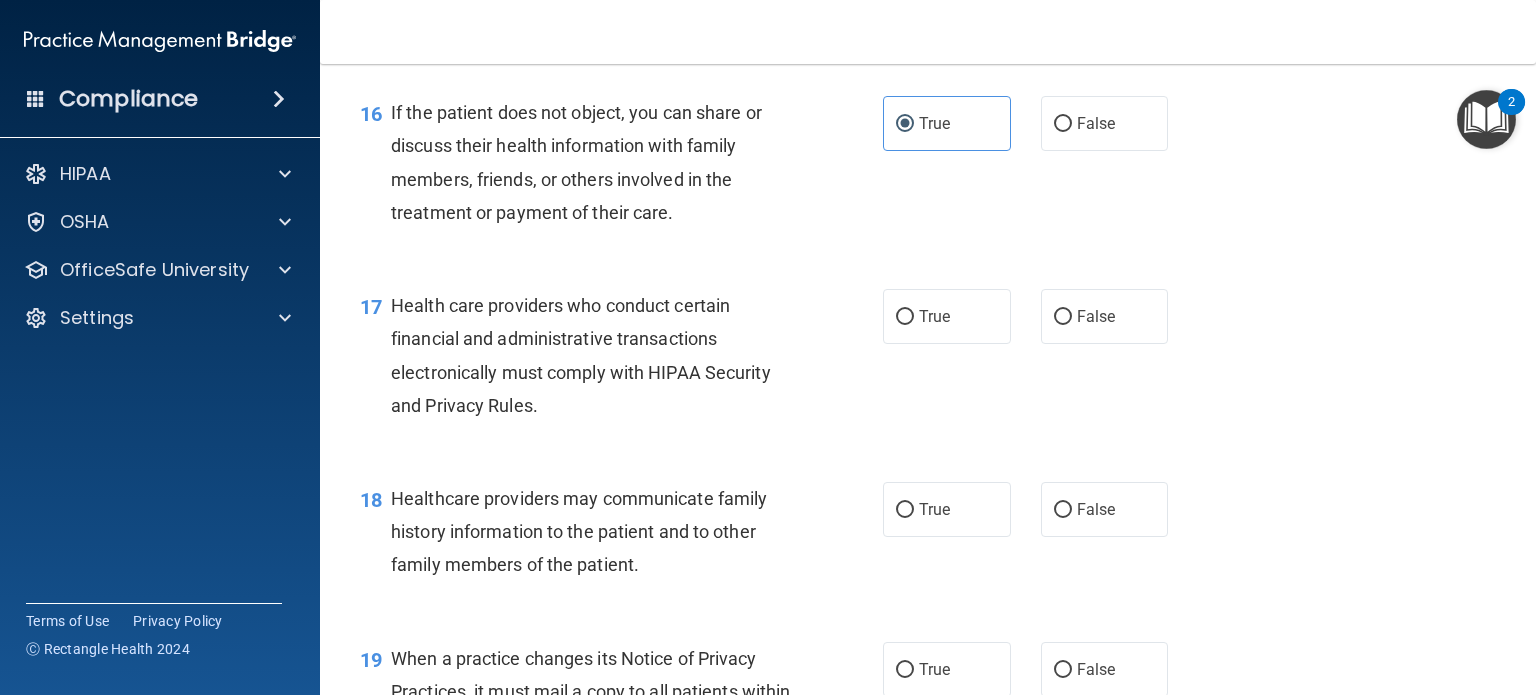 scroll, scrollTop: 2751, scrollLeft: 0, axis: vertical 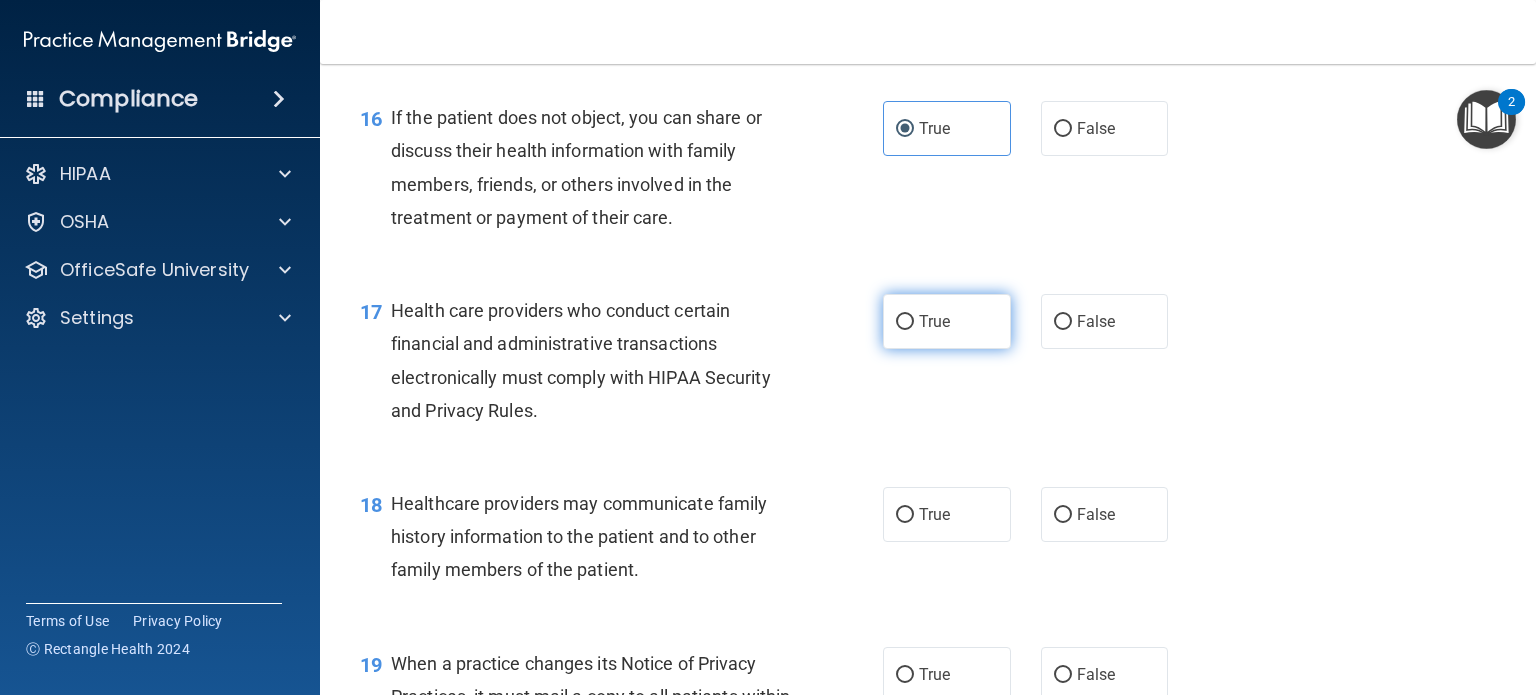 click on "True" at bounding box center (934, 321) 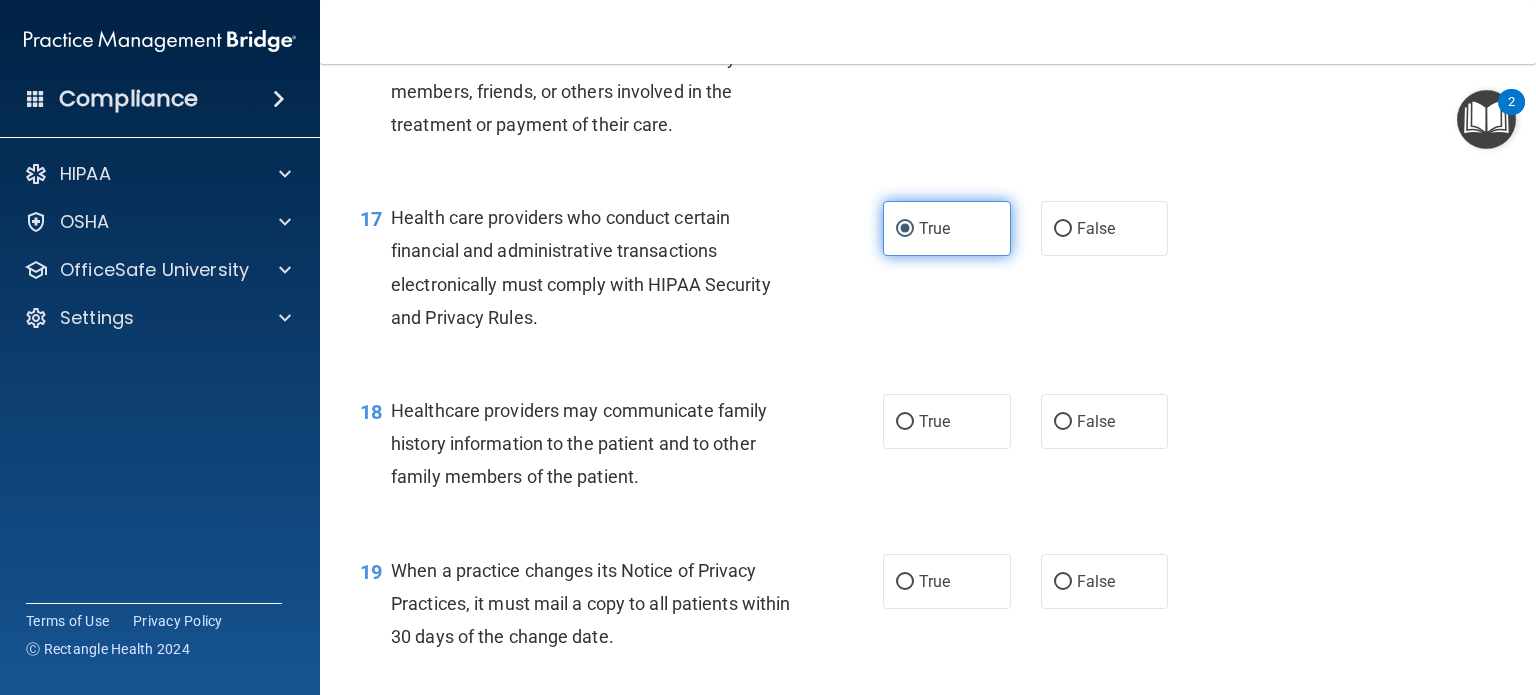 scroll, scrollTop: 2847, scrollLeft: 0, axis: vertical 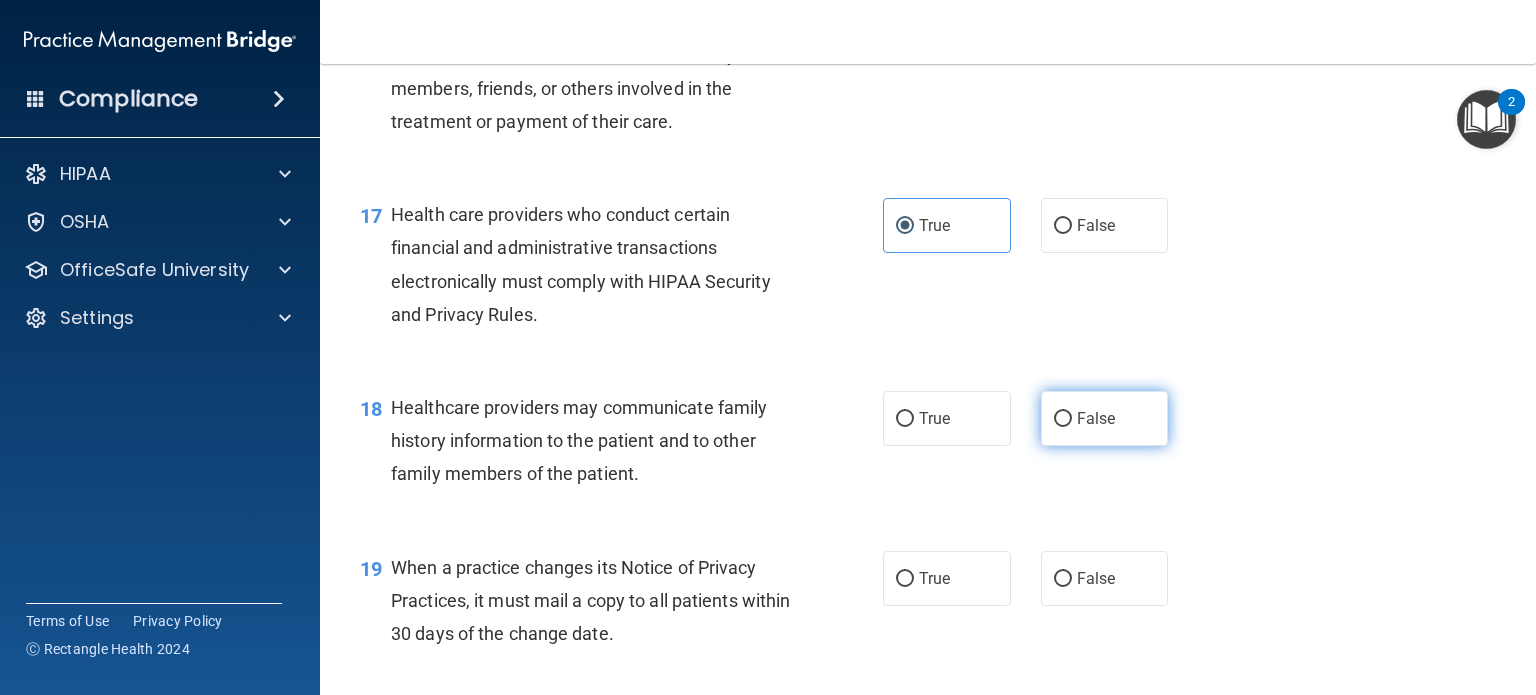 click on "False" at bounding box center (1096, 418) 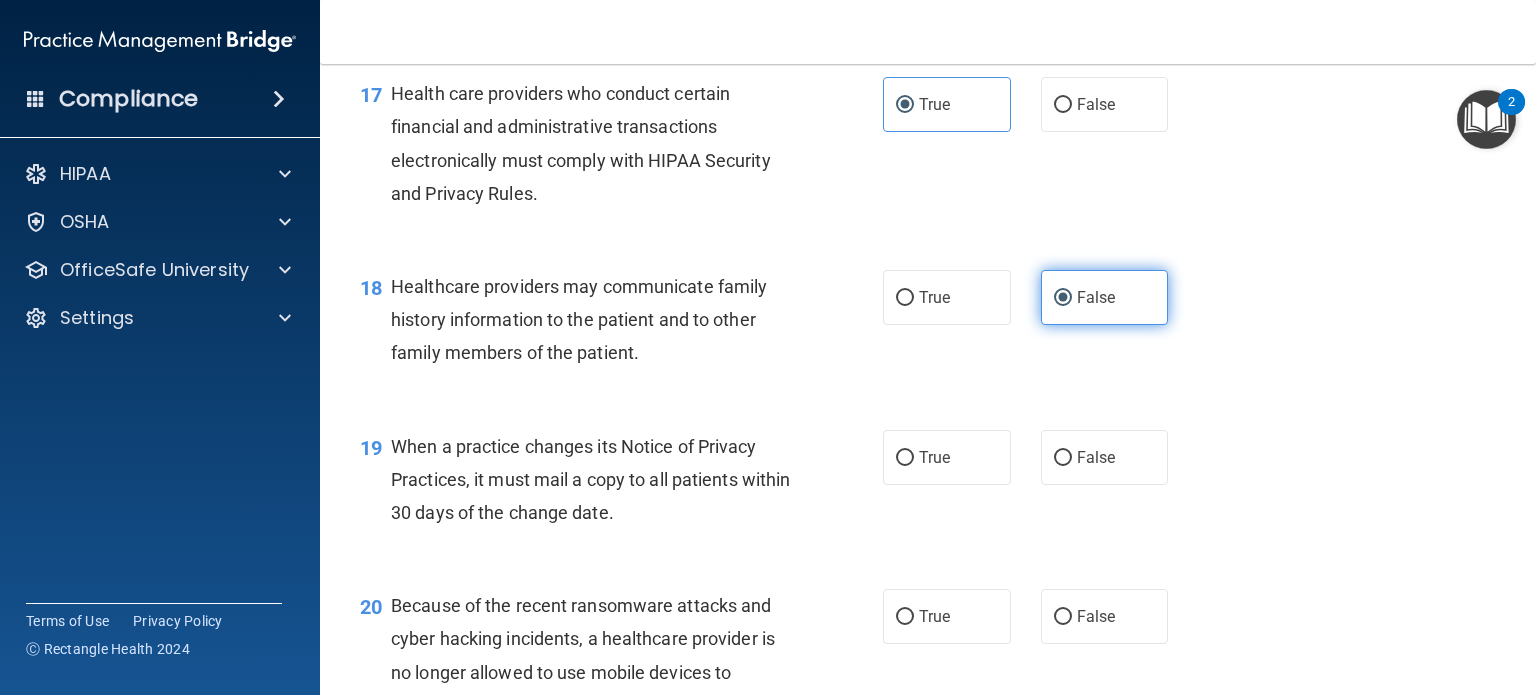 scroll, scrollTop: 2972, scrollLeft: 0, axis: vertical 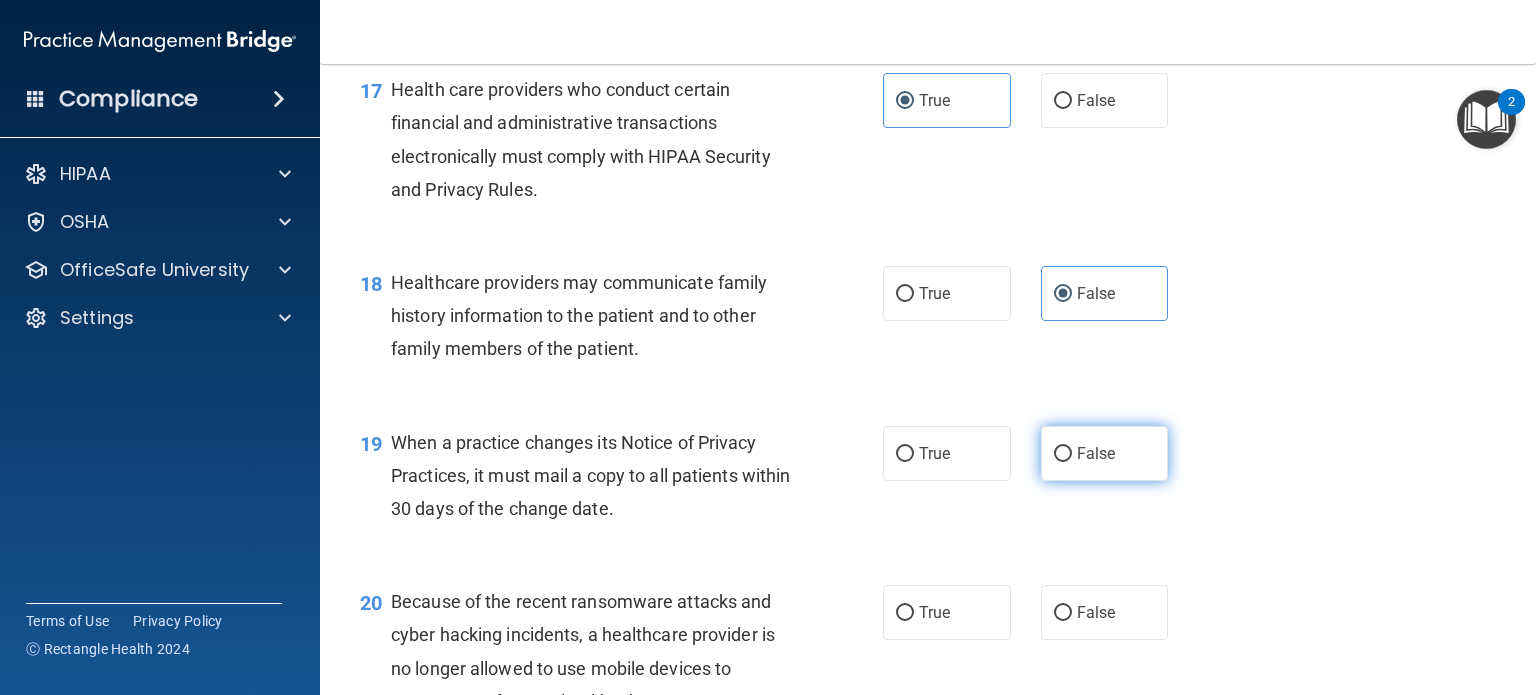 click on "False" at bounding box center (1063, 454) 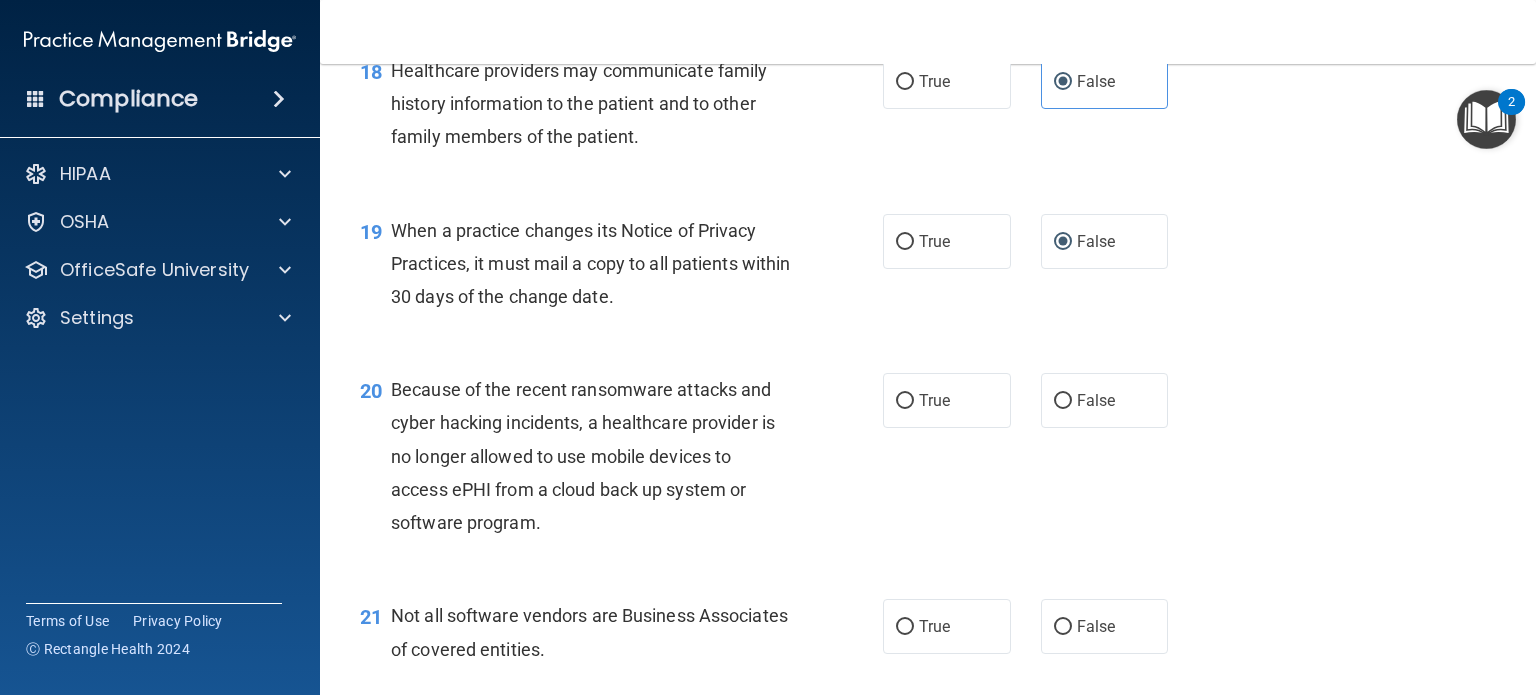 scroll, scrollTop: 3188, scrollLeft: 0, axis: vertical 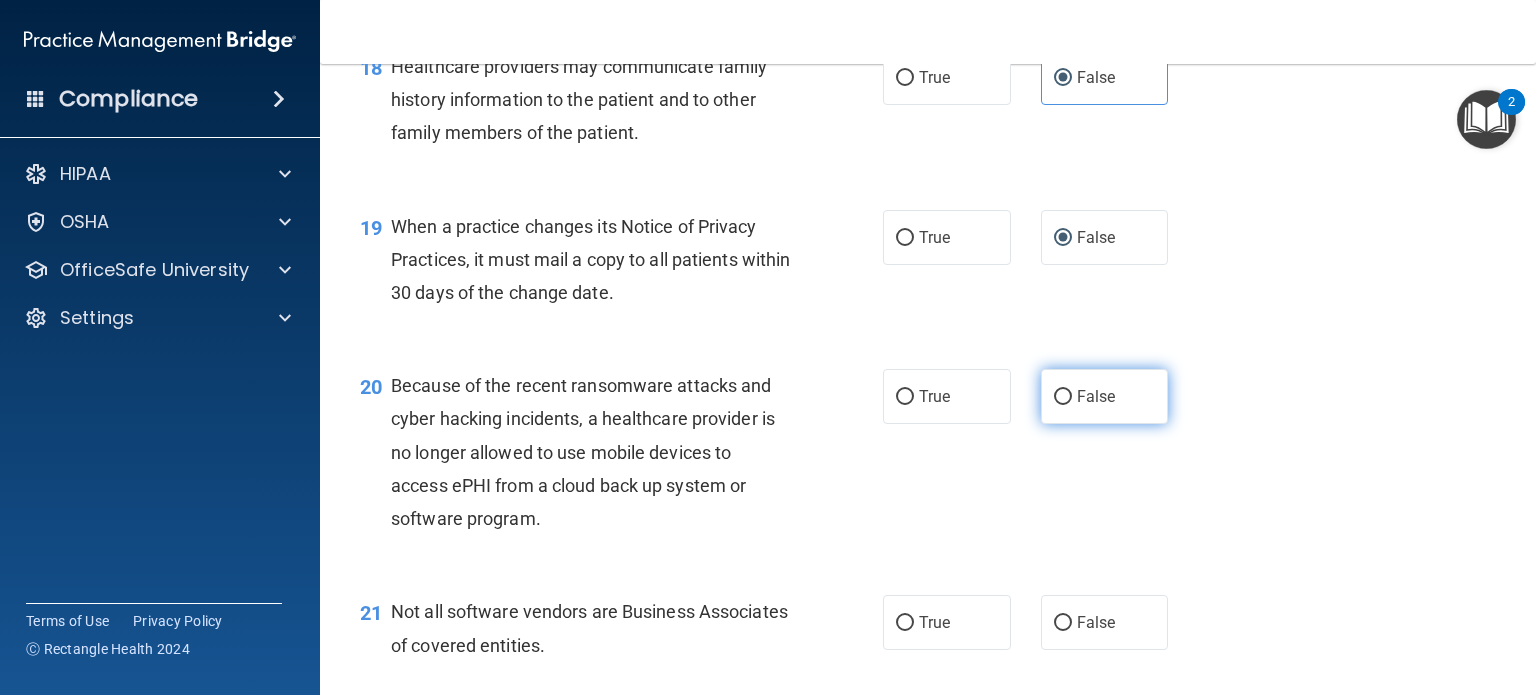 click on "False" at bounding box center (1105, 396) 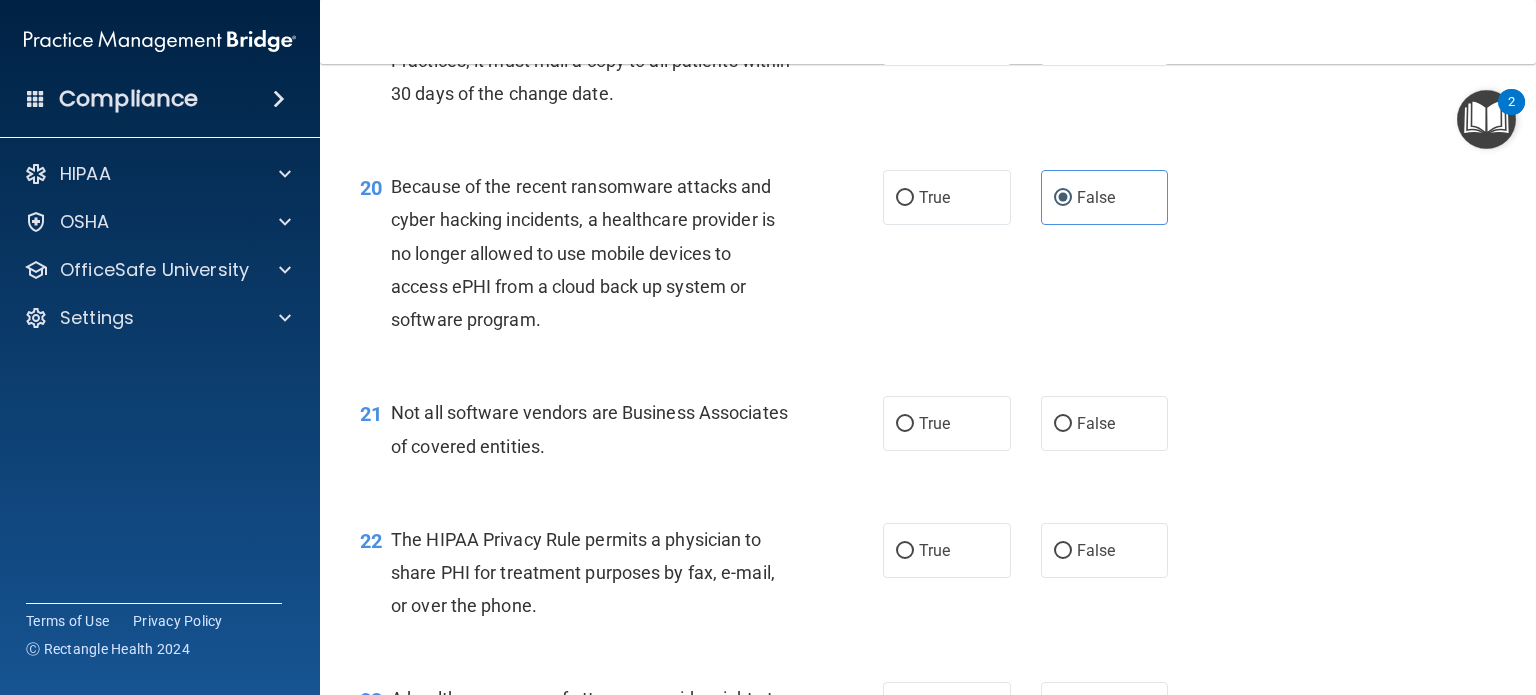 scroll, scrollTop: 3388, scrollLeft: 0, axis: vertical 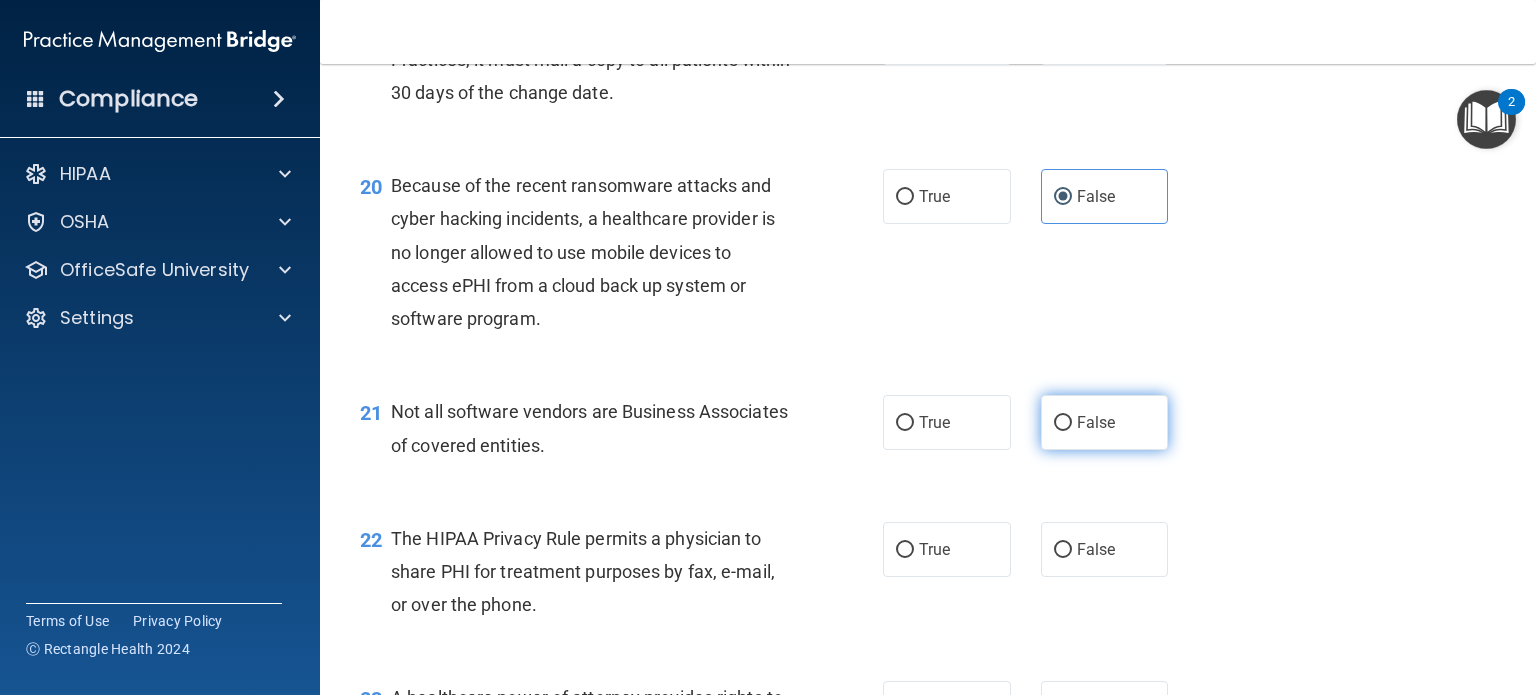 click on "False" at bounding box center (1063, 423) 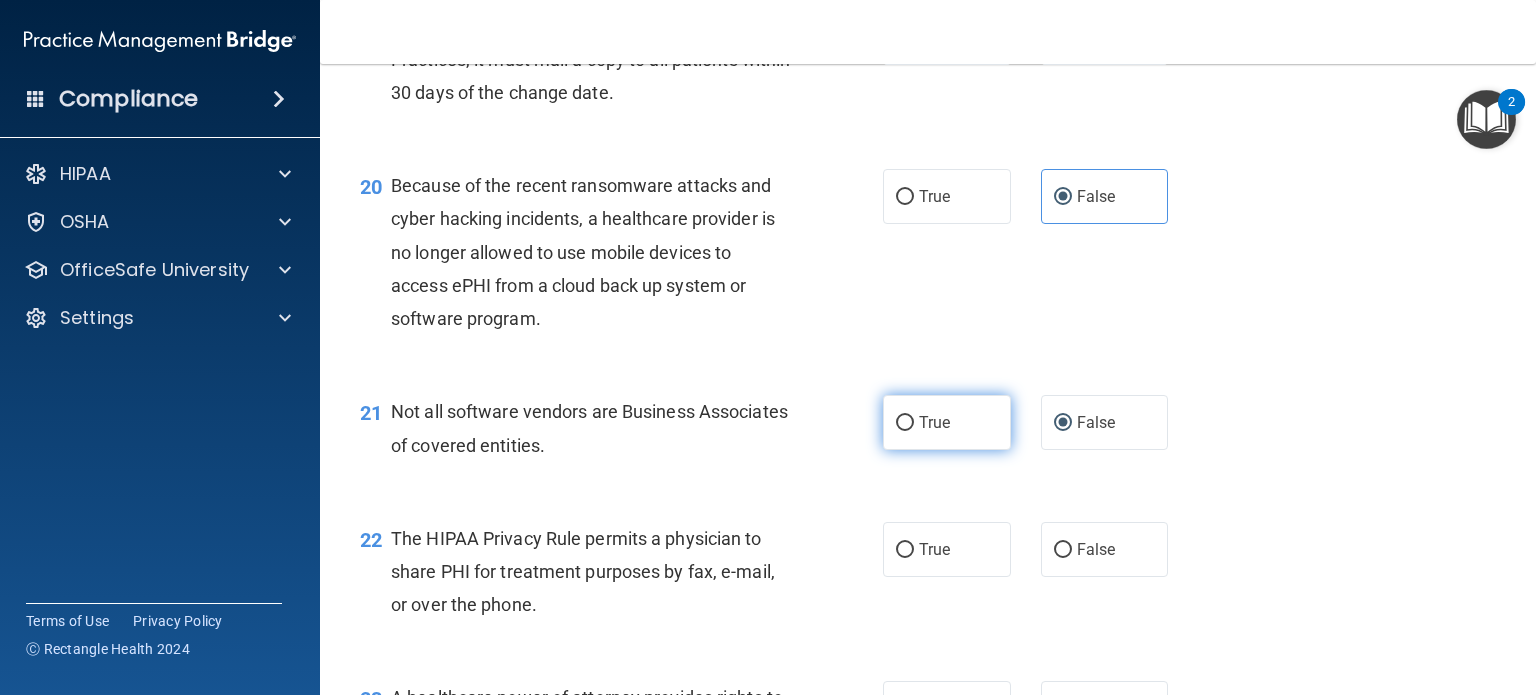 click on "True" at bounding box center (947, 422) 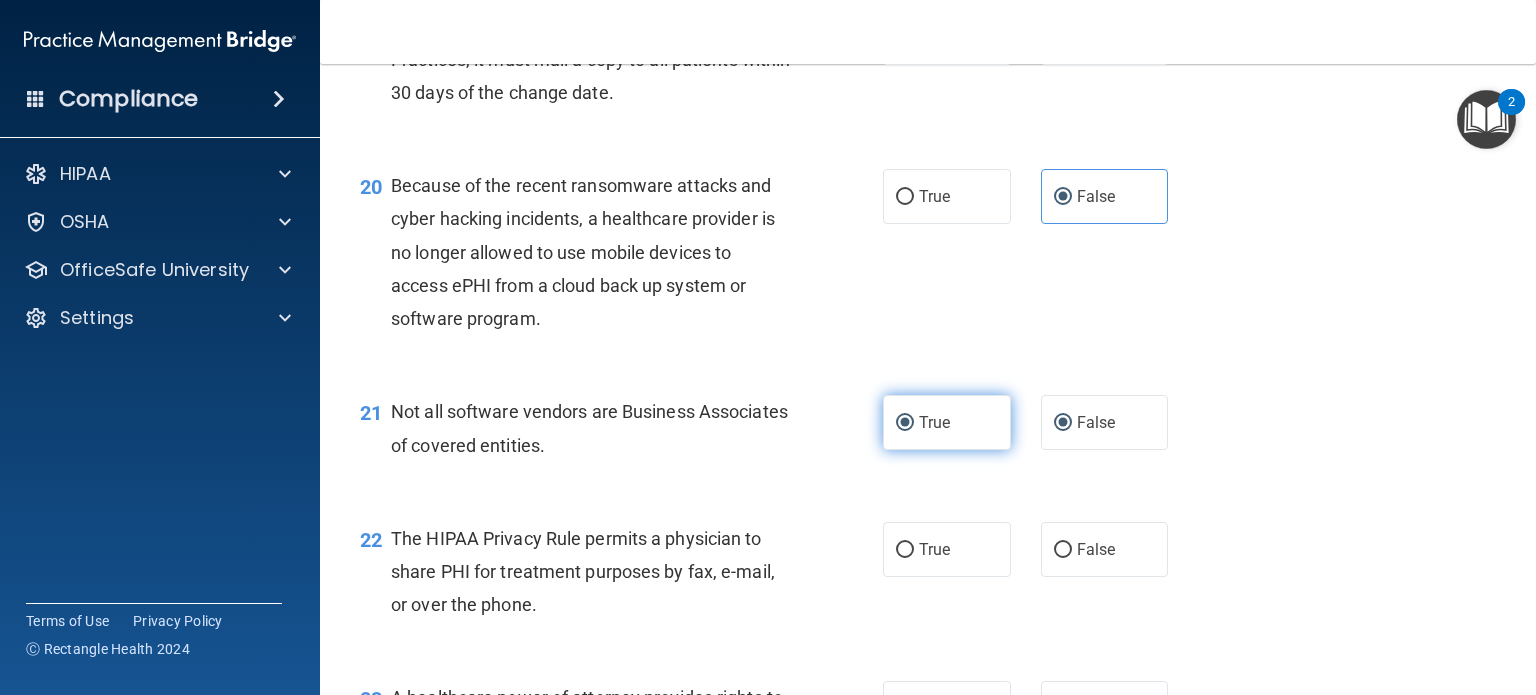 radio on "false" 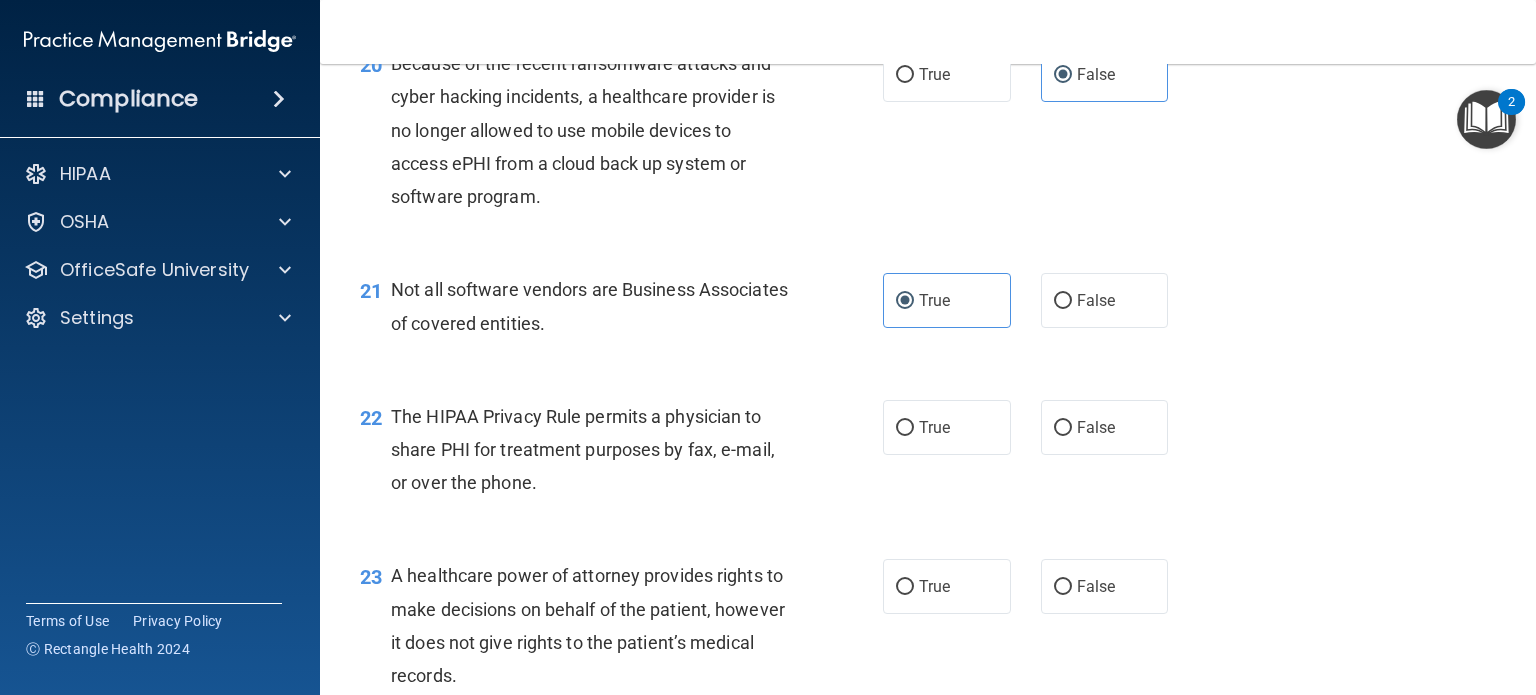 scroll, scrollTop: 3514, scrollLeft: 0, axis: vertical 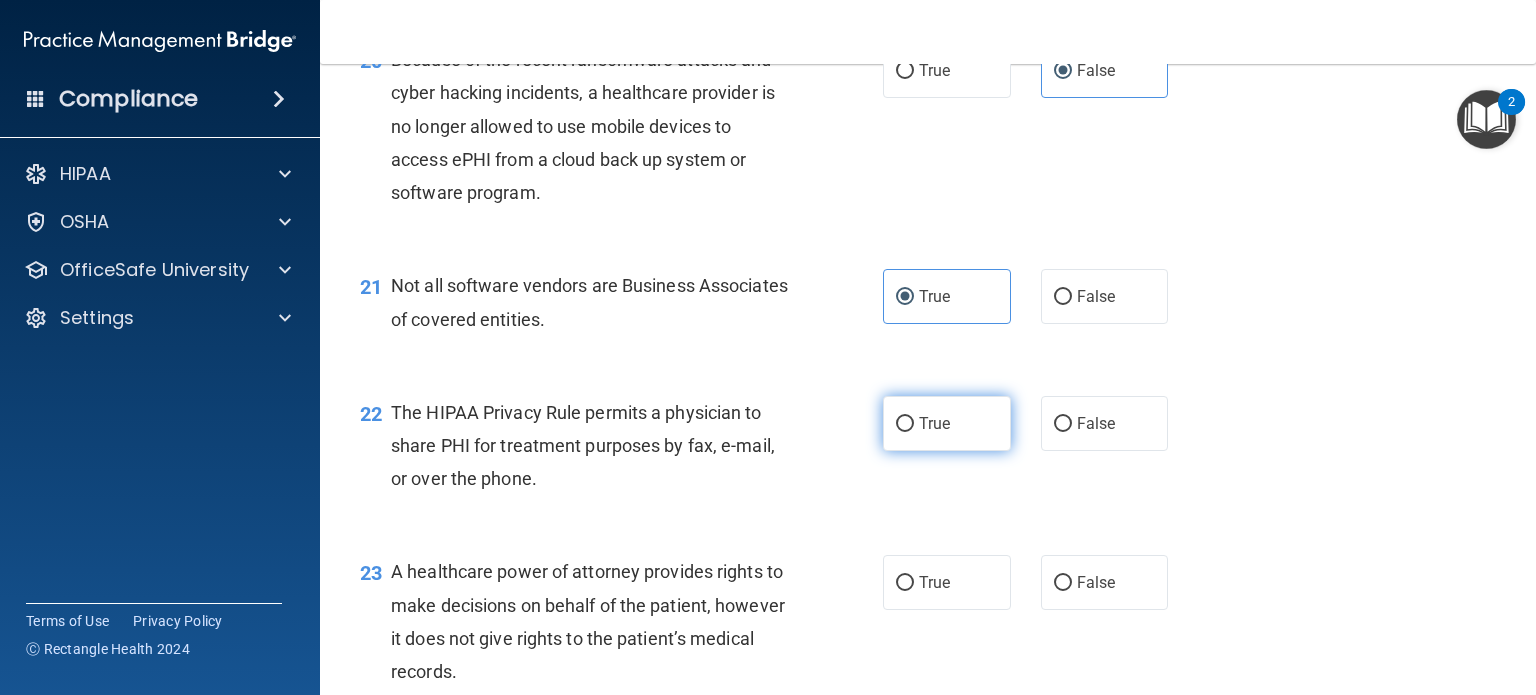 click on "True" at bounding box center [947, 423] 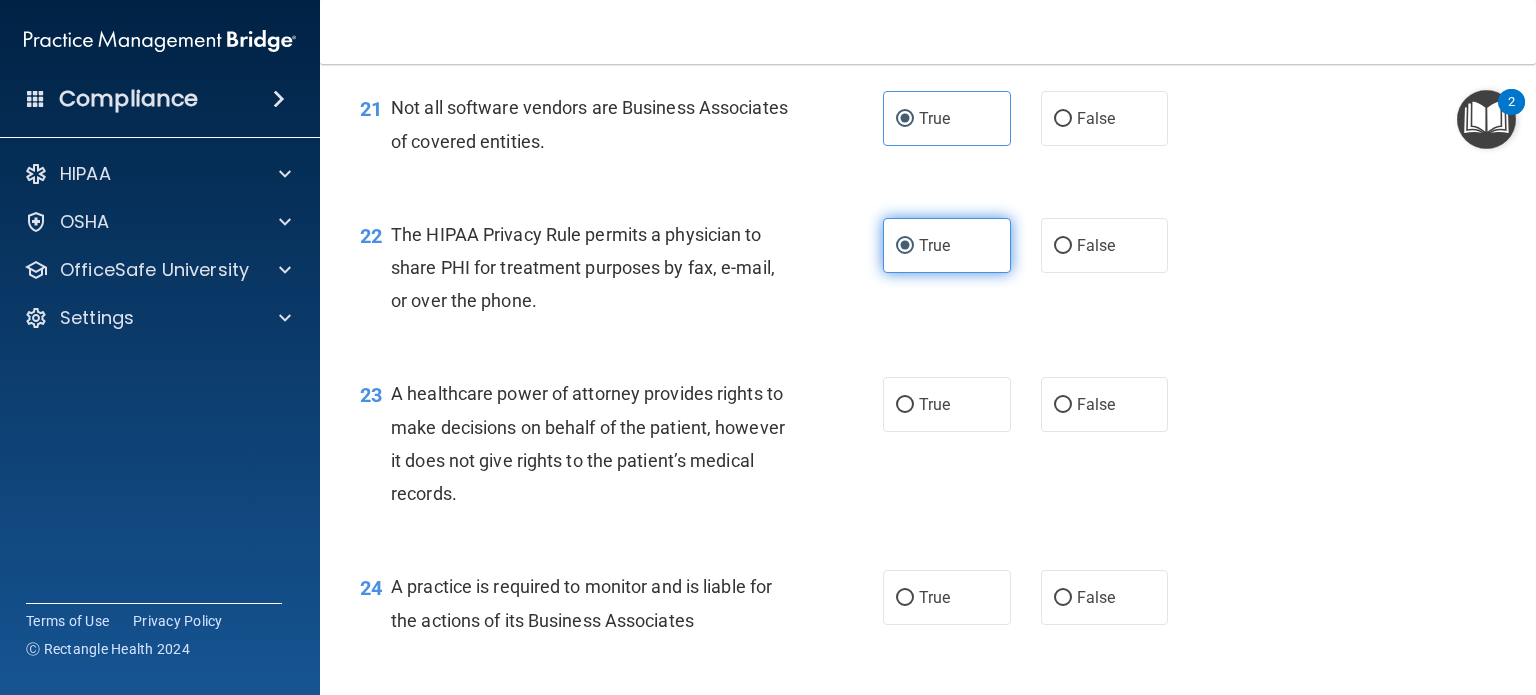 scroll, scrollTop: 3699, scrollLeft: 0, axis: vertical 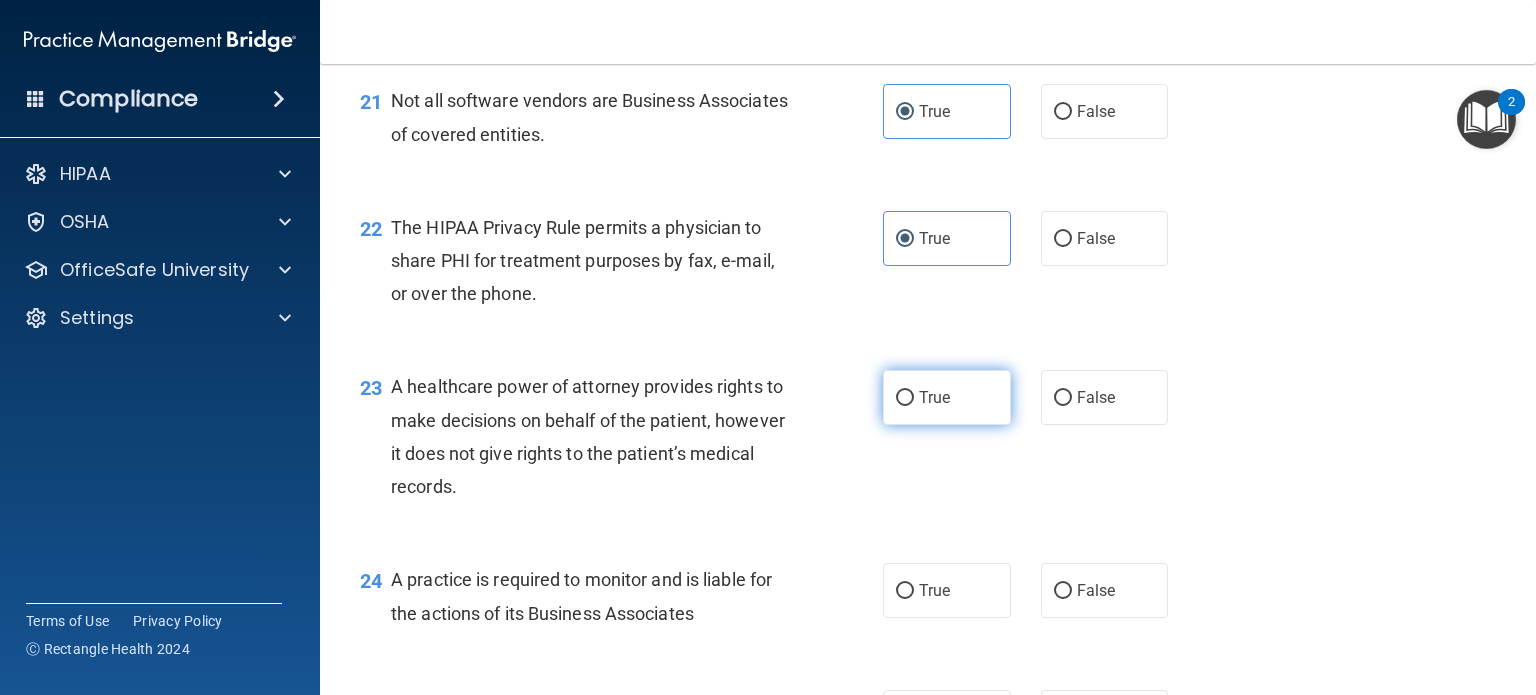click on "True" at bounding box center (934, 397) 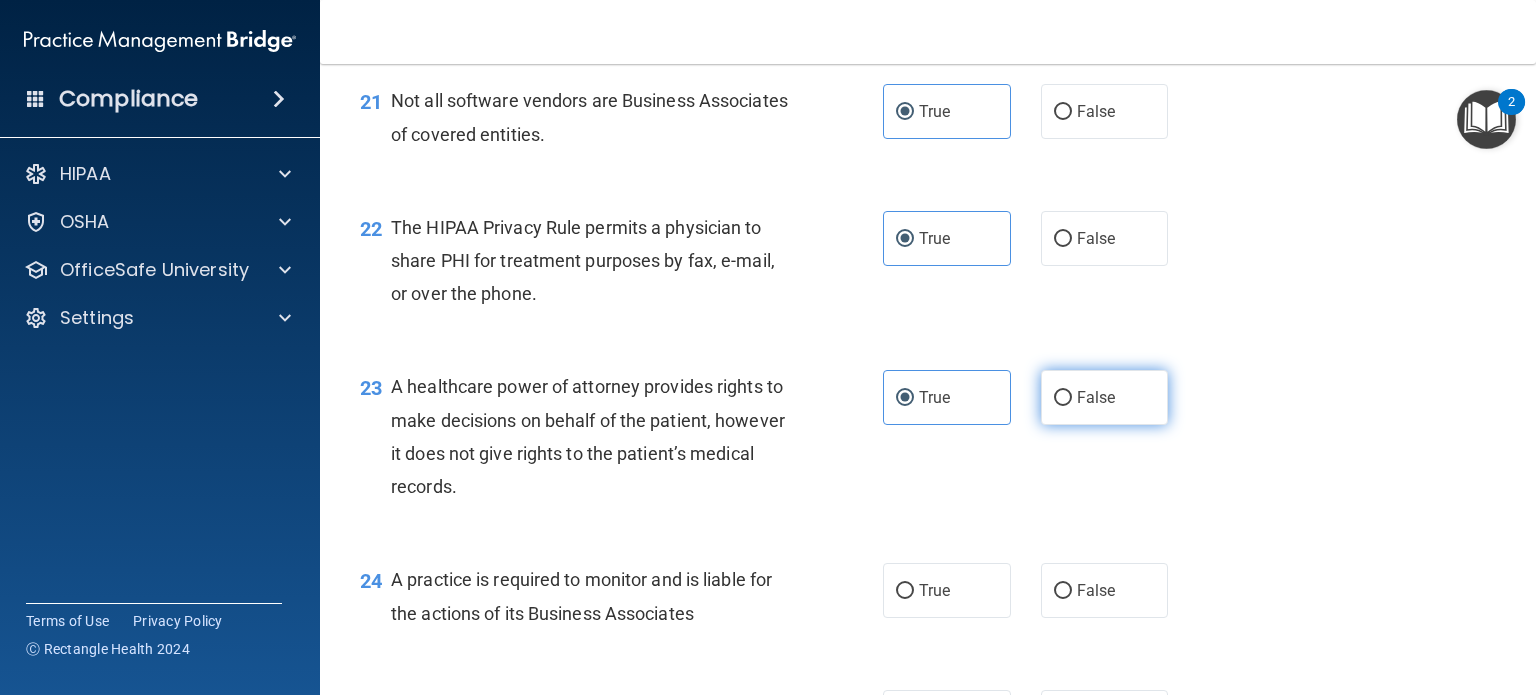 click on "False" at bounding box center (1063, 398) 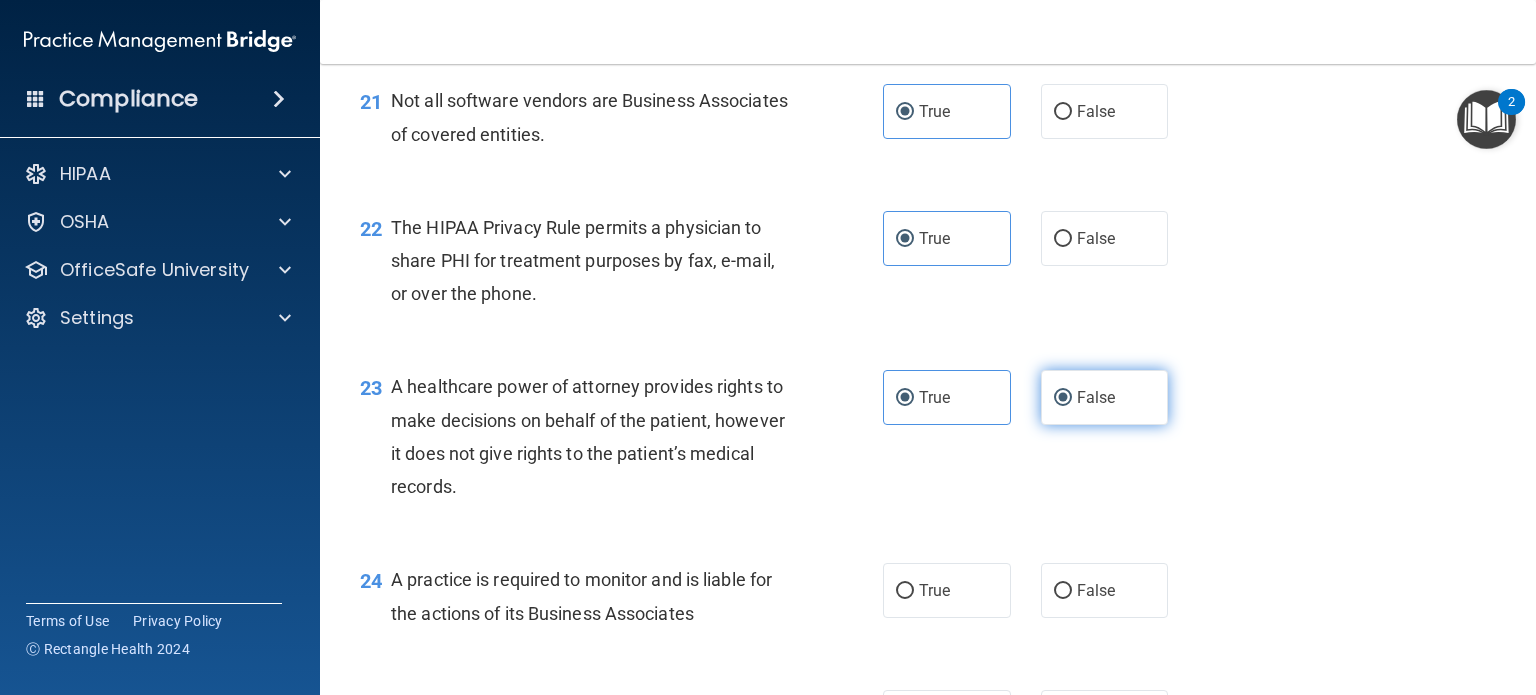 radio on "false" 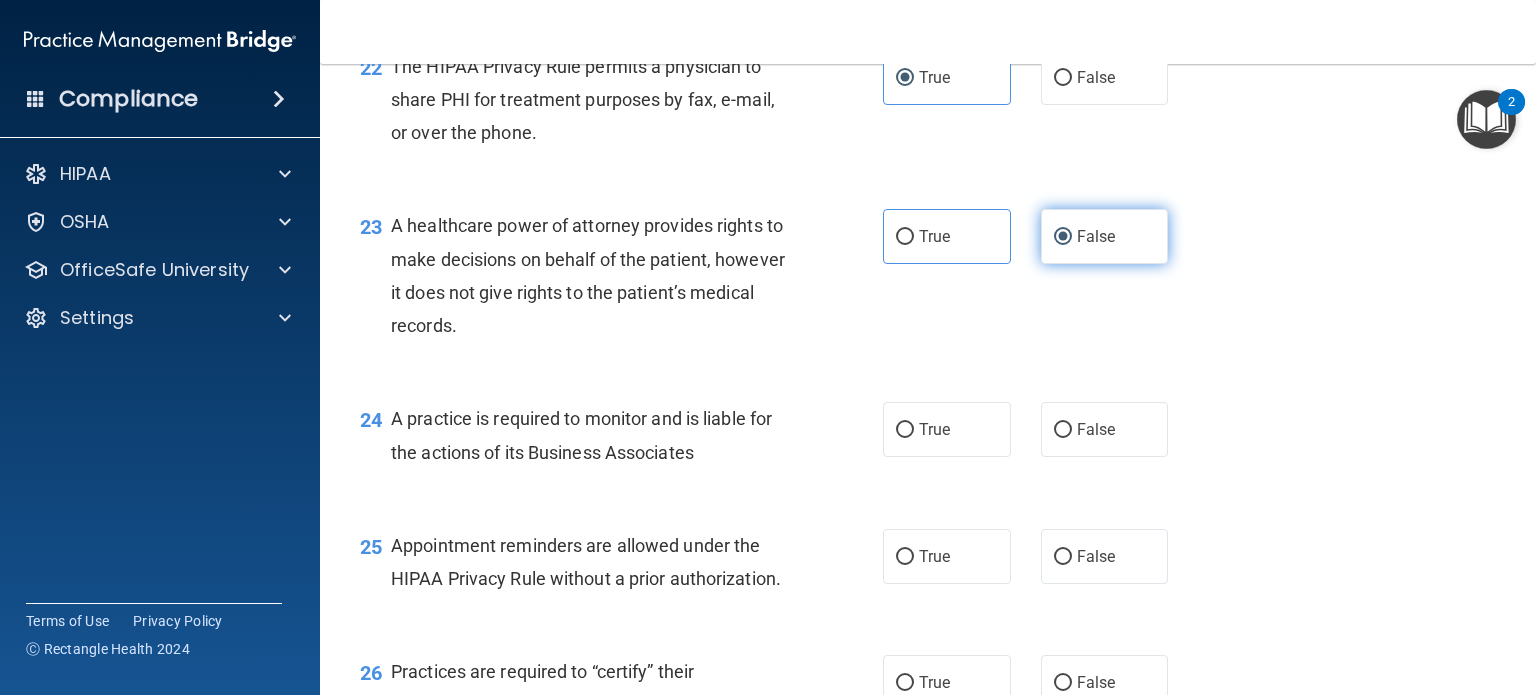 scroll, scrollTop: 3862, scrollLeft: 0, axis: vertical 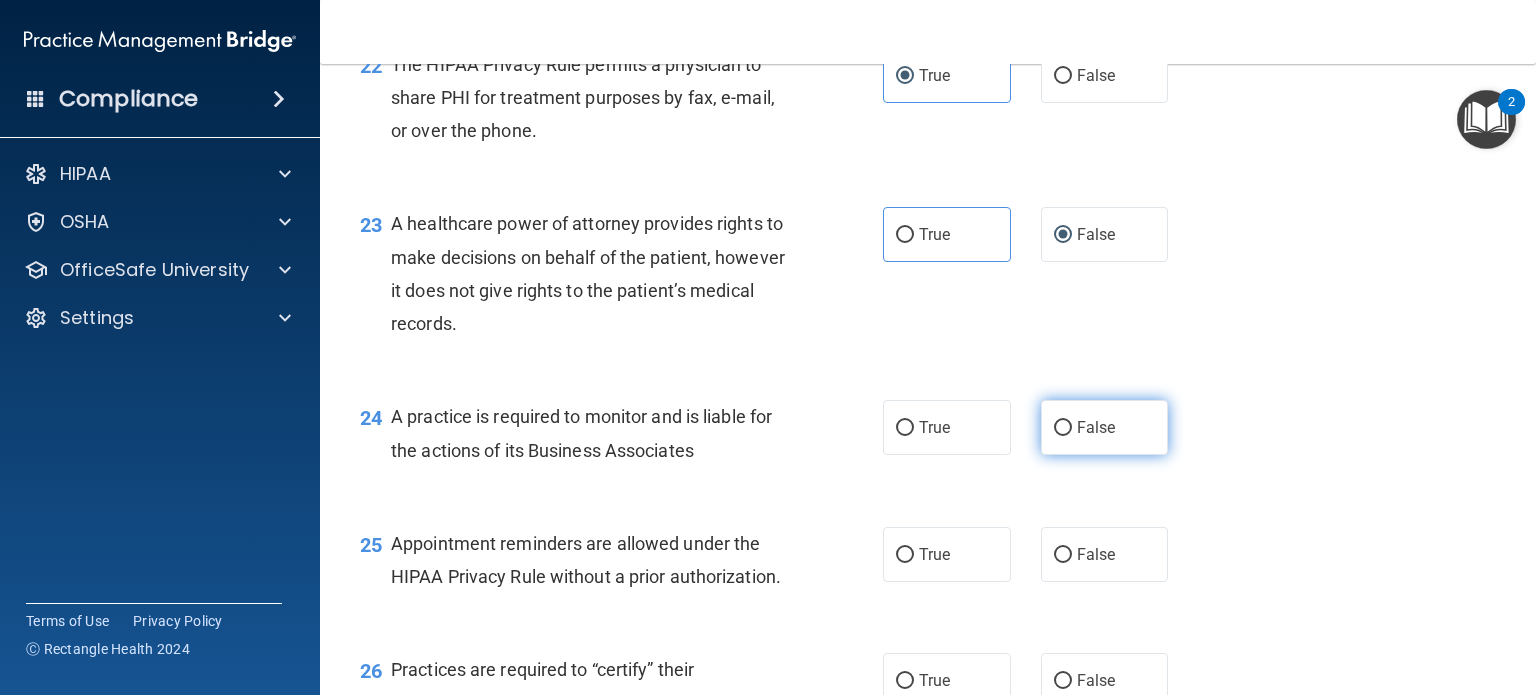 click on "False" at bounding box center (1105, 427) 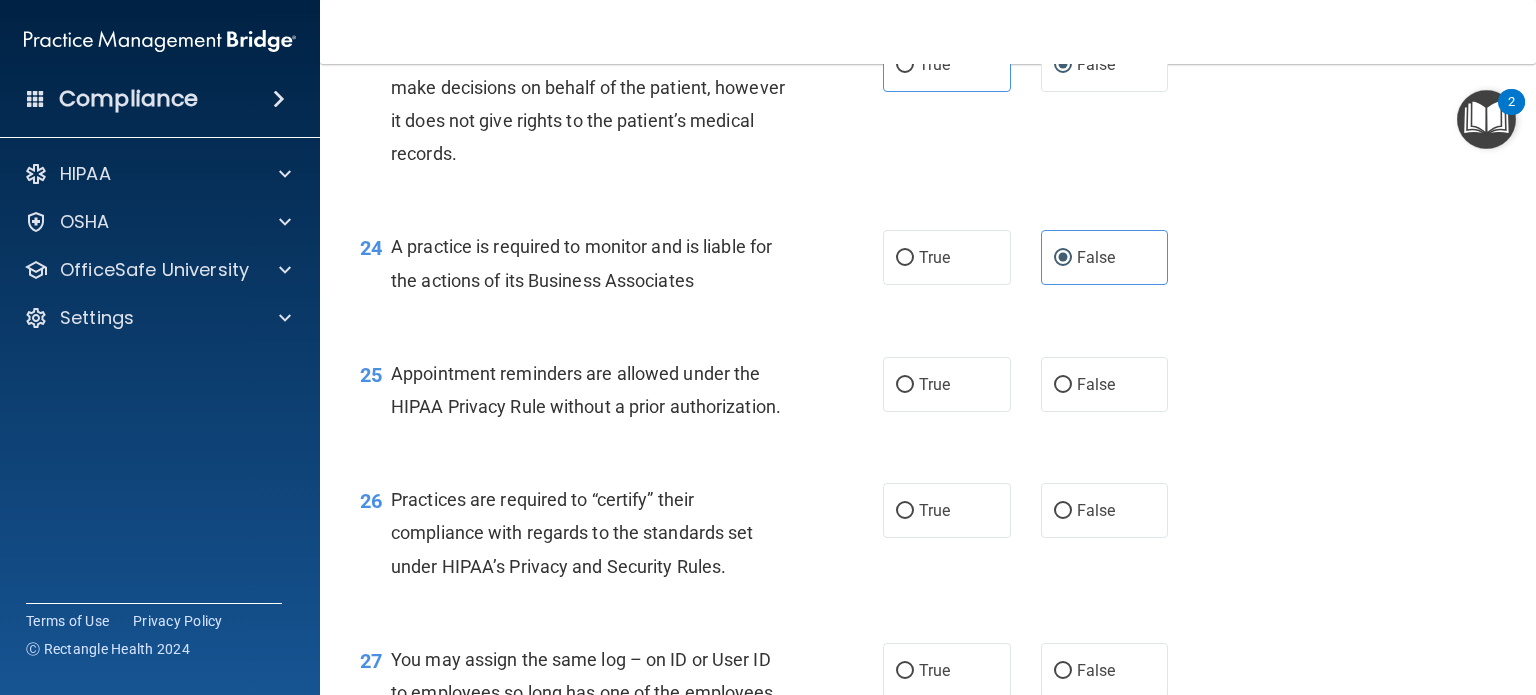 scroll, scrollTop: 4032, scrollLeft: 0, axis: vertical 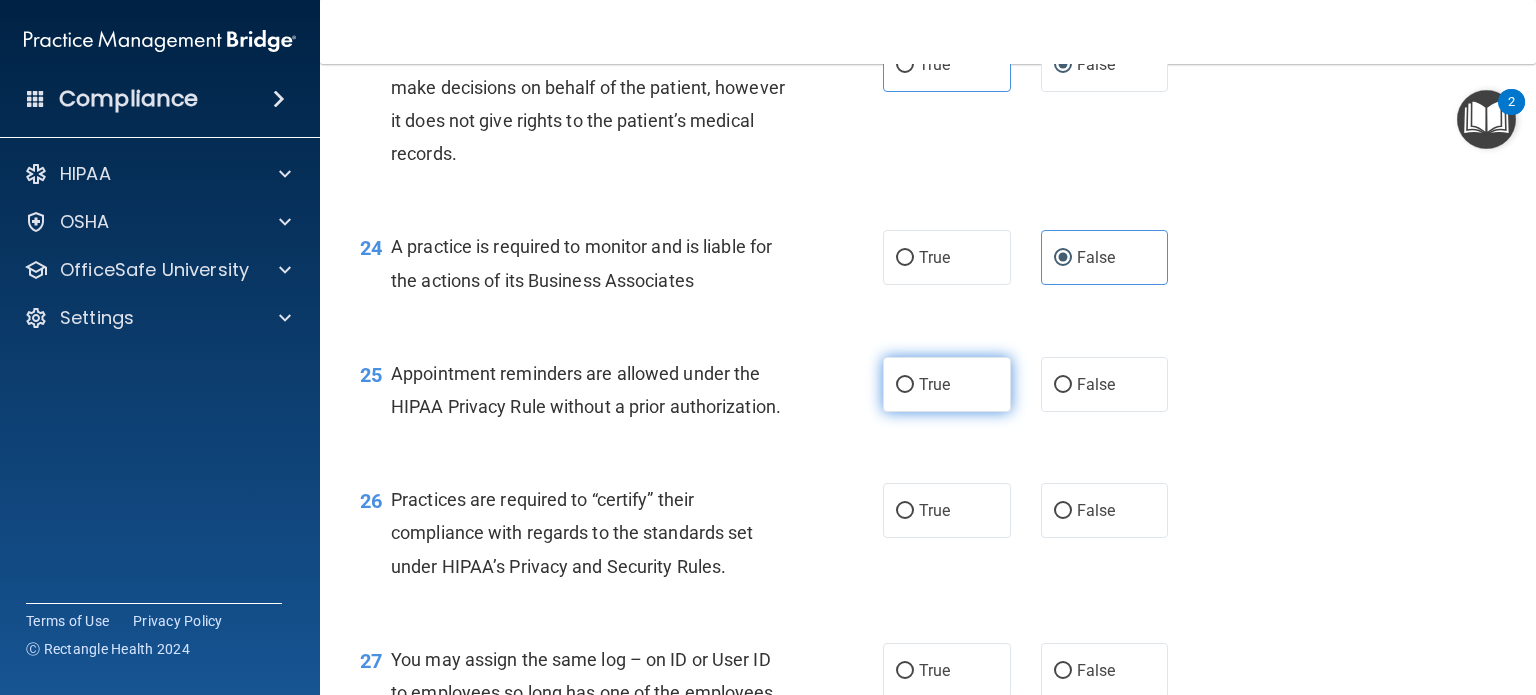 click on "True" at bounding box center (947, 384) 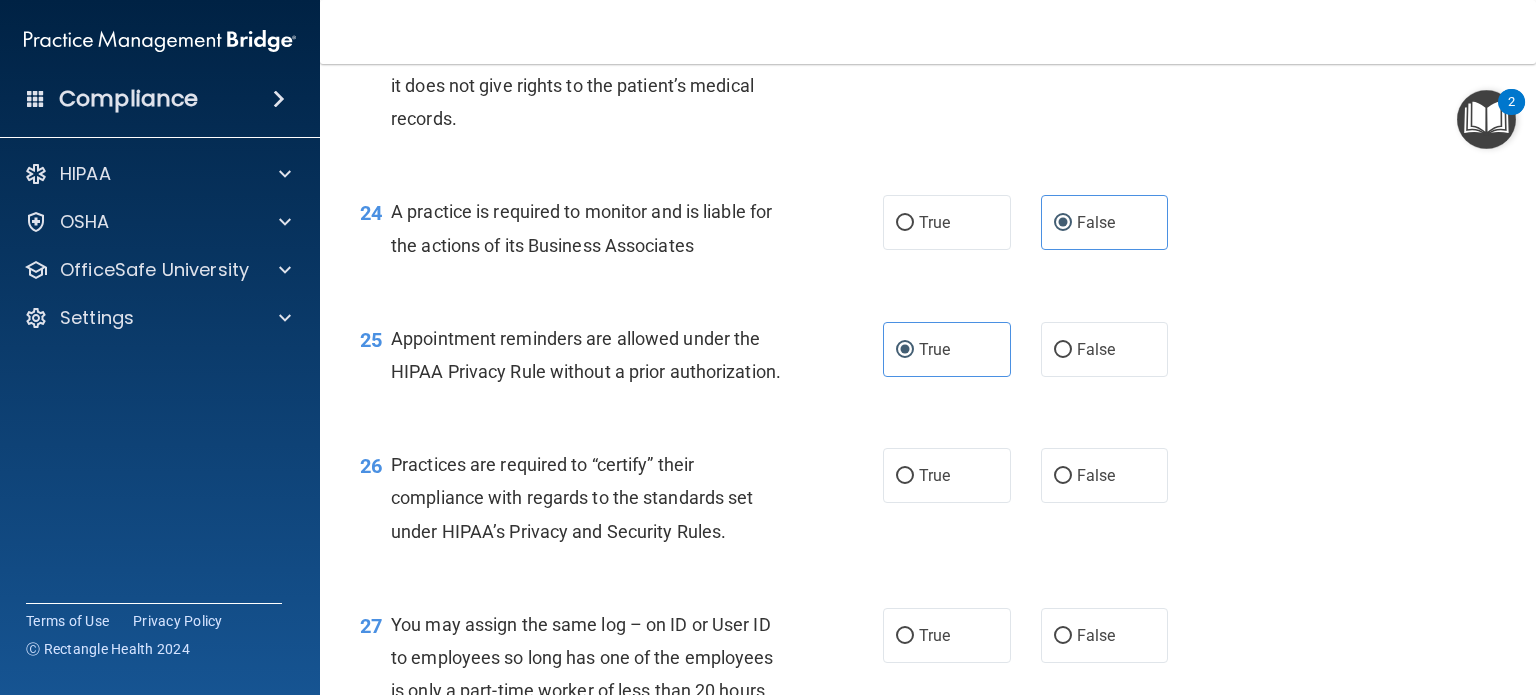 scroll, scrollTop: 4056, scrollLeft: 0, axis: vertical 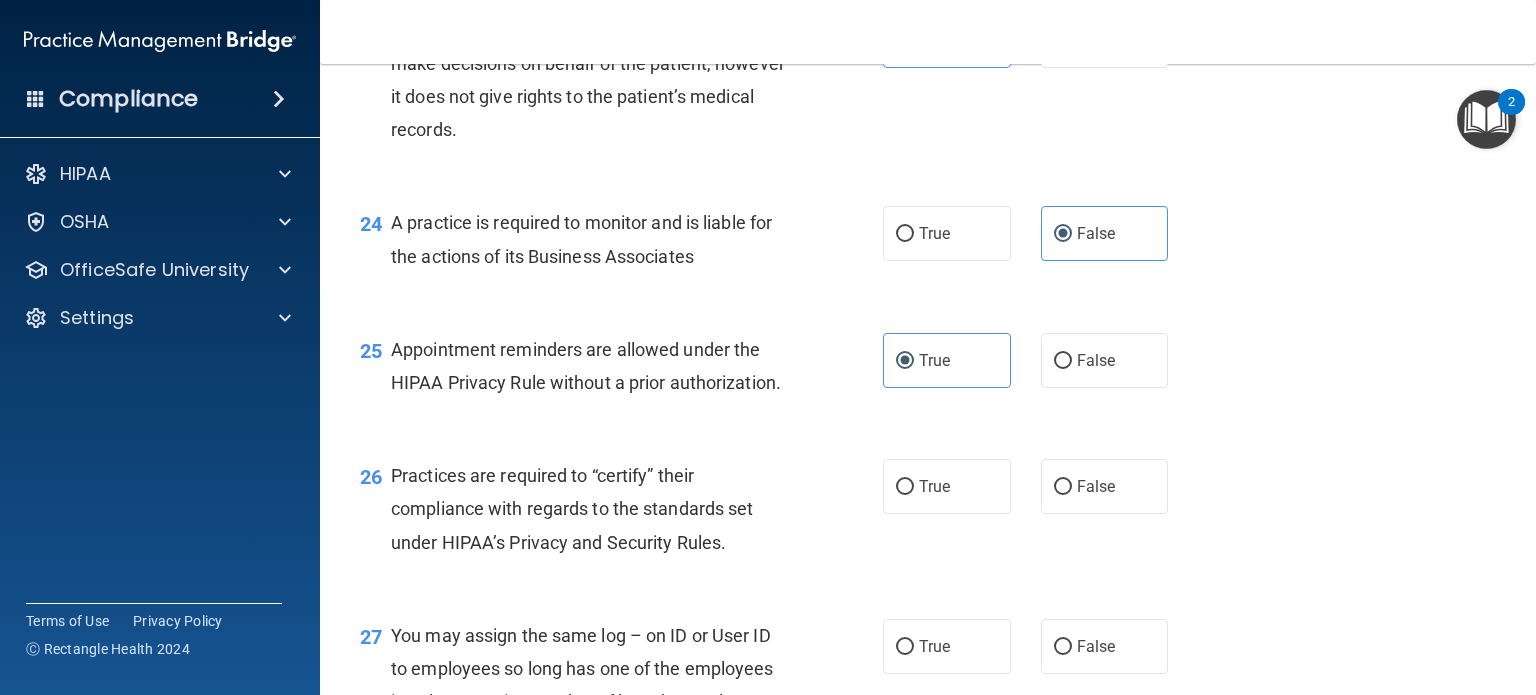 click on "True           False" at bounding box center [1036, 486] 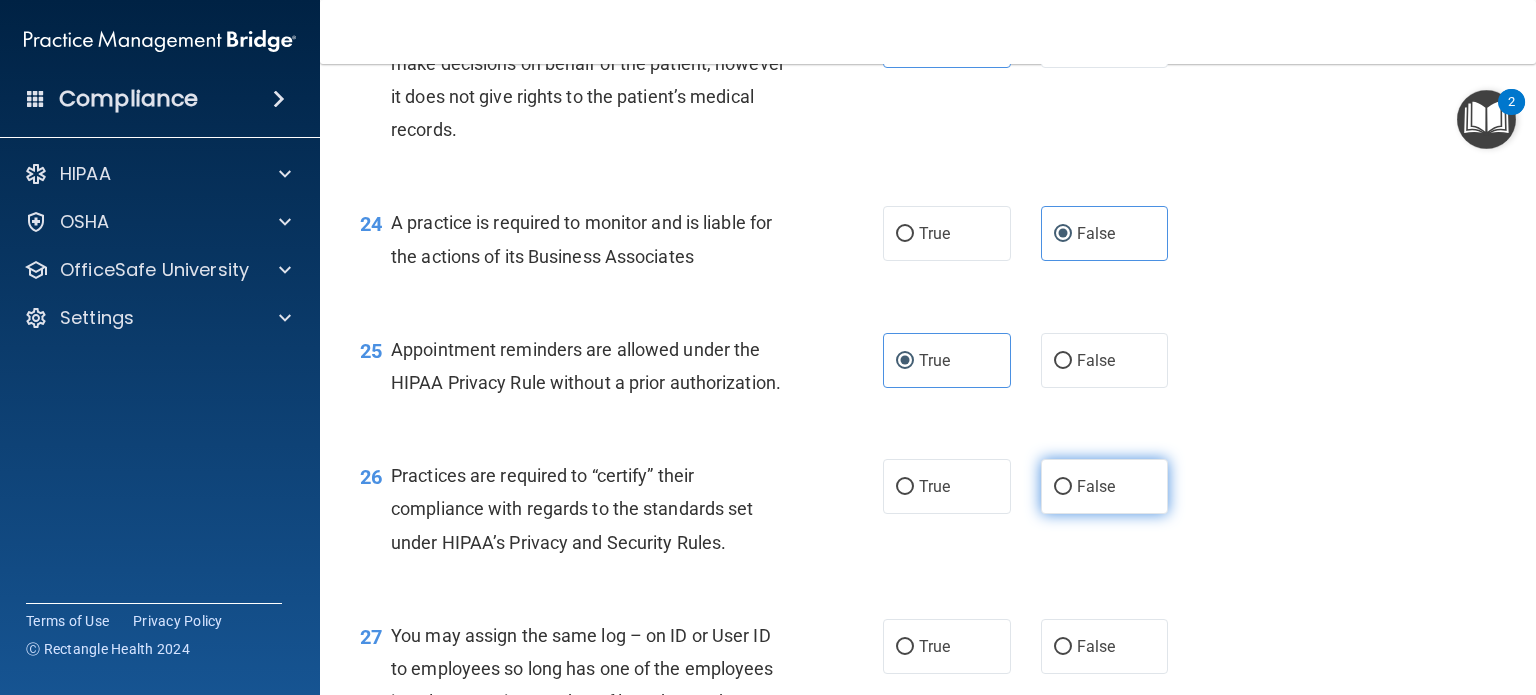 click on "False" at bounding box center (1105, 486) 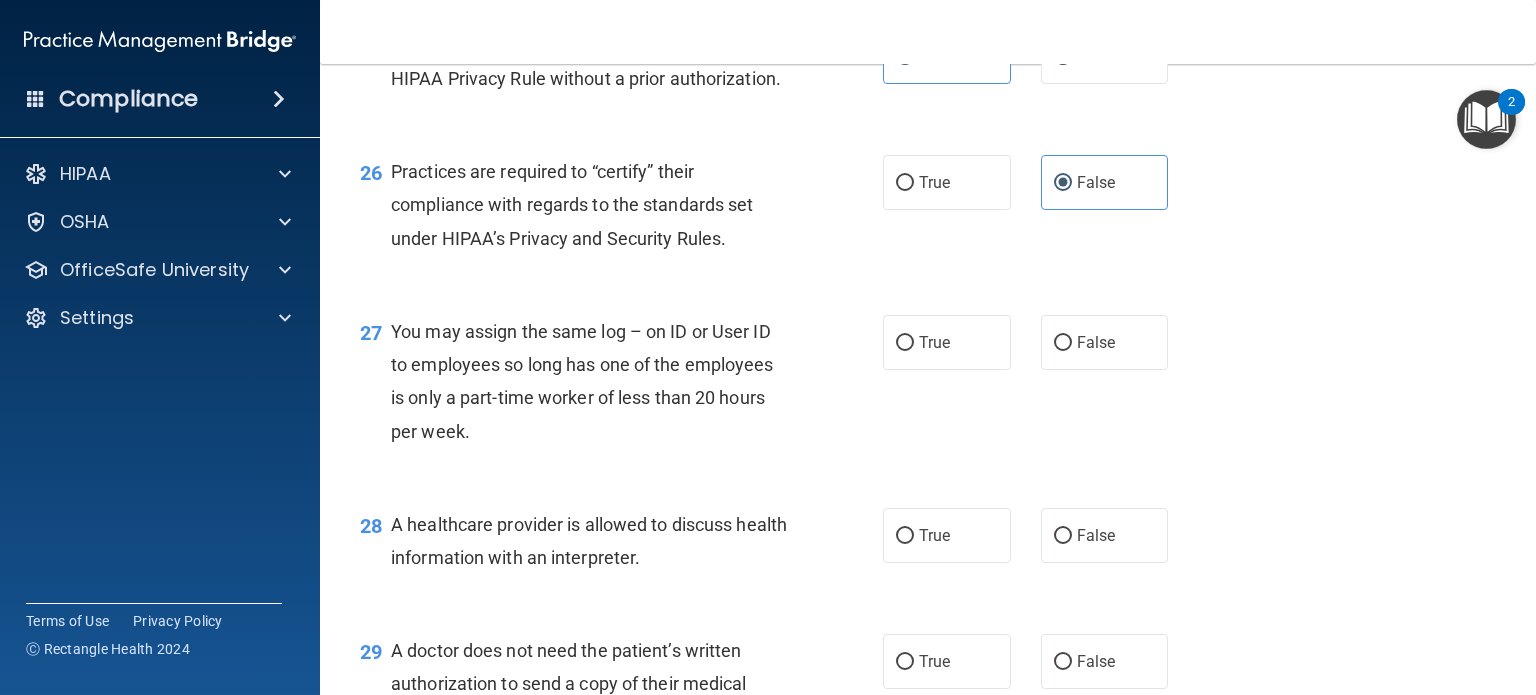 scroll, scrollTop: 4363, scrollLeft: 0, axis: vertical 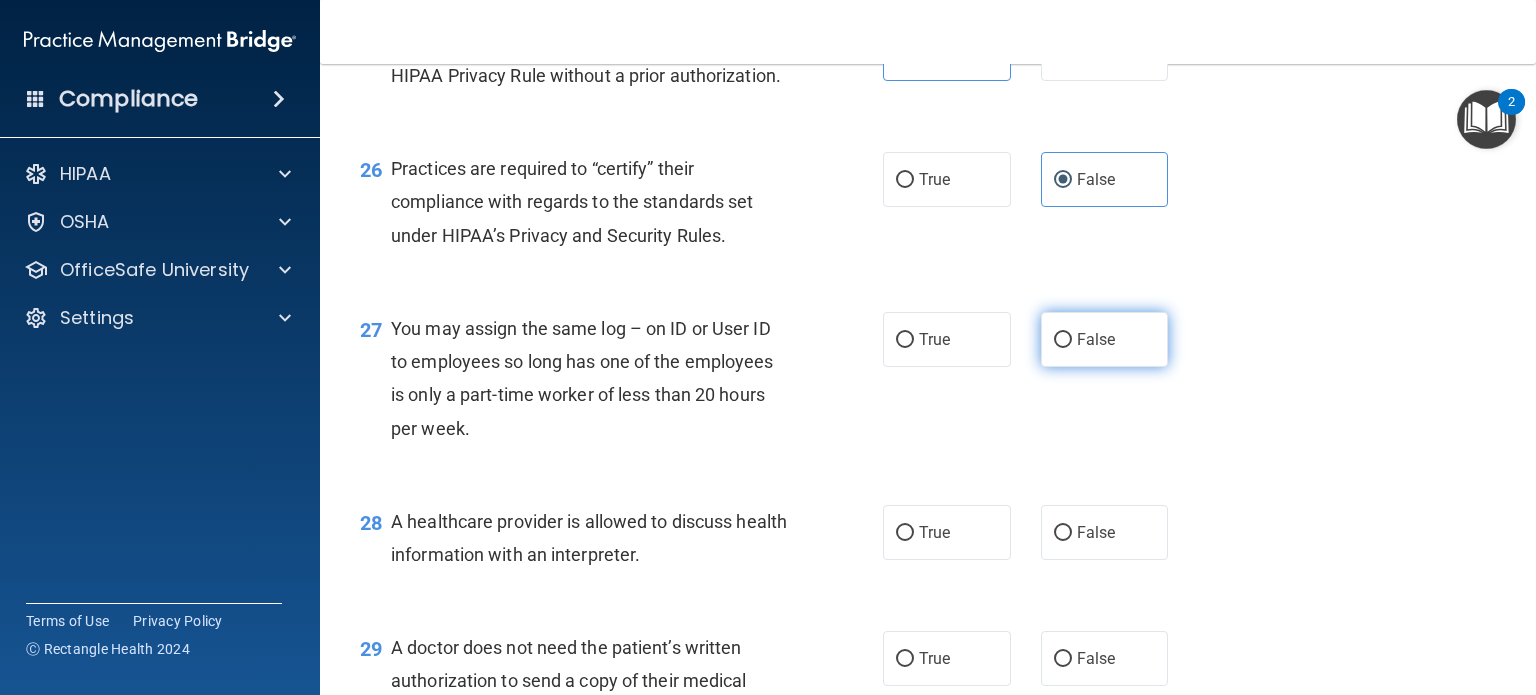 click on "False" at bounding box center [1063, 340] 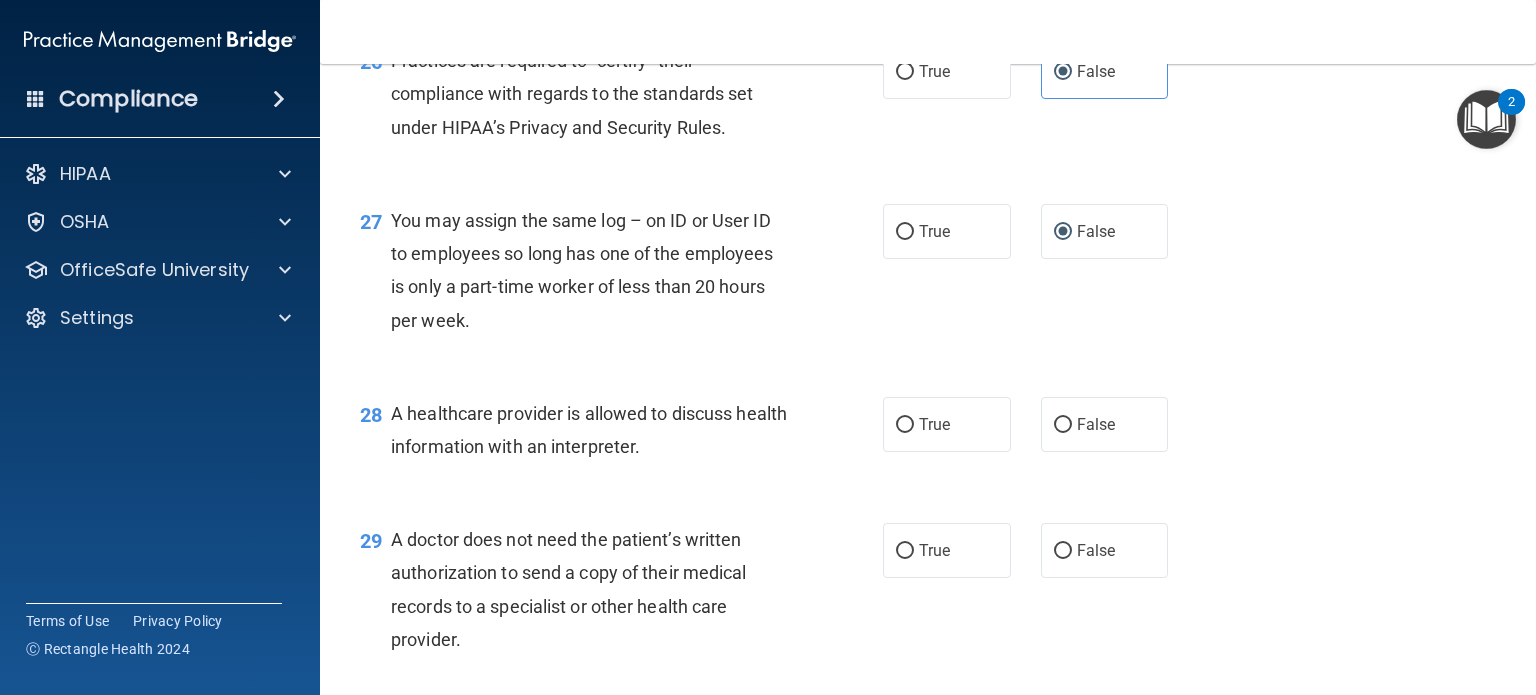 scroll, scrollTop: 4471, scrollLeft: 0, axis: vertical 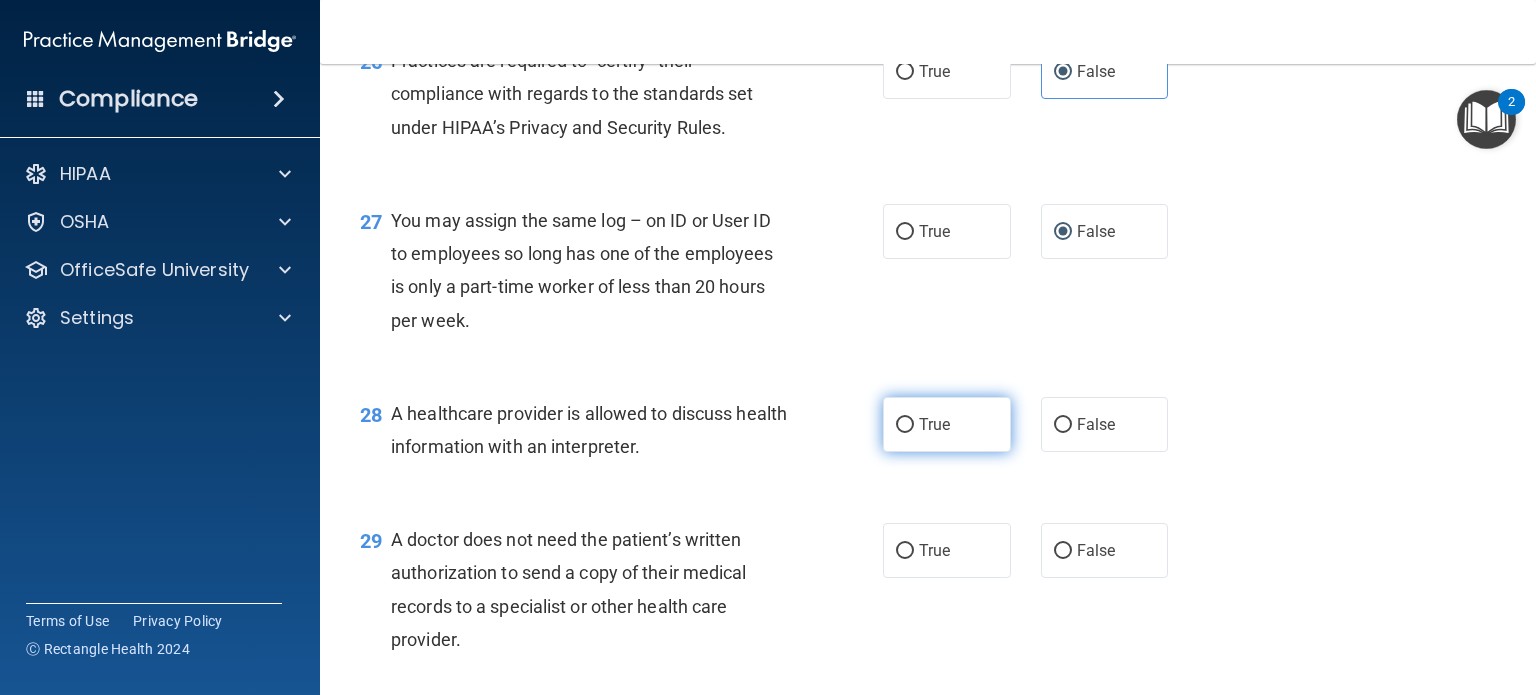click on "True" at bounding box center (947, 424) 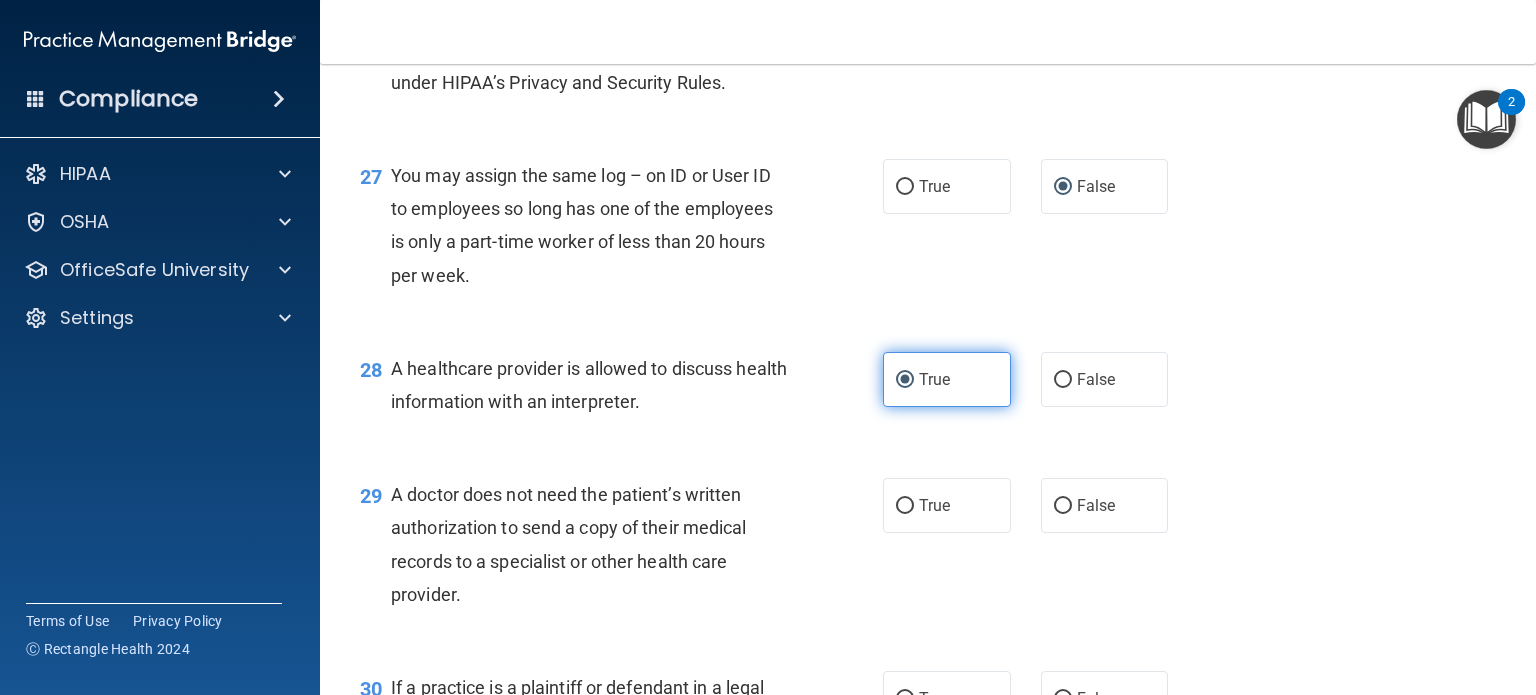 scroll, scrollTop: 4518, scrollLeft: 0, axis: vertical 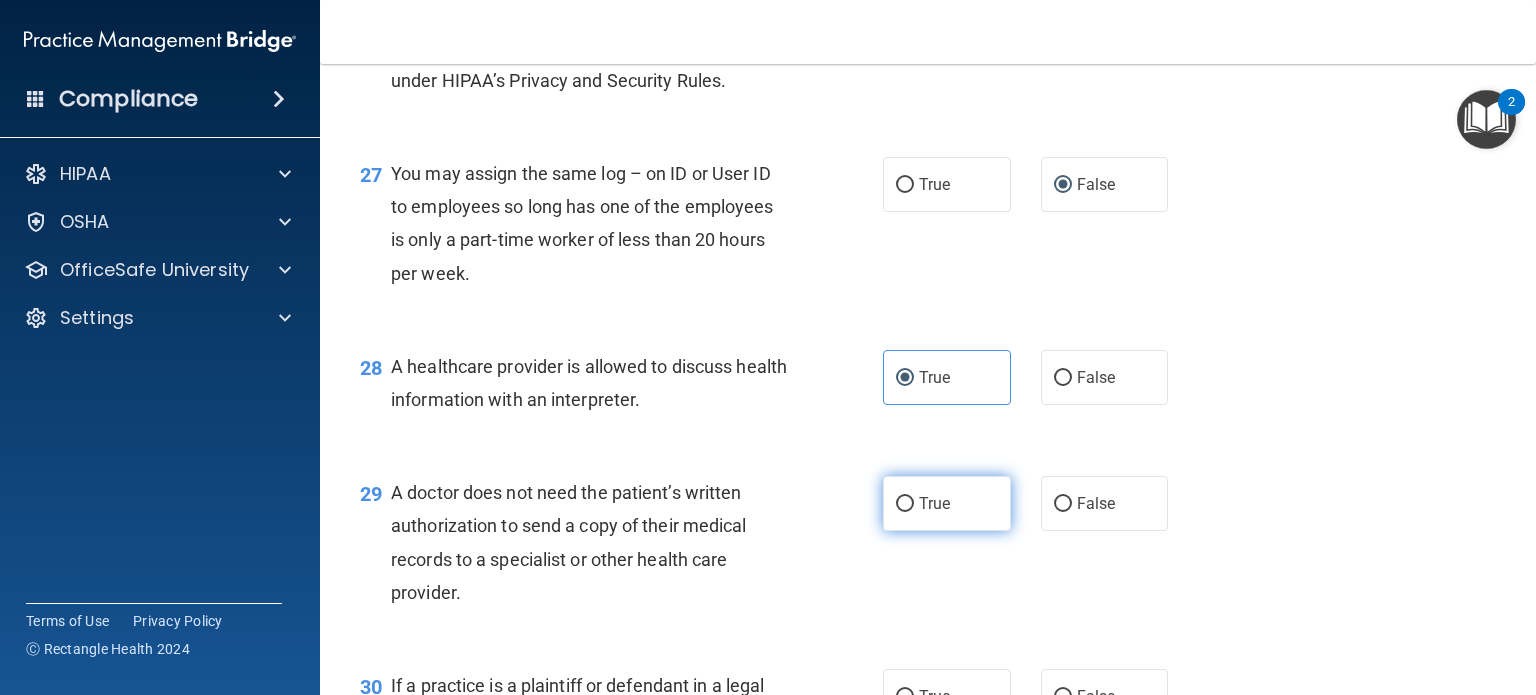 click on "True" at bounding box center (934, 503) 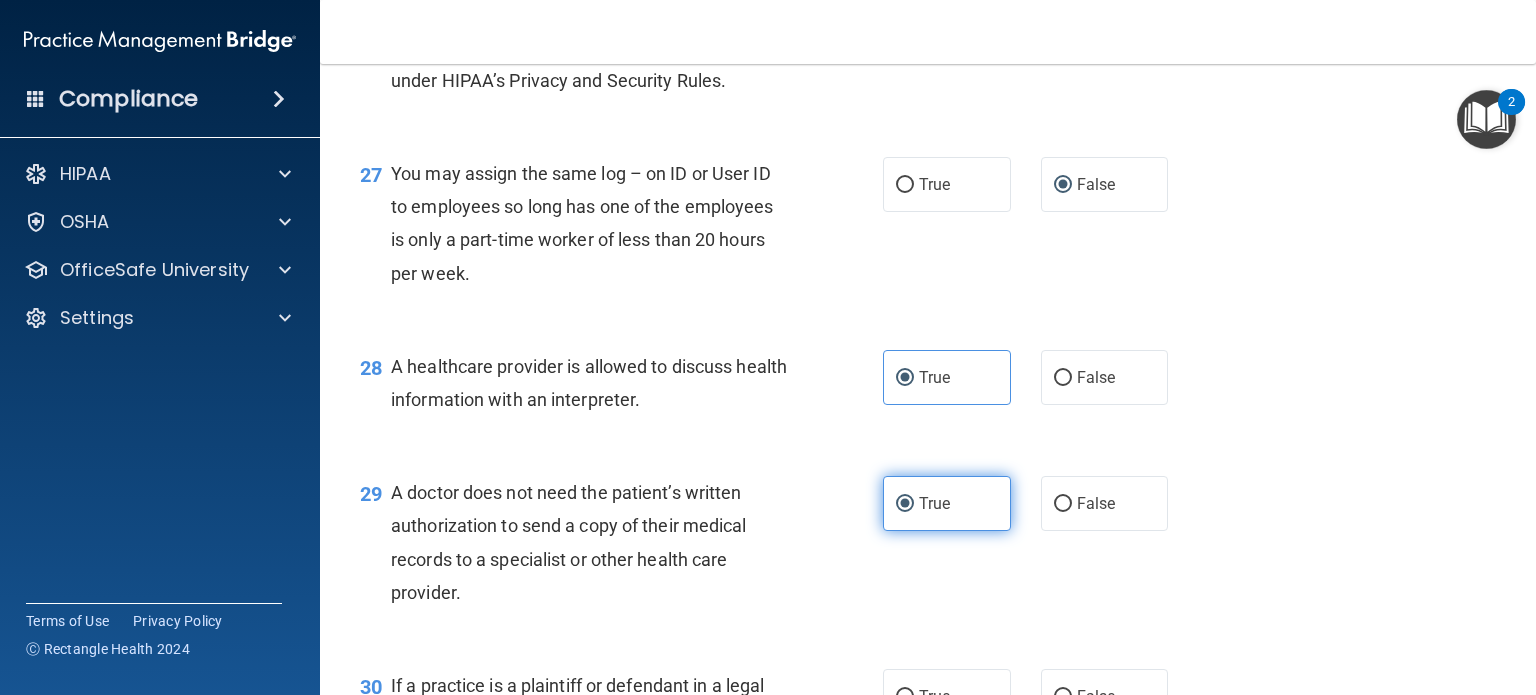 scroll, scrollTop: 4824, scrollLeft: 0, axis: vertical 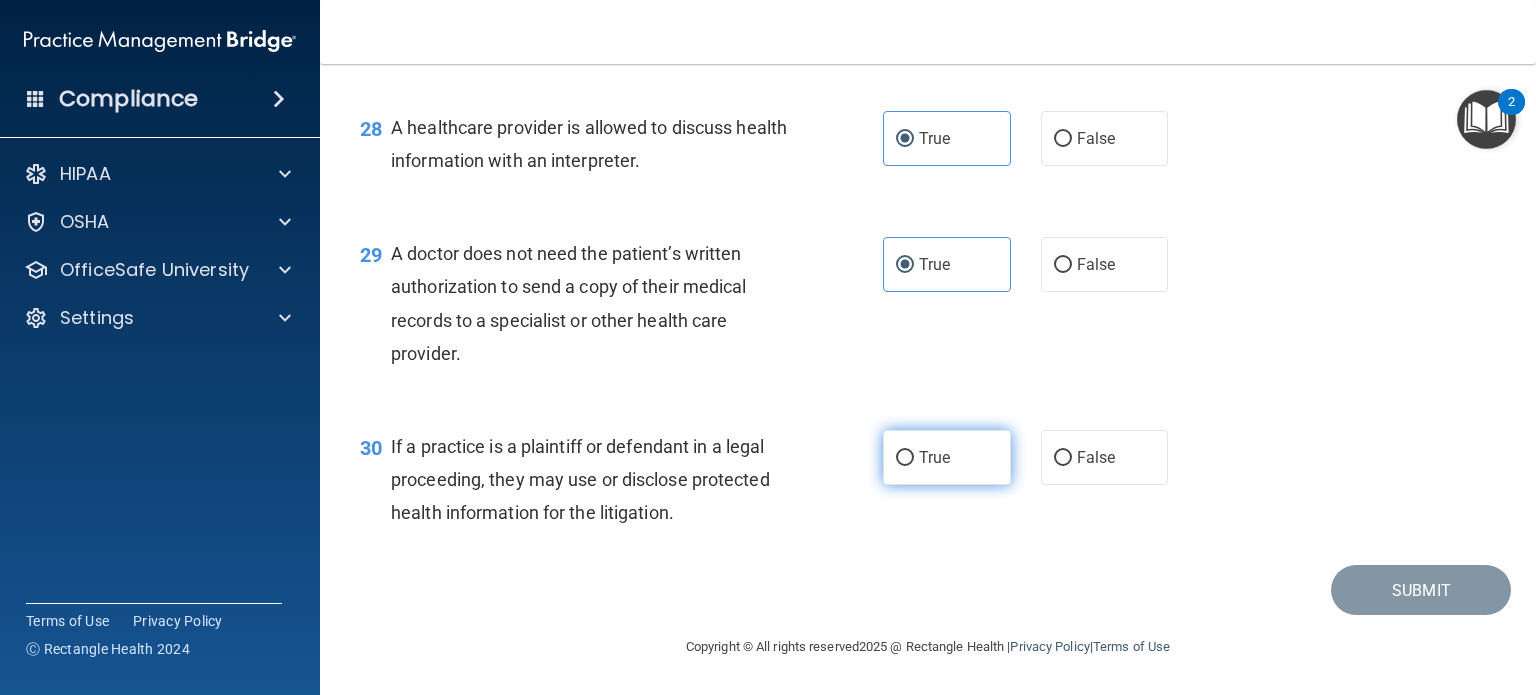 drag, startPoint x: 932, startPoint y: 485, endPoint x: 931, endPoint y: 471, distance: 14.035668 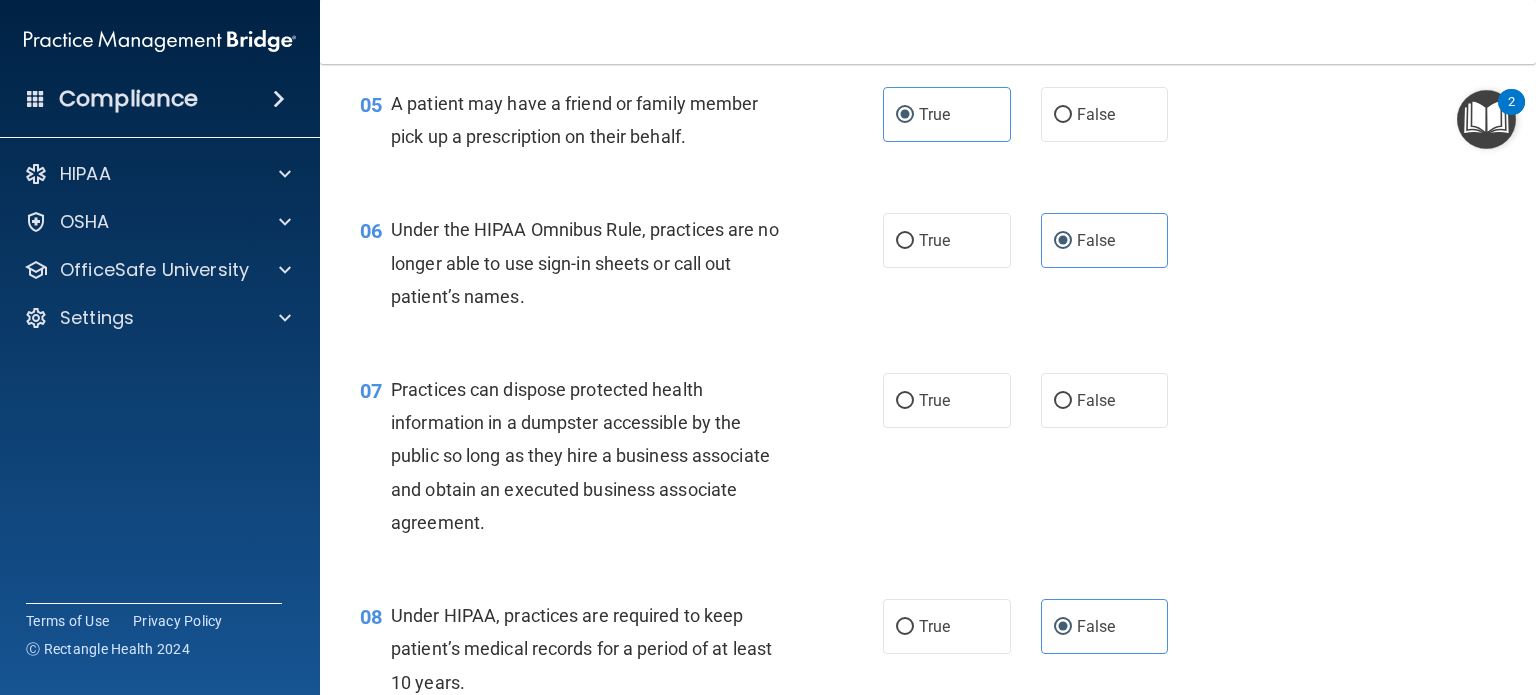 scroll, scrollTop: 840, scrollLeft: 0, axis: vertical 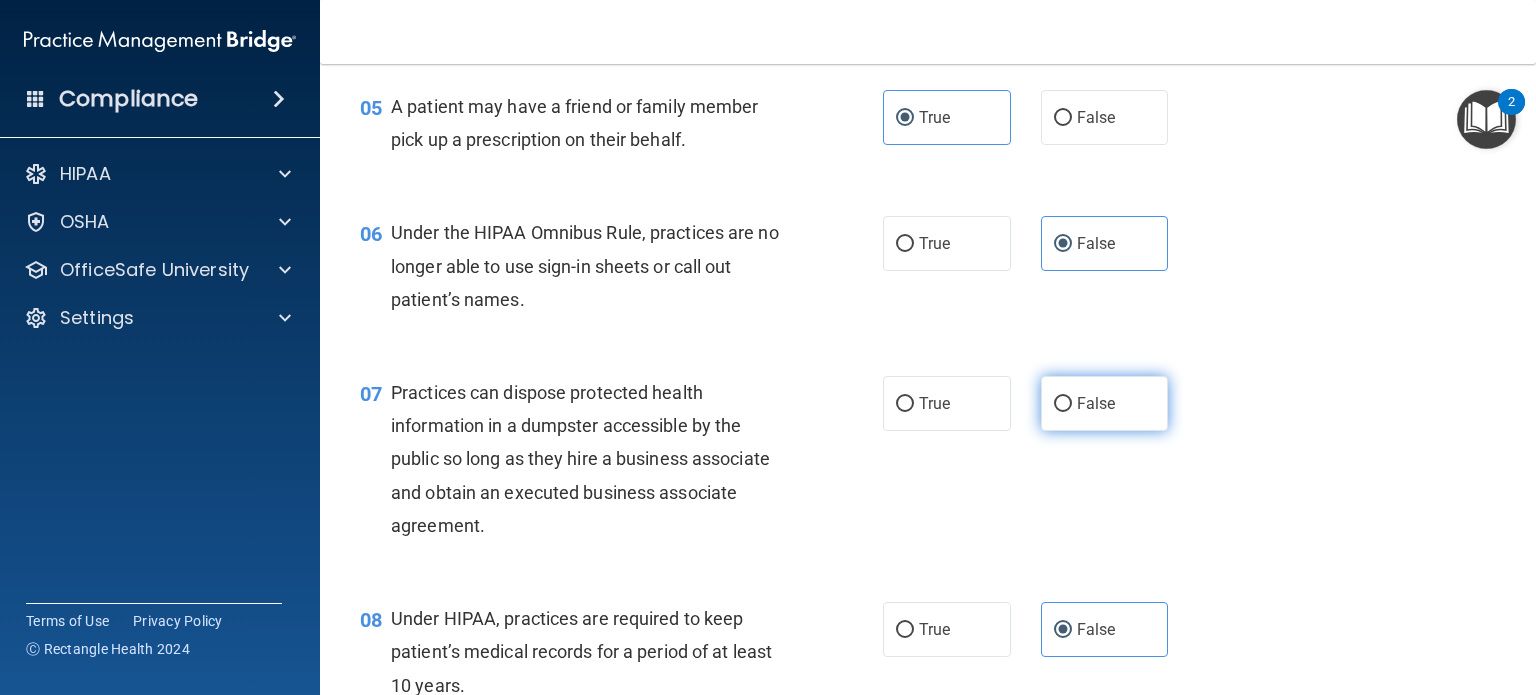 click on "False" at bounding box center [1105, 403] 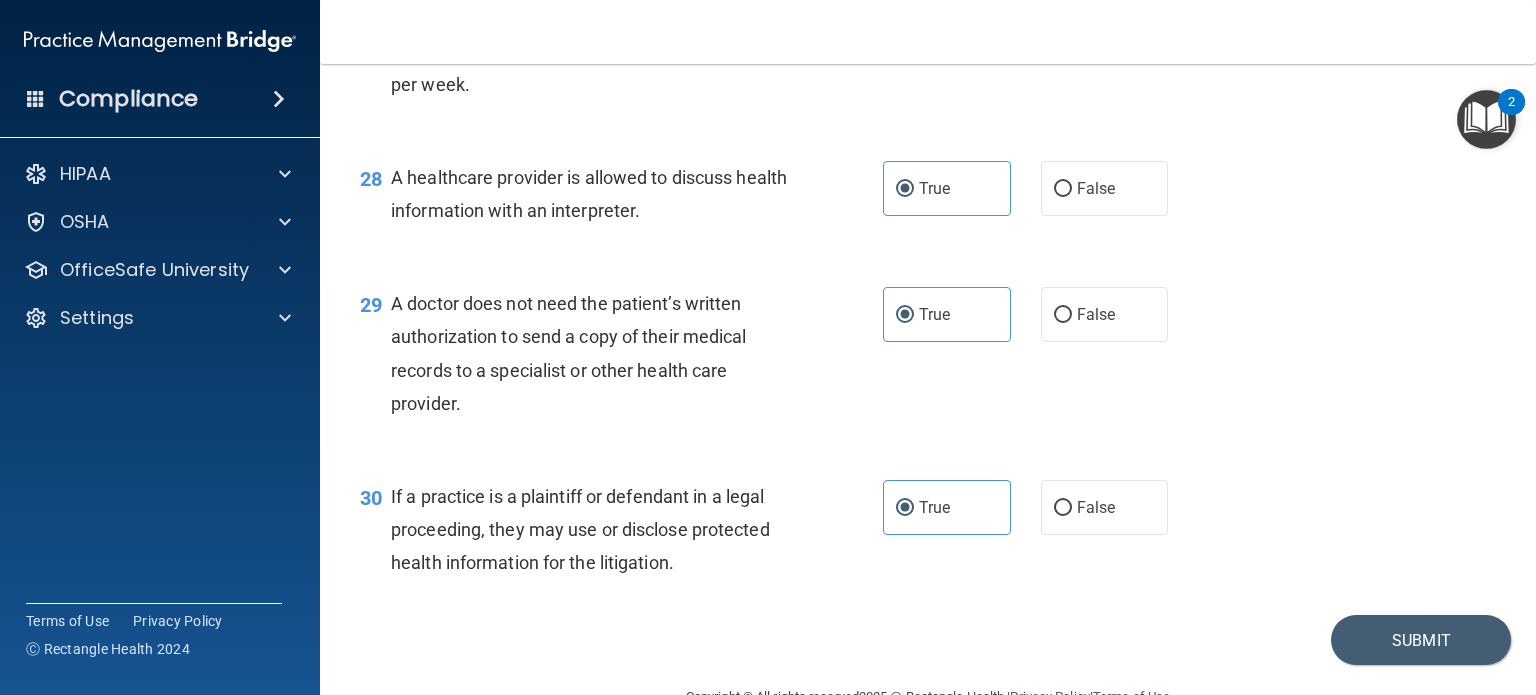 scroll, scrollTop: 4732, scrollLeft: 0, axis: vertical 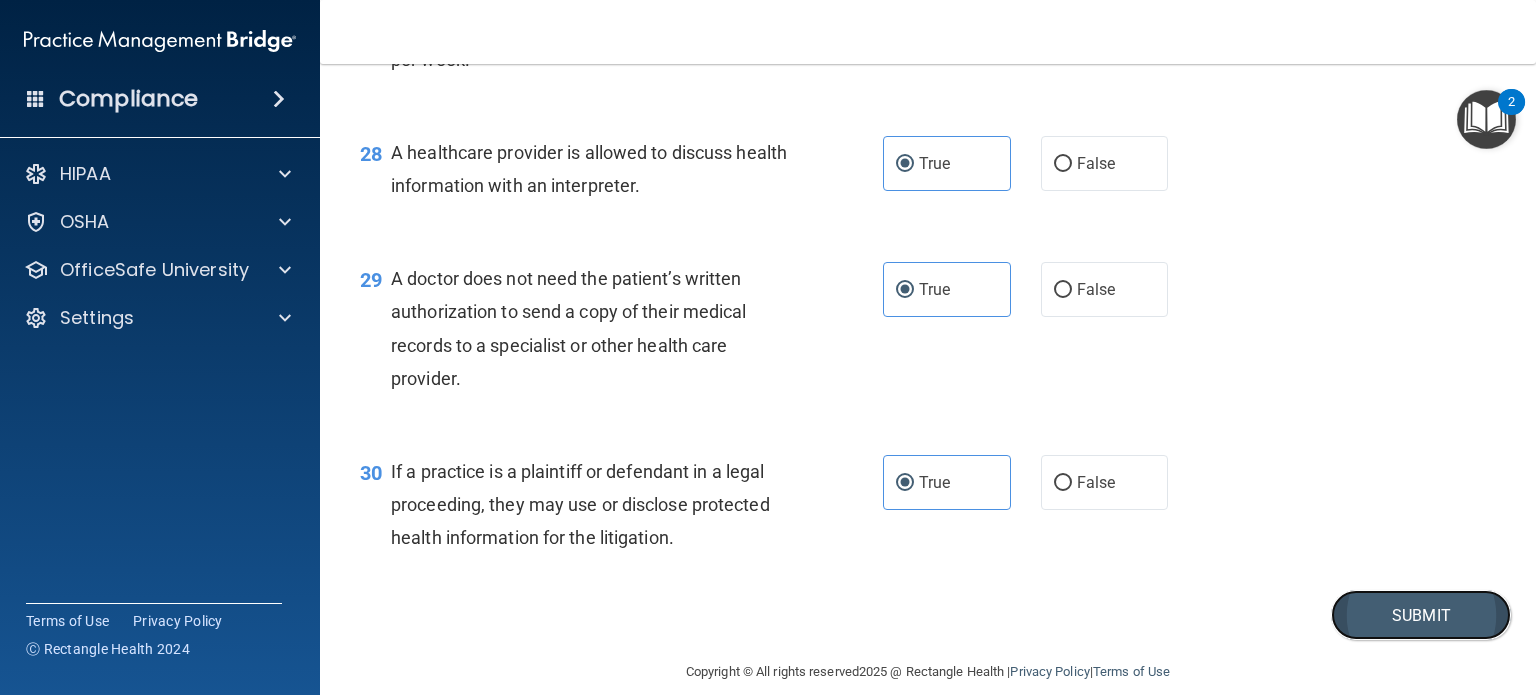 click on "Submit" at bounding box center [1421, 615] 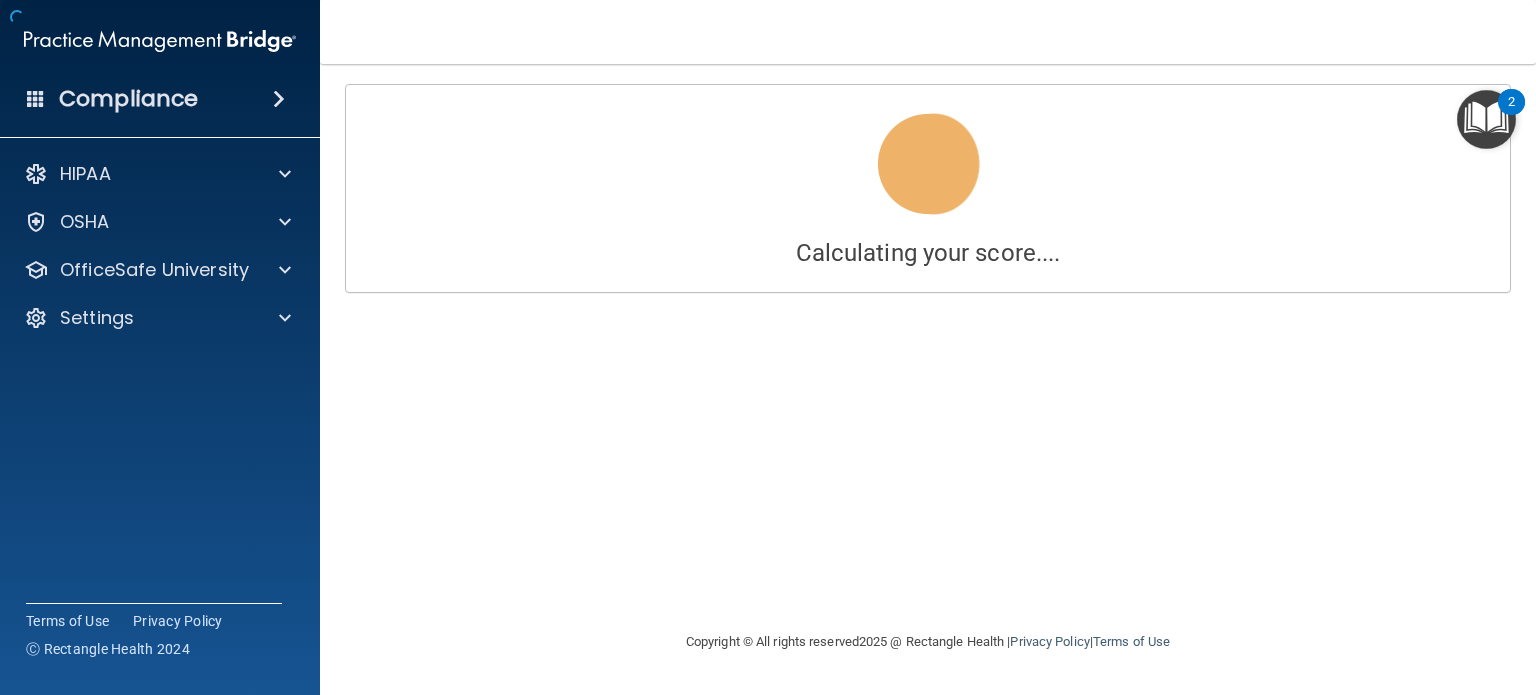 scroll, scrollTop: 0, scrollLeft: 0, axis: both 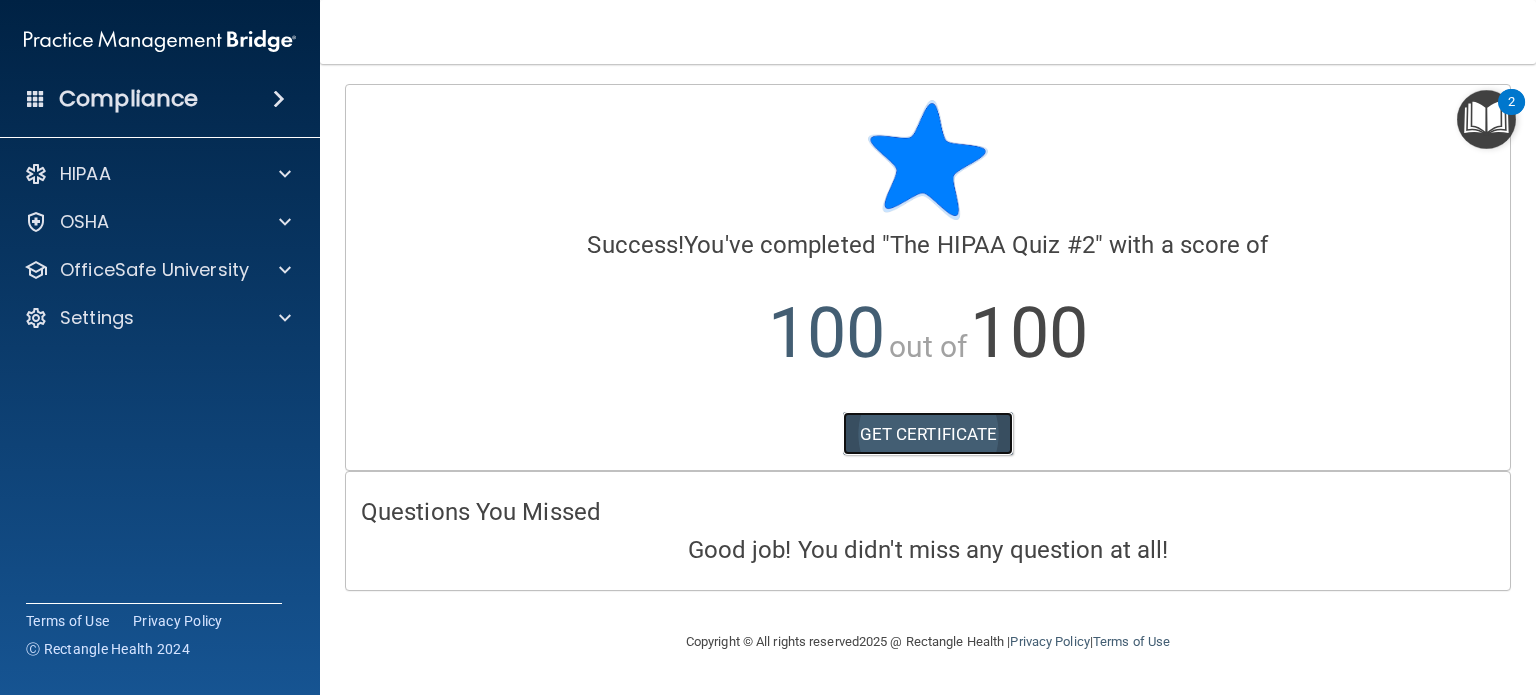 click on "GET CERTIFICATE" at bounding box center (928, 434) 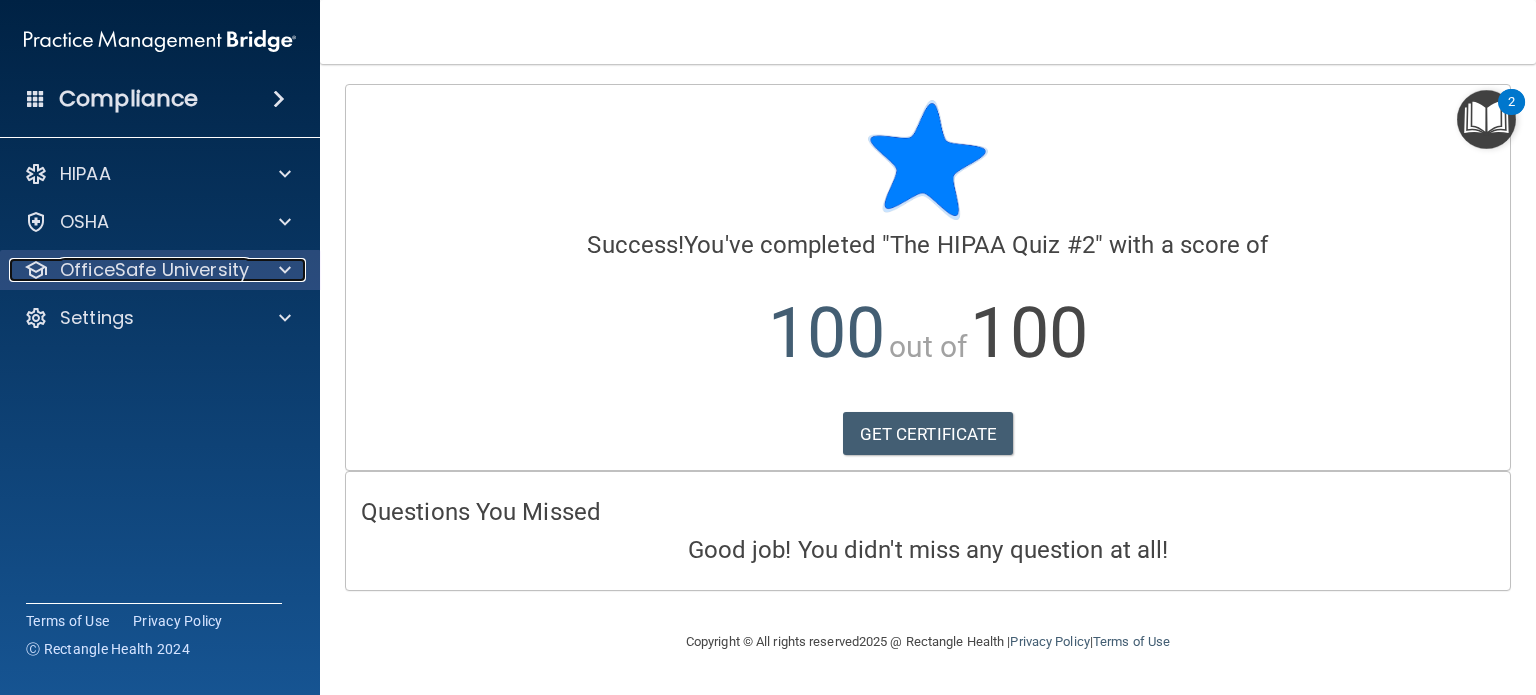 click on "OfficeSafe University" at bounding box center [154, 270] 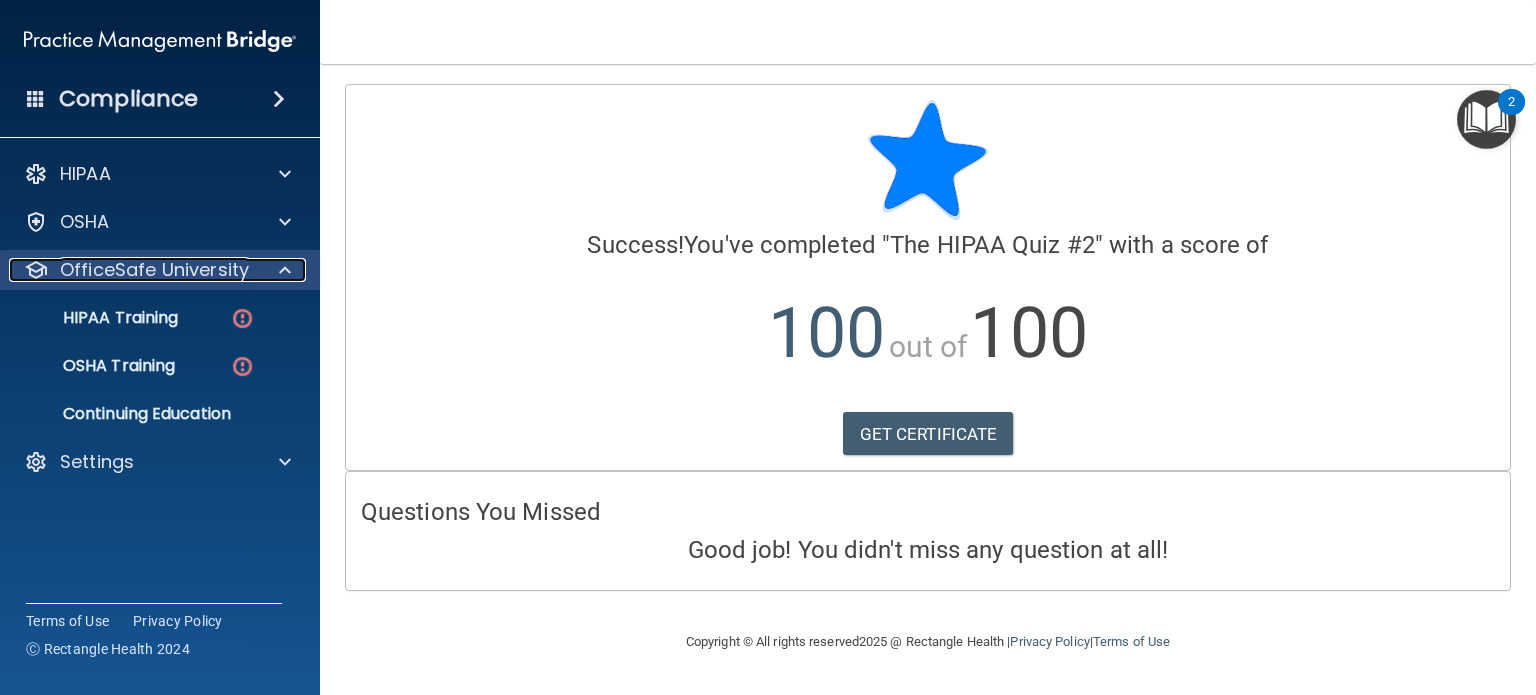 click on "OfficeSafe University" at bounding box center [154, 270] 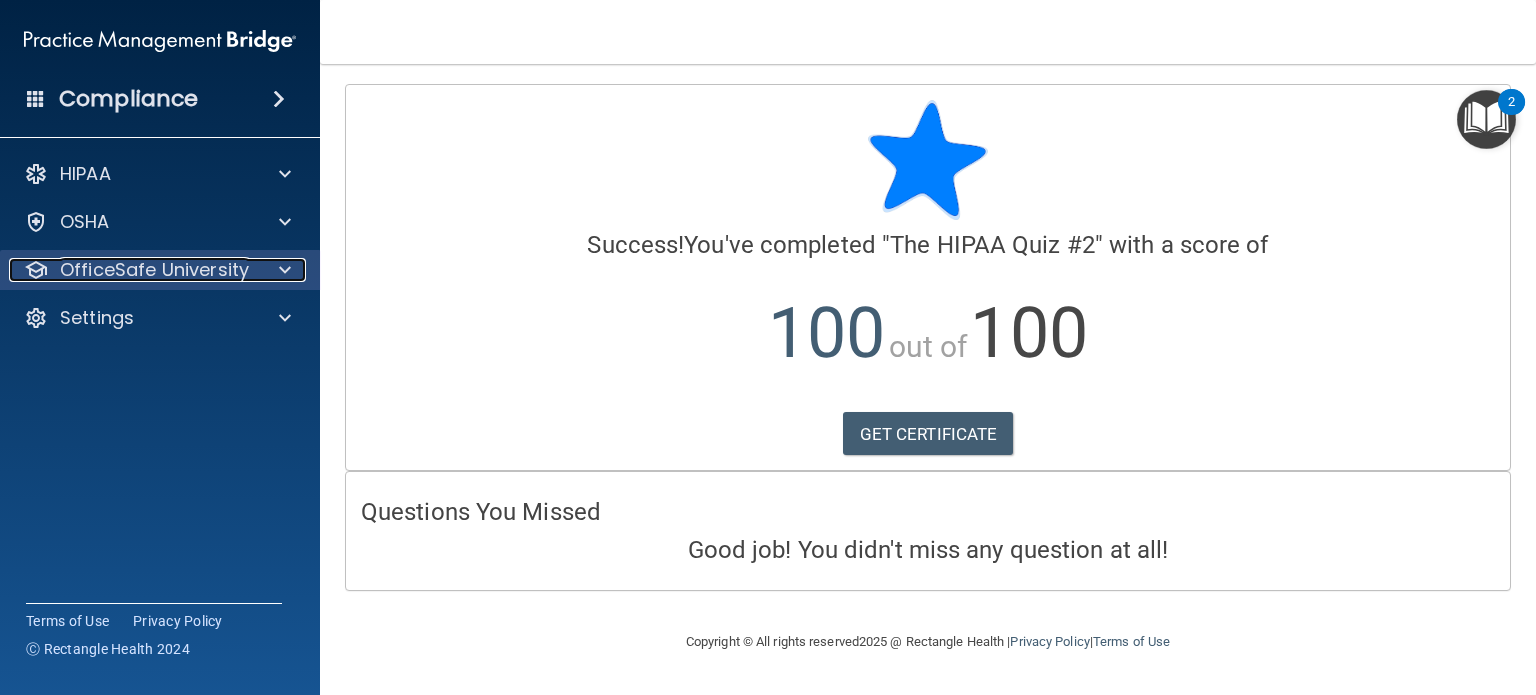 click on "OfficeSafe University" at bounding box center (154, 270) 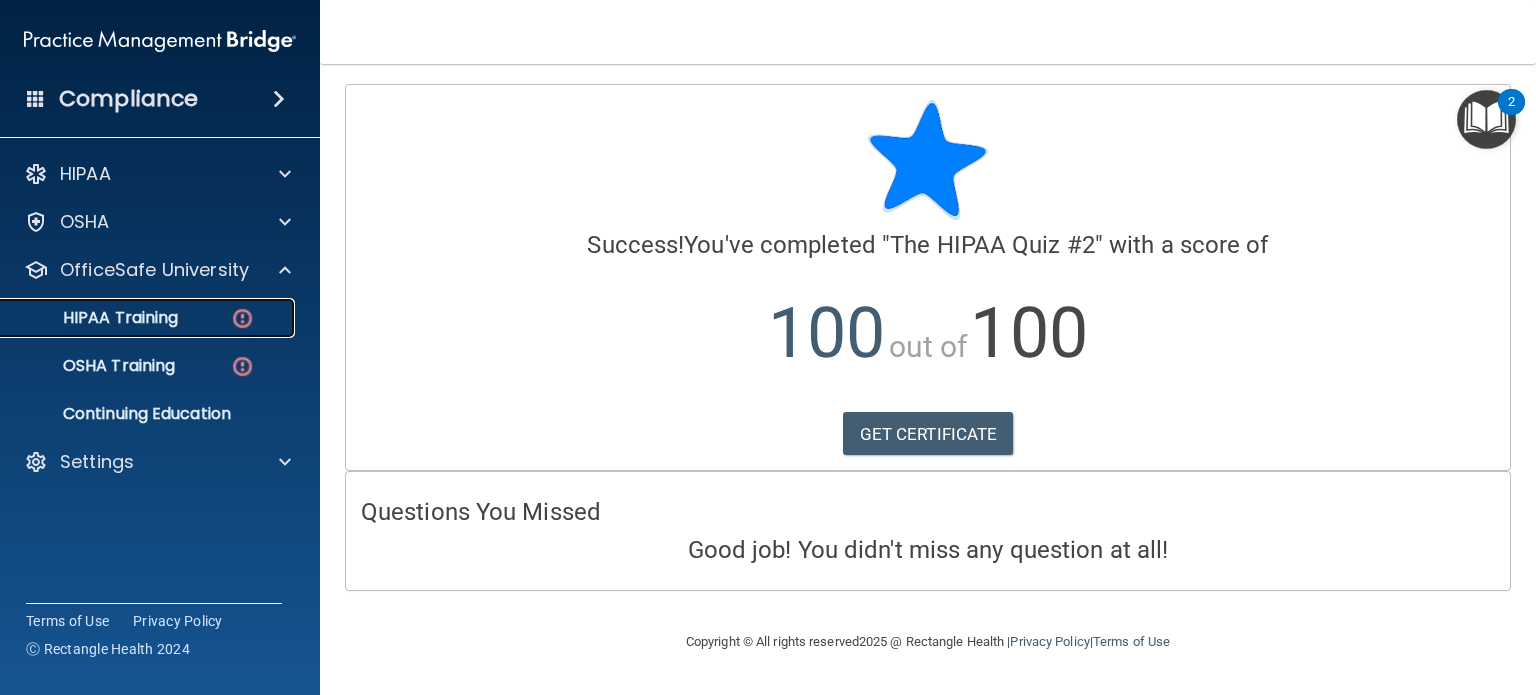 click on "HIPAA Training" at bounding box center [95, 318] 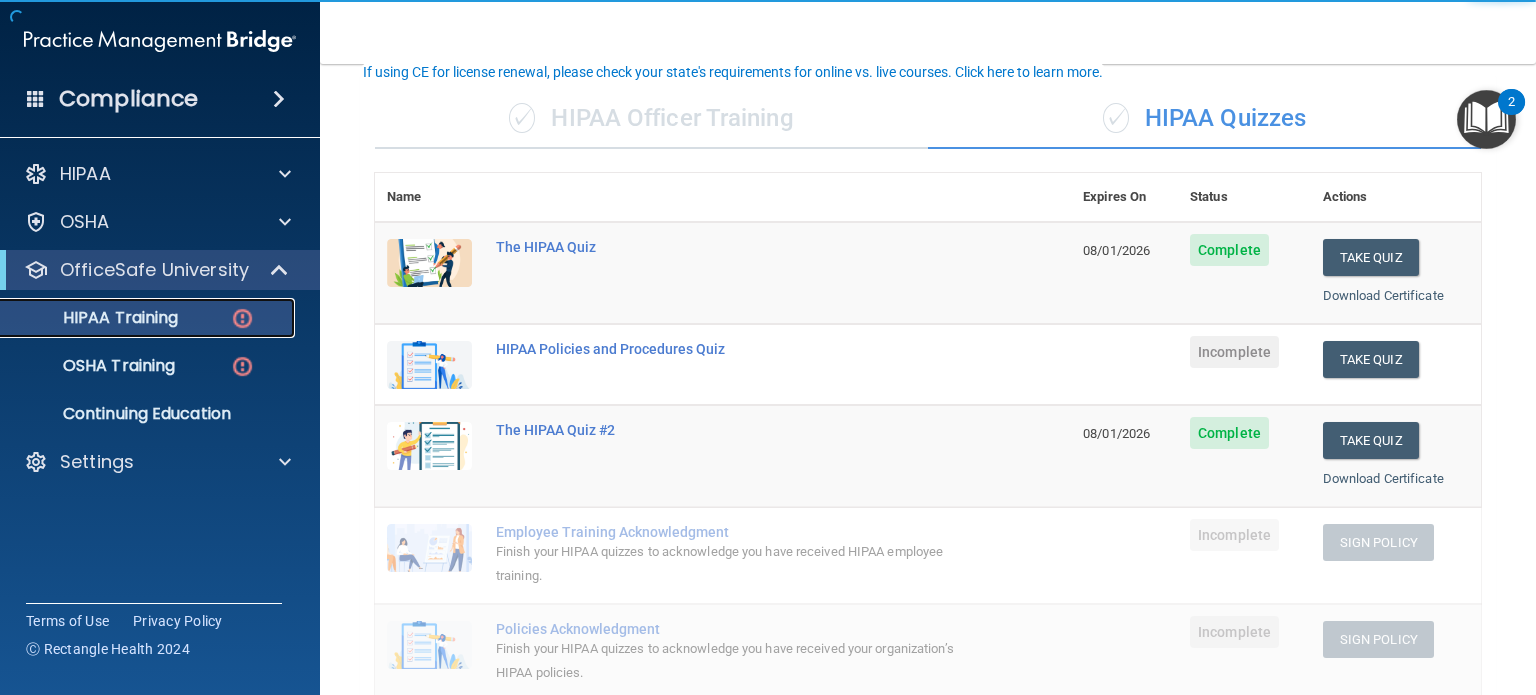 scroll, scrollTop: 132, scrollLeft: 0, axis: vertical 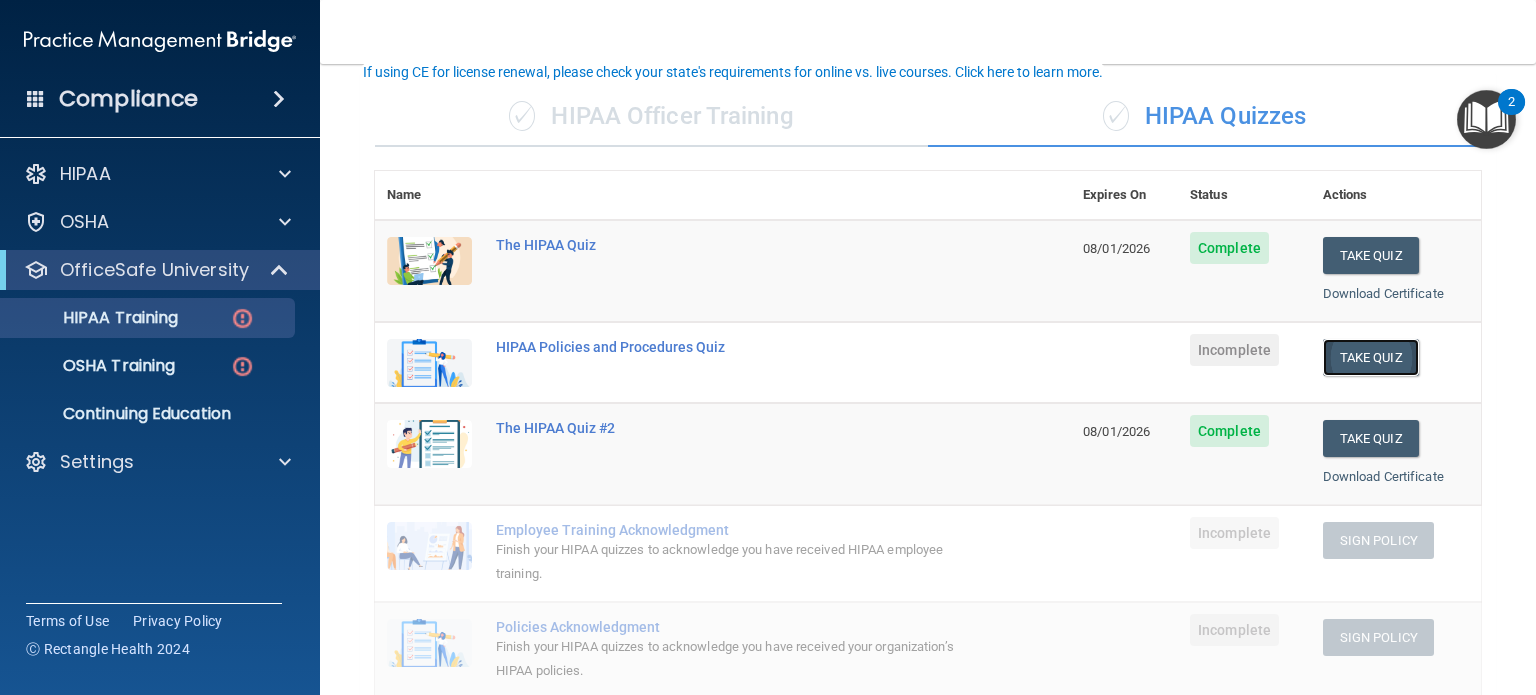 click on "Take Quiz" at bounding box center [1371, 357] 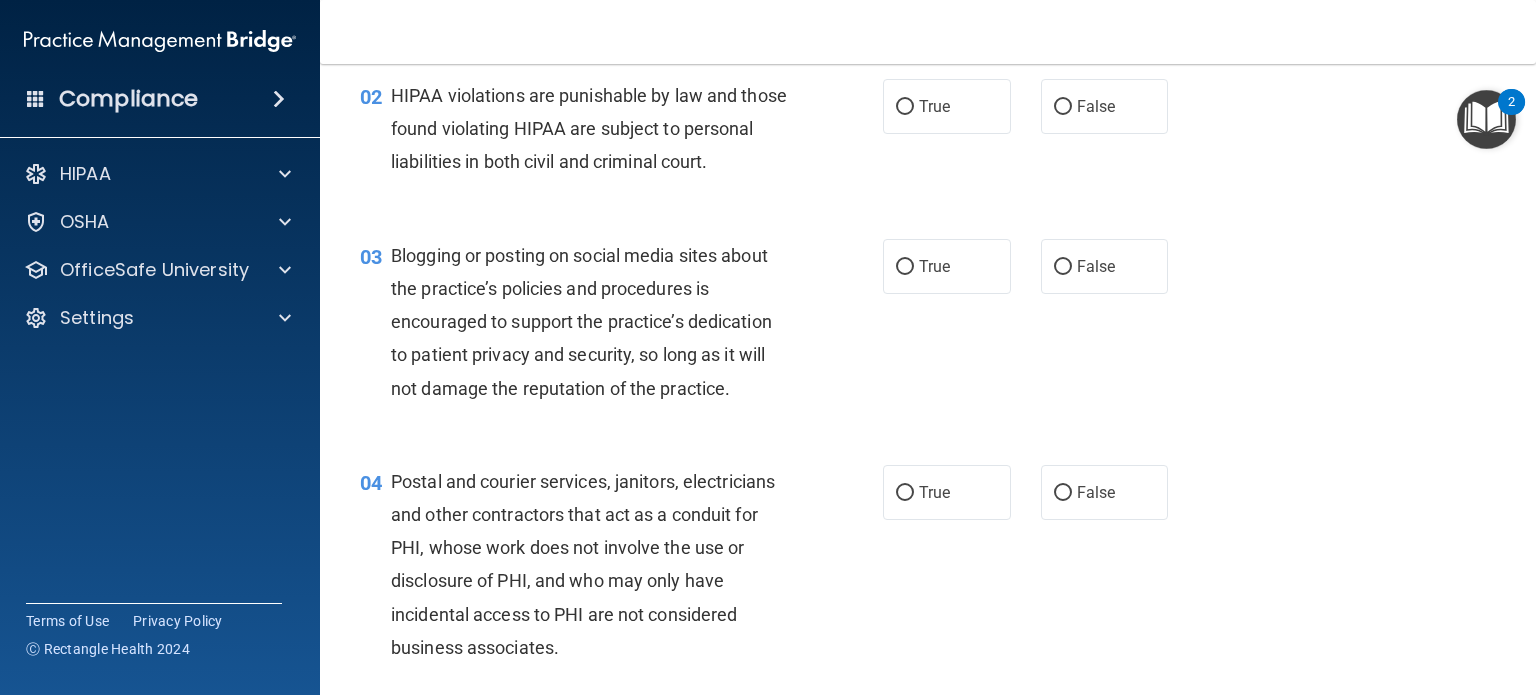 scroll, scrollTop: 0, scrollLeft: 0, axis: both 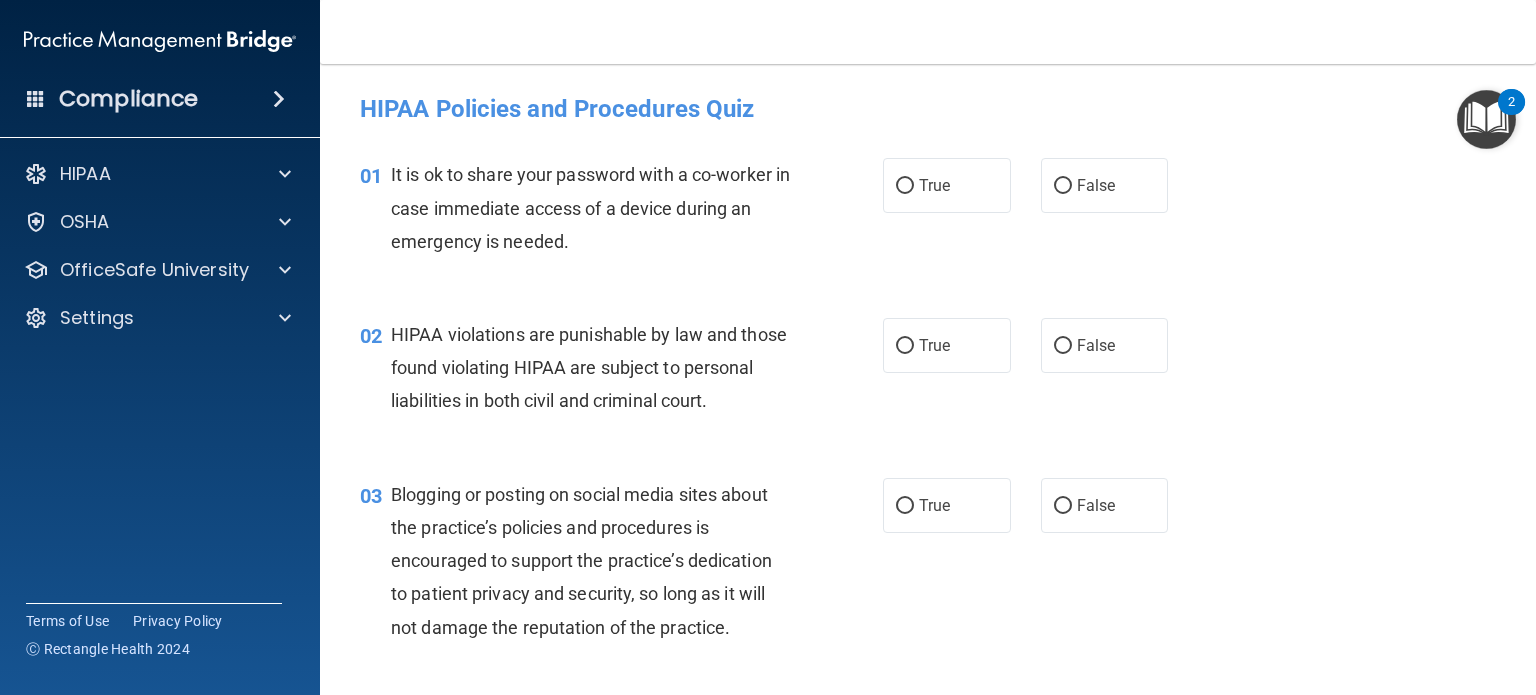 click on "HIPAA violations are punishable by law and those found violating HIPAA are subject to personal liabilities in both civil and criminal court." at bounding box center [589, 367] 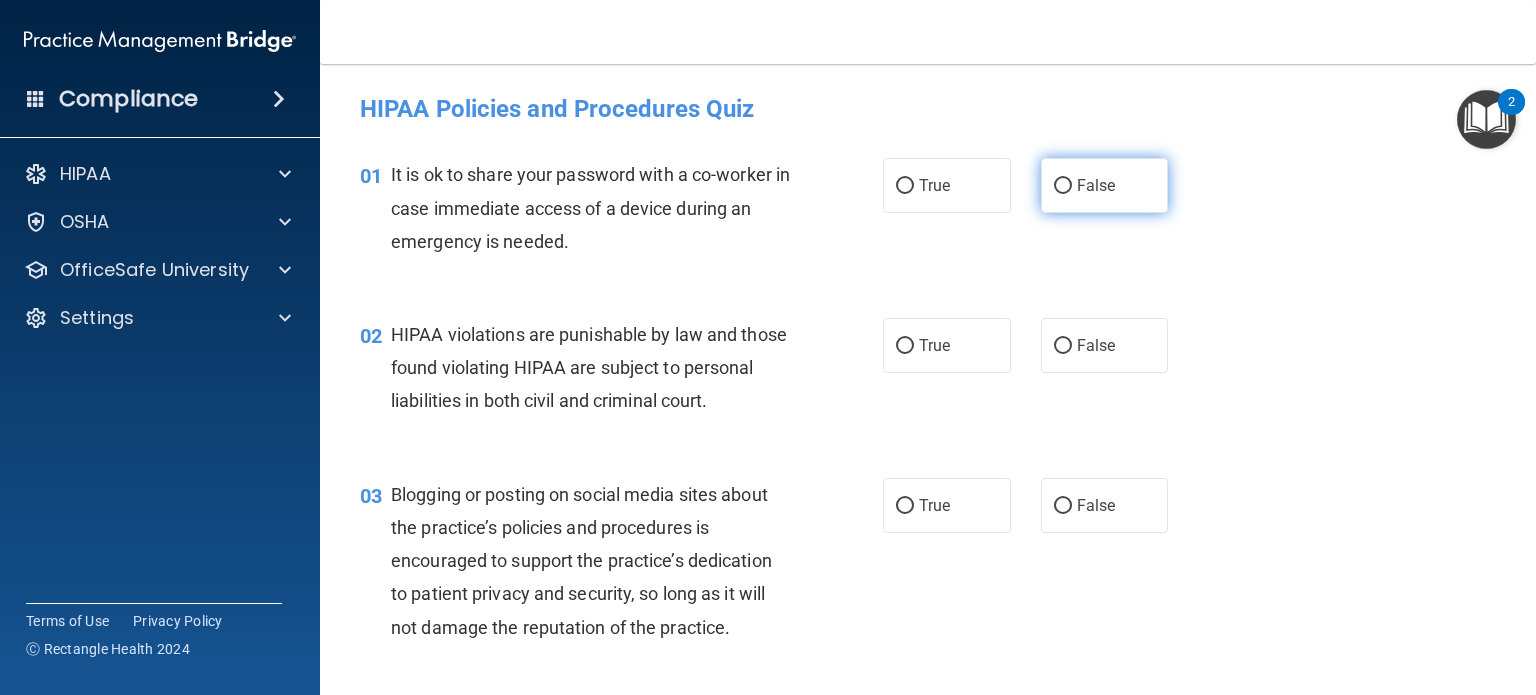 click on "False" at bounding box center (1063, 186) 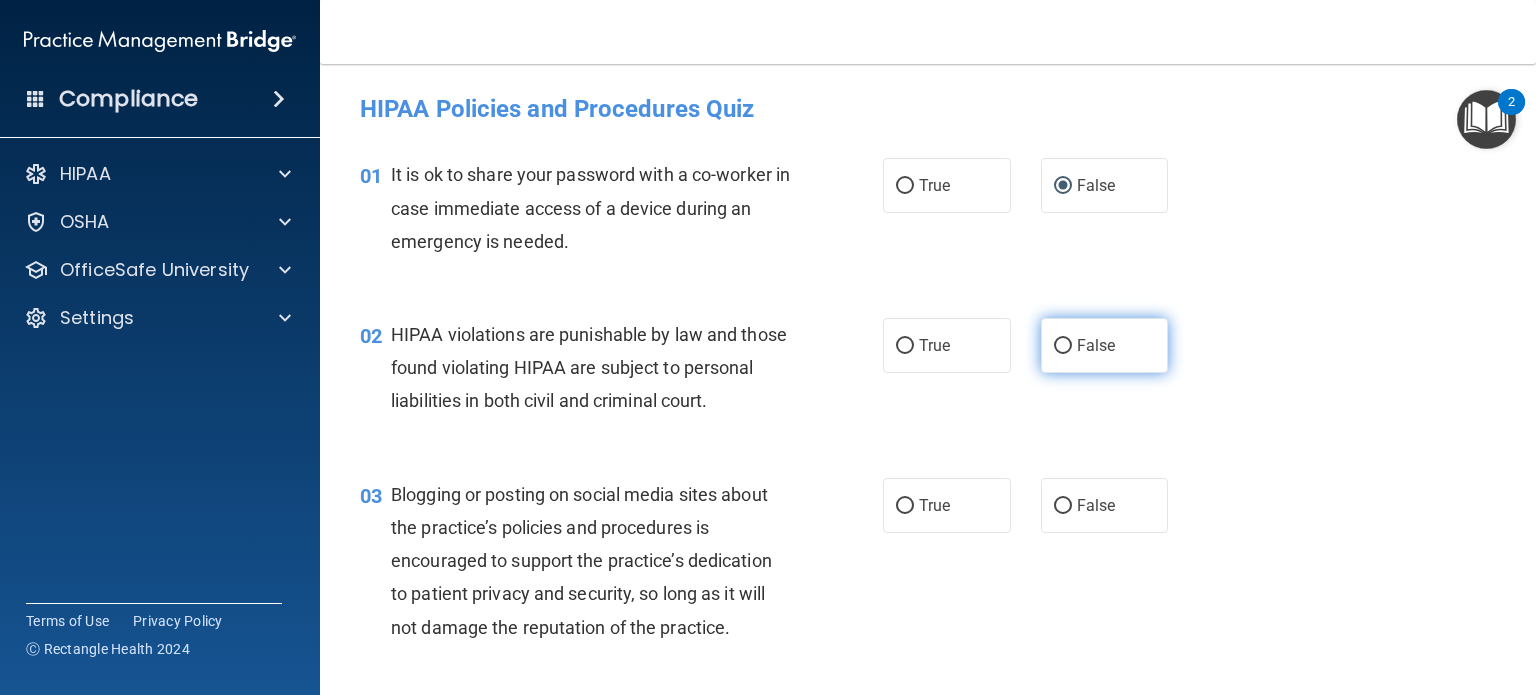 click on "False" at bounding box center [1096, 345] 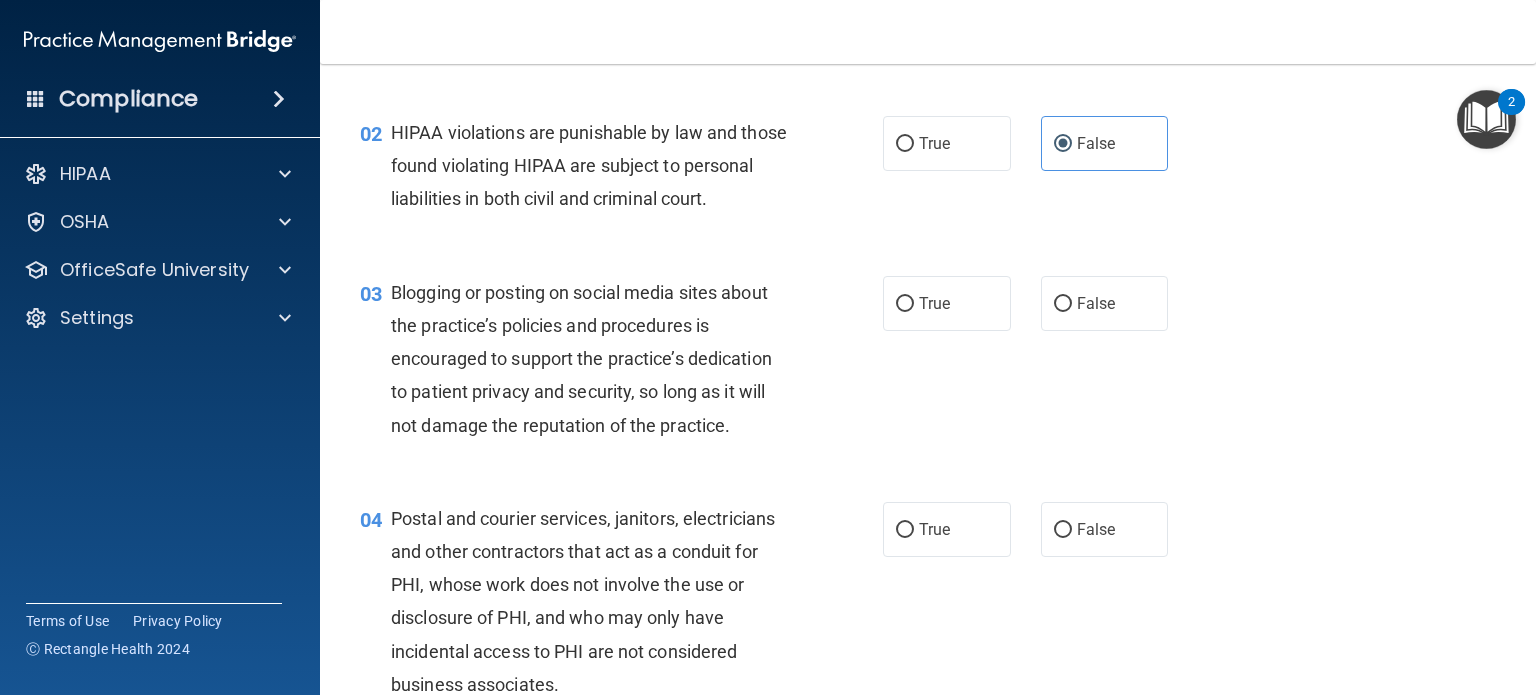 scroll, scrollTop: 203, scrollLeft: 0, axis: vertical 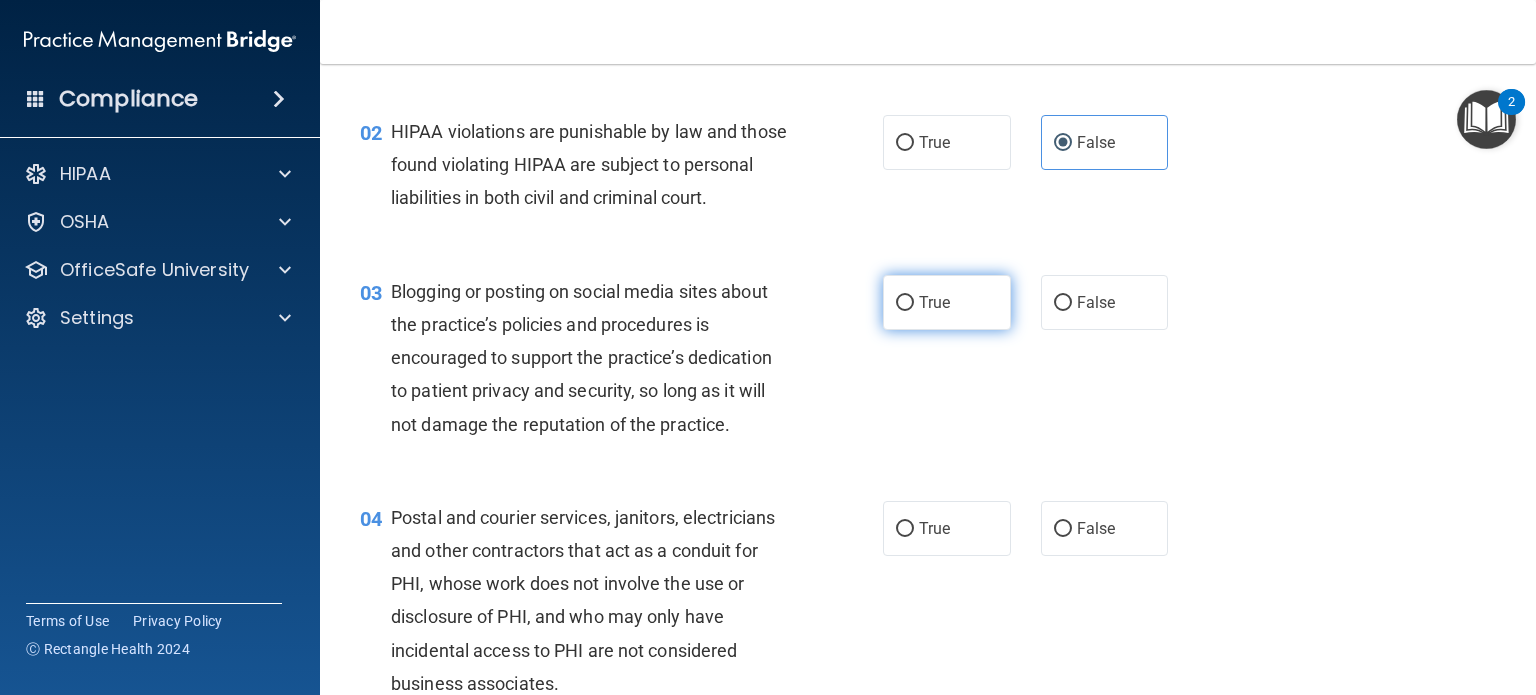 click on "True" at bounding box center [947, 302] 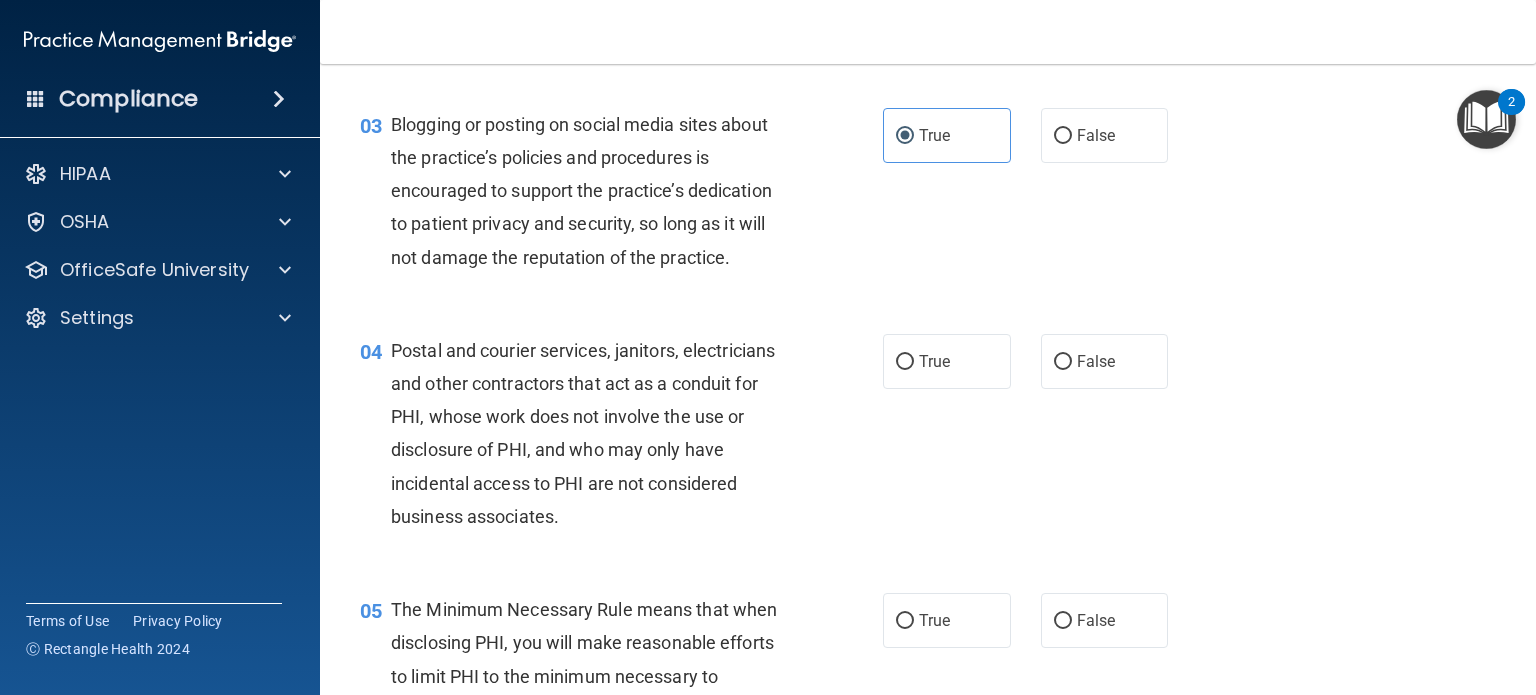 scroll, scrollTop: 371, scrollLeft: 0, axis: vertical 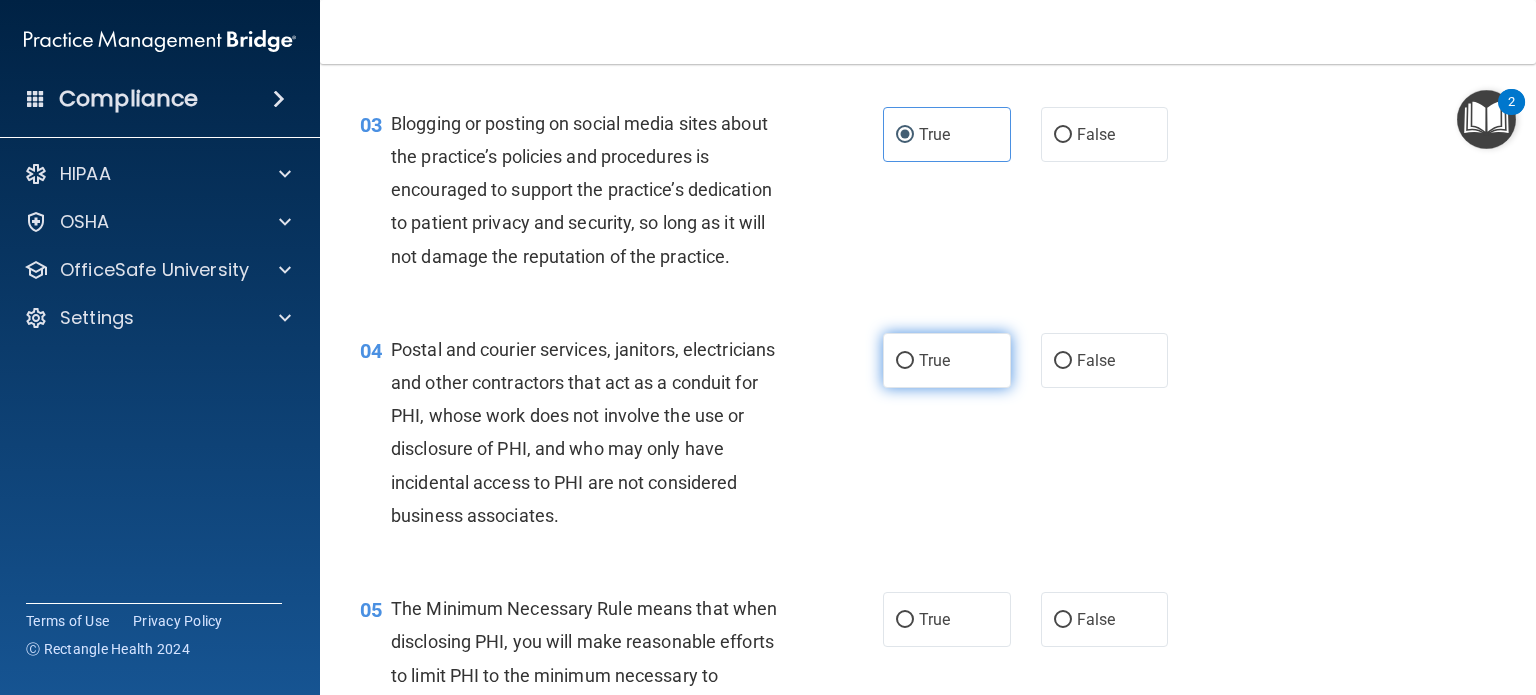 click on "True" at bounding box center [947, 360] 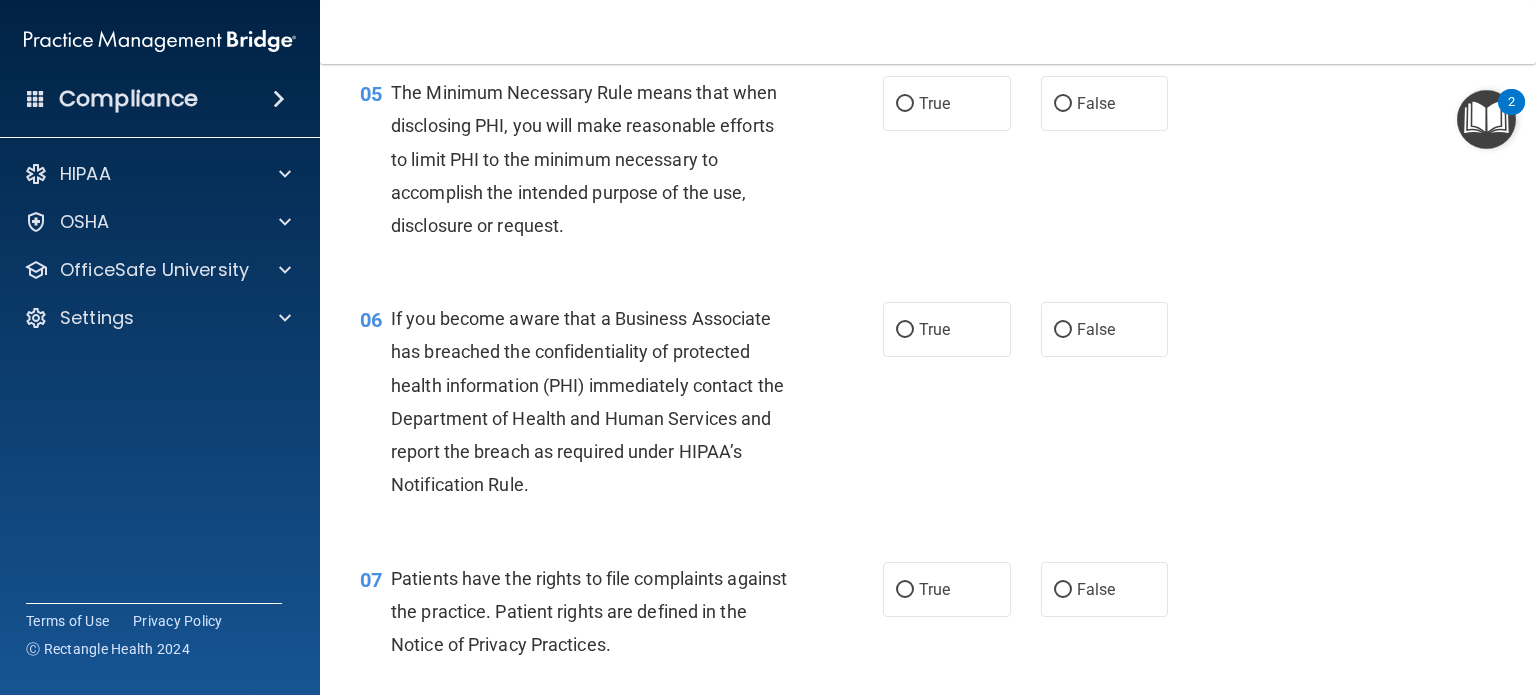 scroll, scrollTop: 888, scrollLeft: 0, axis: vertical 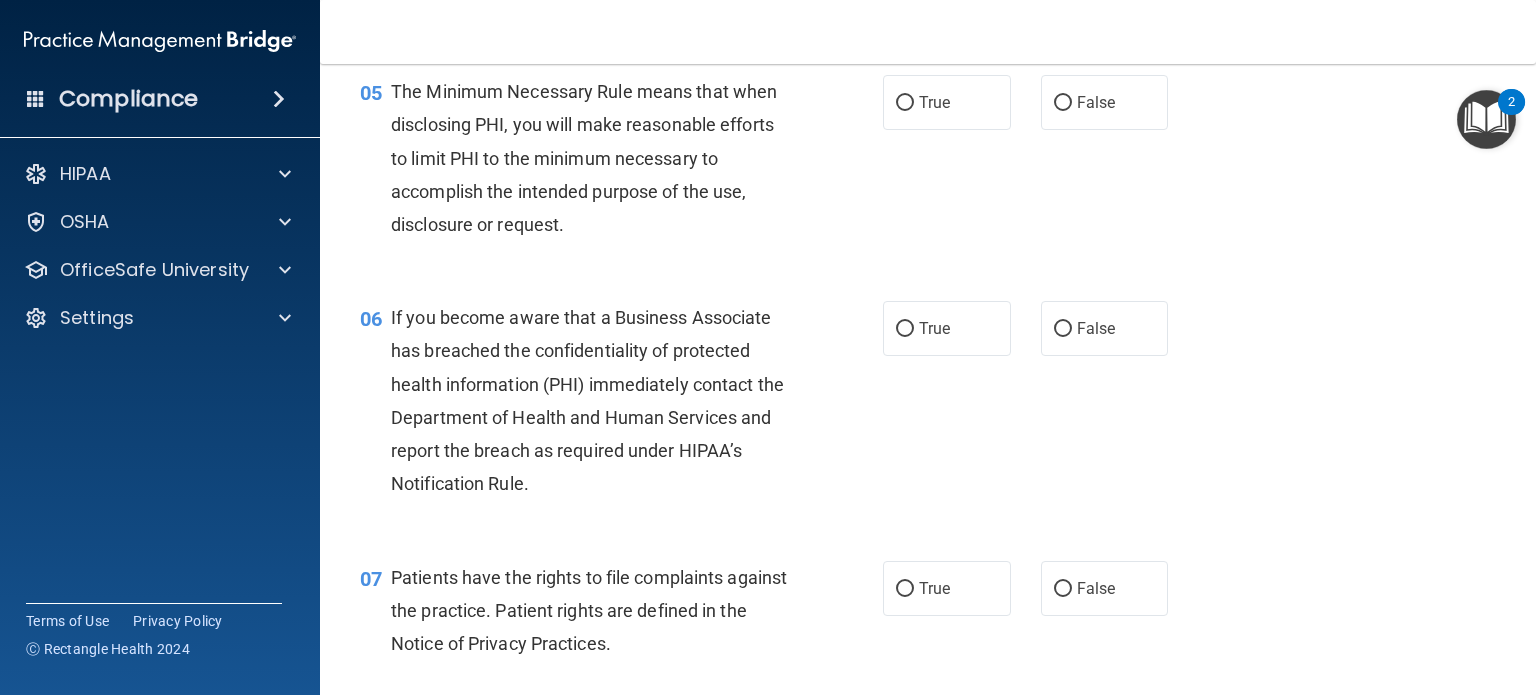 click on "06       If you become aware that a Business Associate has breached the confidentiality of protected health information (PHI) immediately contact the Department of Health and Human Services and report the breach as required under HIPAA’s Notification Rule." at bounding box center (621, 405) 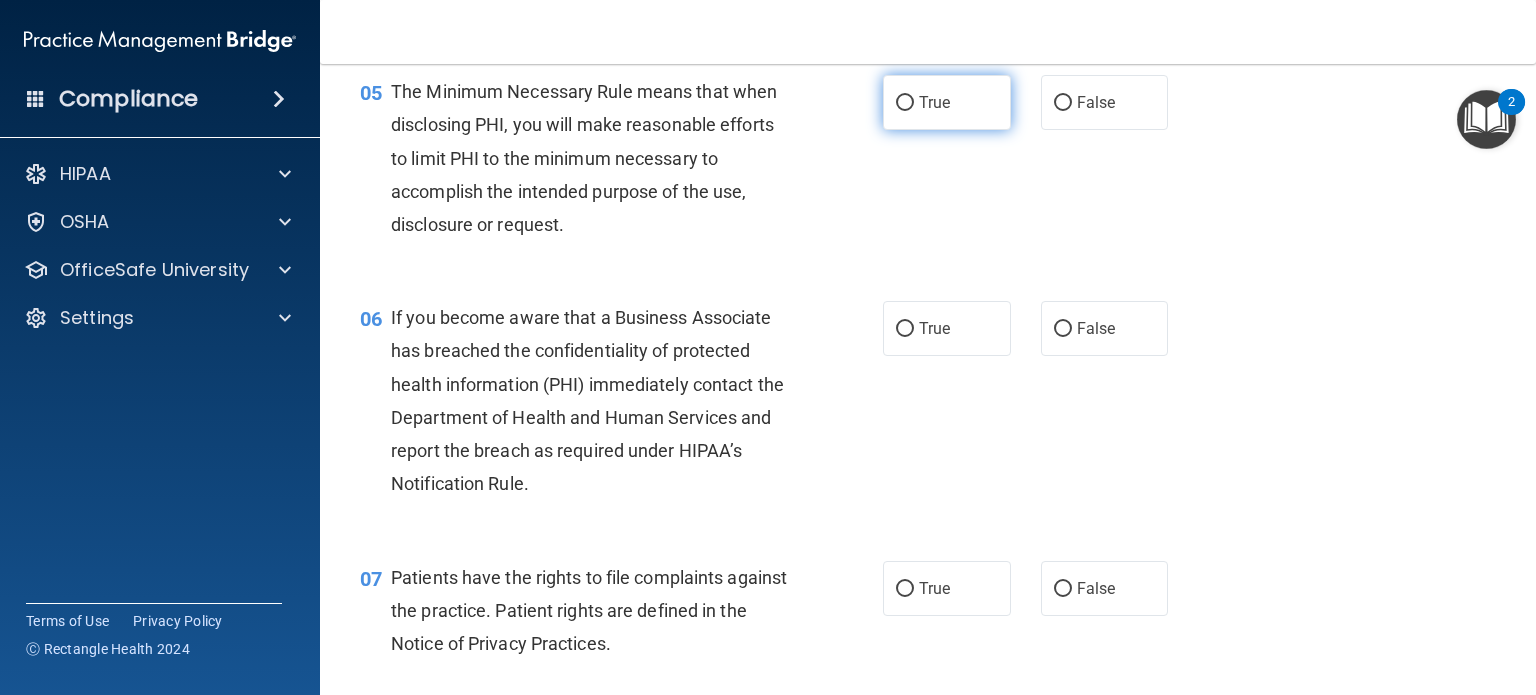 click on "True" at bounding box center (947, 102) 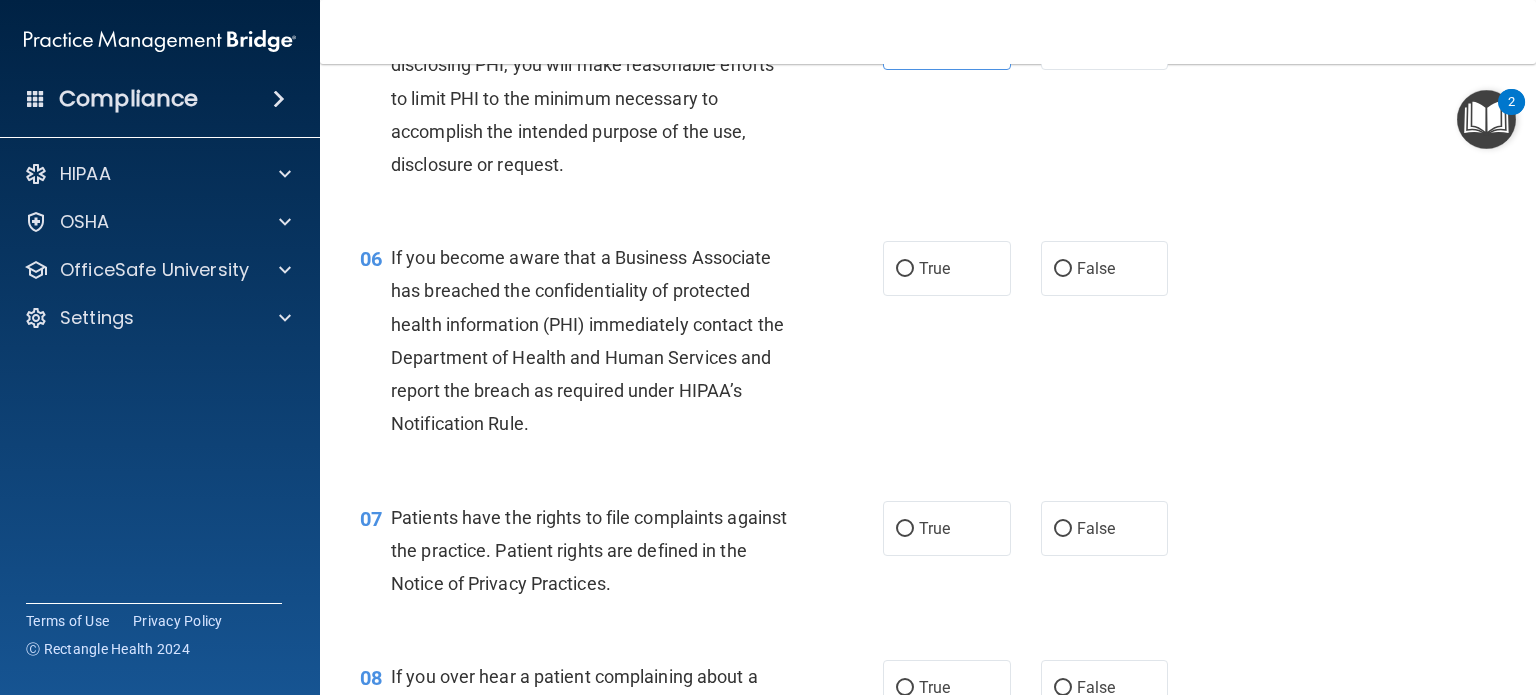 scroll, scrollTop: 956, scrollLeft: 0, axis: vertical 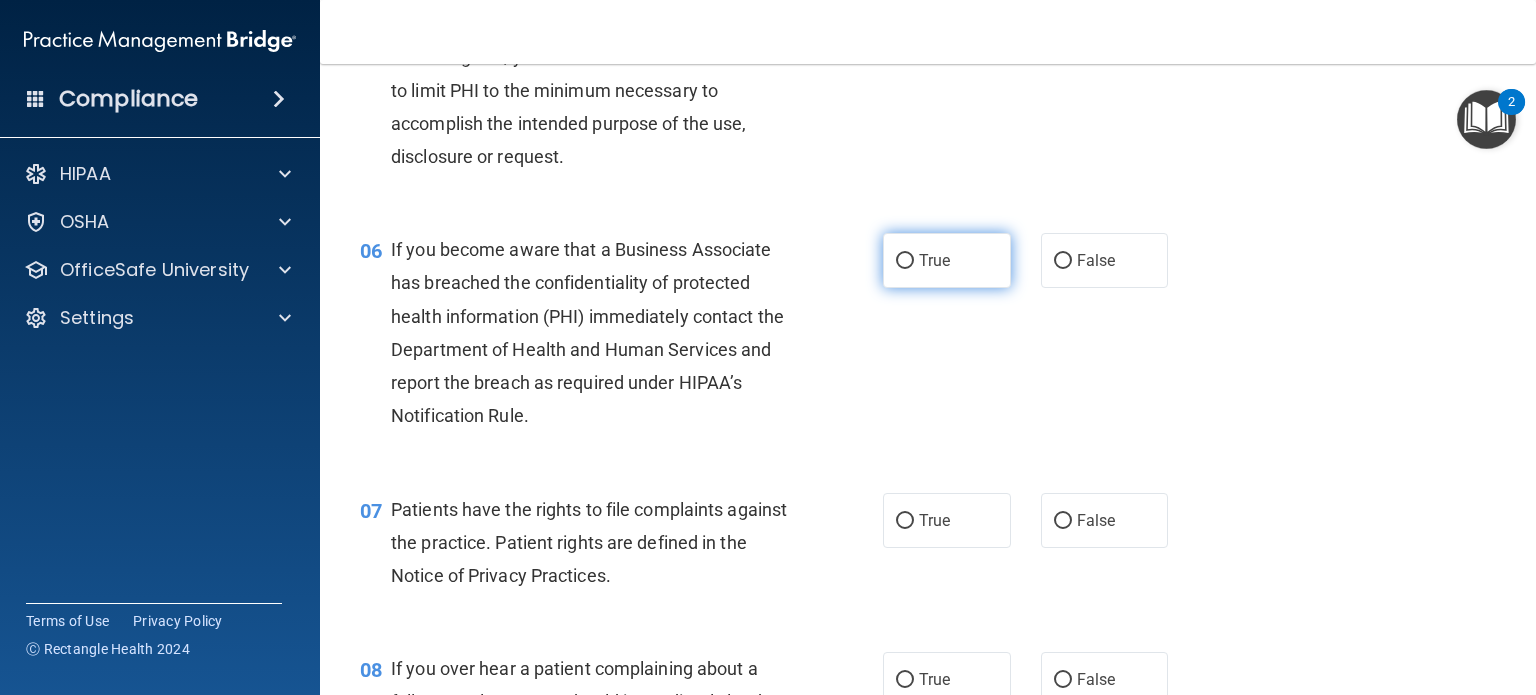 click on "True" at bounding box center [947, 260] 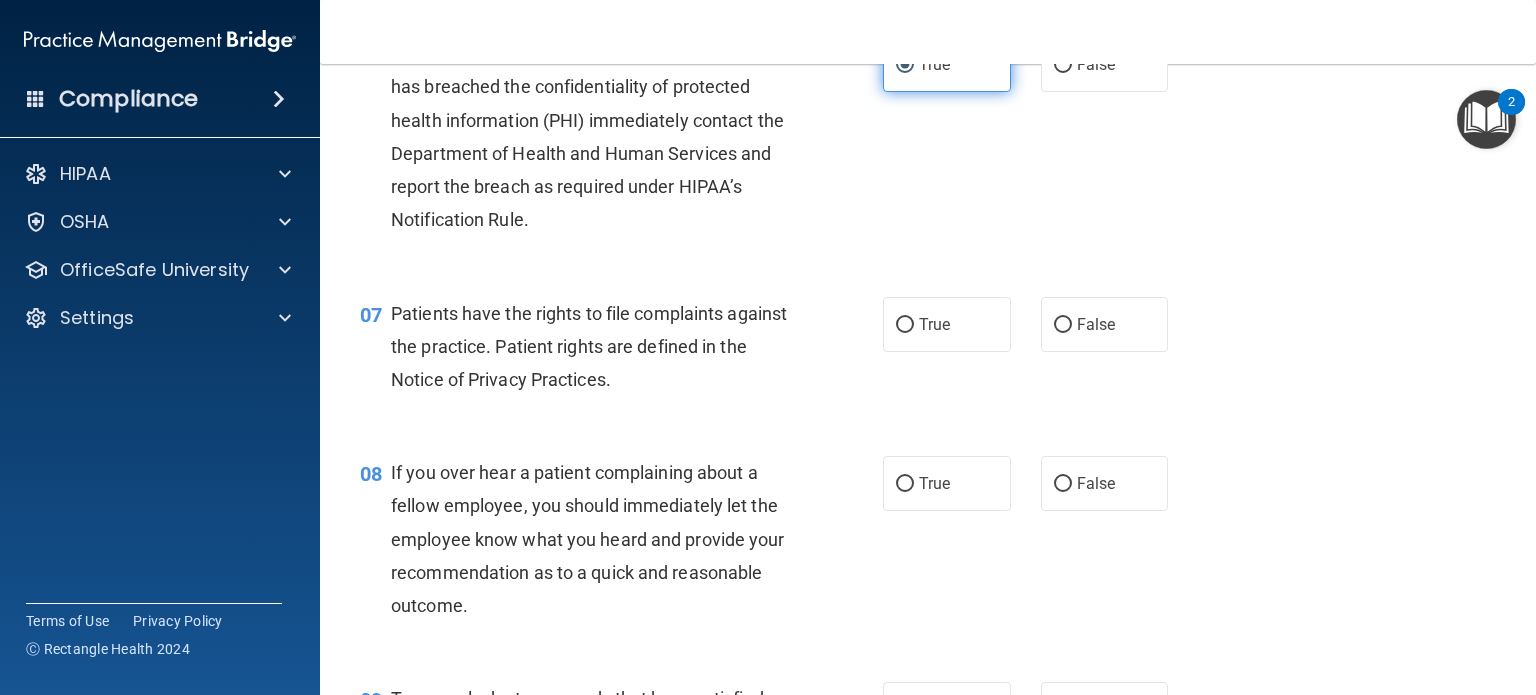scroll, scrollTop: 1160, scrollLeft: 0, axis: vertical 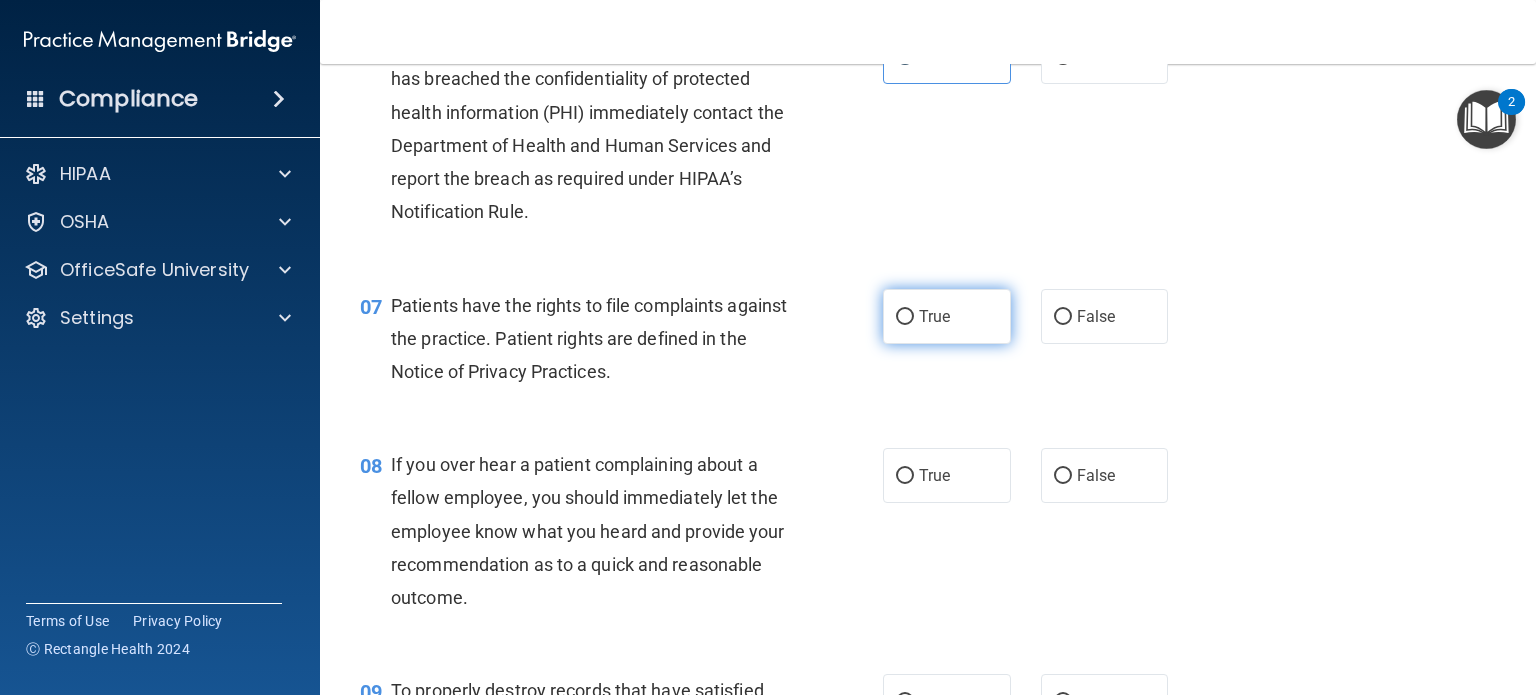 click on "True" at bounding box center (947, 316) 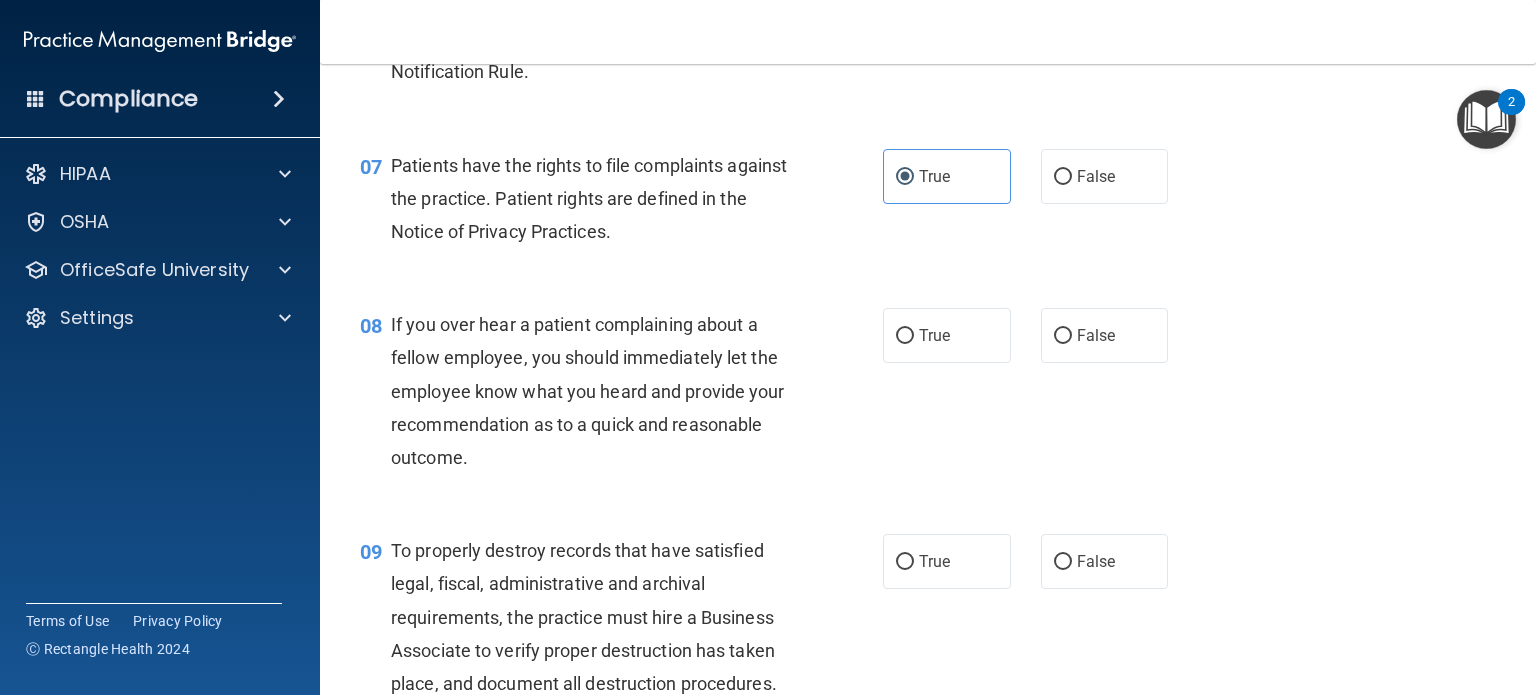 scroll, scrollTop: 1302, scrollLeft: 0, axis: vertical 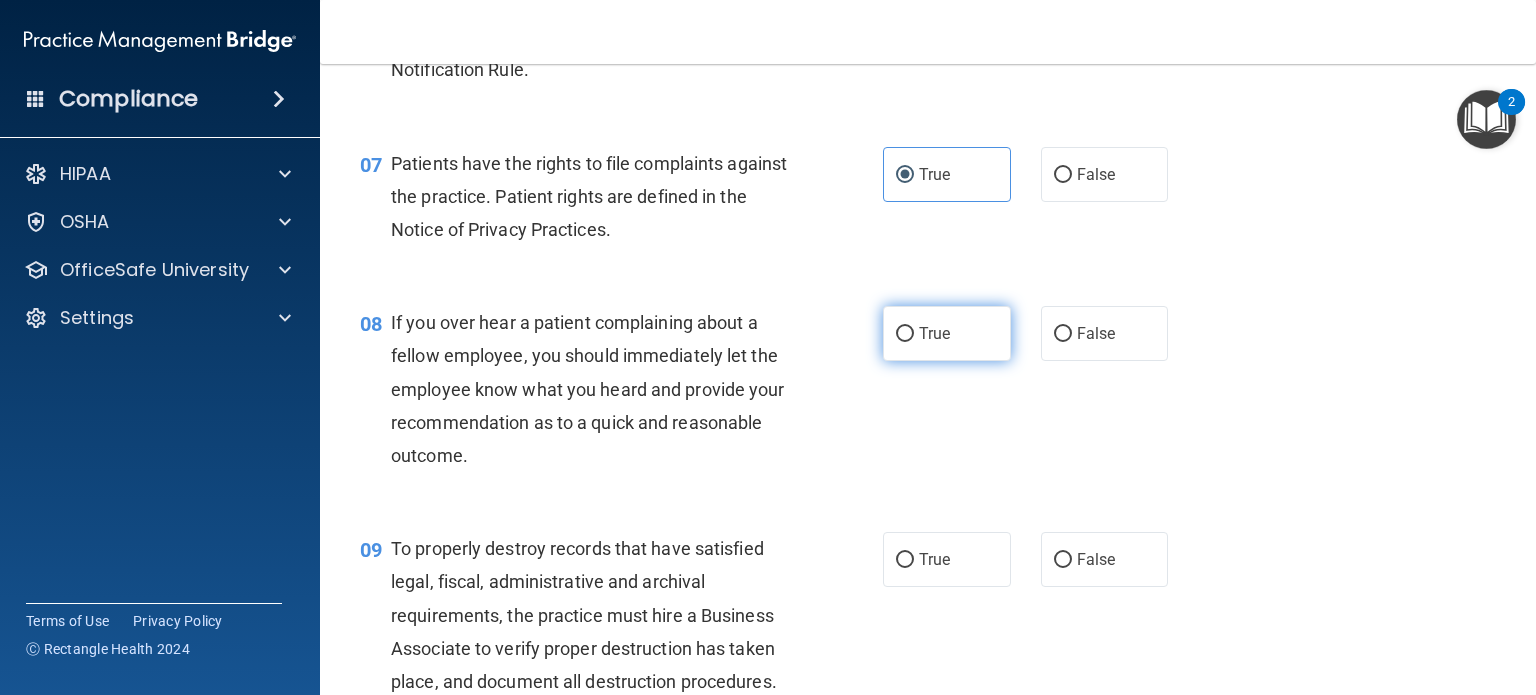 click on "True" at bounding box center [934, 333] 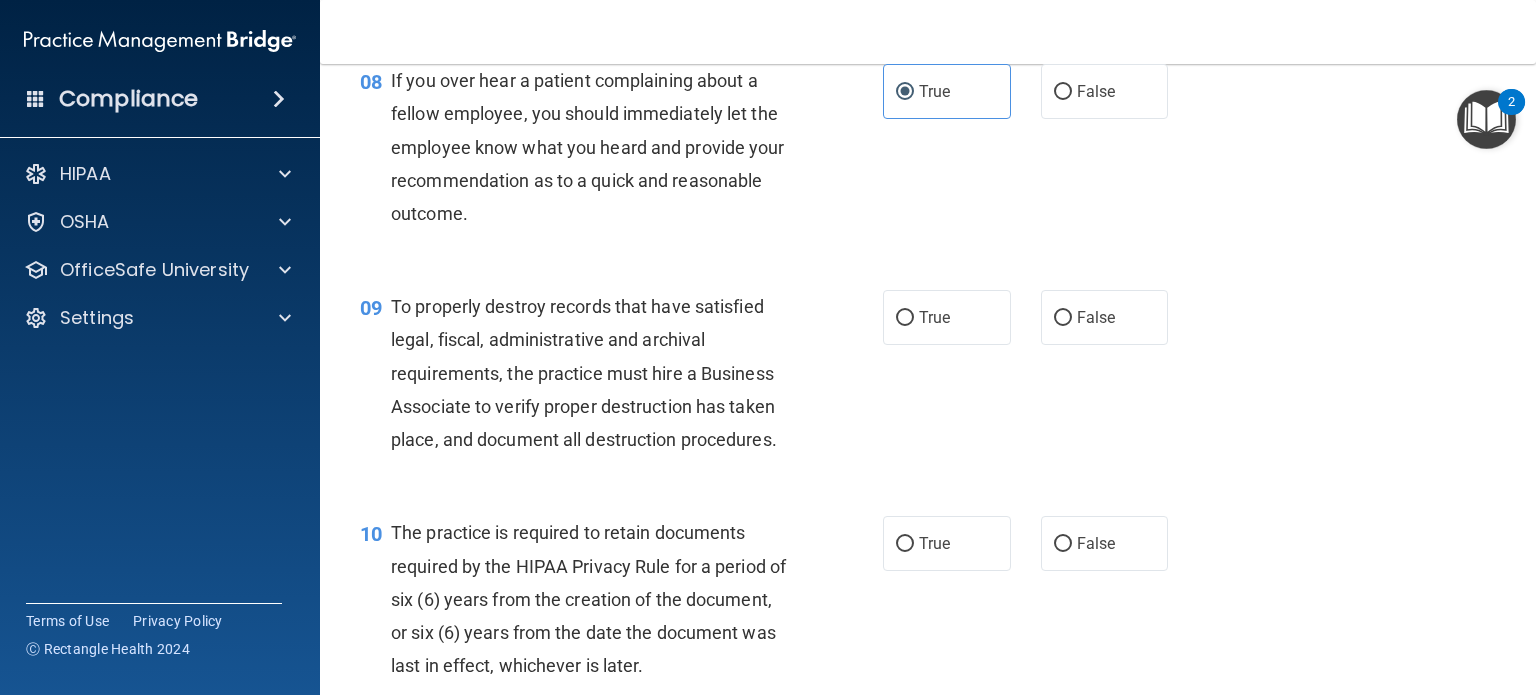 scroll, scrollTop: 1542, scrollLeft: 0, axis: vertical 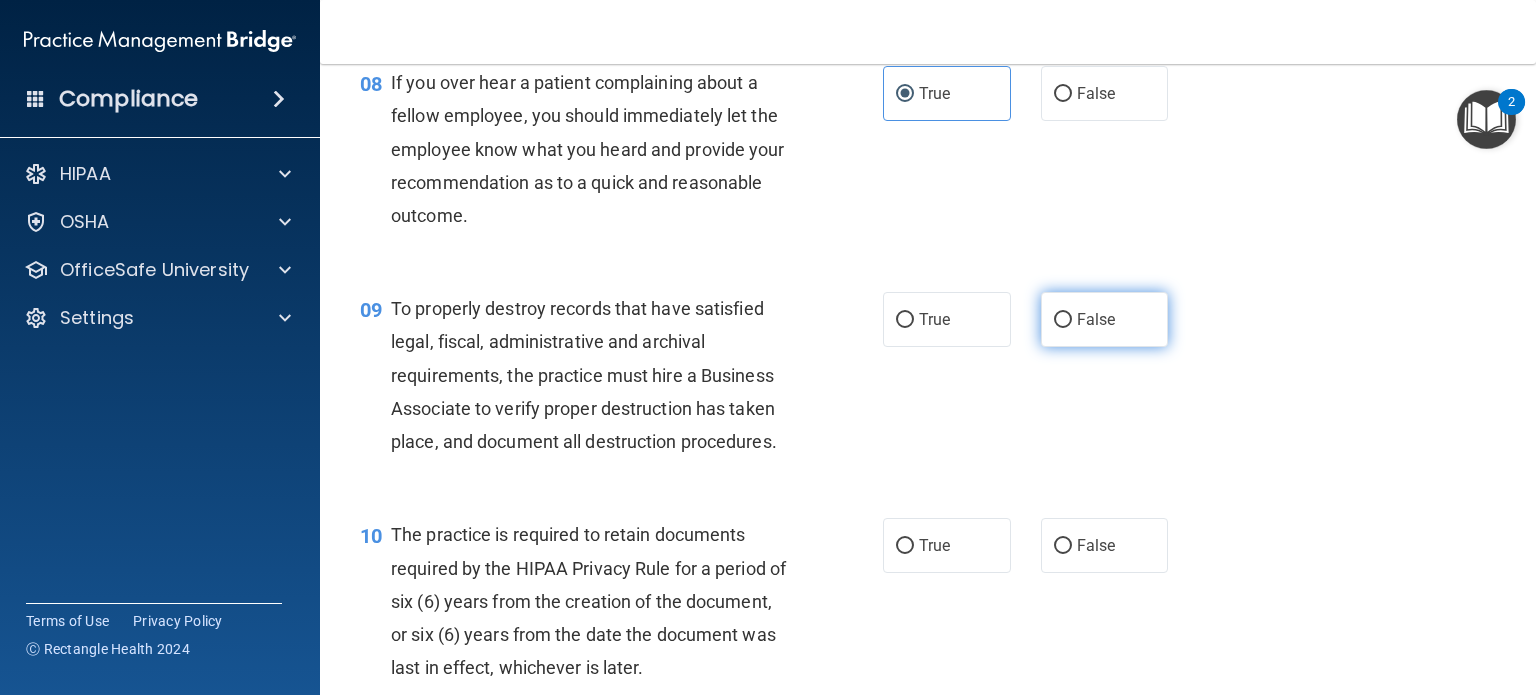 click on "False" at bounding box center (1063, 320) 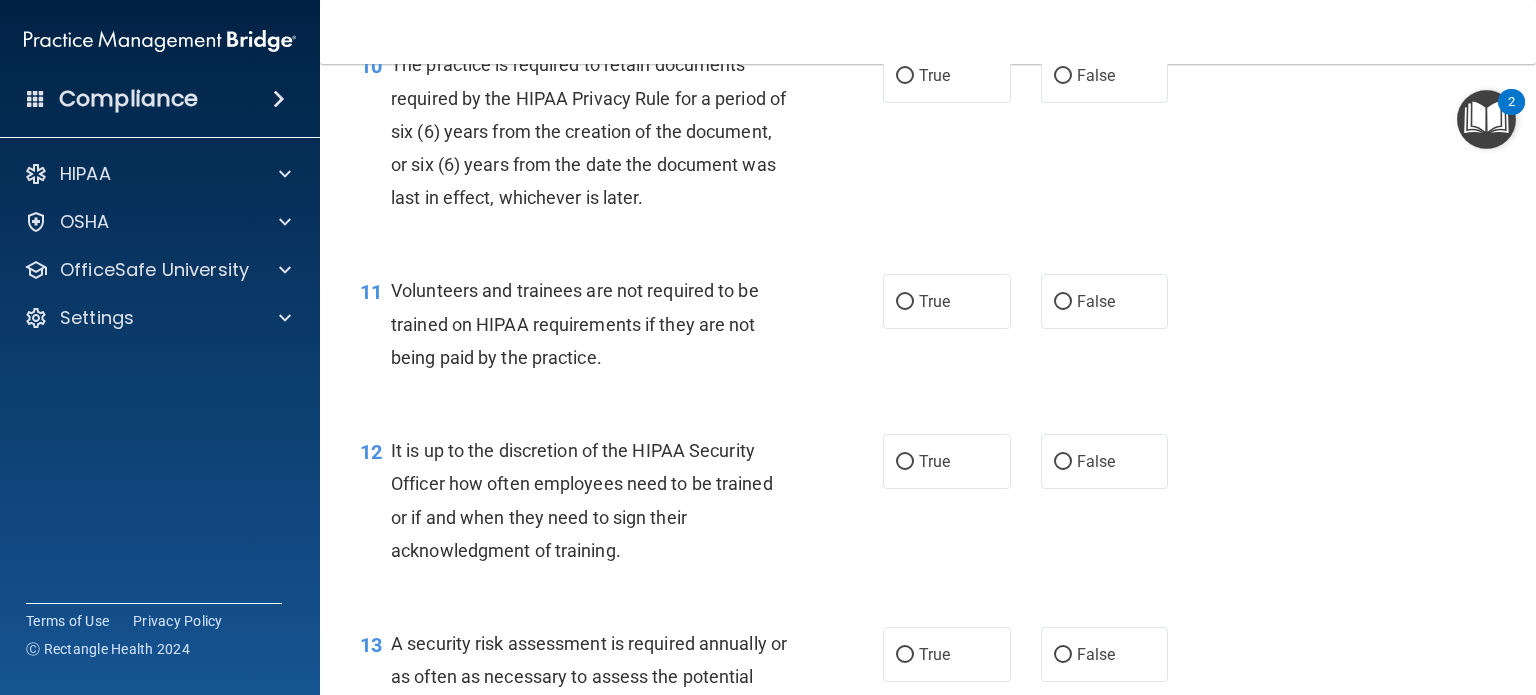 scroll, scrollTop: 2012, scrollLeft: 0, axis: vertical 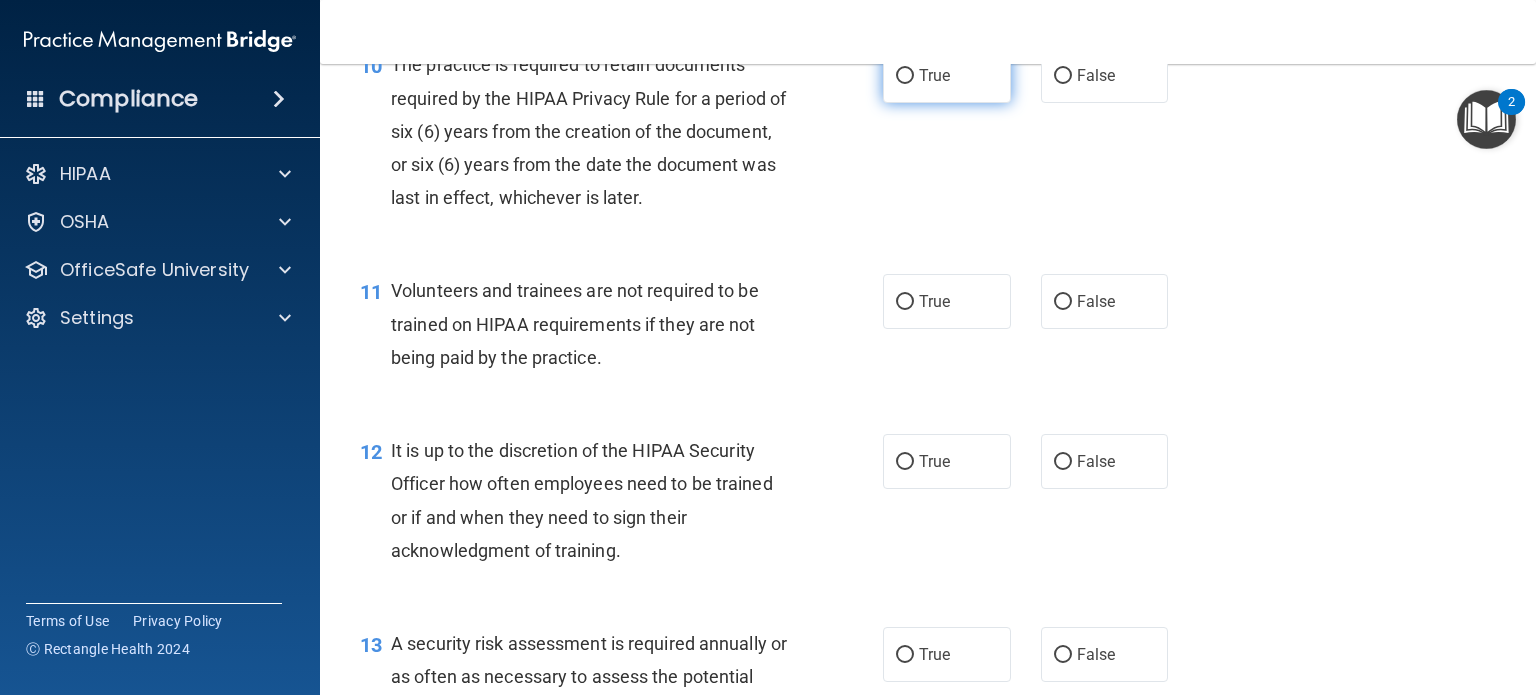 click on "True" at bounding box center (947, 75) 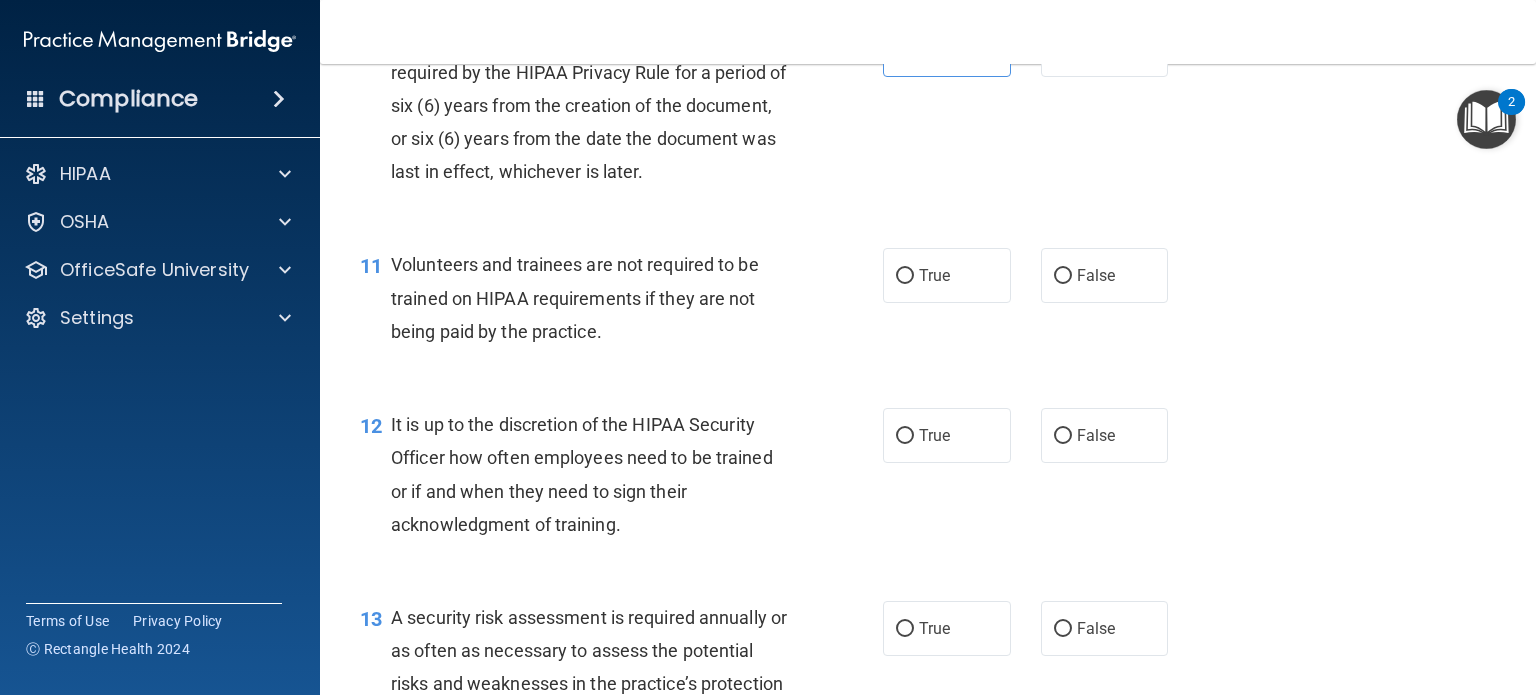 scroll, scrollTop: 2036, scrollLeft: 0, axis: vertical 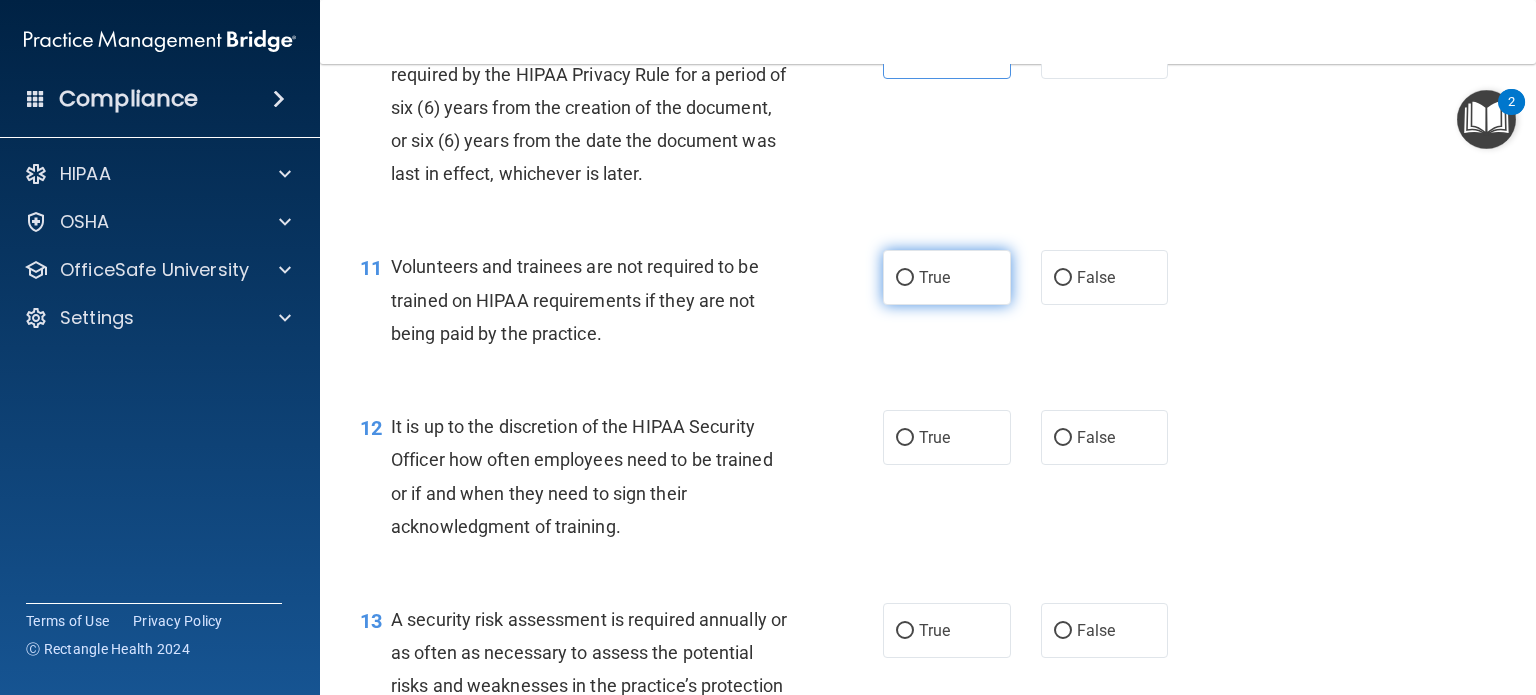 click on "True" at bounding box center (934, 277) 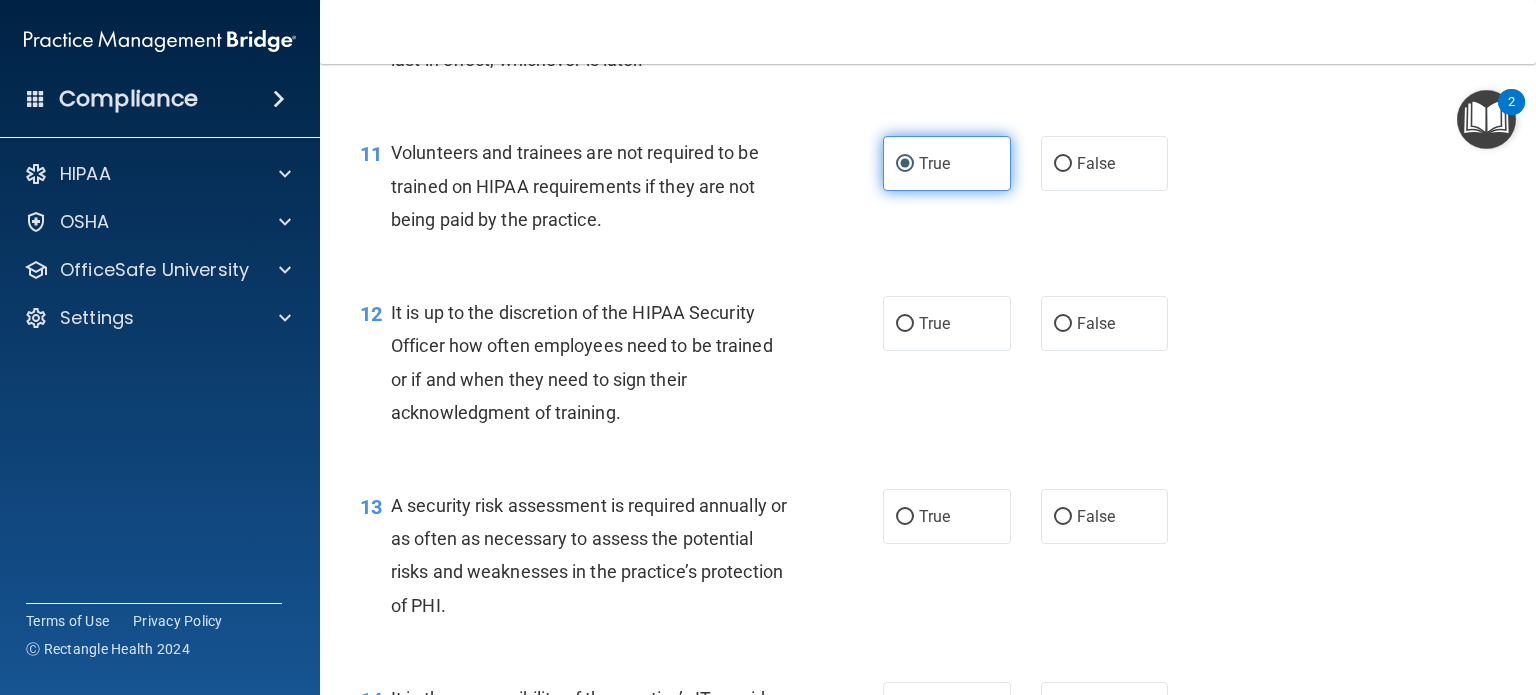 scroll, scrollTop: 2151, scrollLeft: 0, axis: vertical 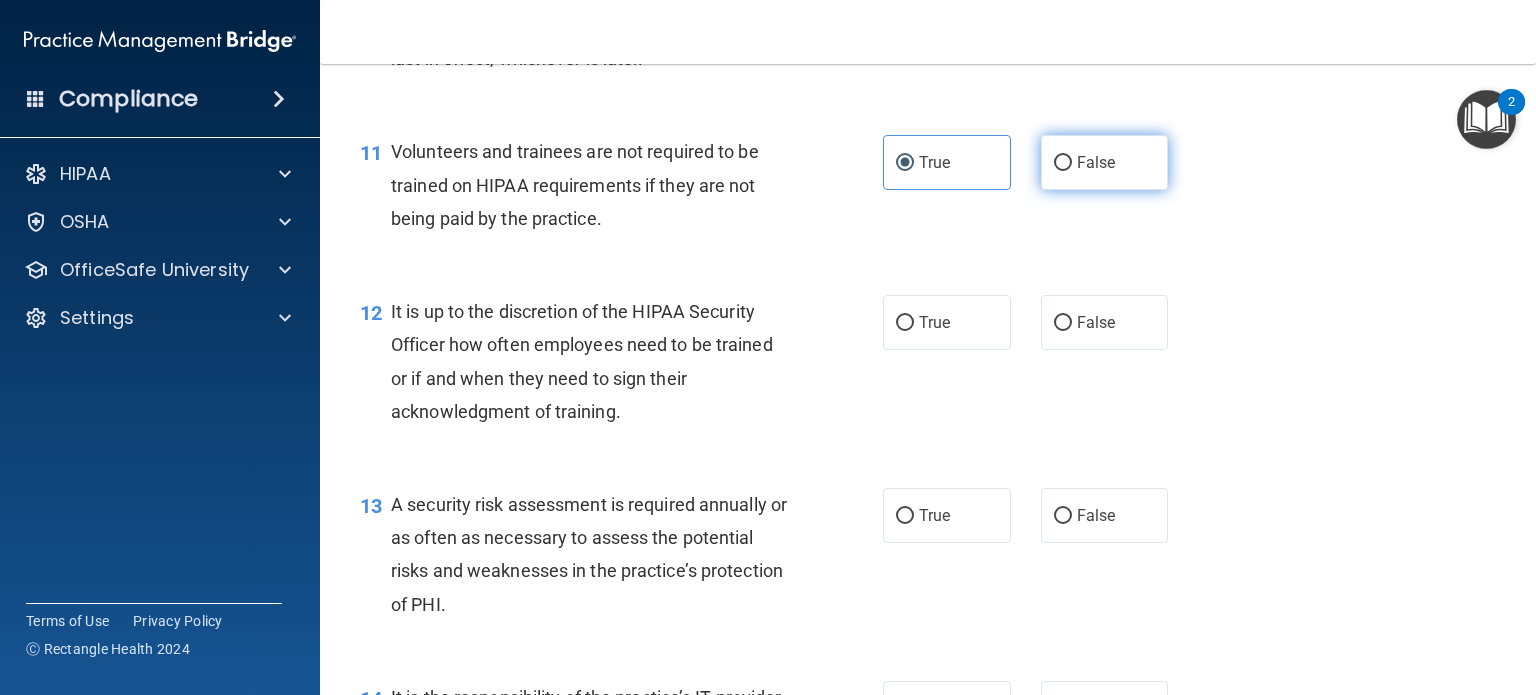 click on "False" at bounding box center (1096, 162) 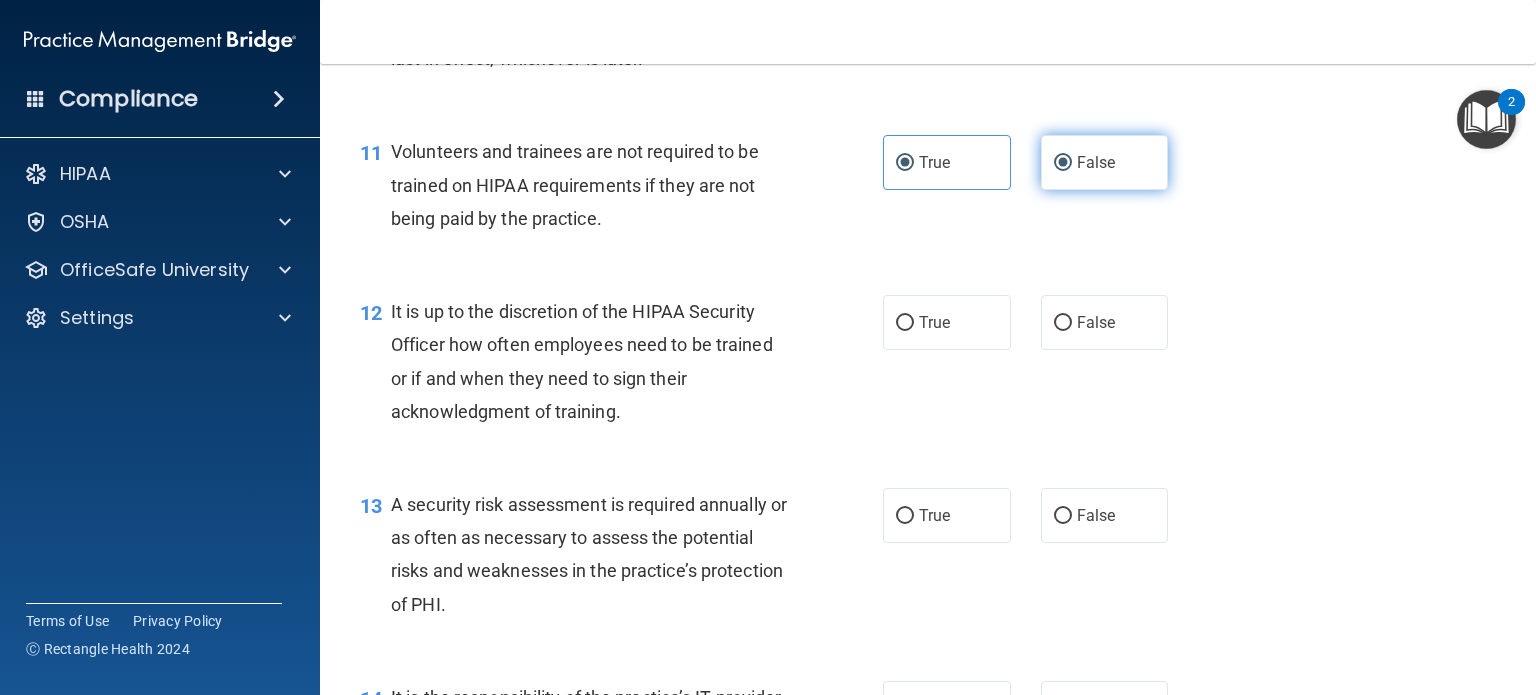 radio on "false" 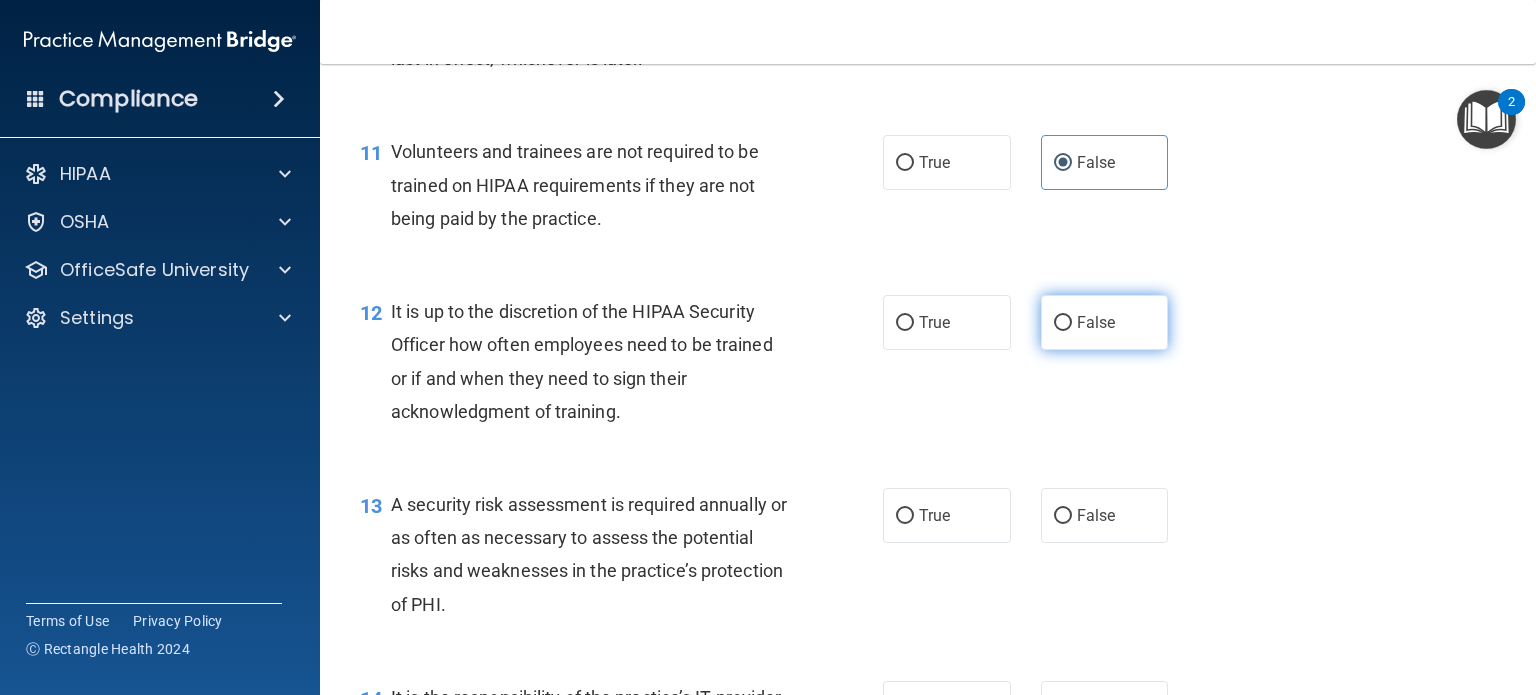 click on "False" at bounding box center (1105, 322) 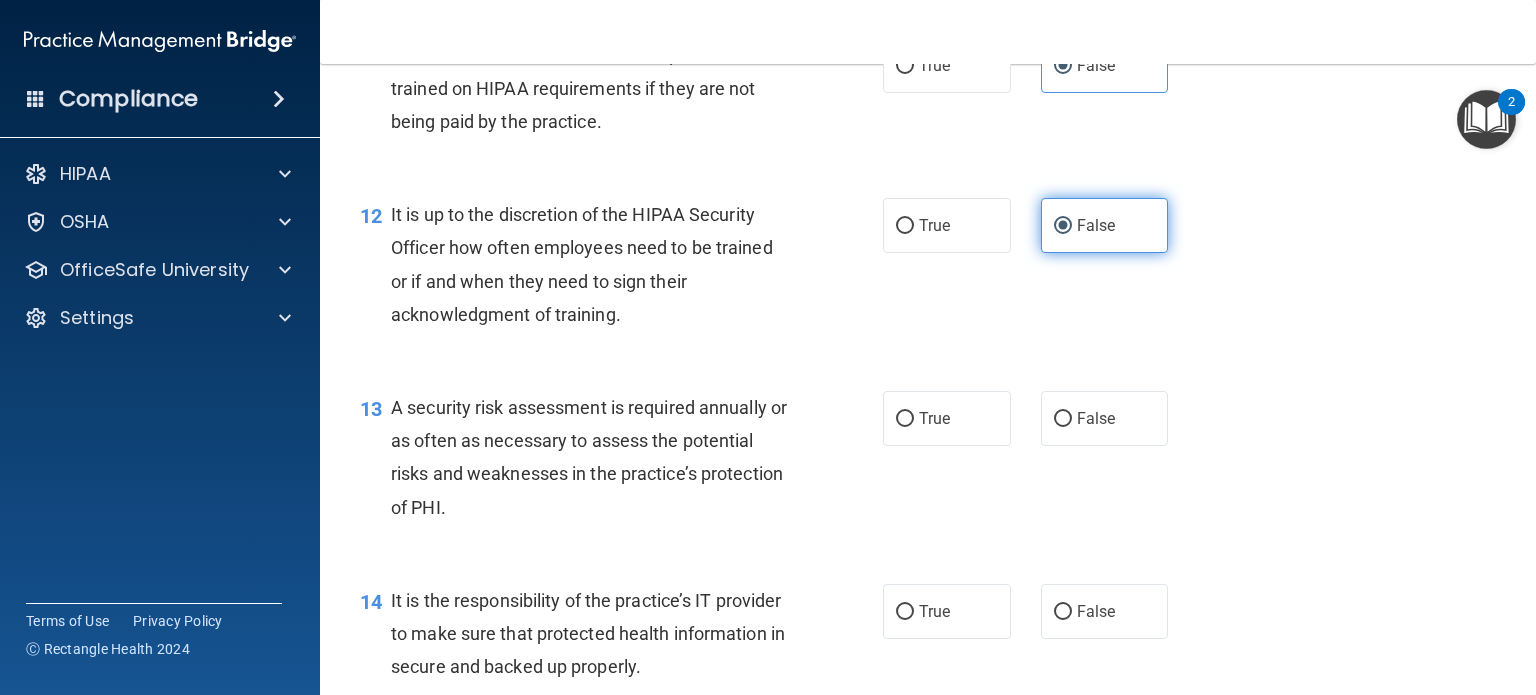 scroll, scrollTop: 2247, scrollLeft: 0, axis: vertical 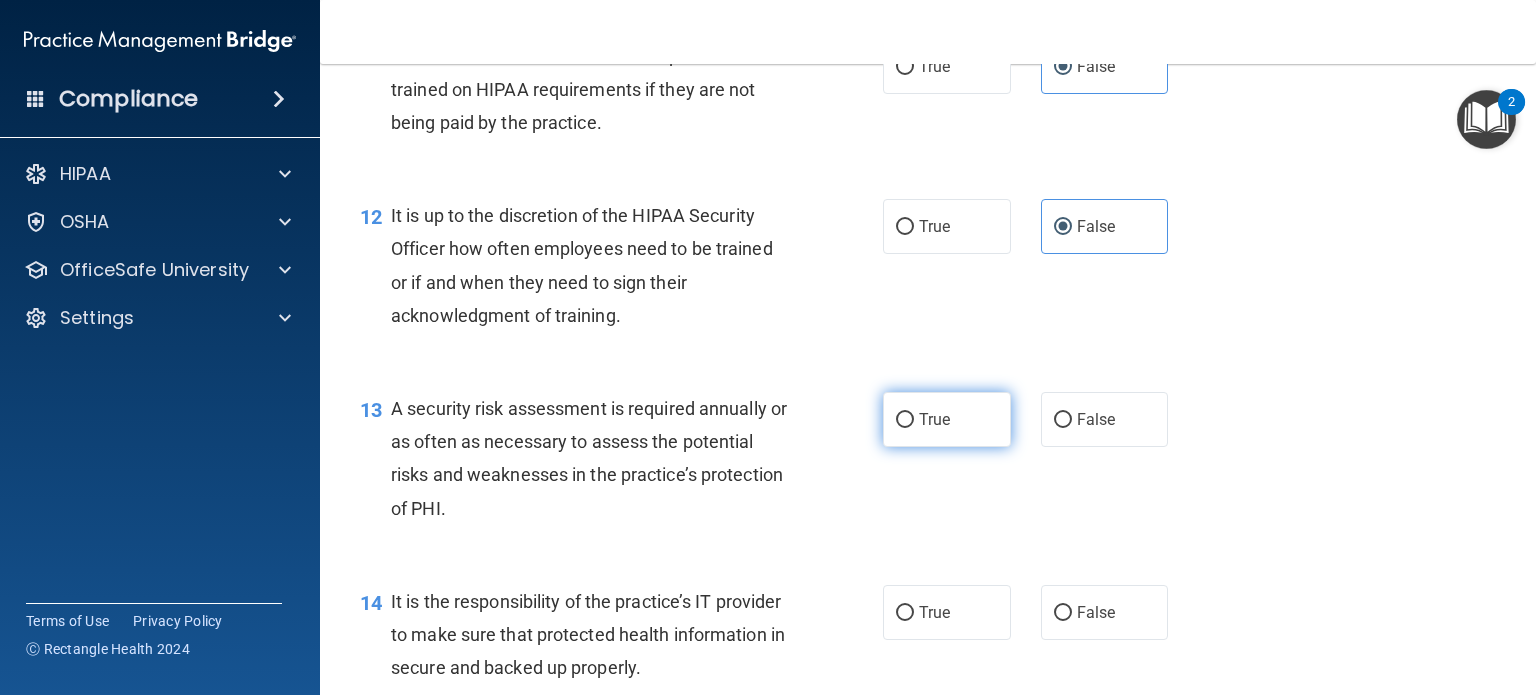 click on "True" at bounding box center [947, 419] 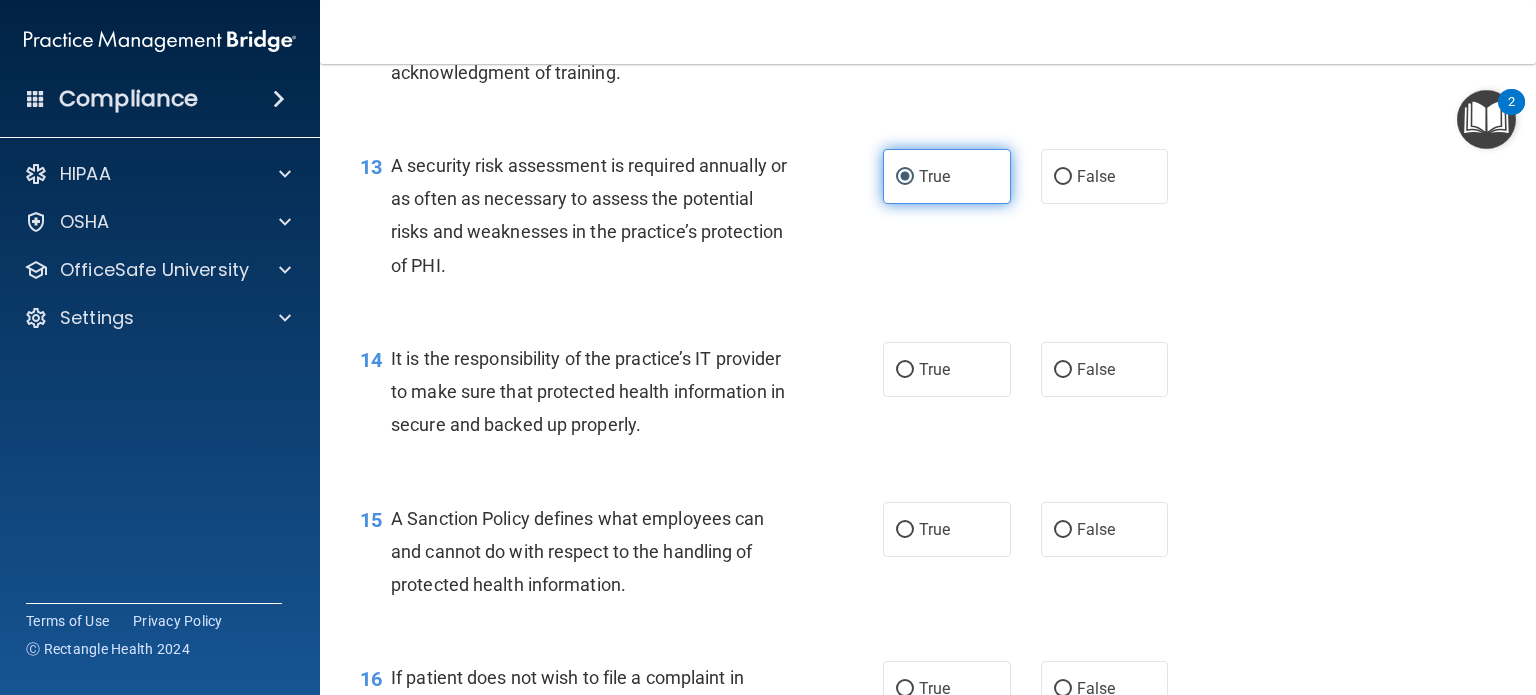 scroll, scrollTop: 2491, scrollLeft: 0, axis: vertical 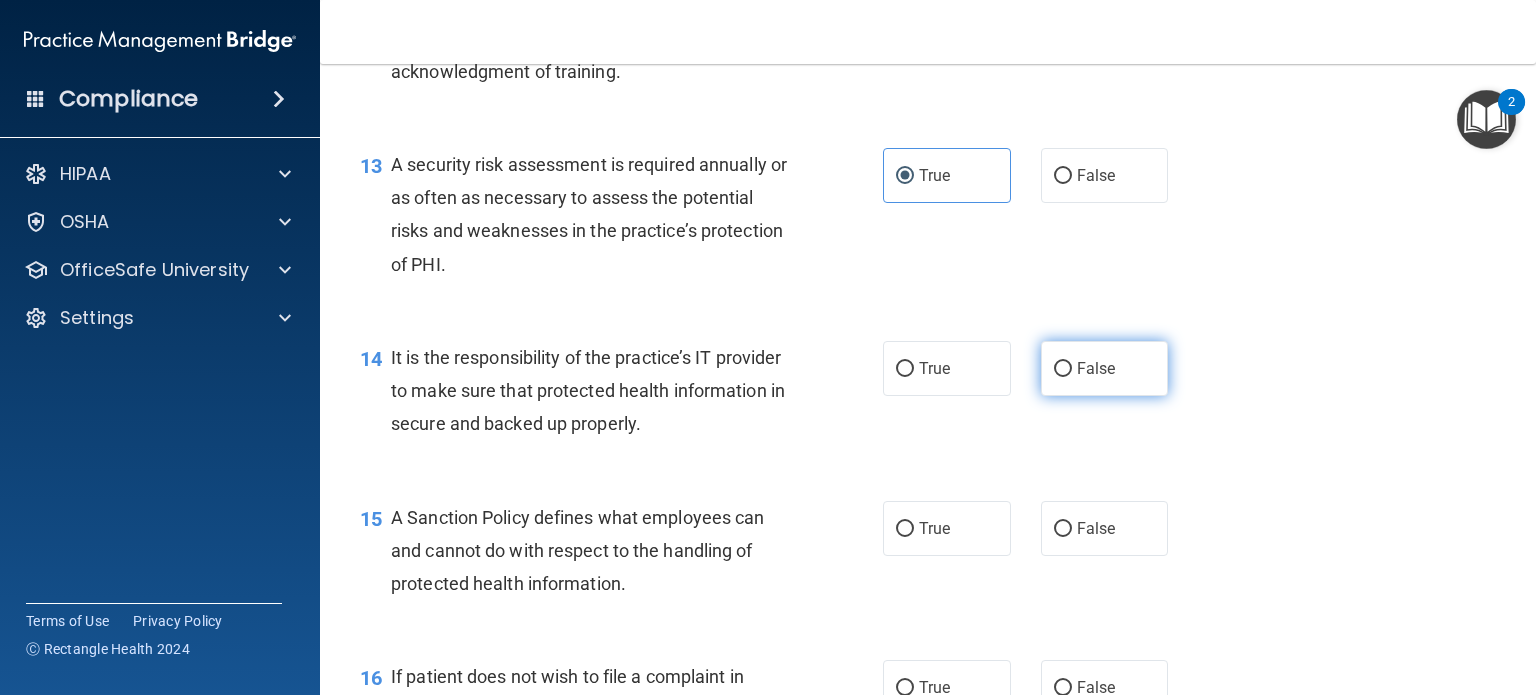 click on "False" at bounding box center [1105, 368] 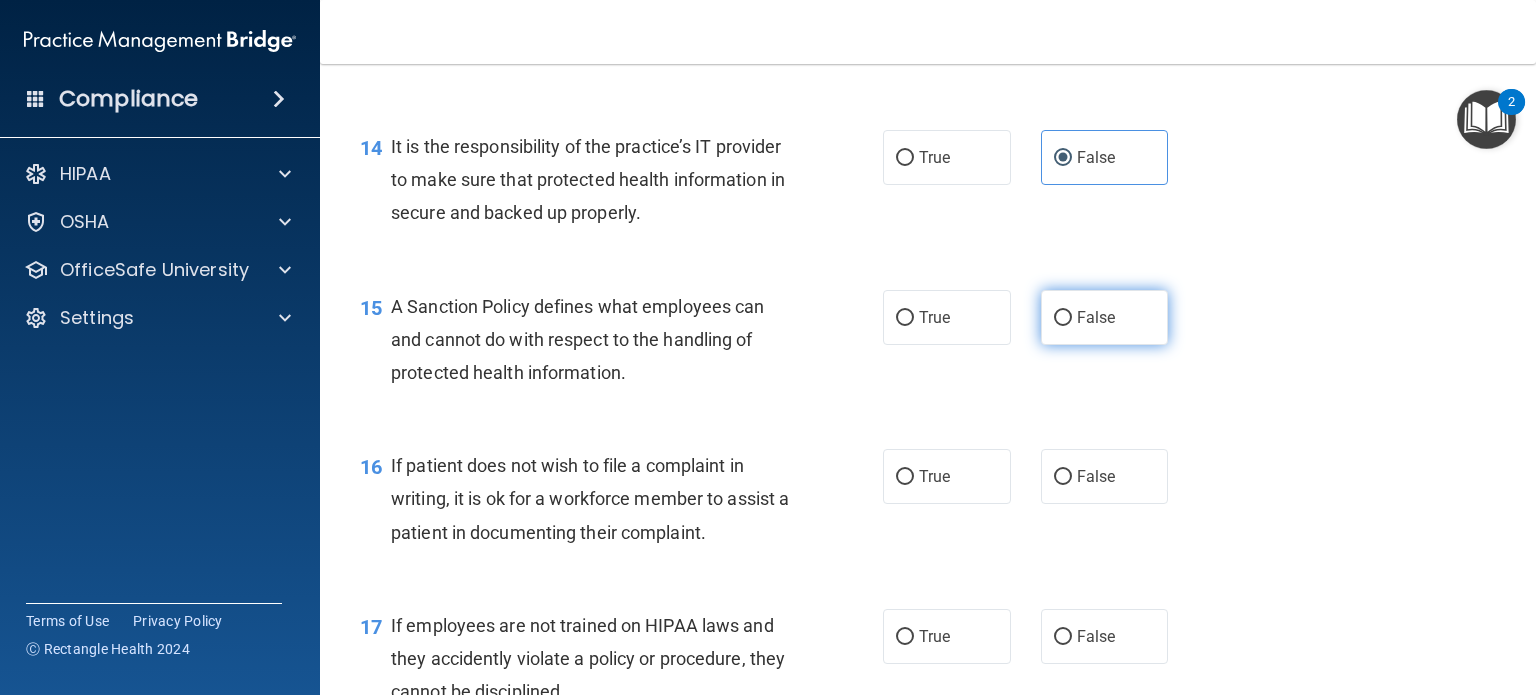 scroll, scrollTop: 2704, scrollLeft: 0, axis: vertical 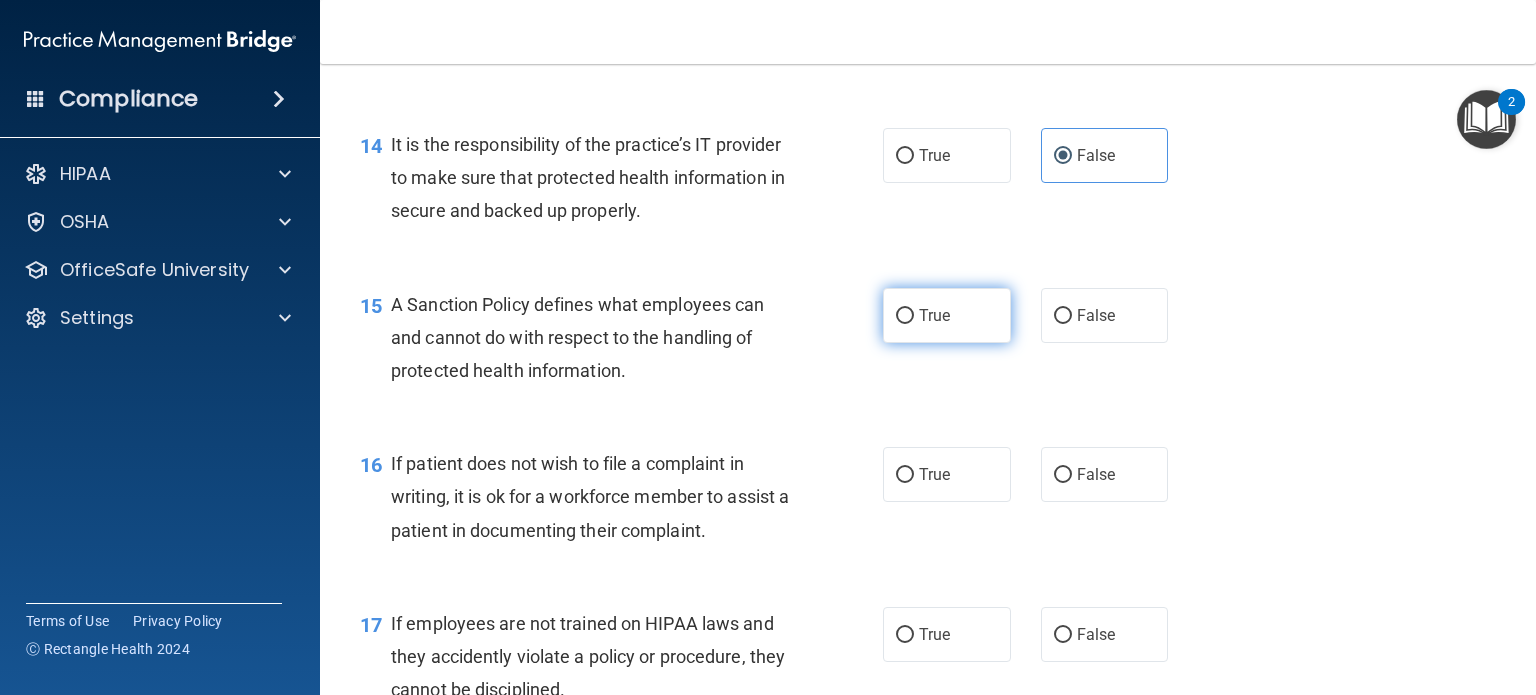 click on "True" at bounding box center [947, 315] 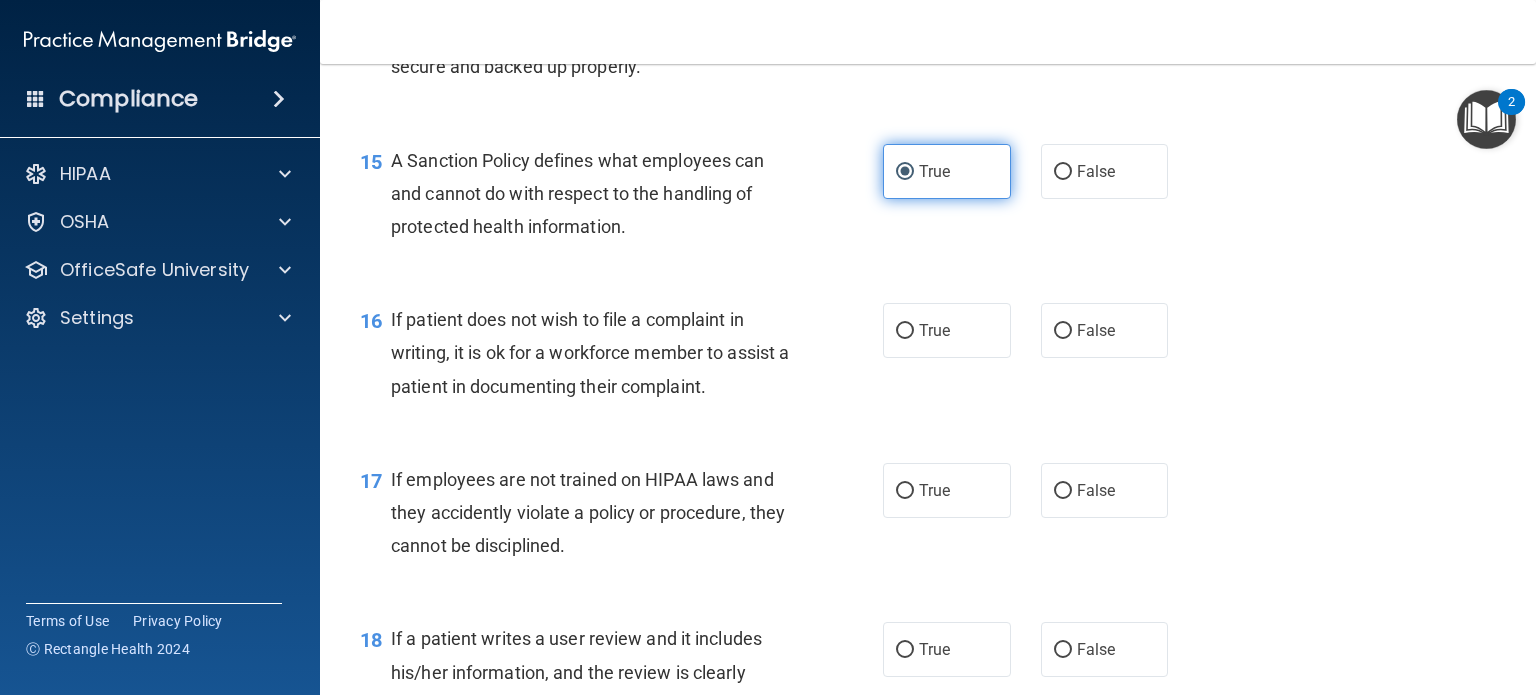 scroll, scrollTop: 2848, scrollLeft: 0, axis: vertical 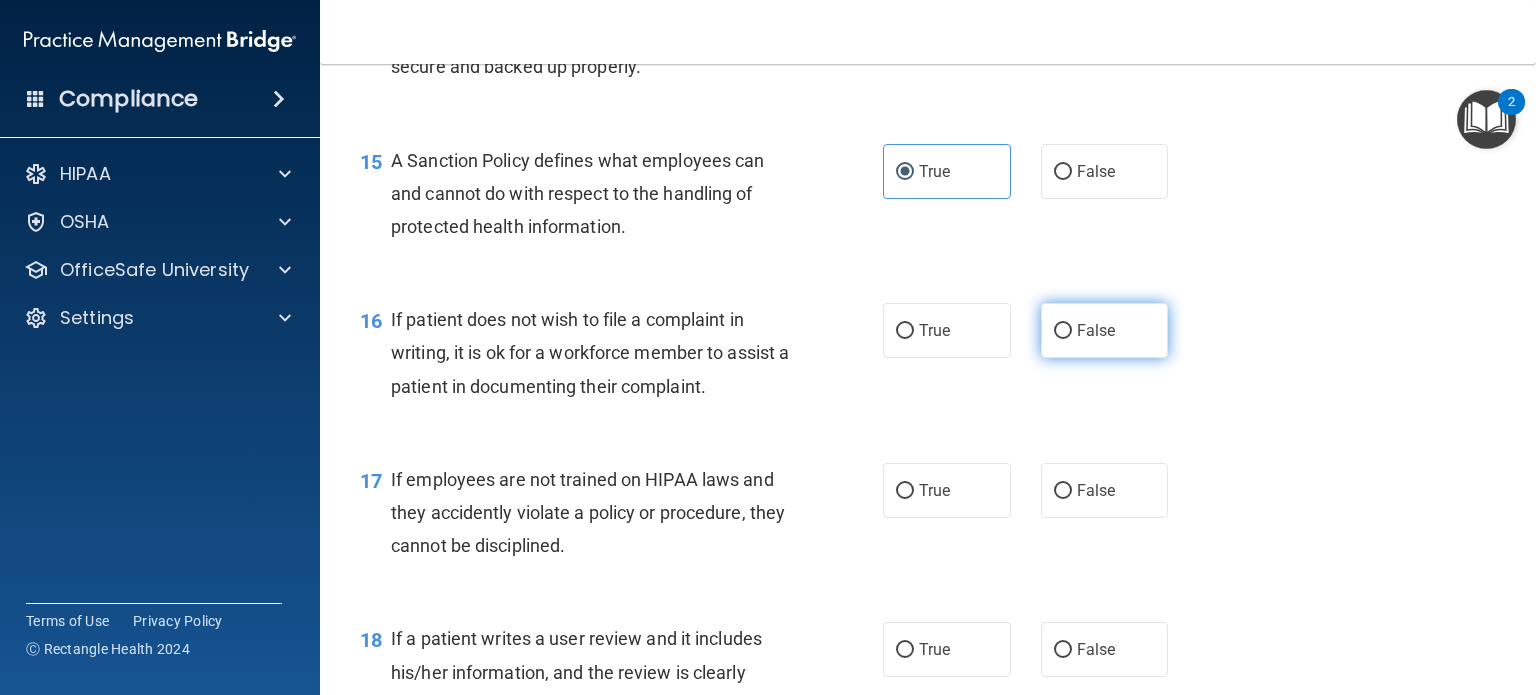 click on "False" at bounding box center (1096, 330) 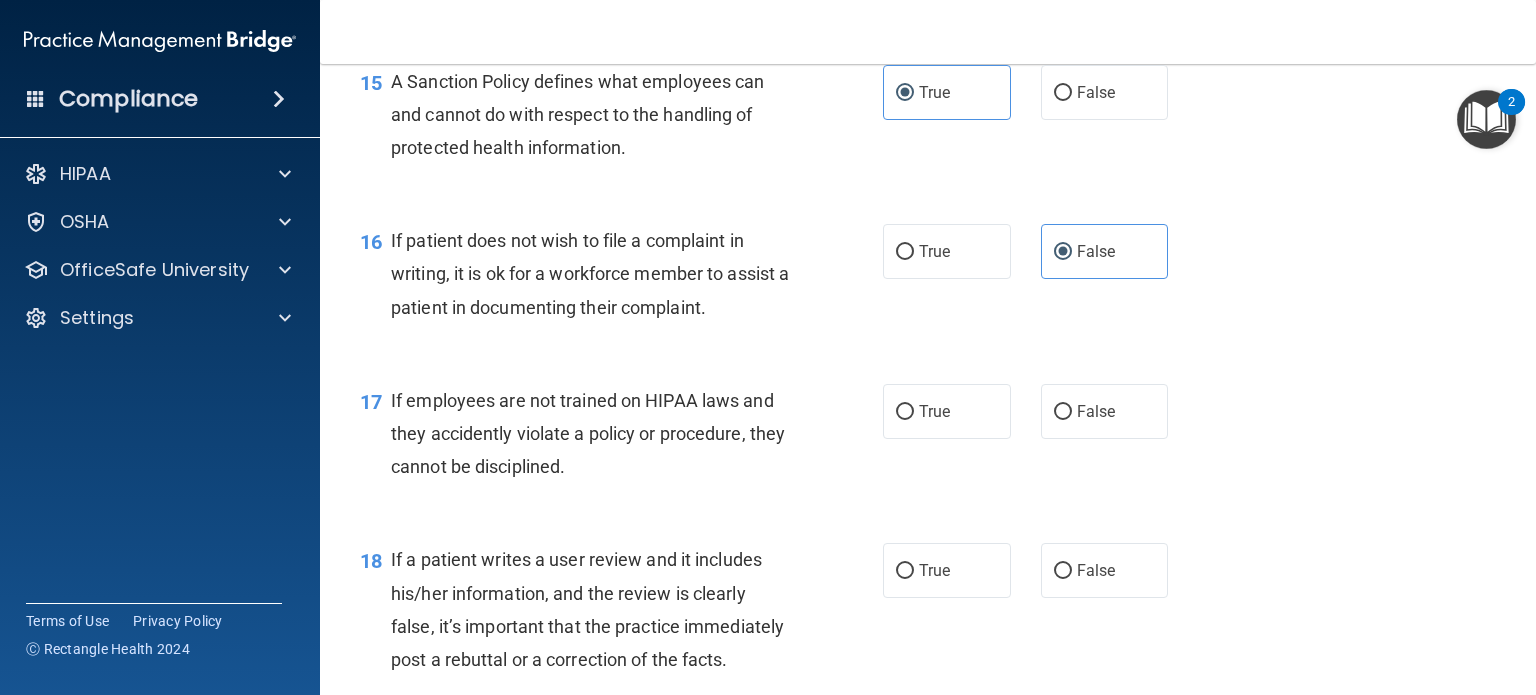 scroll, scrollTop: 2928, scrollLeft: 0, axis: vertical 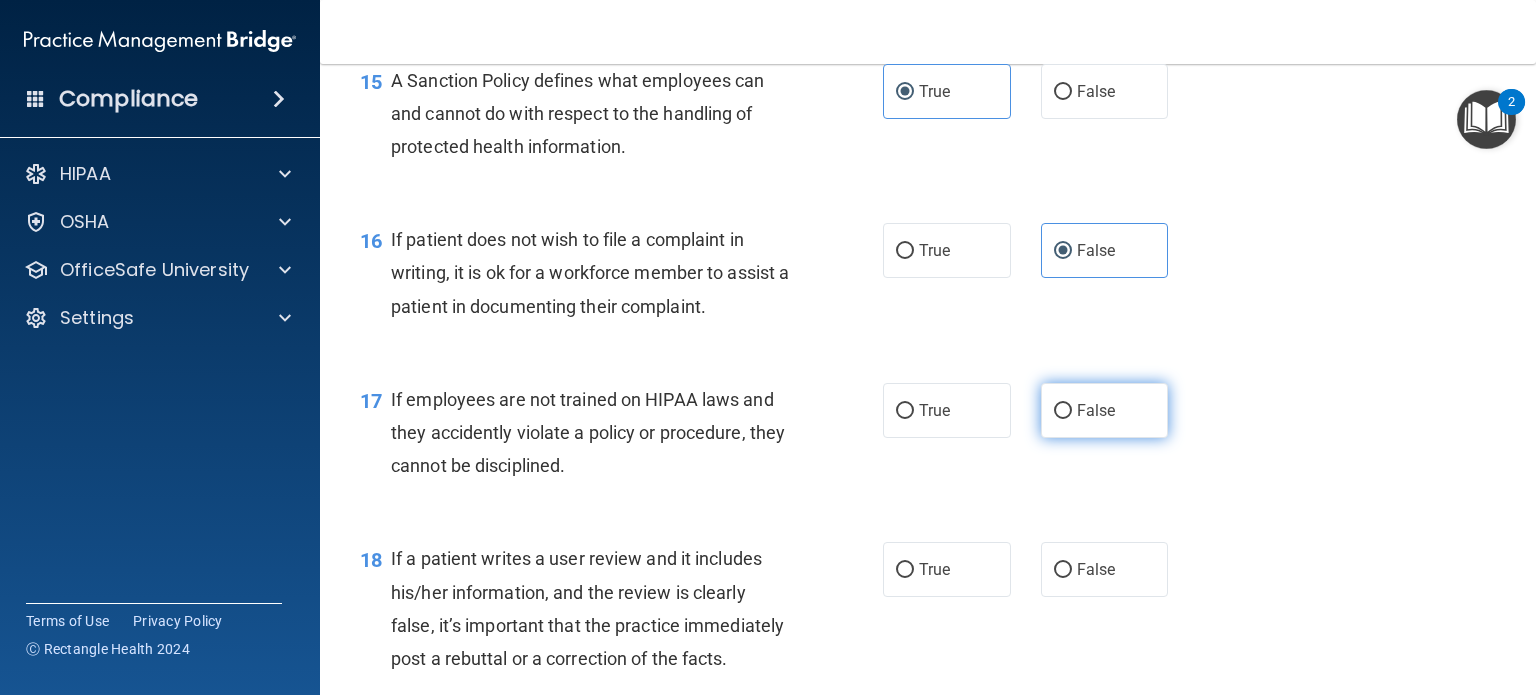 click on "False" at bounding box center [1105, 410] 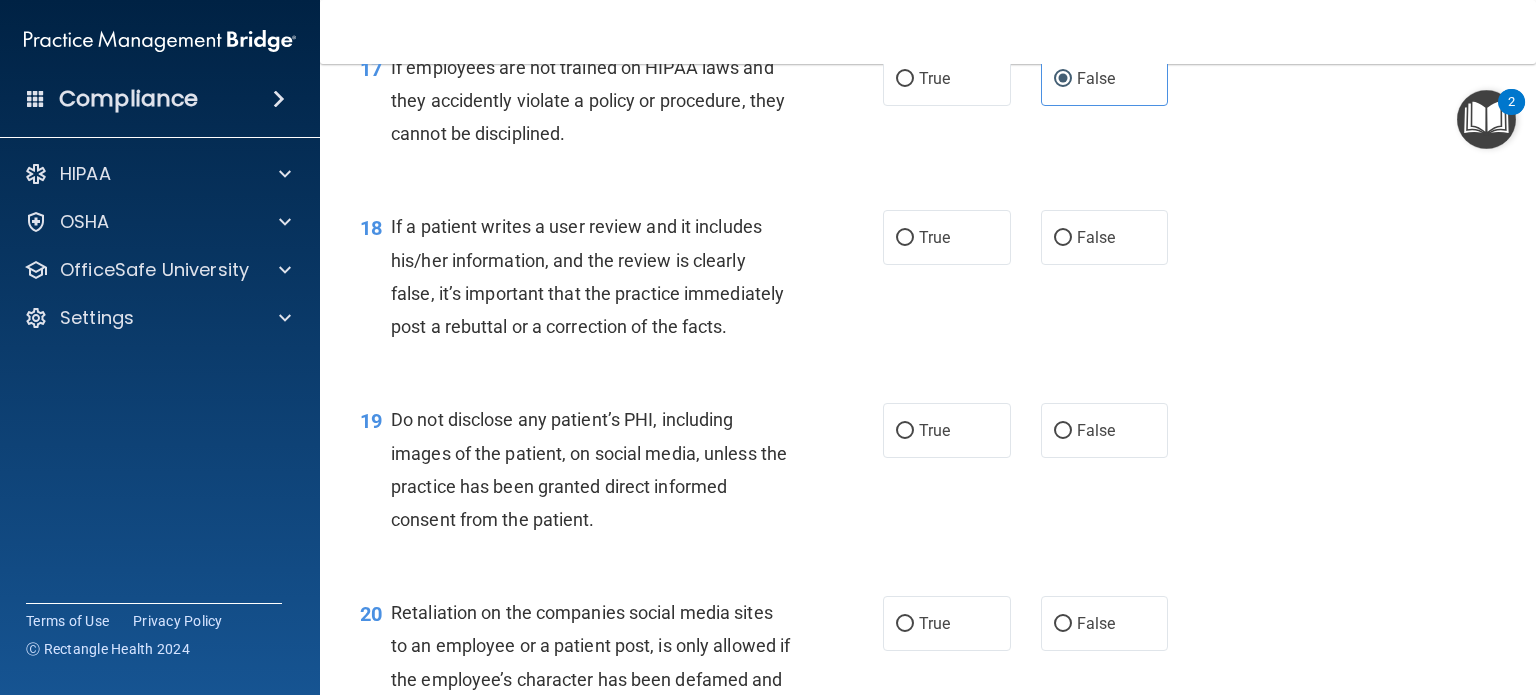 scroll, scrollTop: 3264, scrollLeft: 0, axis: vertical 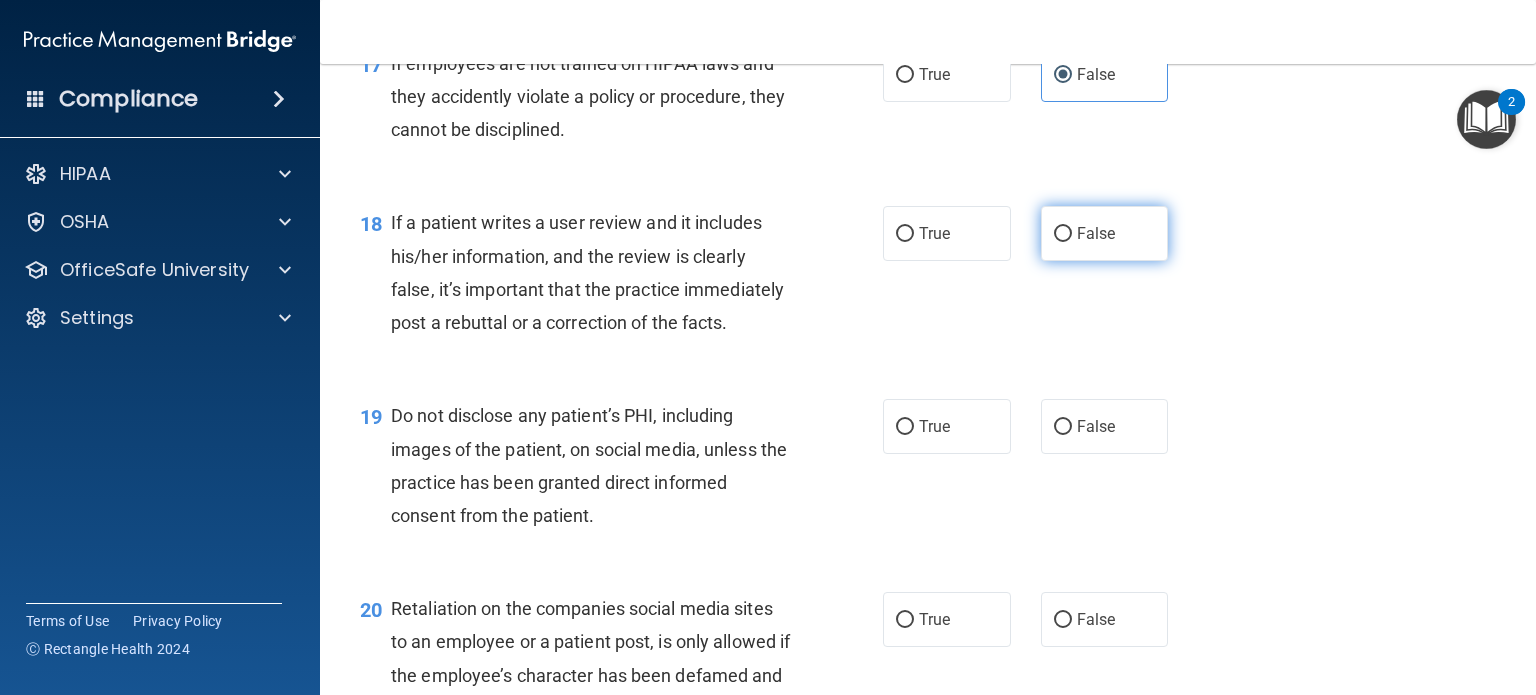 click on "False" at bounding box center [1105, 233] 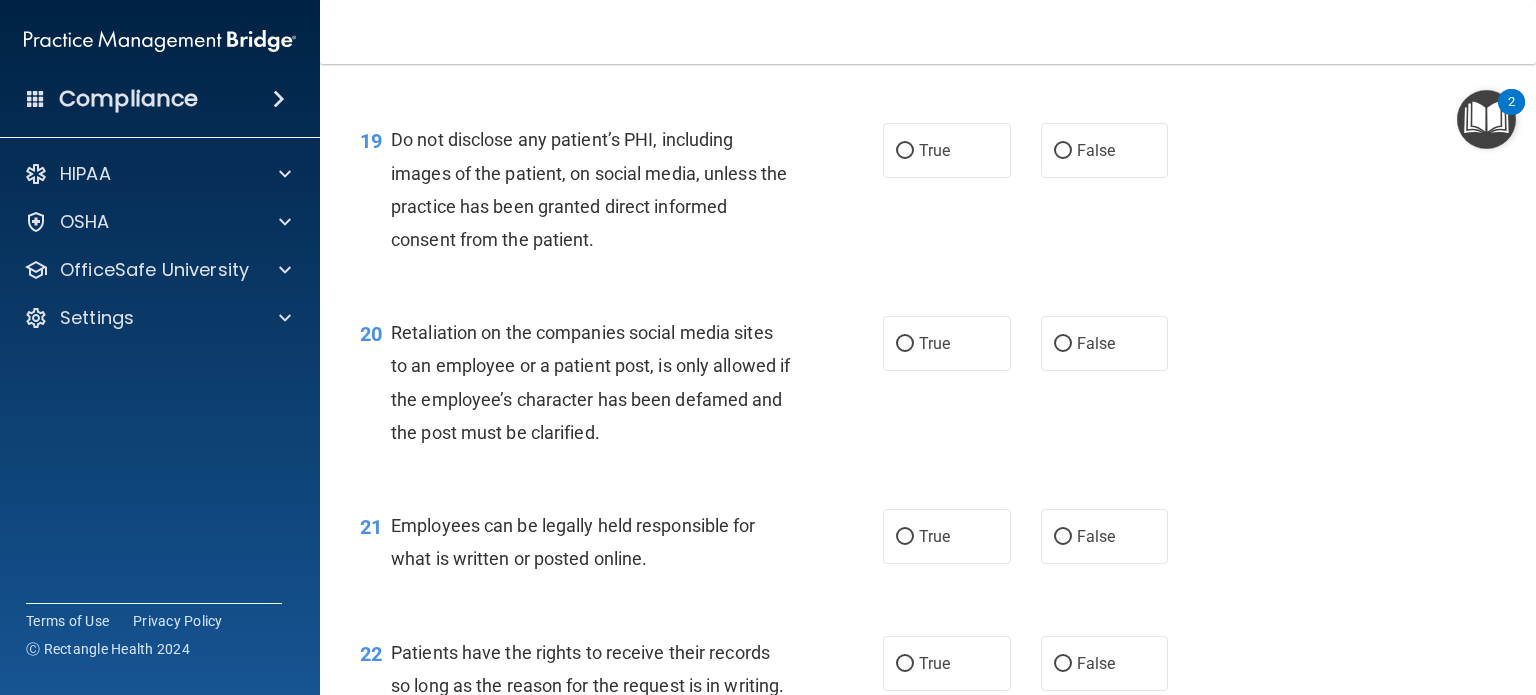 scroll, scrollTop: 3540, scrollLeft: 0, axis: vertical 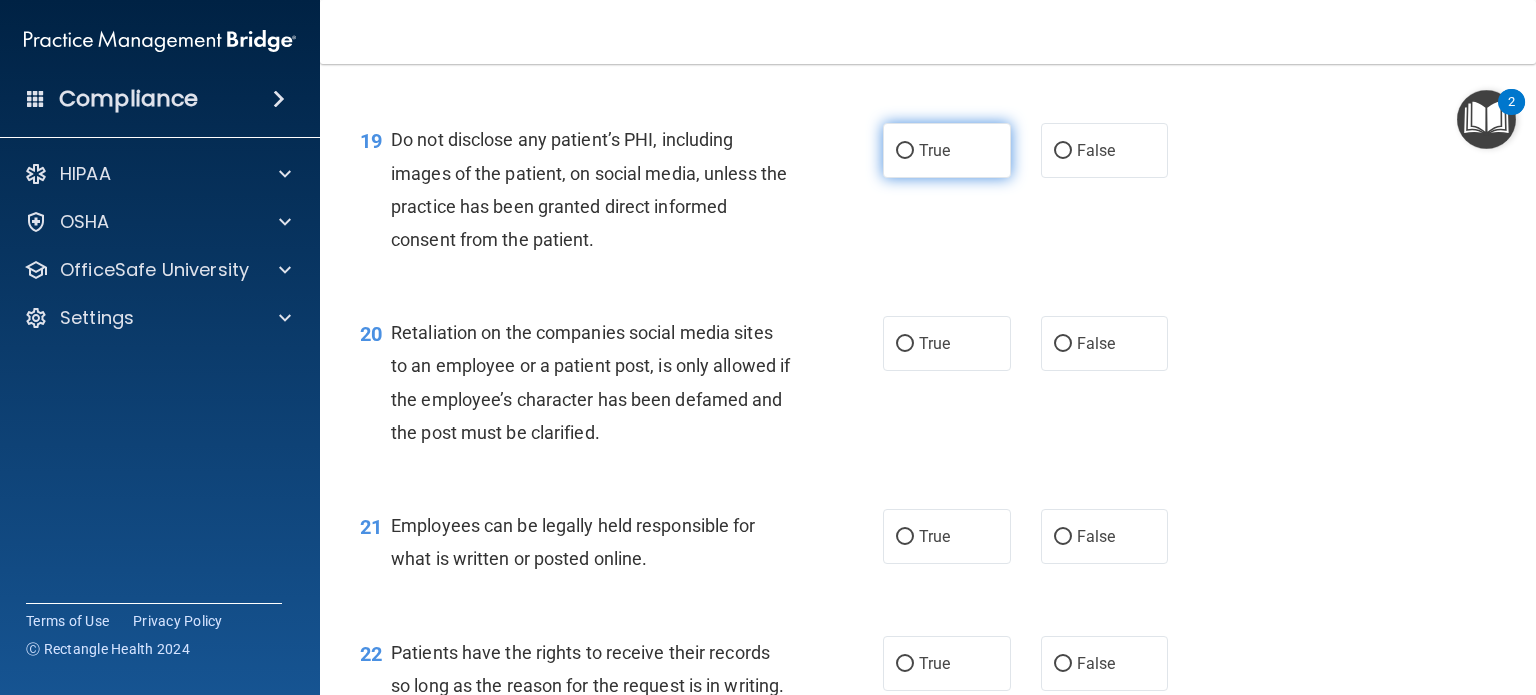click on "True" at bounding box center [934, 150] 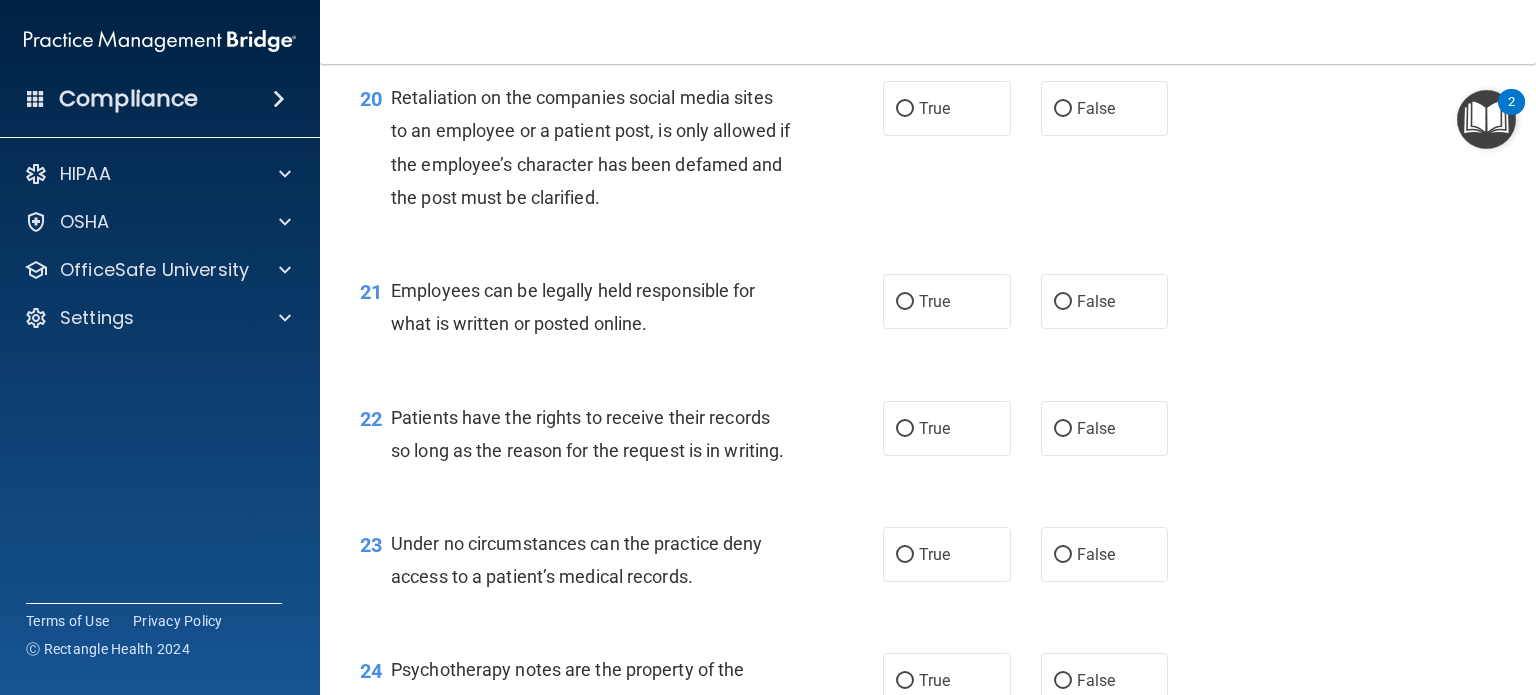 scroll, scrollTop: 3792, scrollLeft: 0, axis: vertical 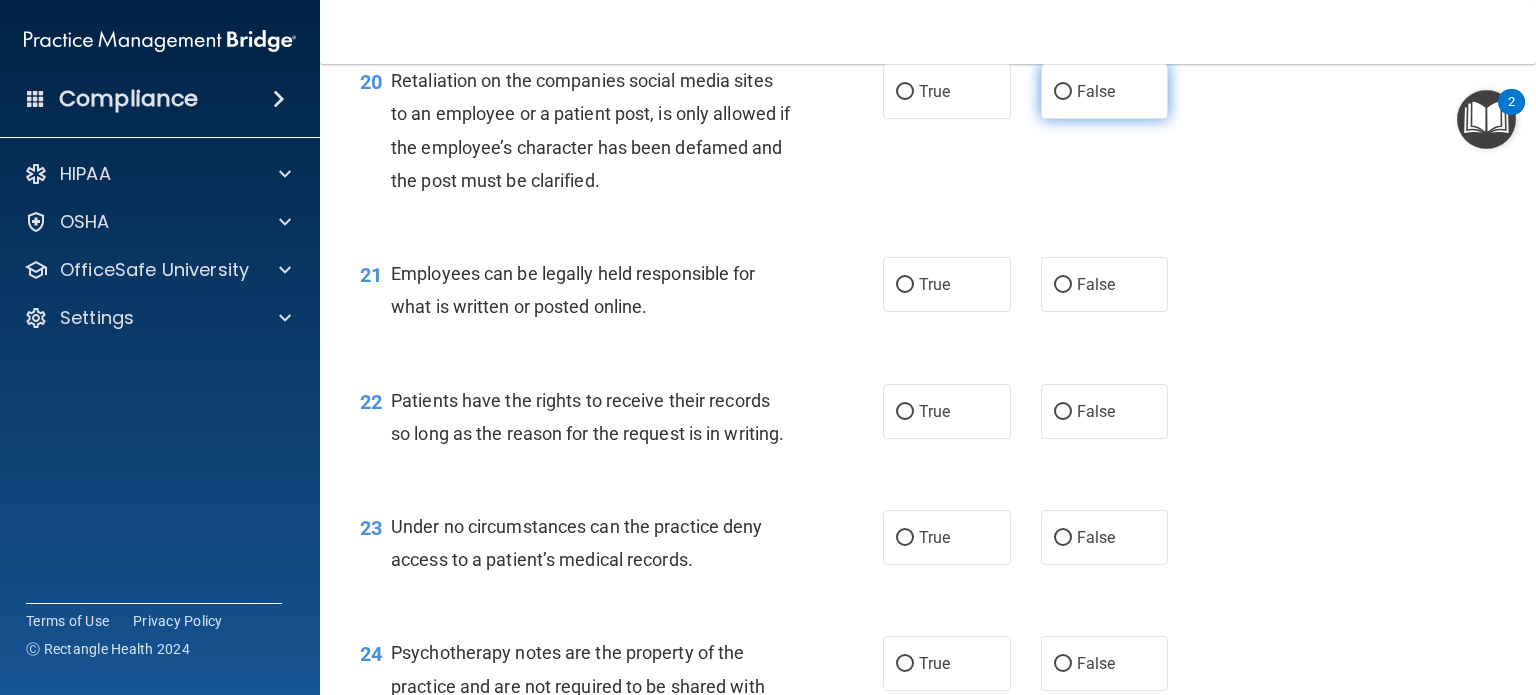 click on "False" at bounding box center (1105, 91) 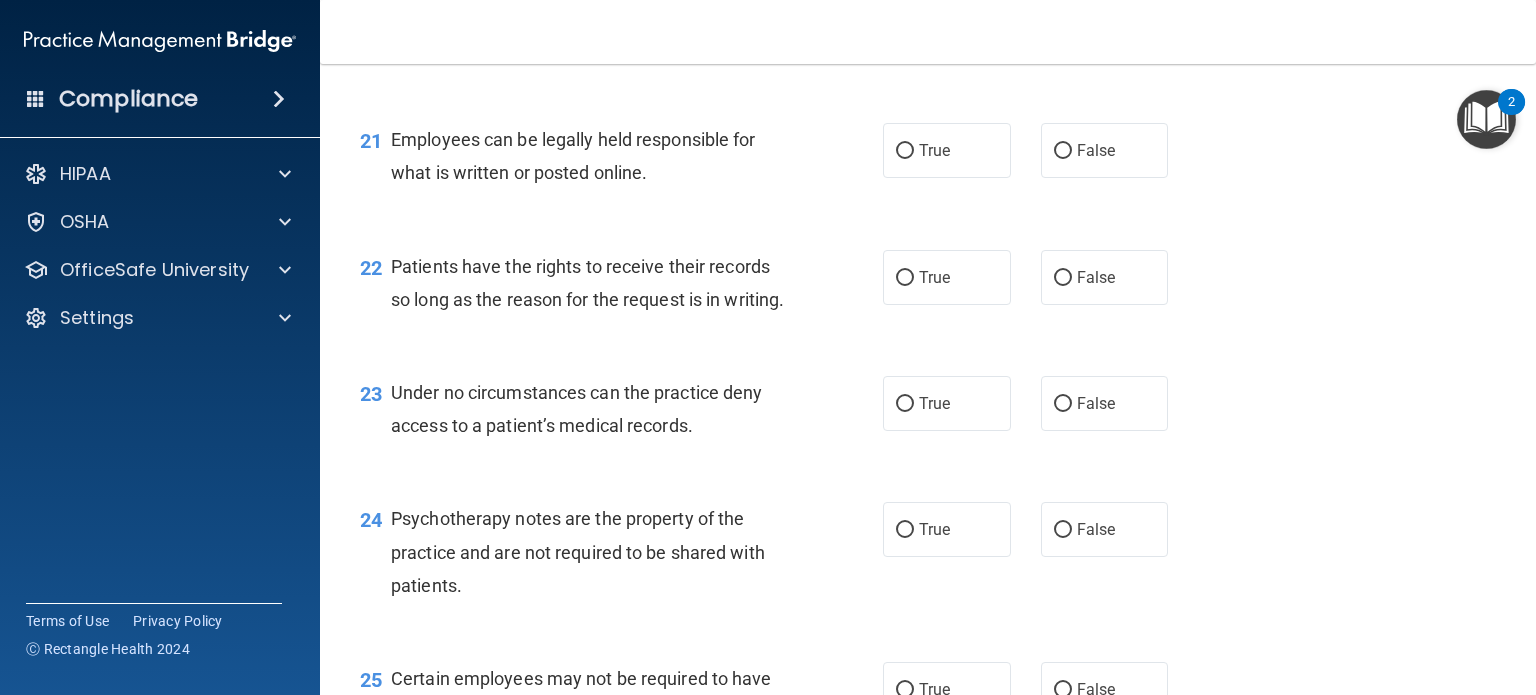 scroll, scrollTop: 3935, scrollLeft: 0, axis: vertical 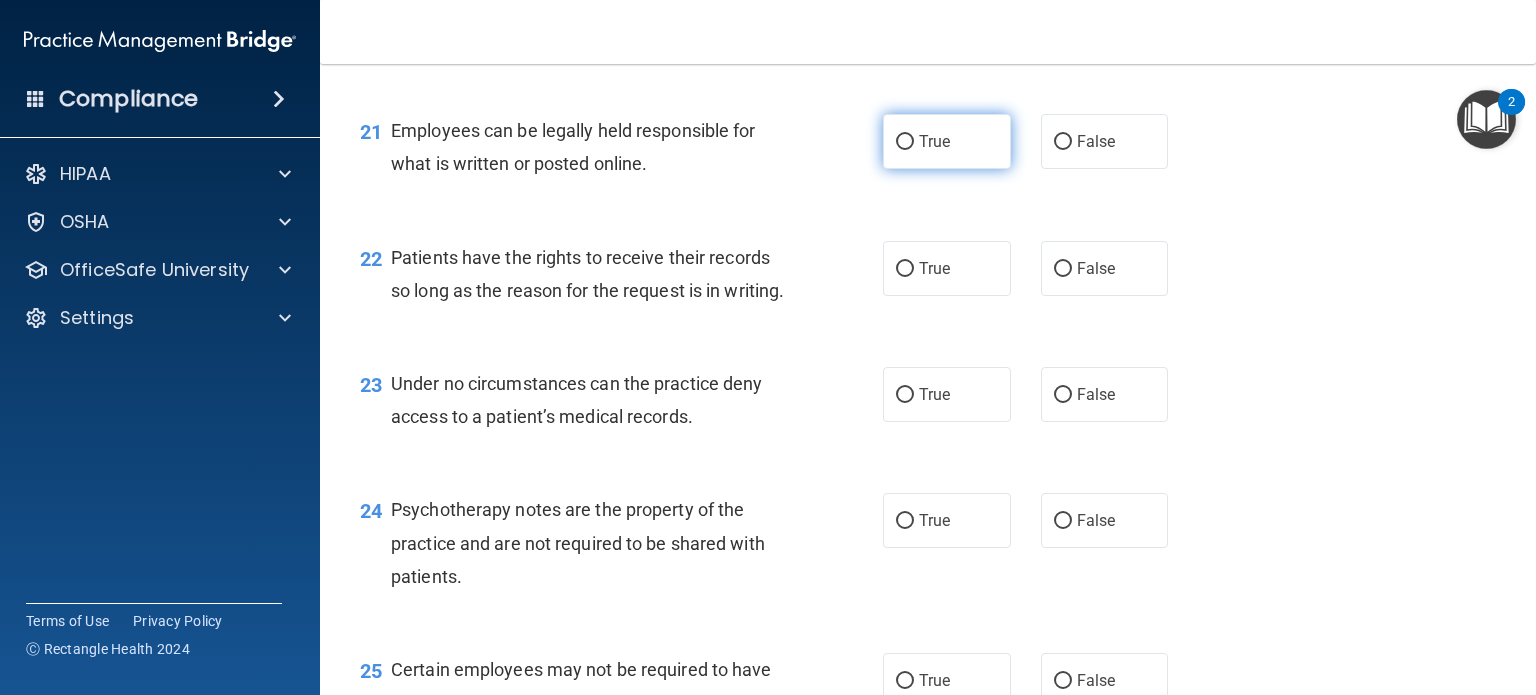 click on "True" at bounding box center [947, 141] 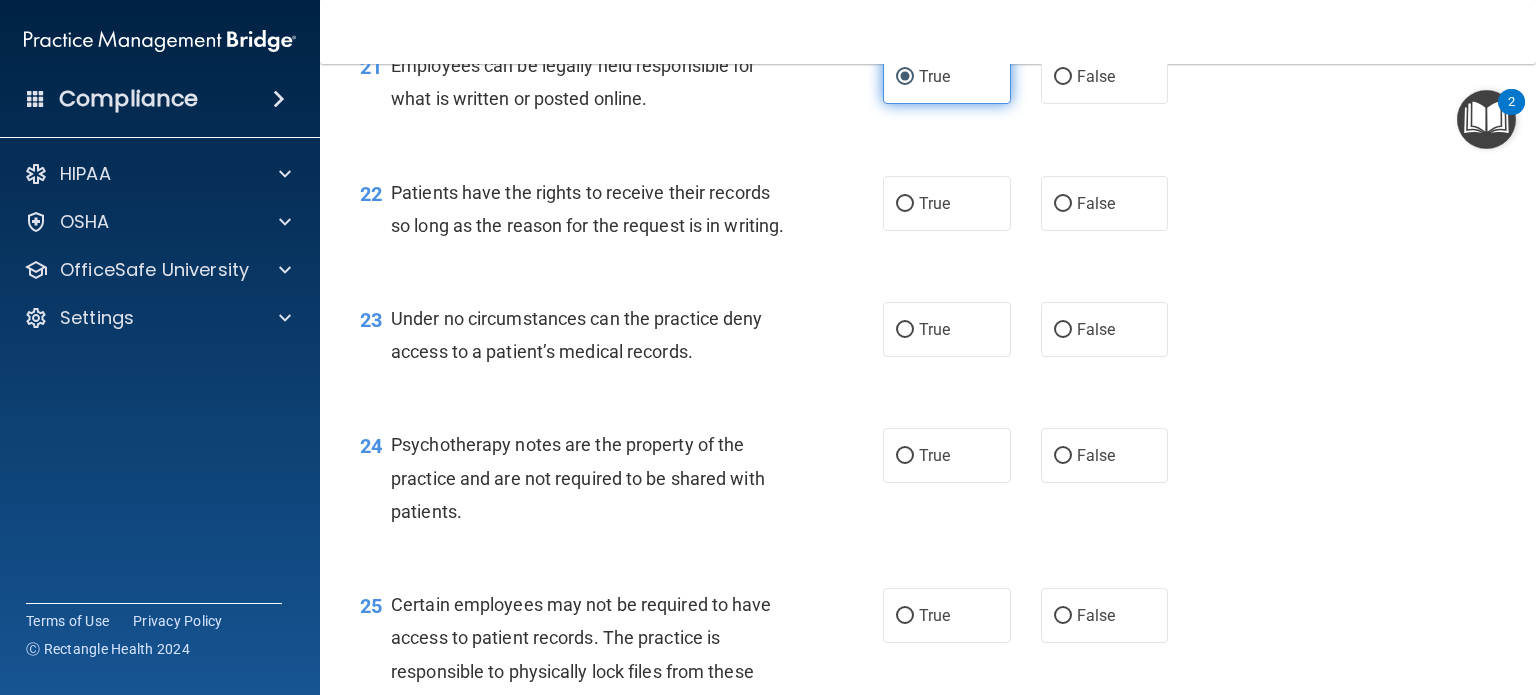 scroll, scrollTop: 4002, scrollLeft: 0, axis: vertical 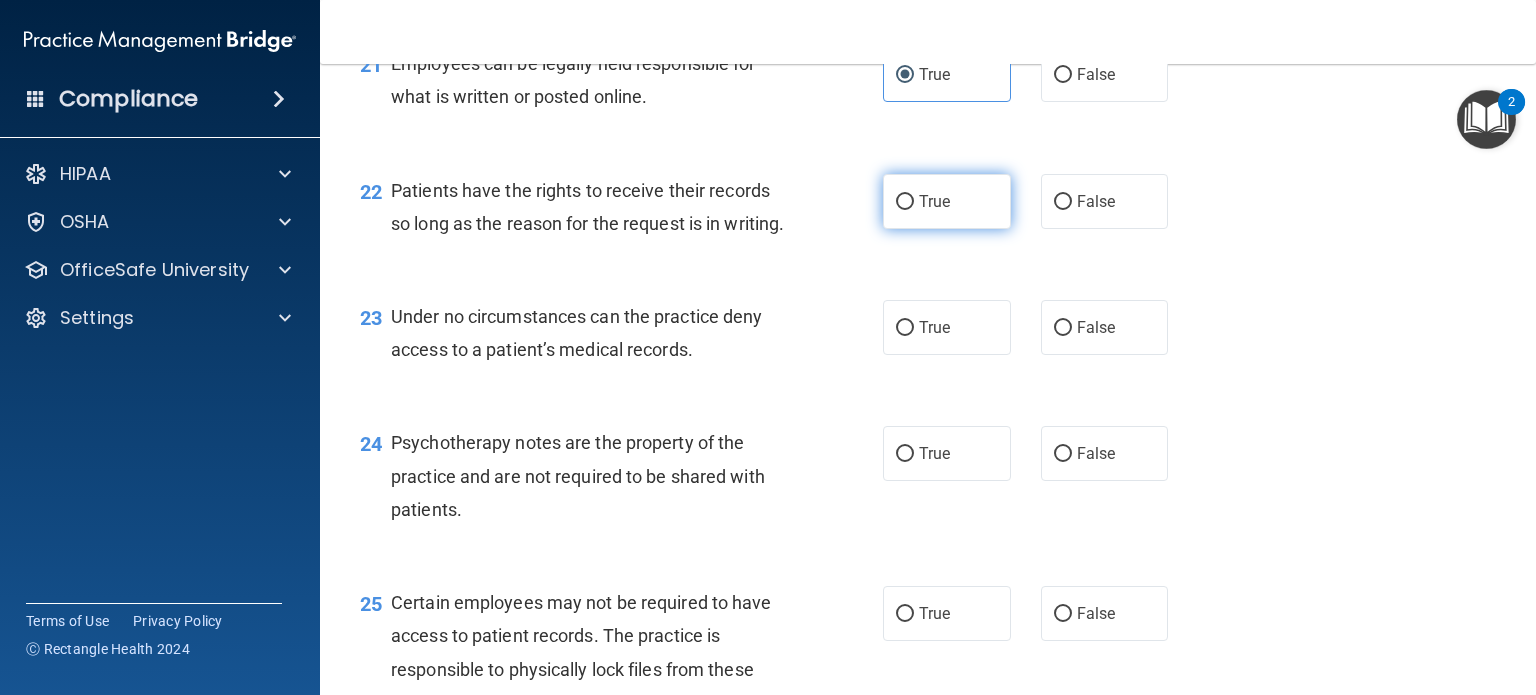 click on "True" 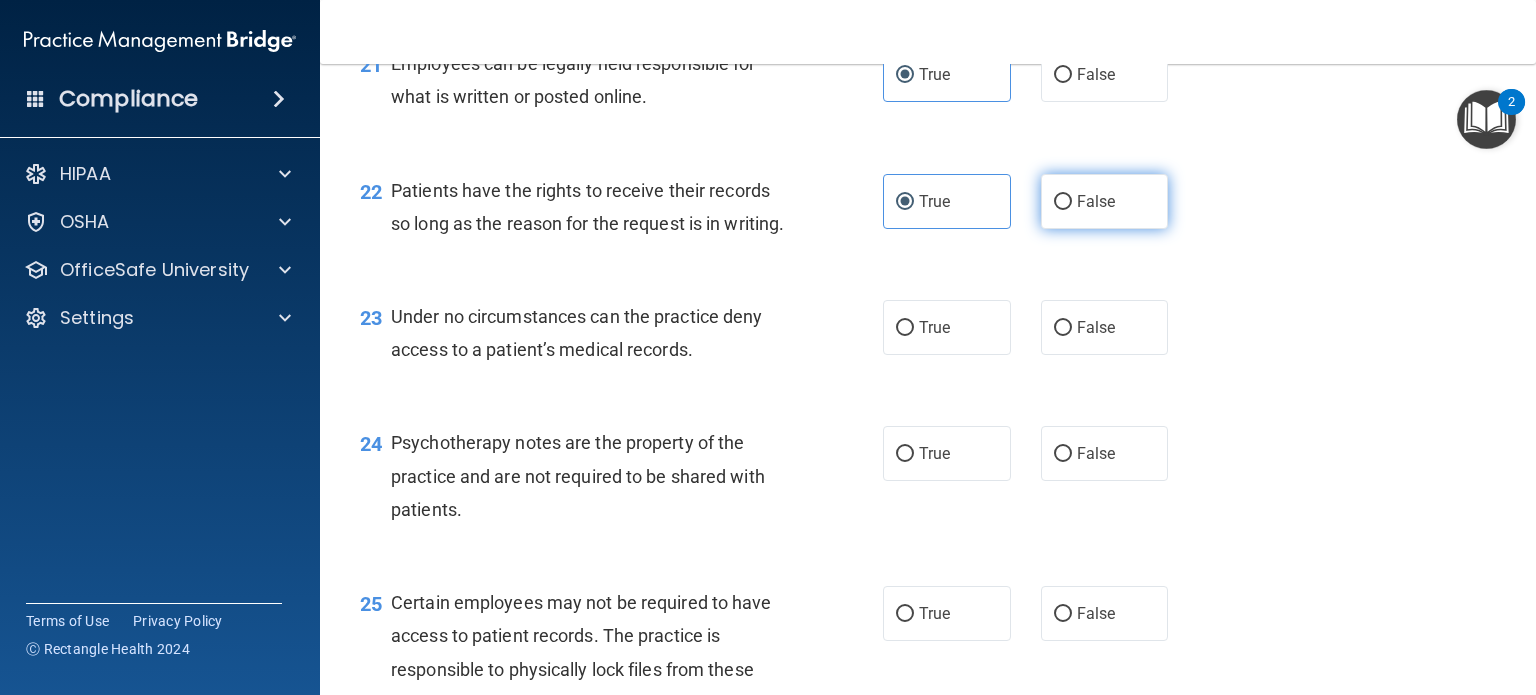 click on "False" at bounding box center (1096, 201) 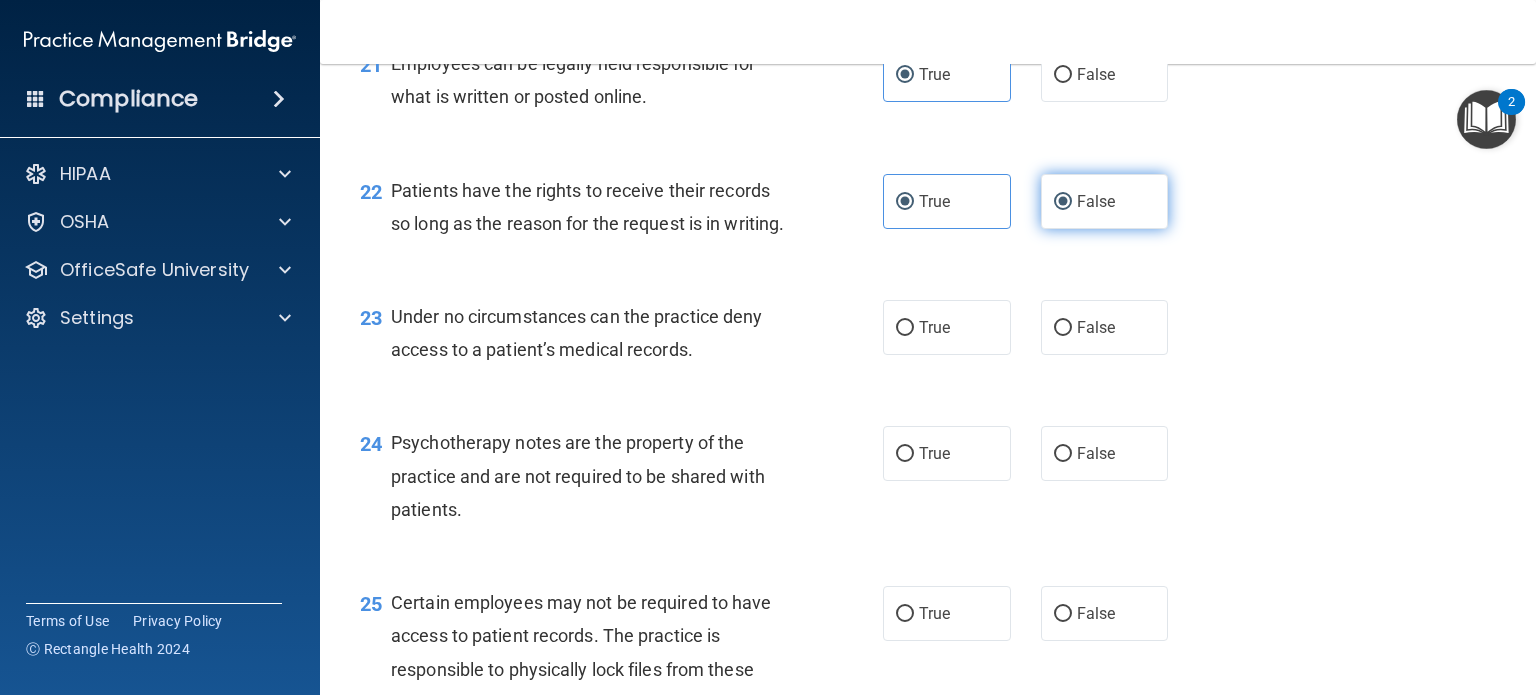 radio on "false" 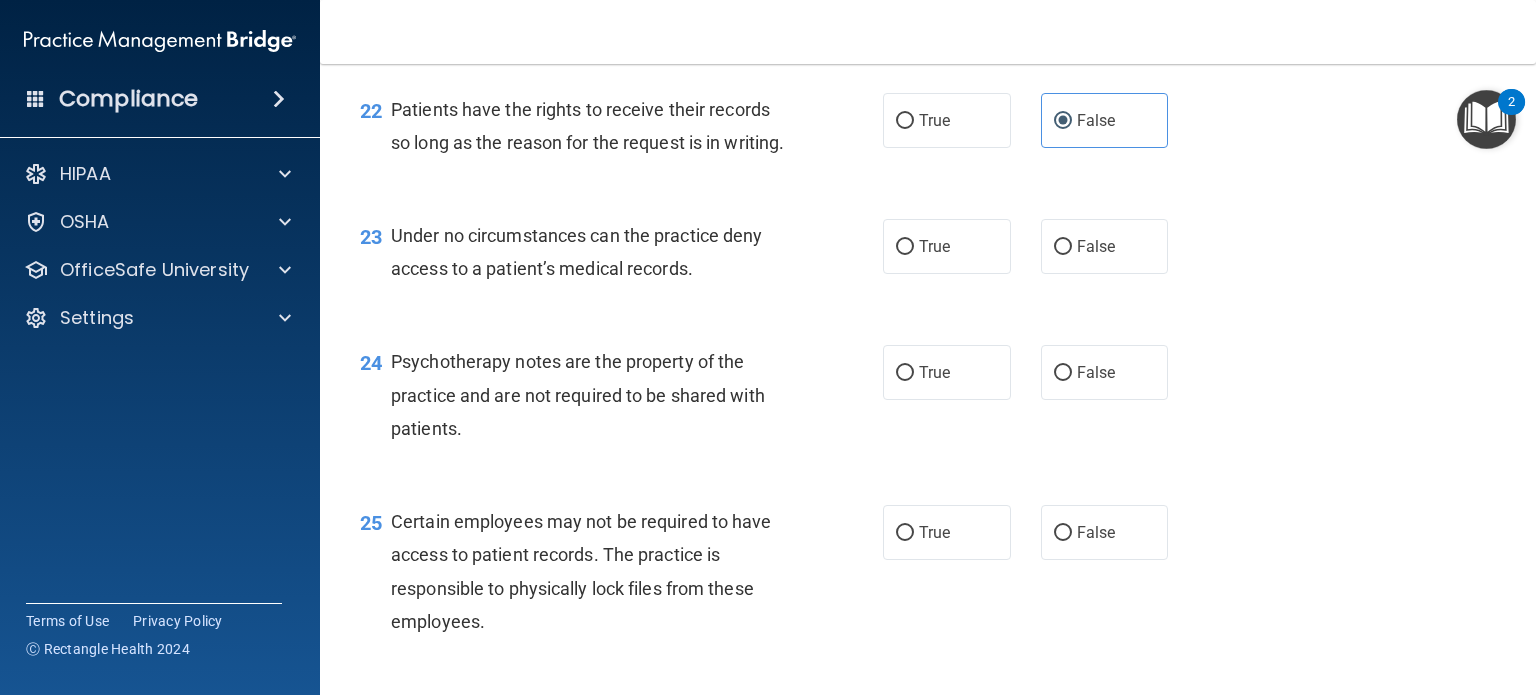 scroll, scrollTop: 4082, scrollLeft: 0, axis: vertical 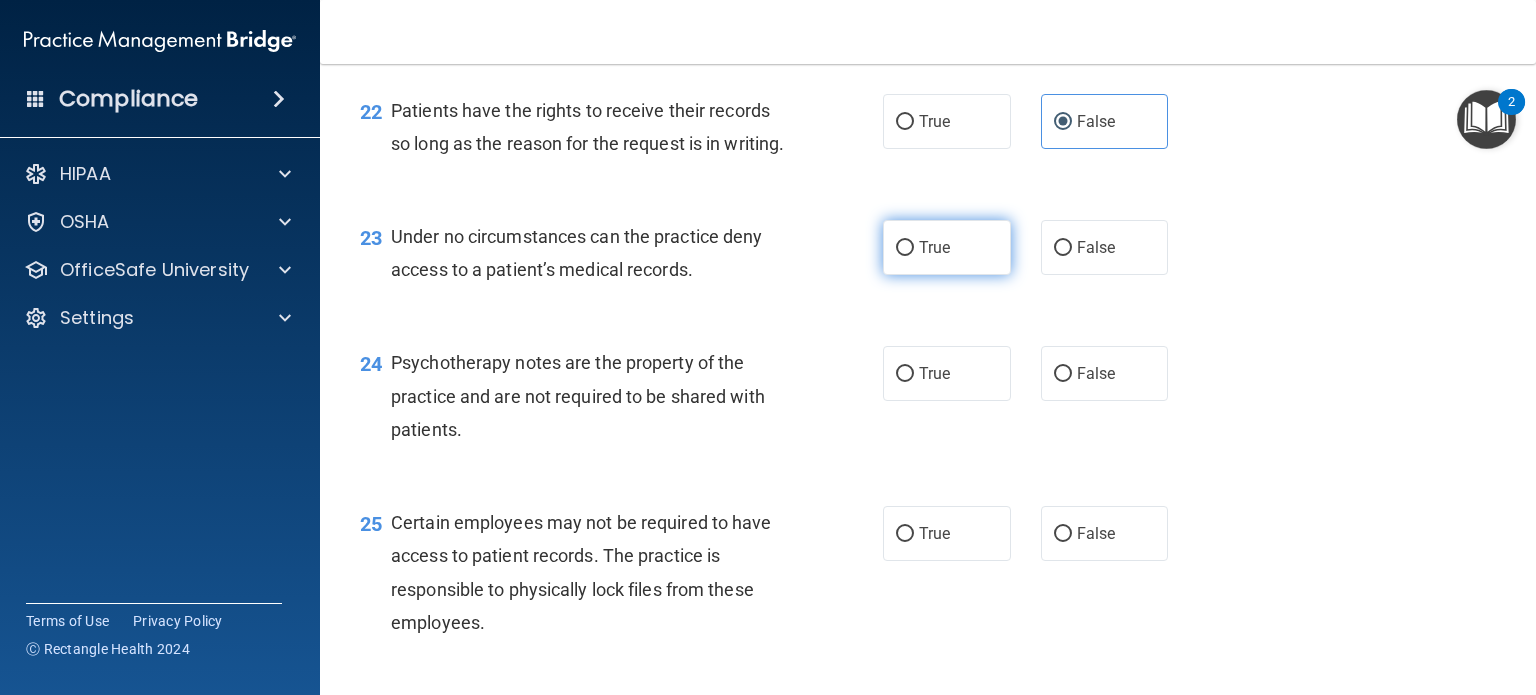 click on "True" at bounding box center [947, 247] 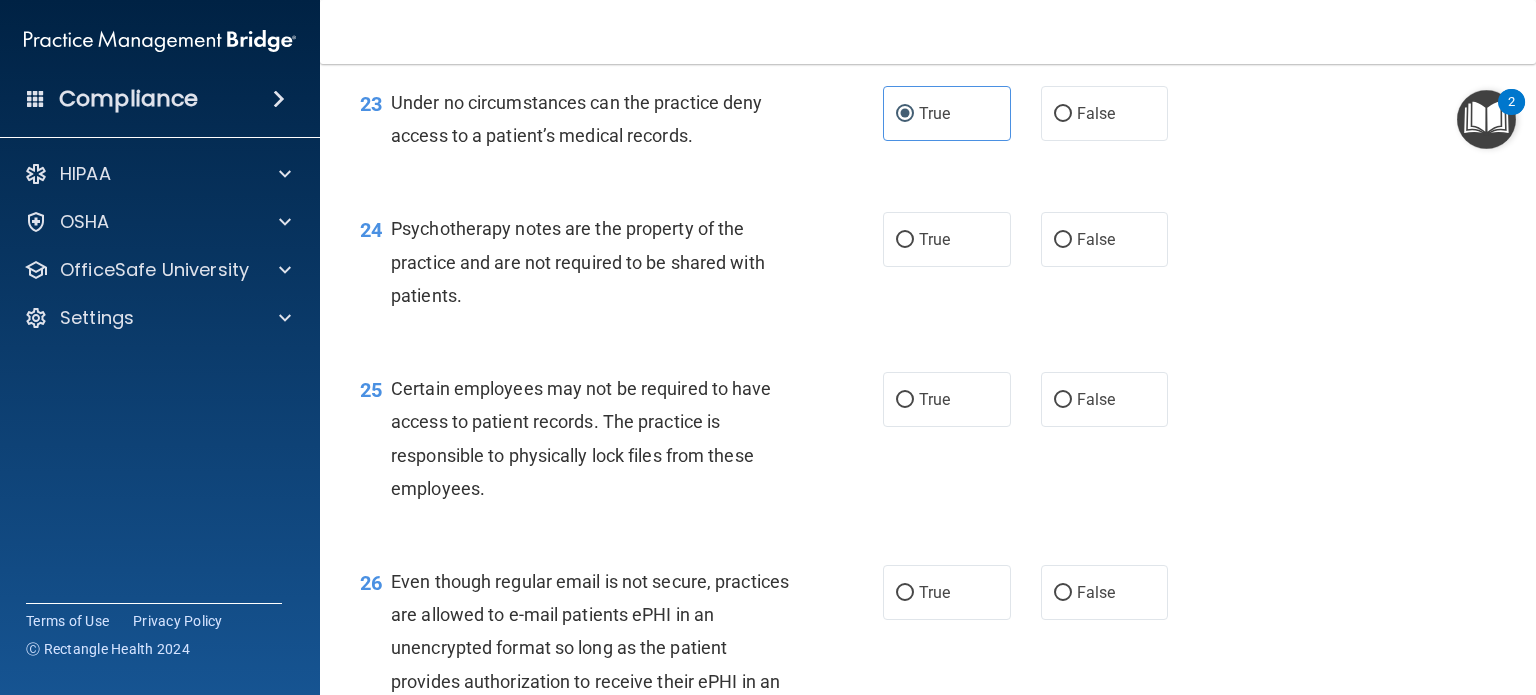 scroll, scrollTop: 4218, scrollLeft: 0, axis: vertical 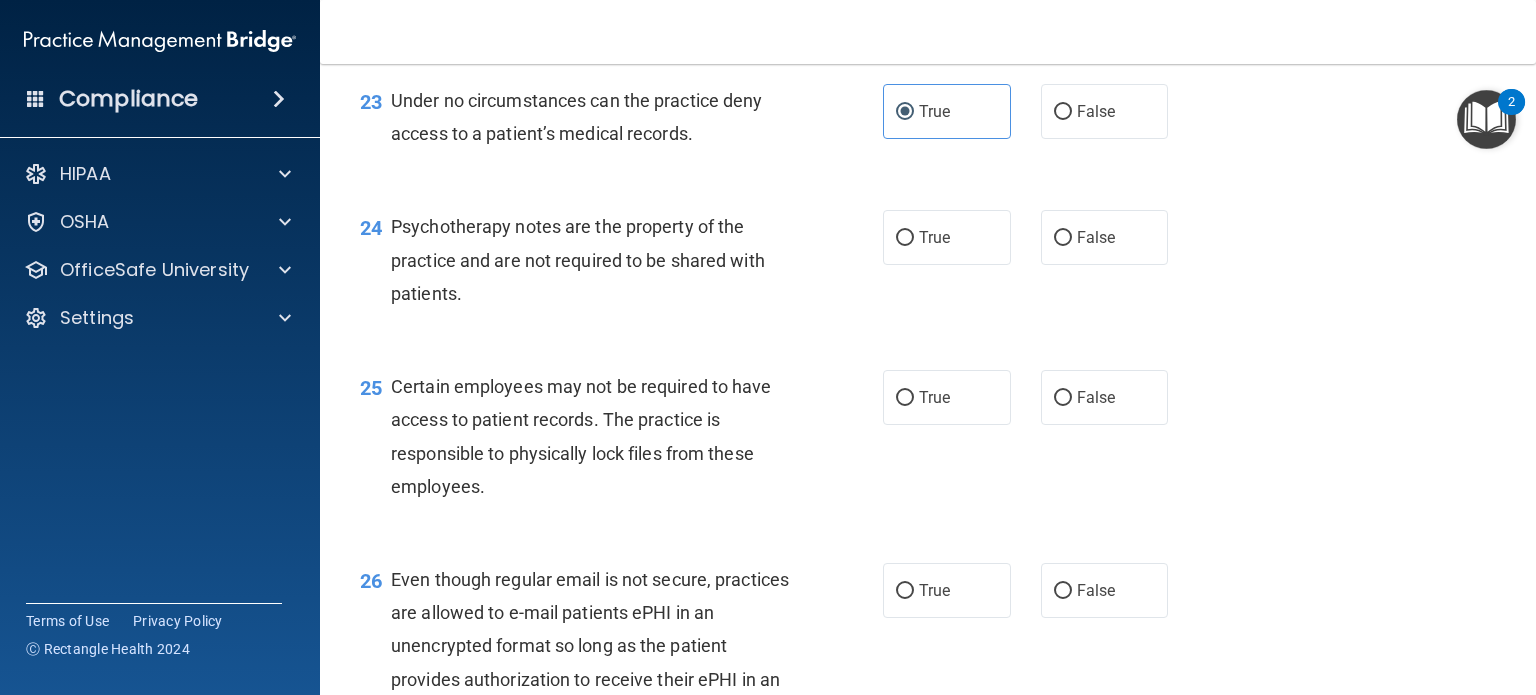 click on "True           False" at bounding box center [1036, 237] 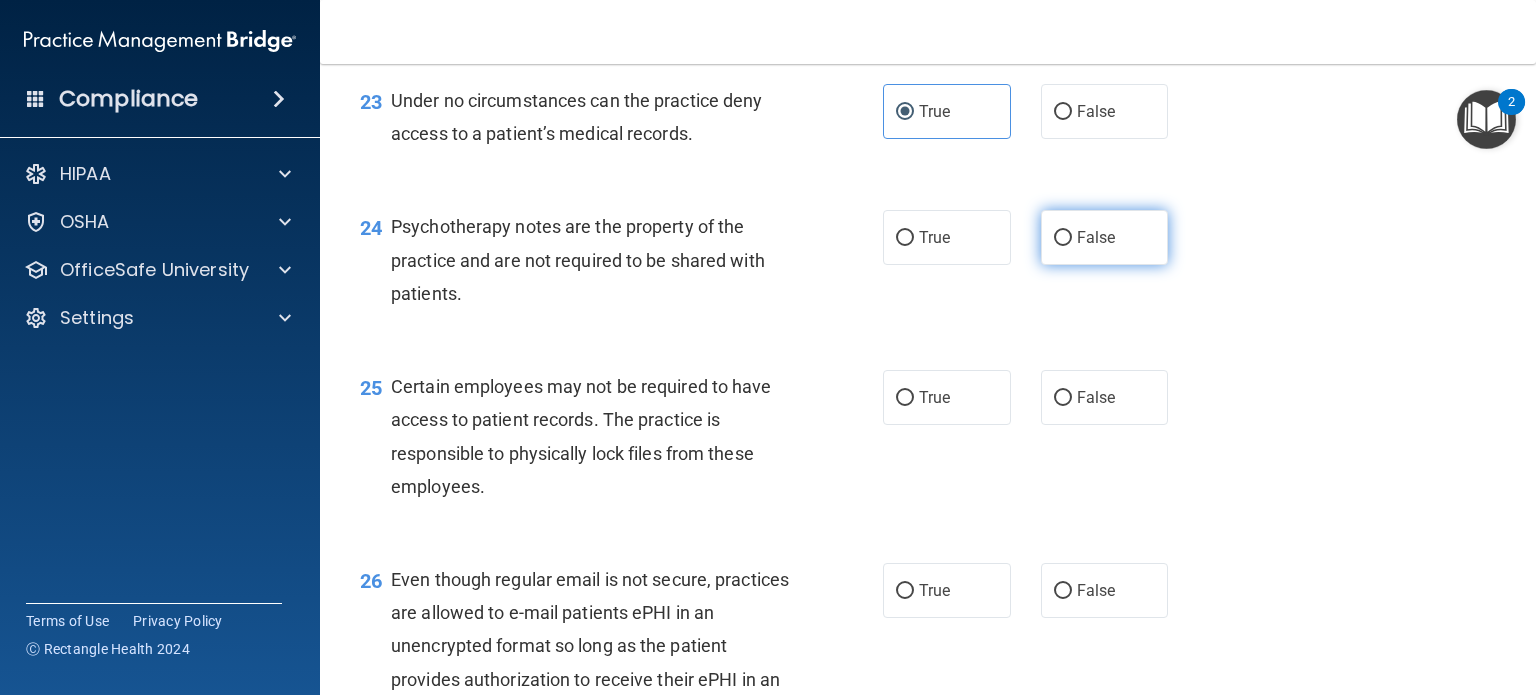 click on "False" at bounding box center [1063, 238] 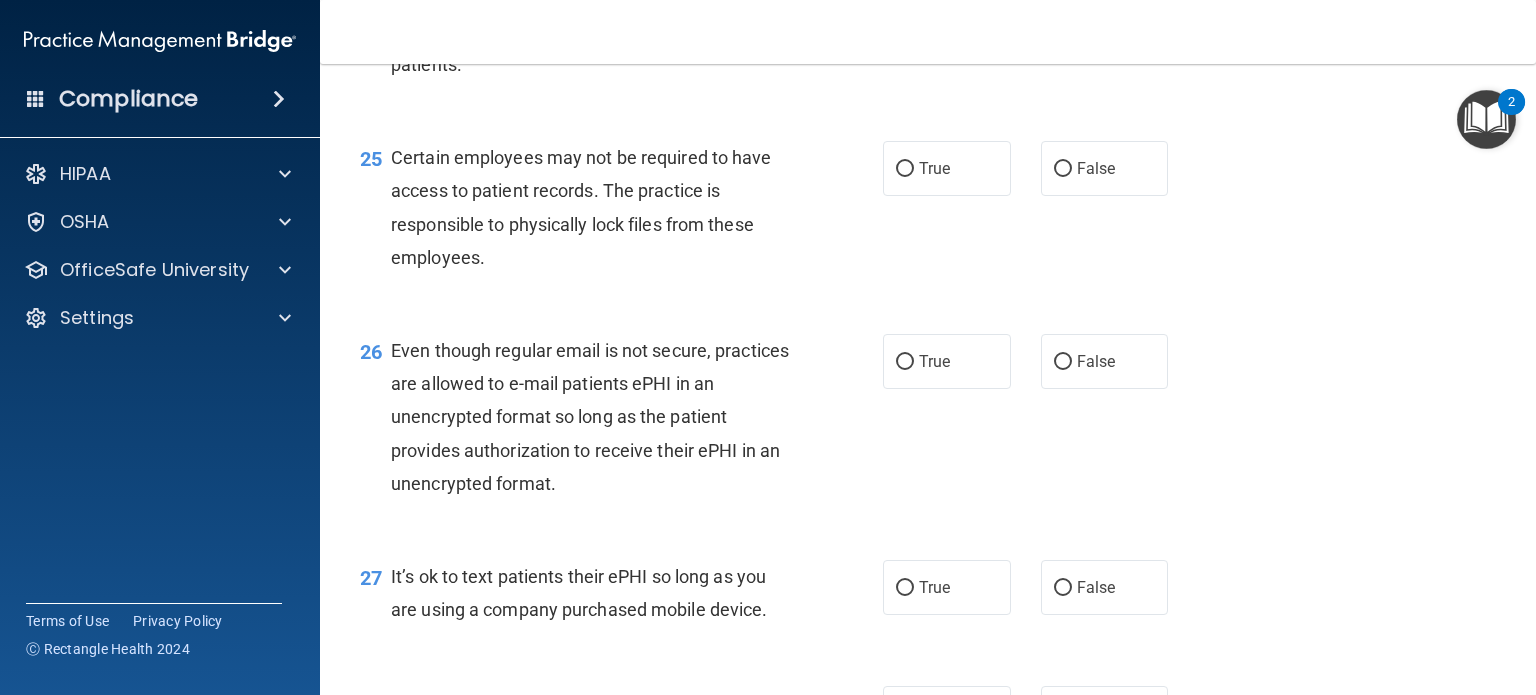 scroll, scrollTop: 4448, scrollLeft: 0, axis: vertical 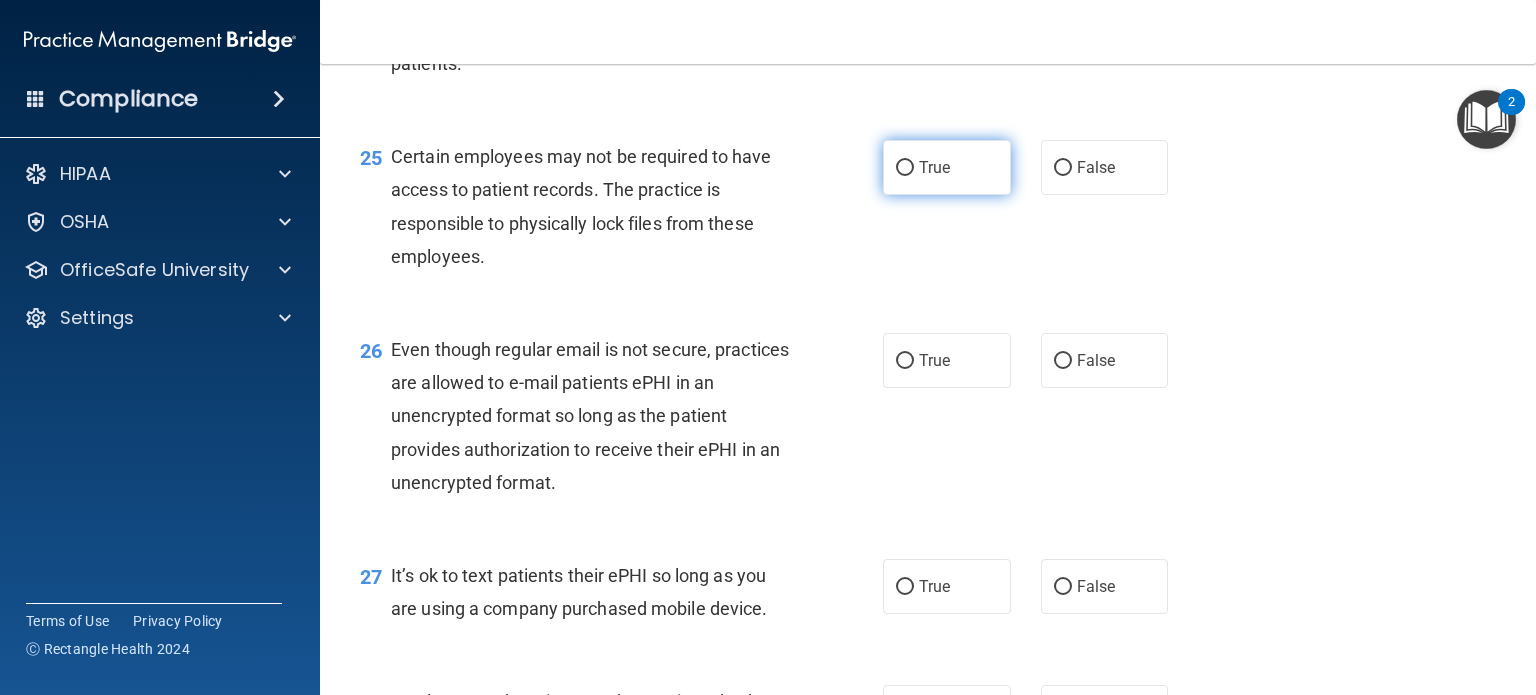 click on "True" at bounding box center [947, 167] 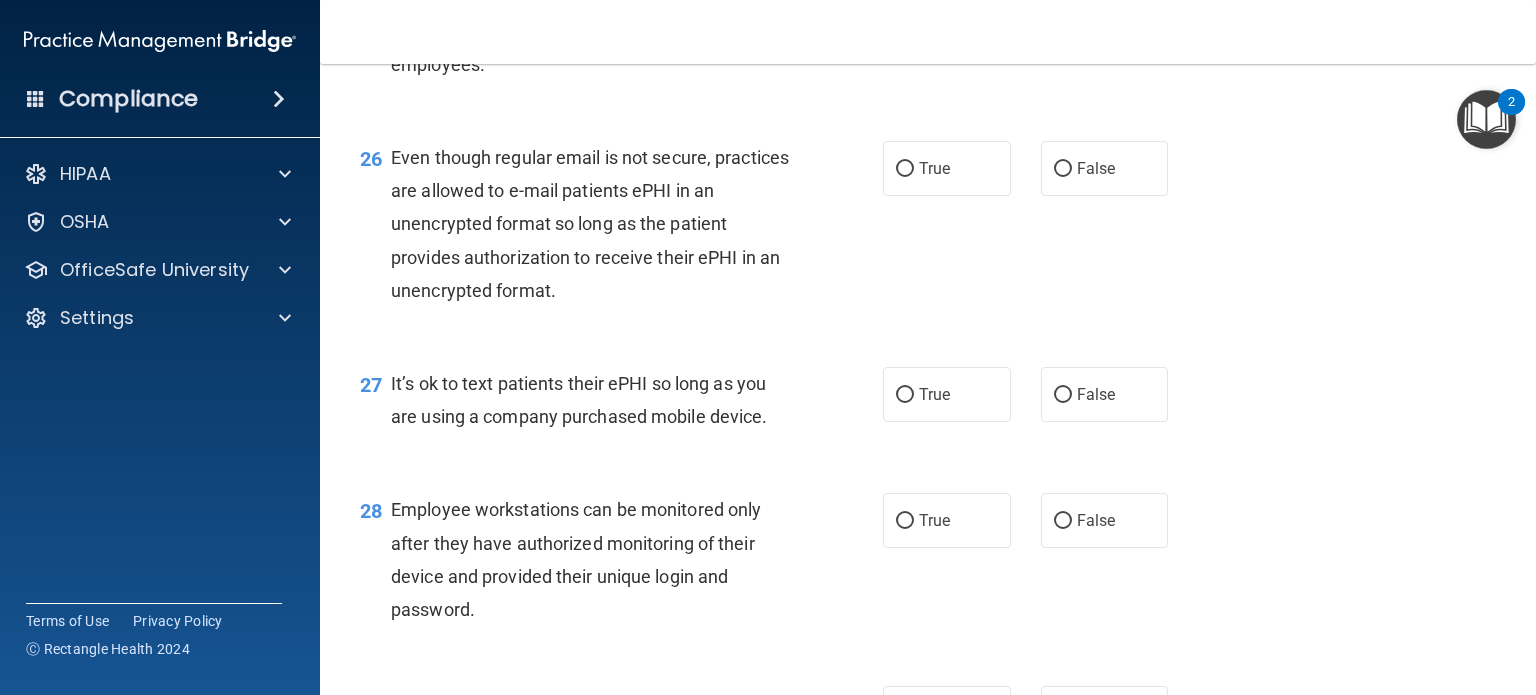 scroll, scrollTop: 4640, scrollLeft: 0, axis: vertical 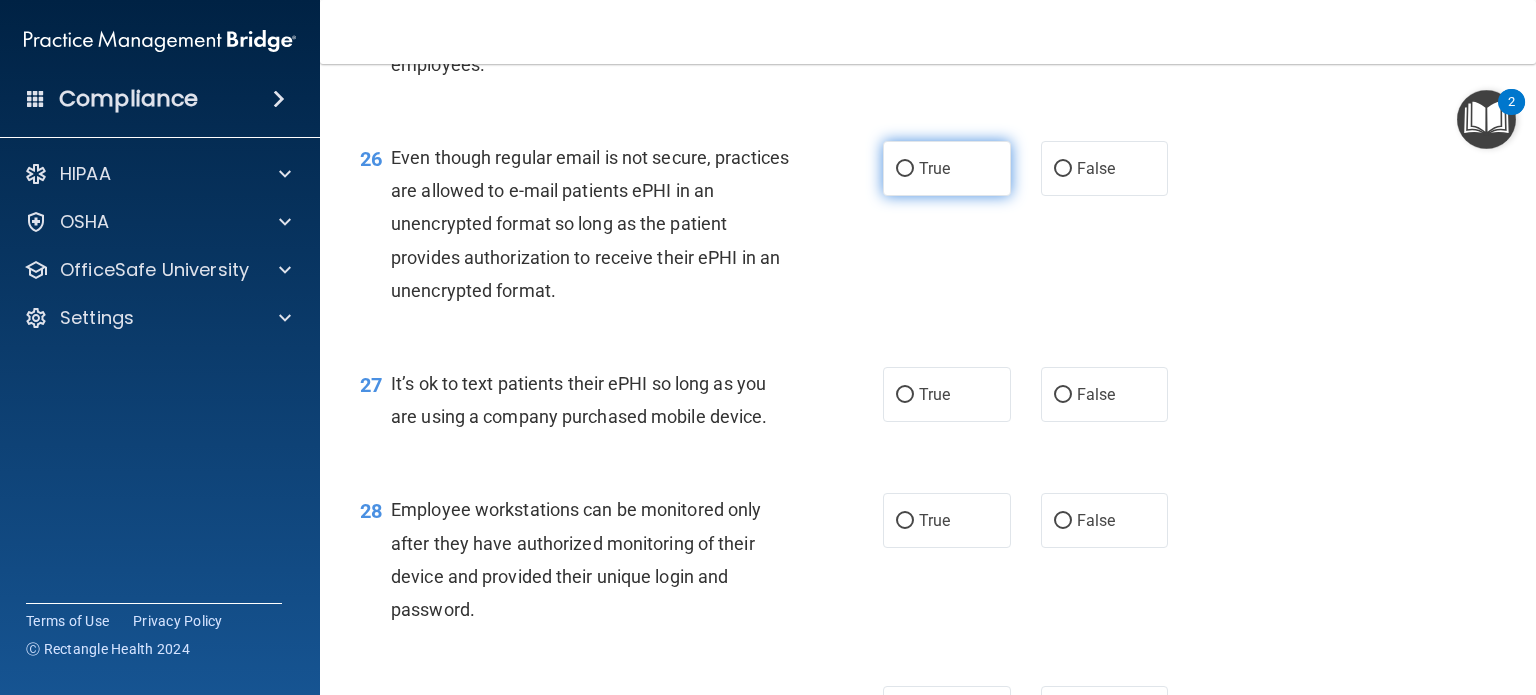 click on "True" at bounding box center [947, 168] 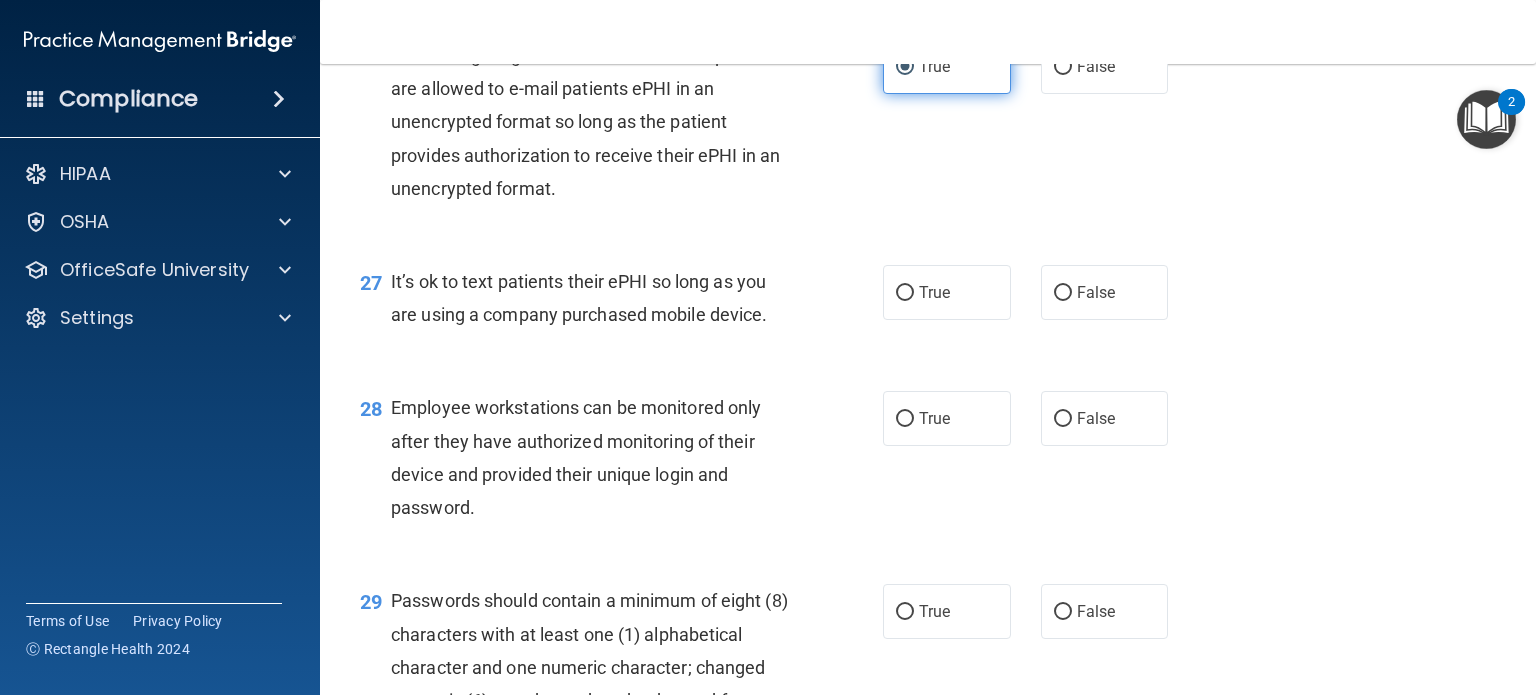 scroll, scrollTop: 4748, scrollLeft: 0, axis: vertical 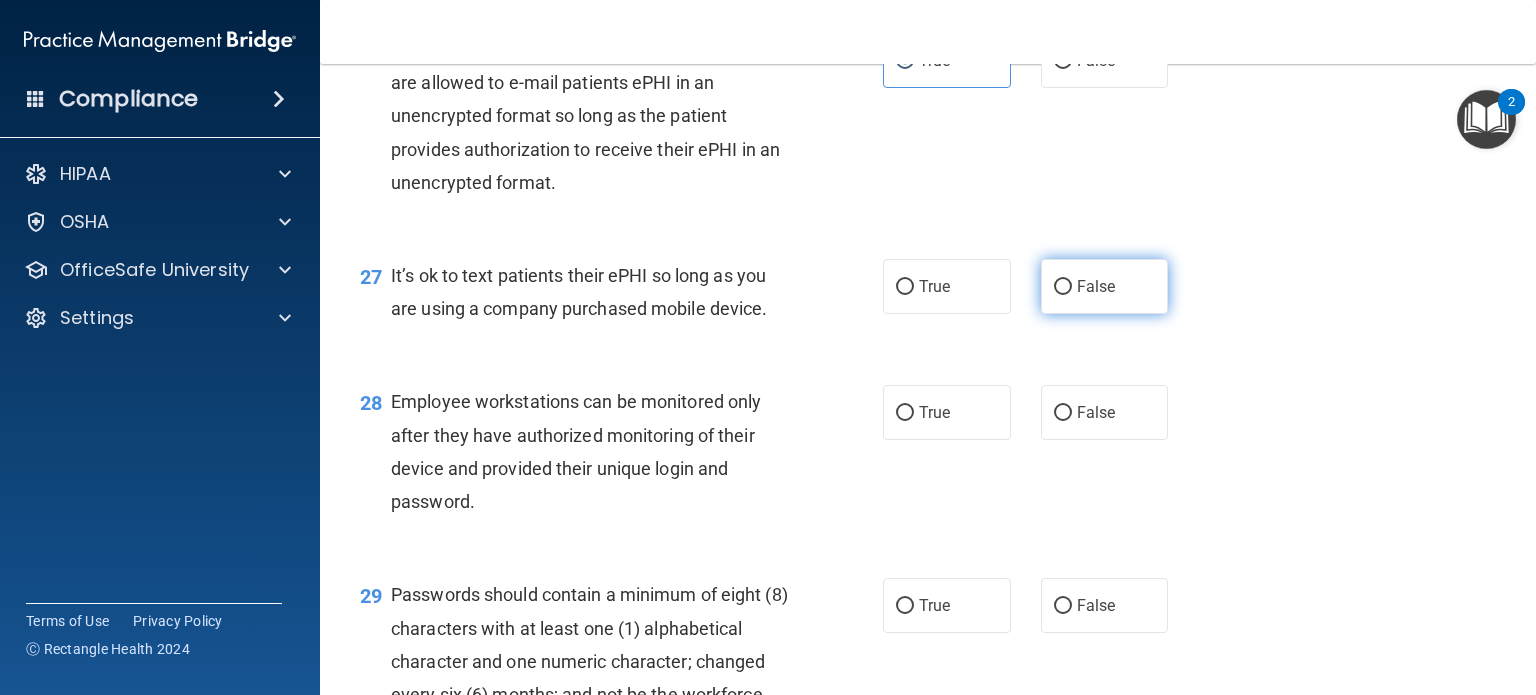 click on "False" at bounding box center (1096, 286) 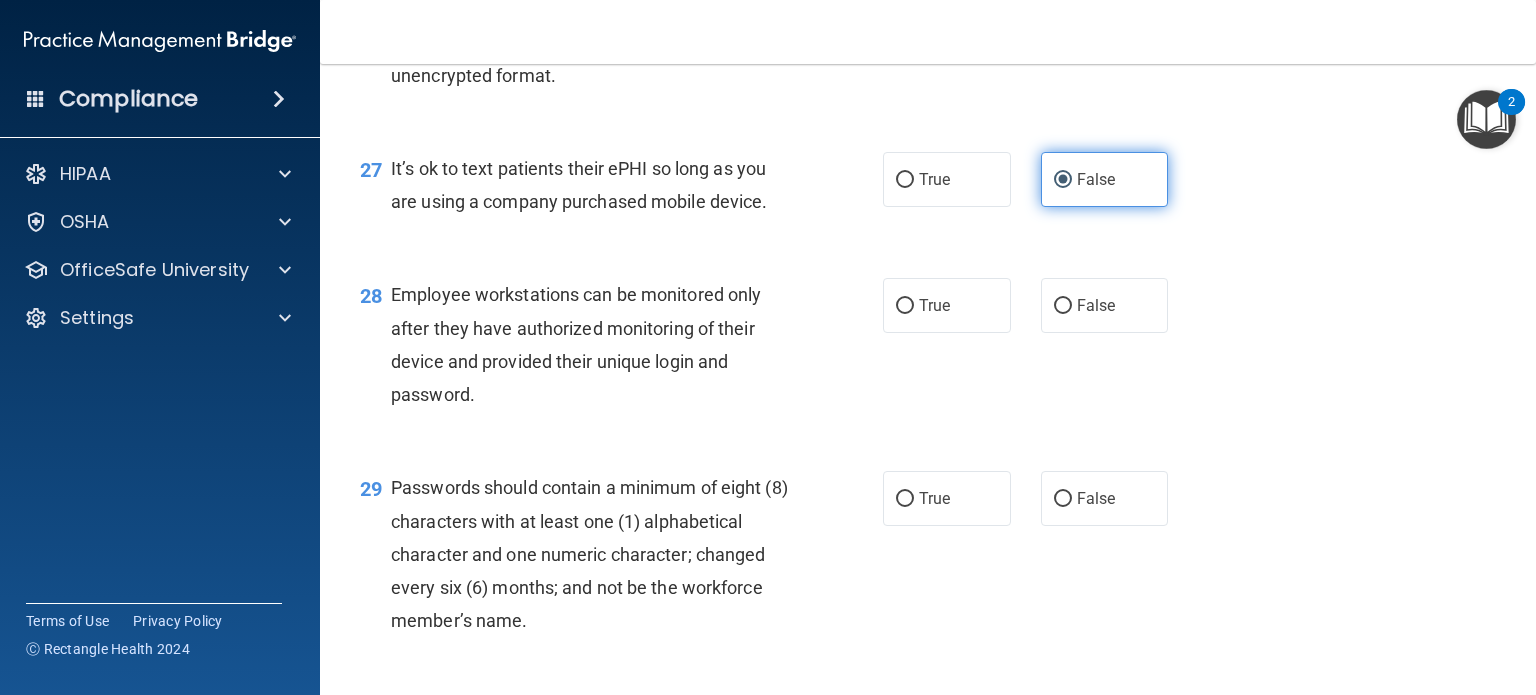 scroll, scrollTop: 4864, scrollLeft: 0, axis: vertical 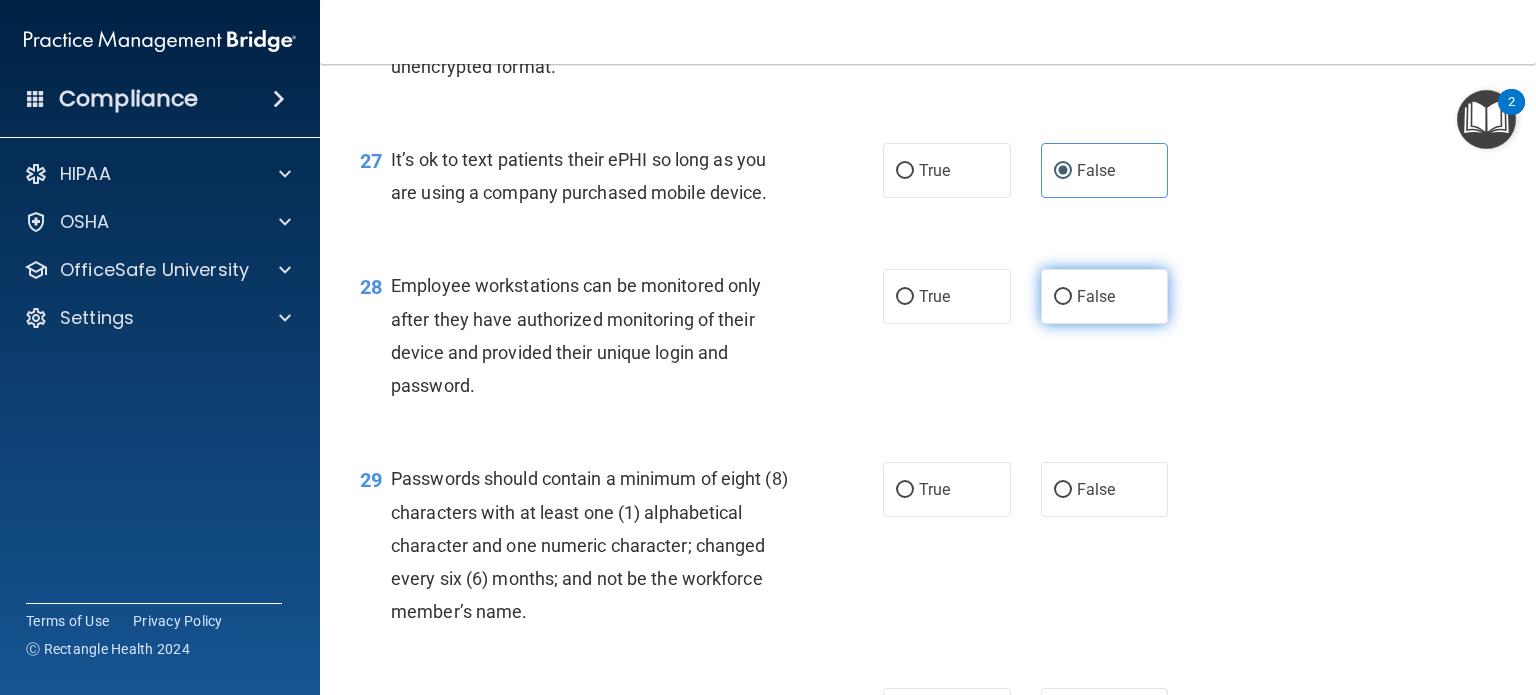 click on "False" at bounding box center (1063, 297) 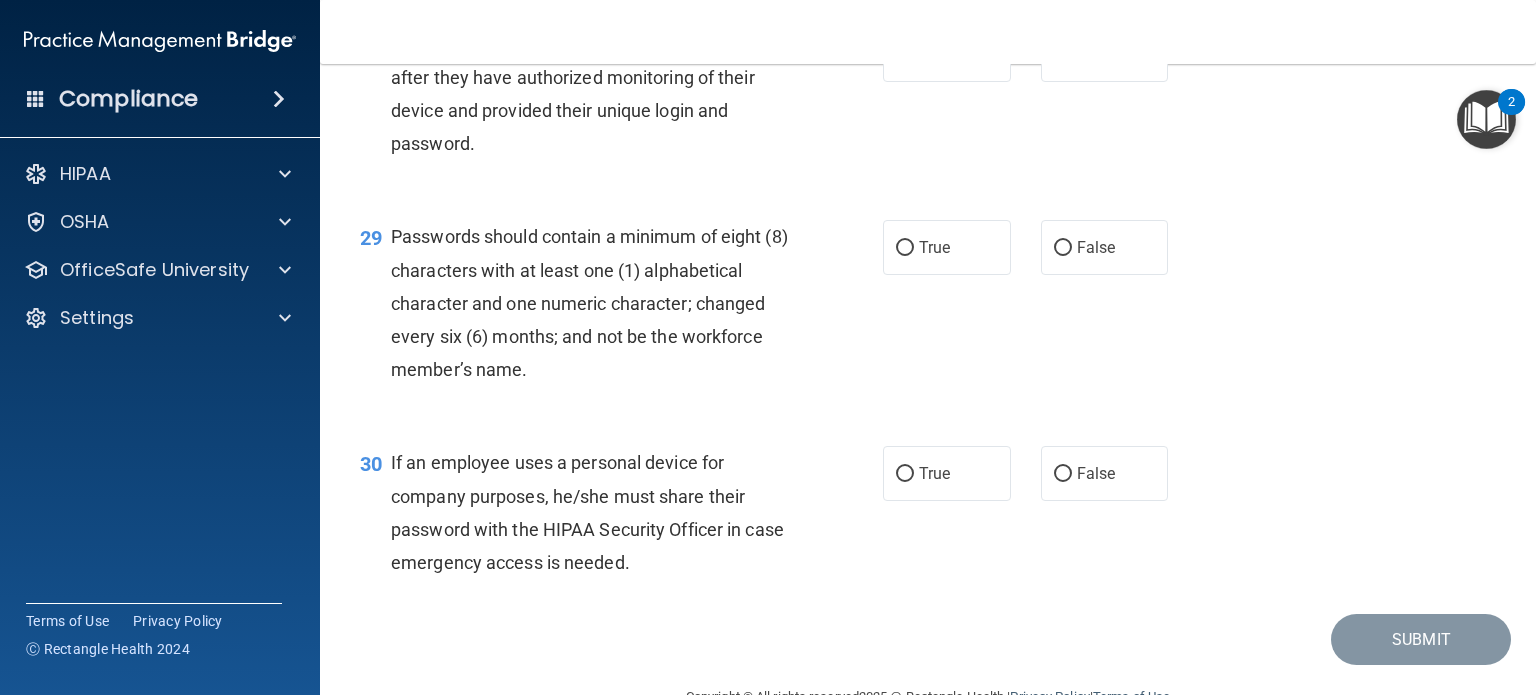 scroll, scrollTop: 5104, scrollLeft: 0, axis: vertical 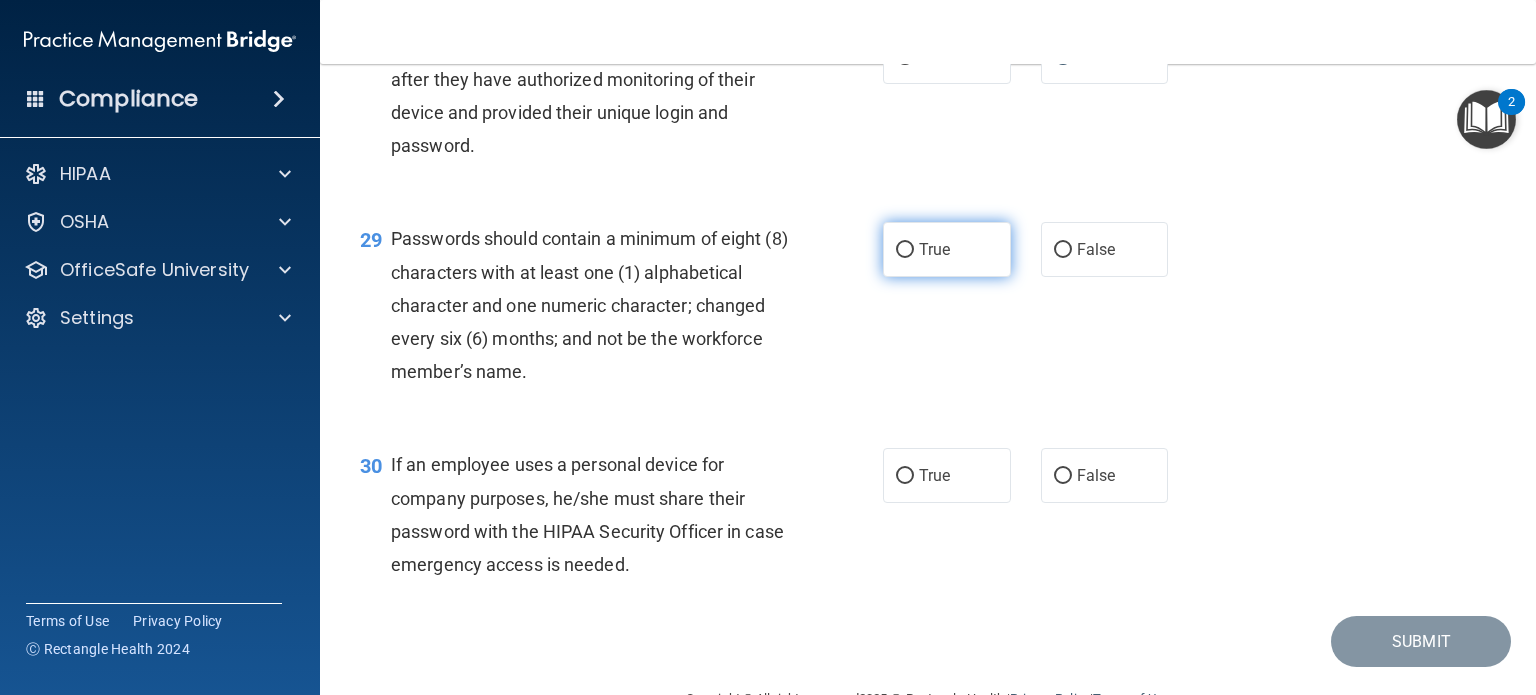 click on "True" at bounding box center (947, 249) 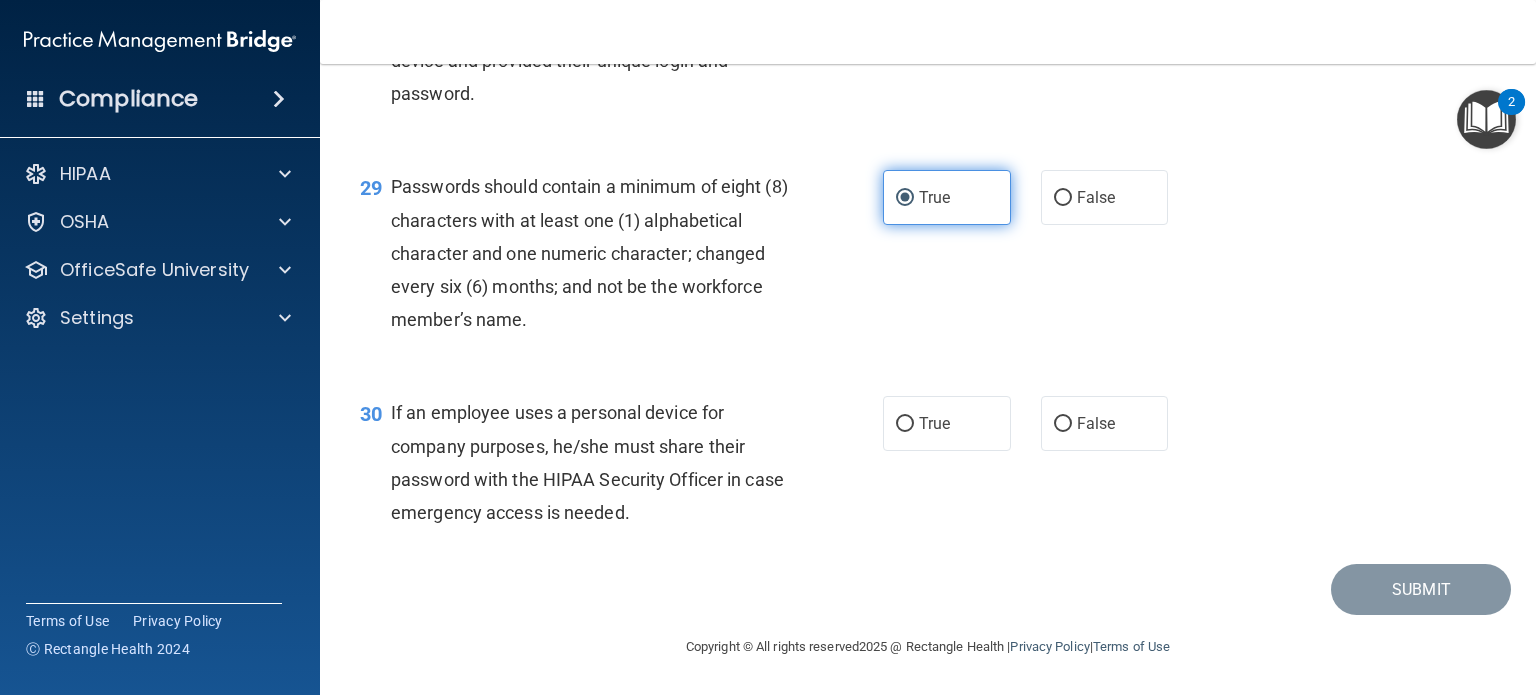 scroll, scrollTop: 5256, scrollLeft: 0, axis: vertical 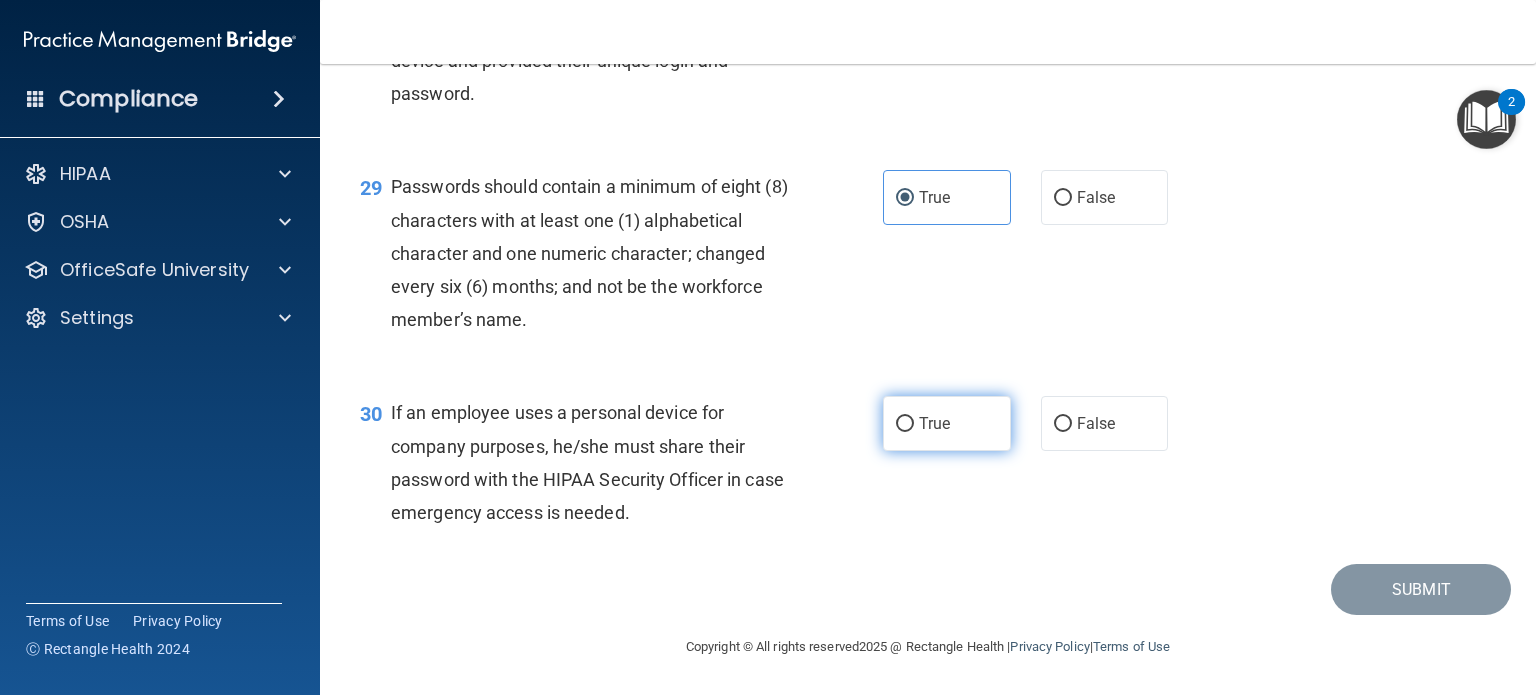 click on "True" at bounding box center (947, 423) 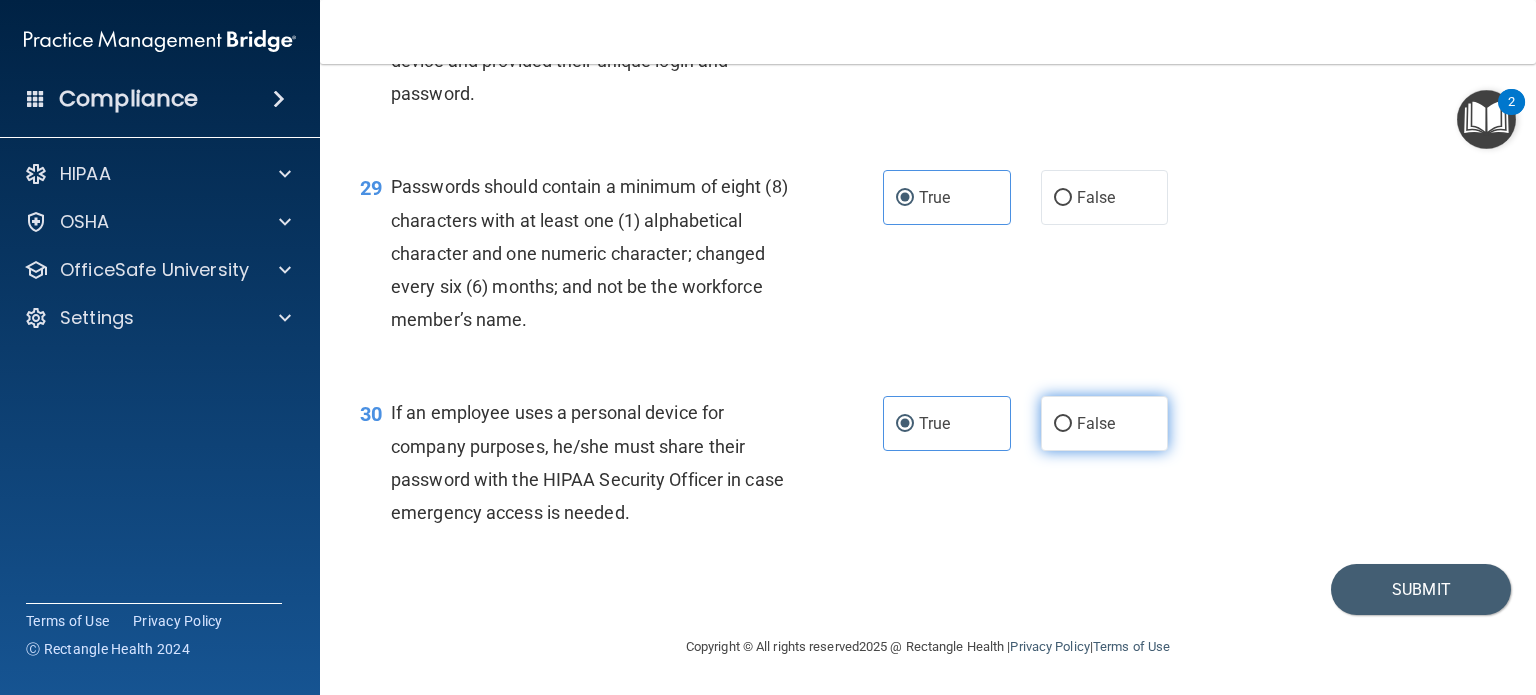 click on "False" at bounding box center (1063, 424) 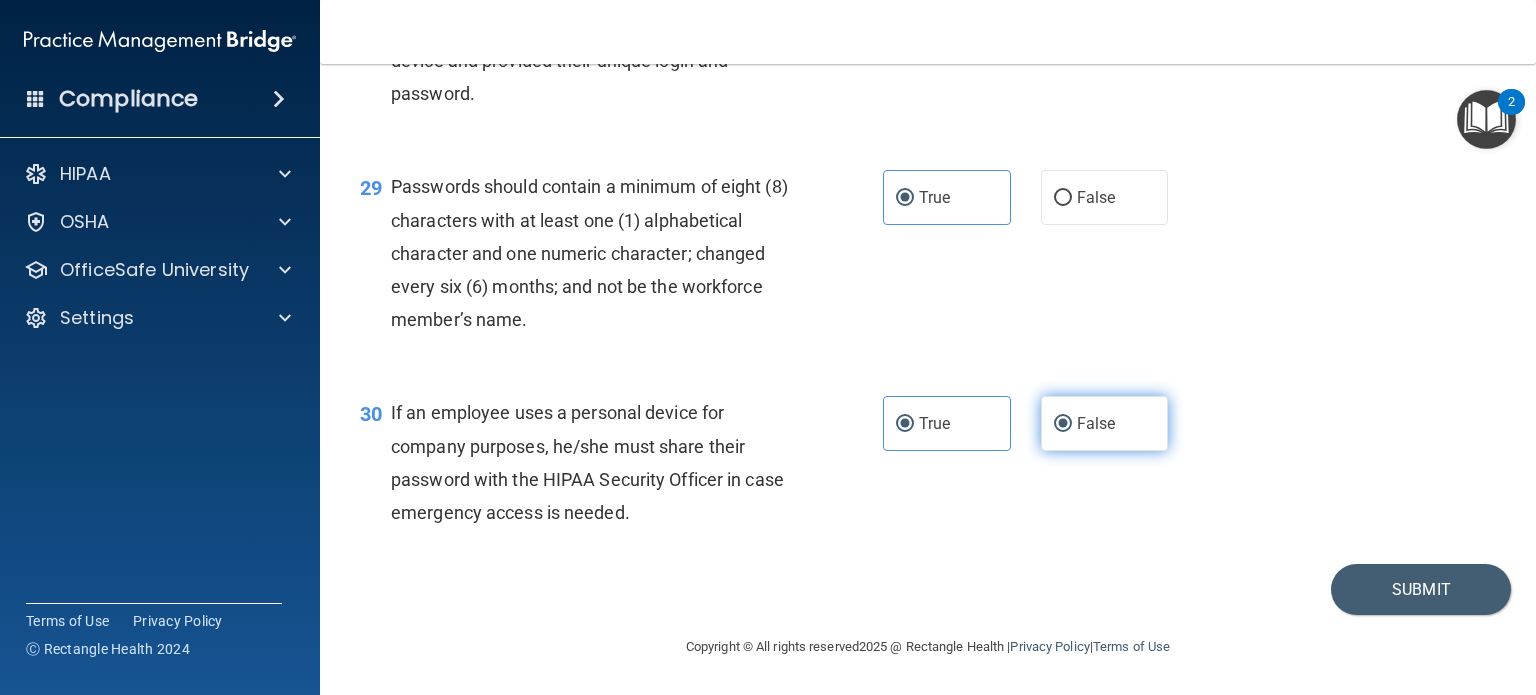 radio on "false" 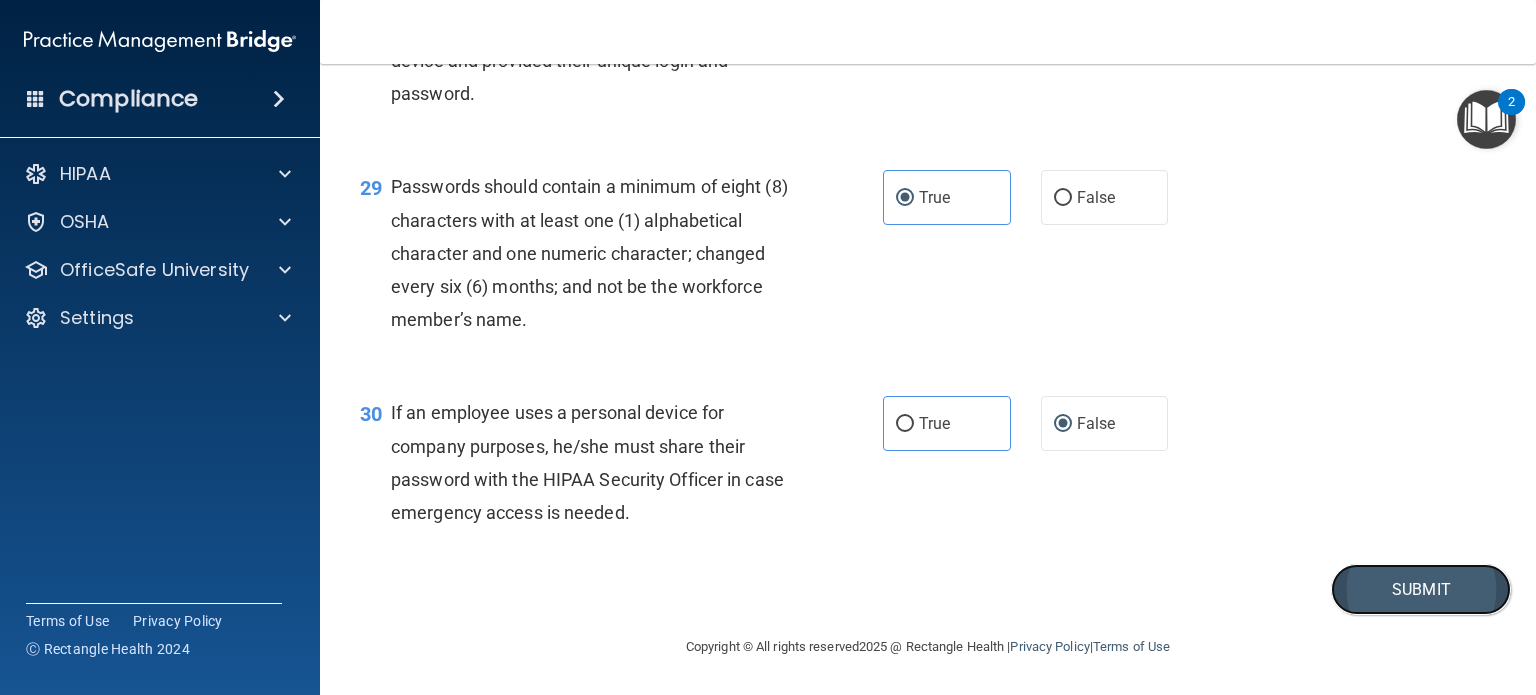 click on "Submit" at bounding box center [1421, 589] 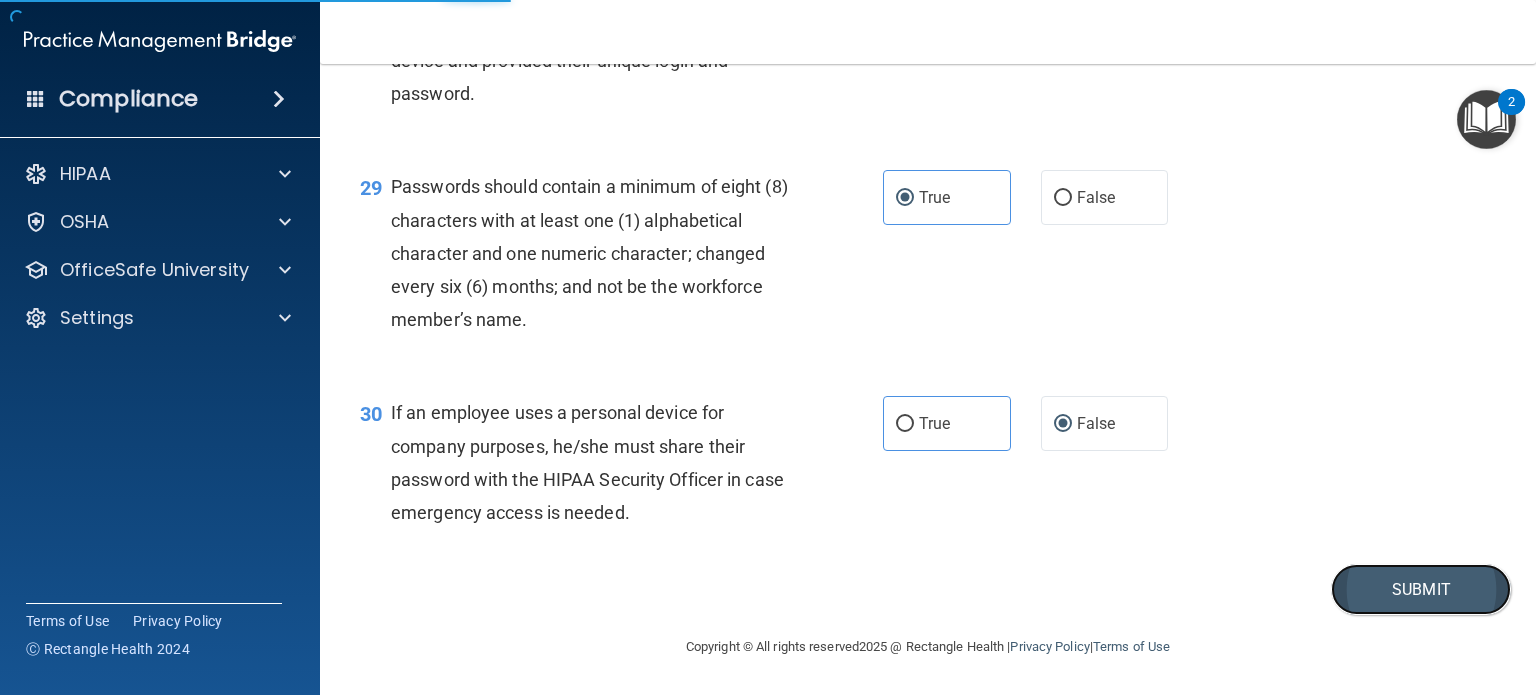 click on "Submit" at bounding box center [1421, 589] 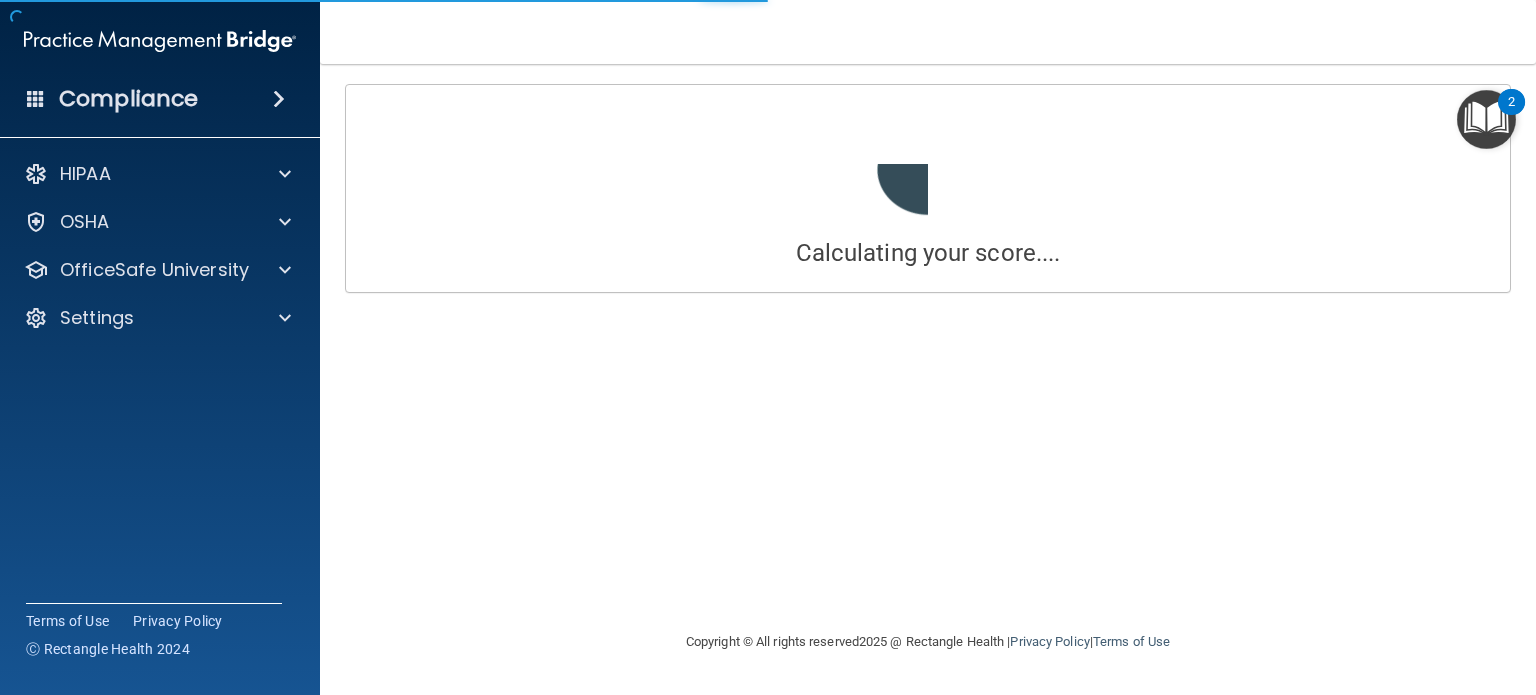 scroll, scrollTop: 0, scrollLeft: 0, axis: both 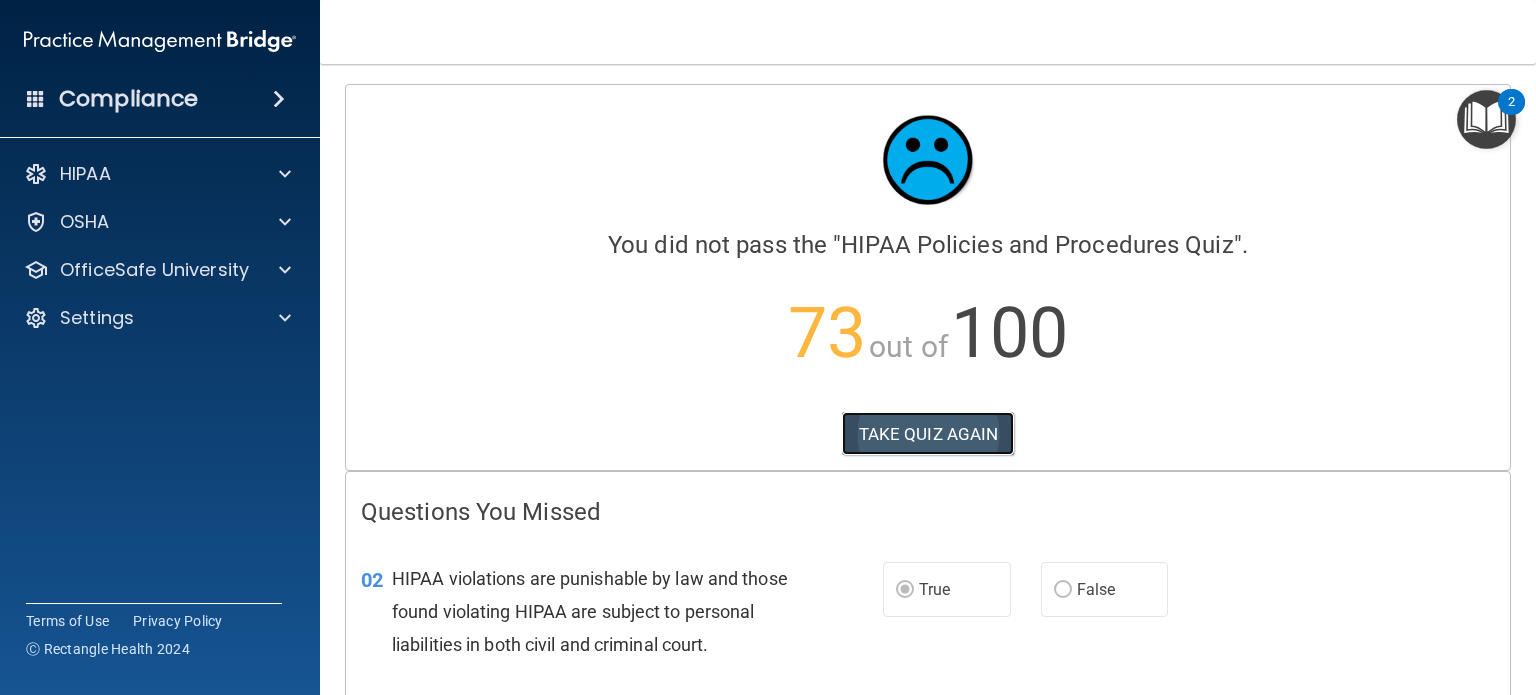 click on "TAKE QUIZ AGAIN" at bounding box center (928, 434) 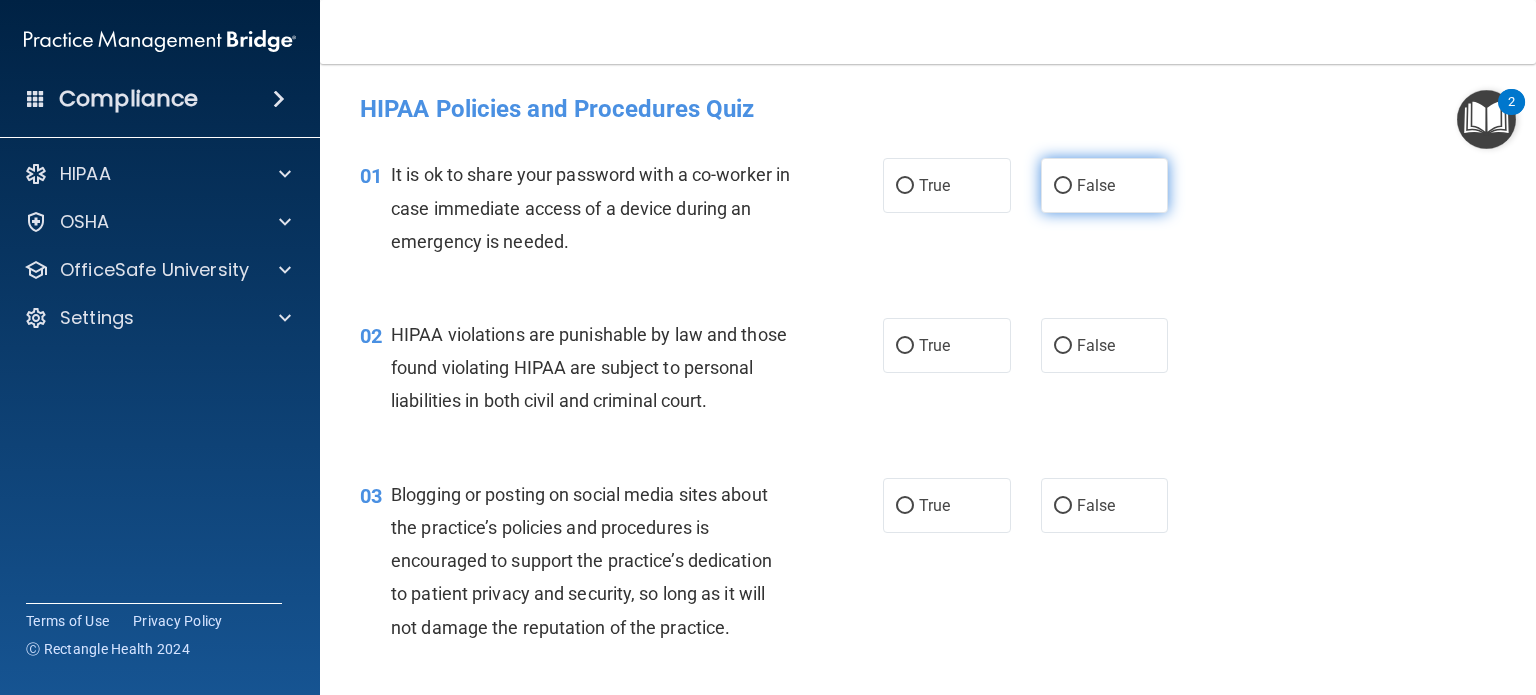 click on "False" at bounding box center (1096, 185) 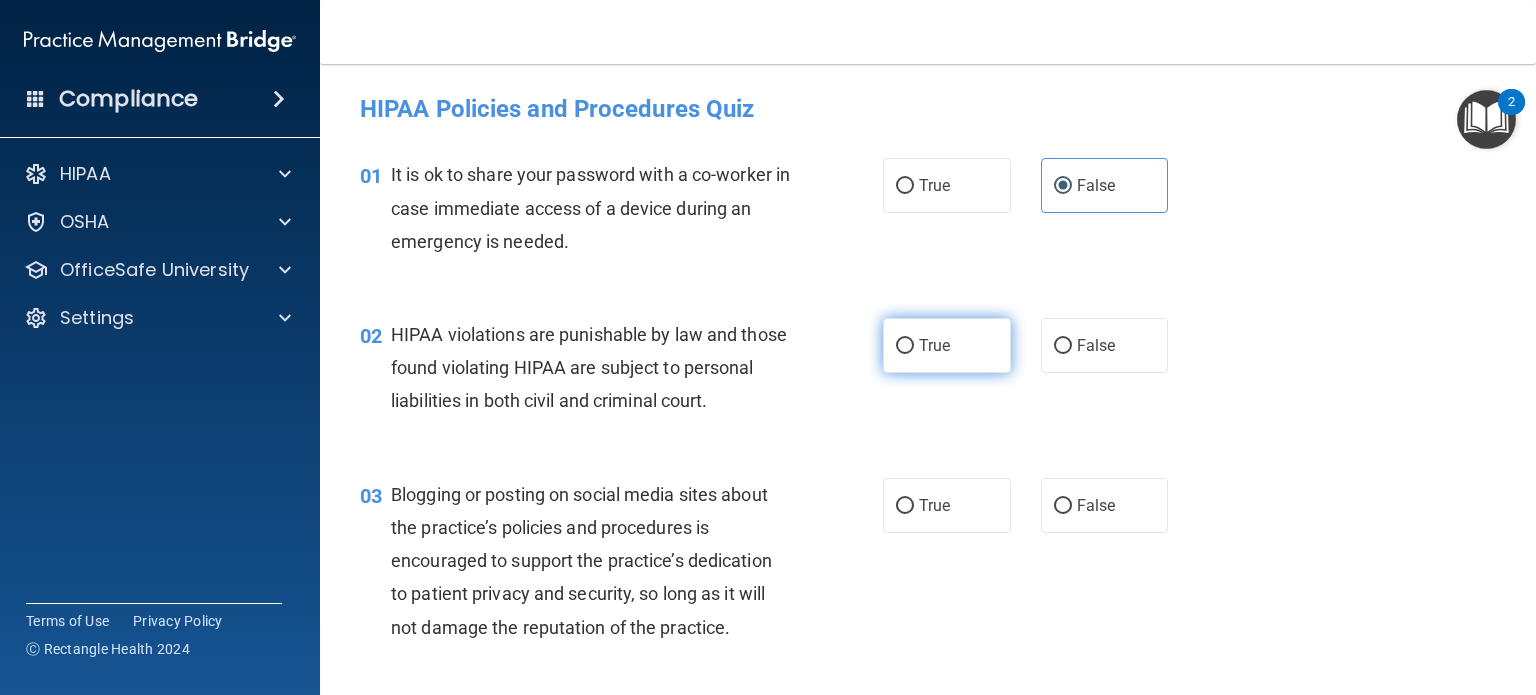 click on "True" at bounding box center [934, 345] 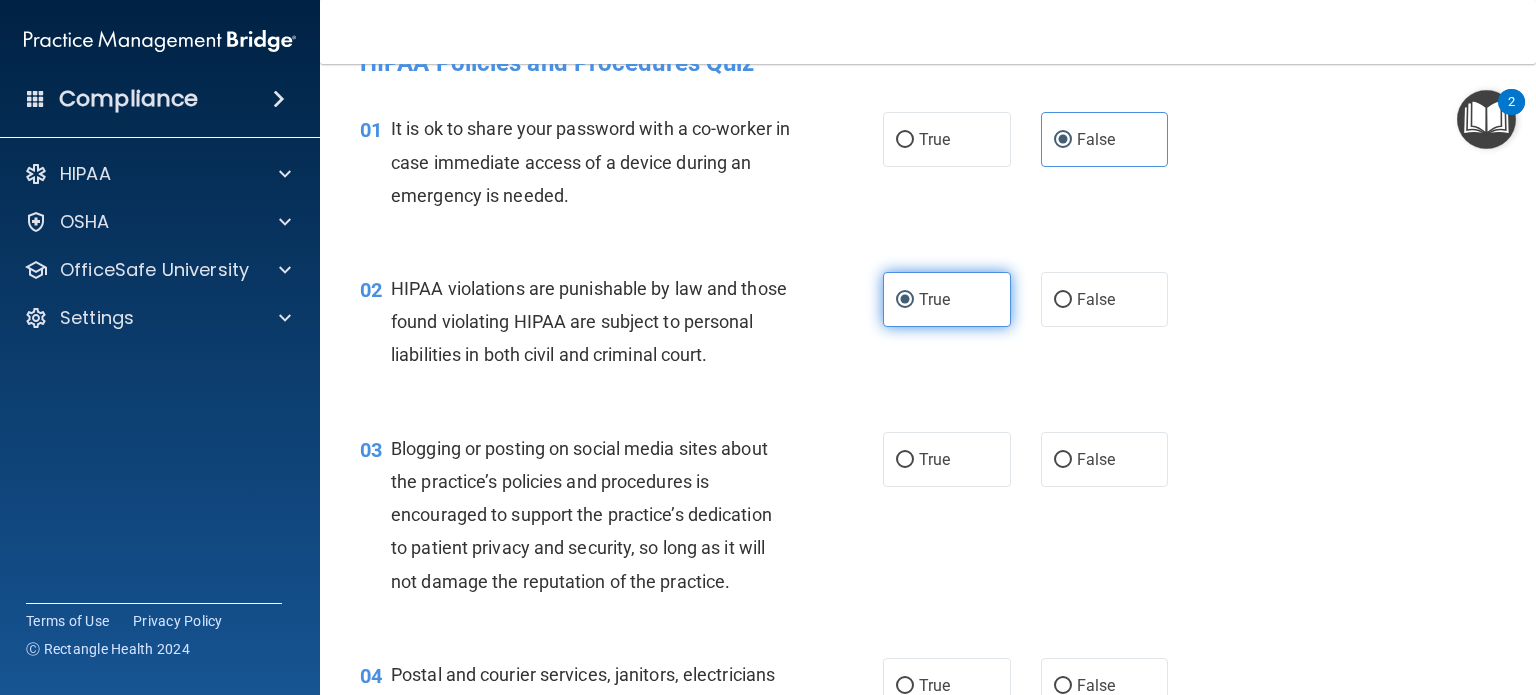scroll, scrollTop: 46, scrollLeft: 0, axis: vertical 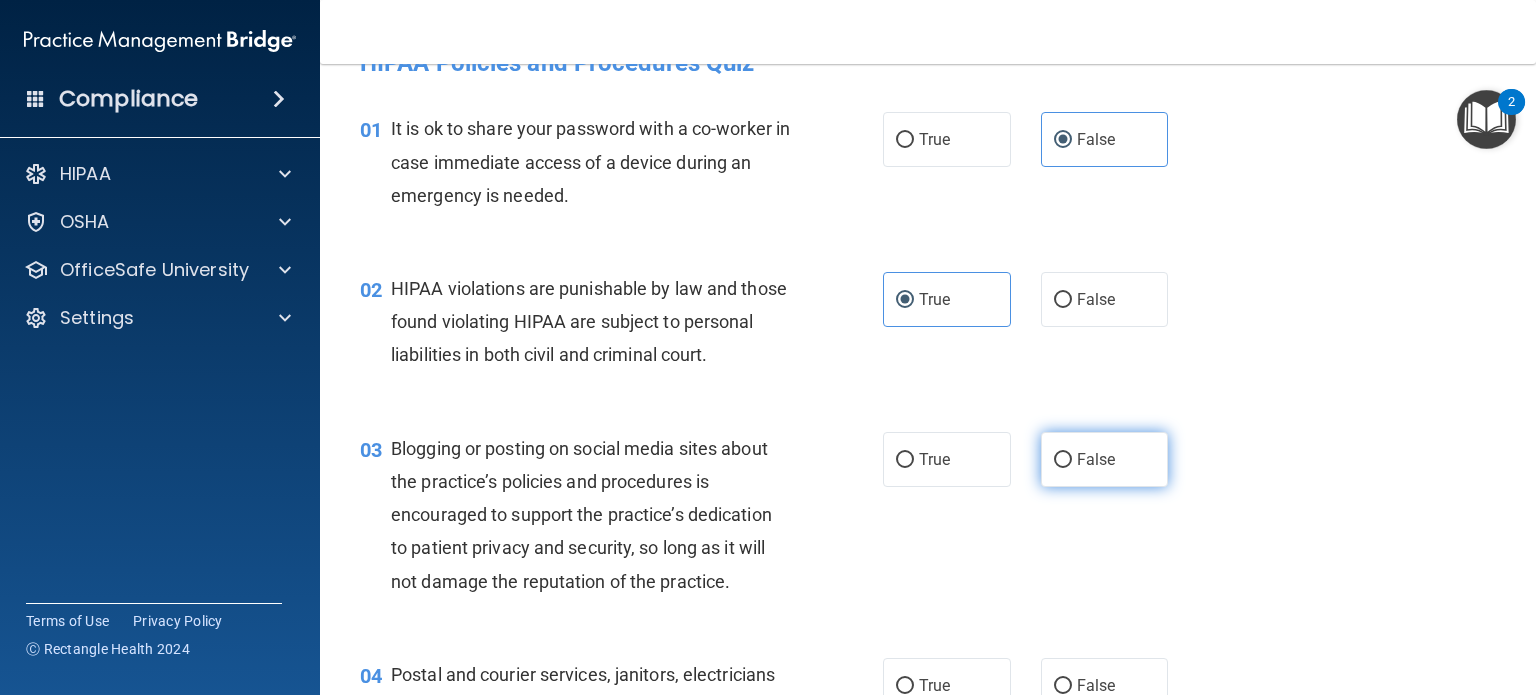 click on "False" at bounding box center [1096, 459] 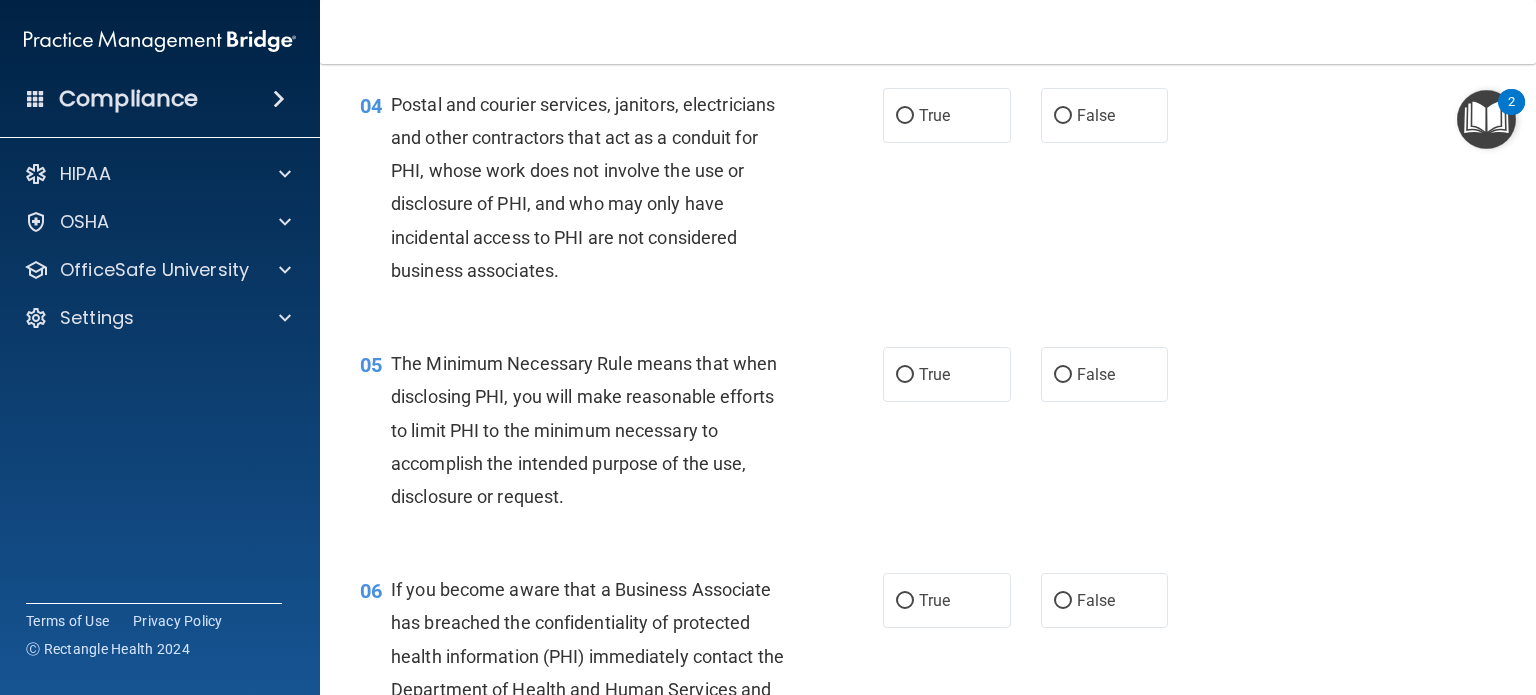 scroll, scrollTop: 615, scrollLeft: 0, axis: vertical 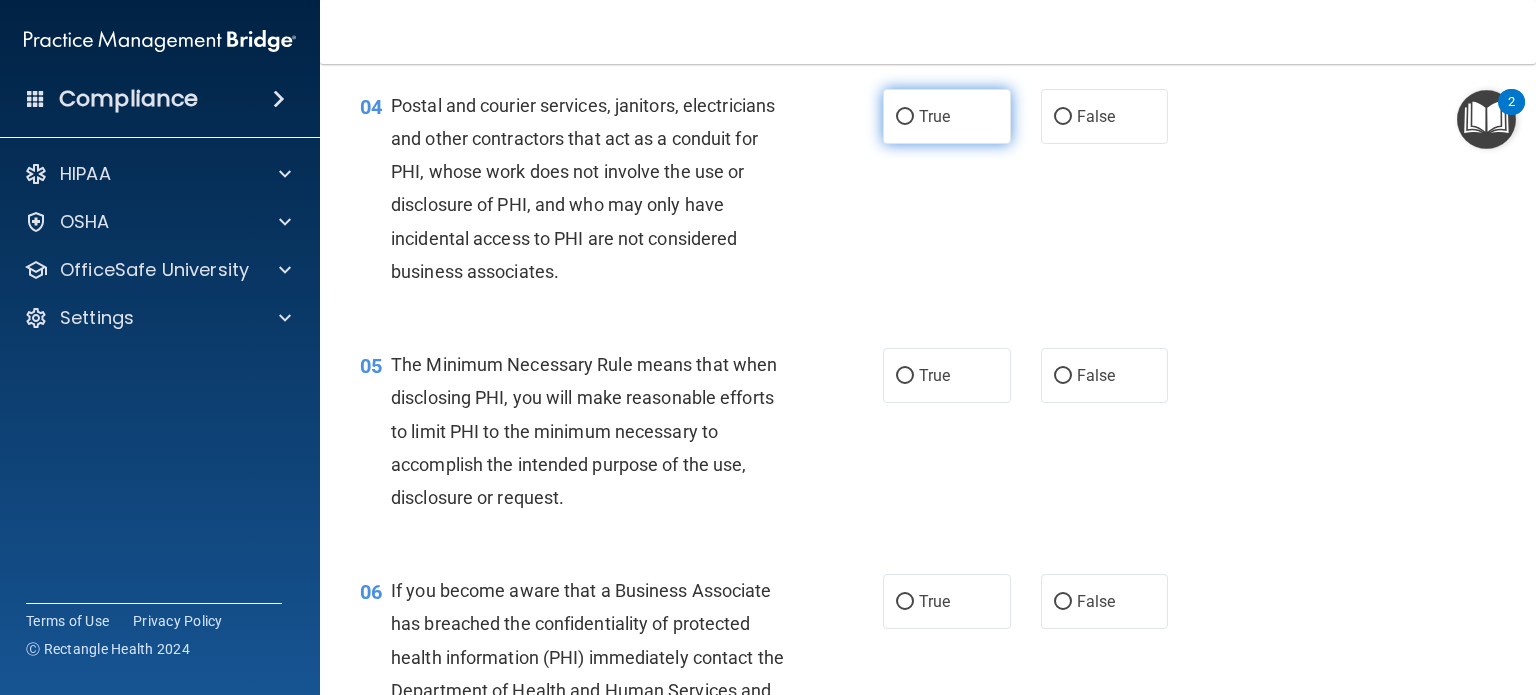 click on "True" at bounding box center [934, 116] 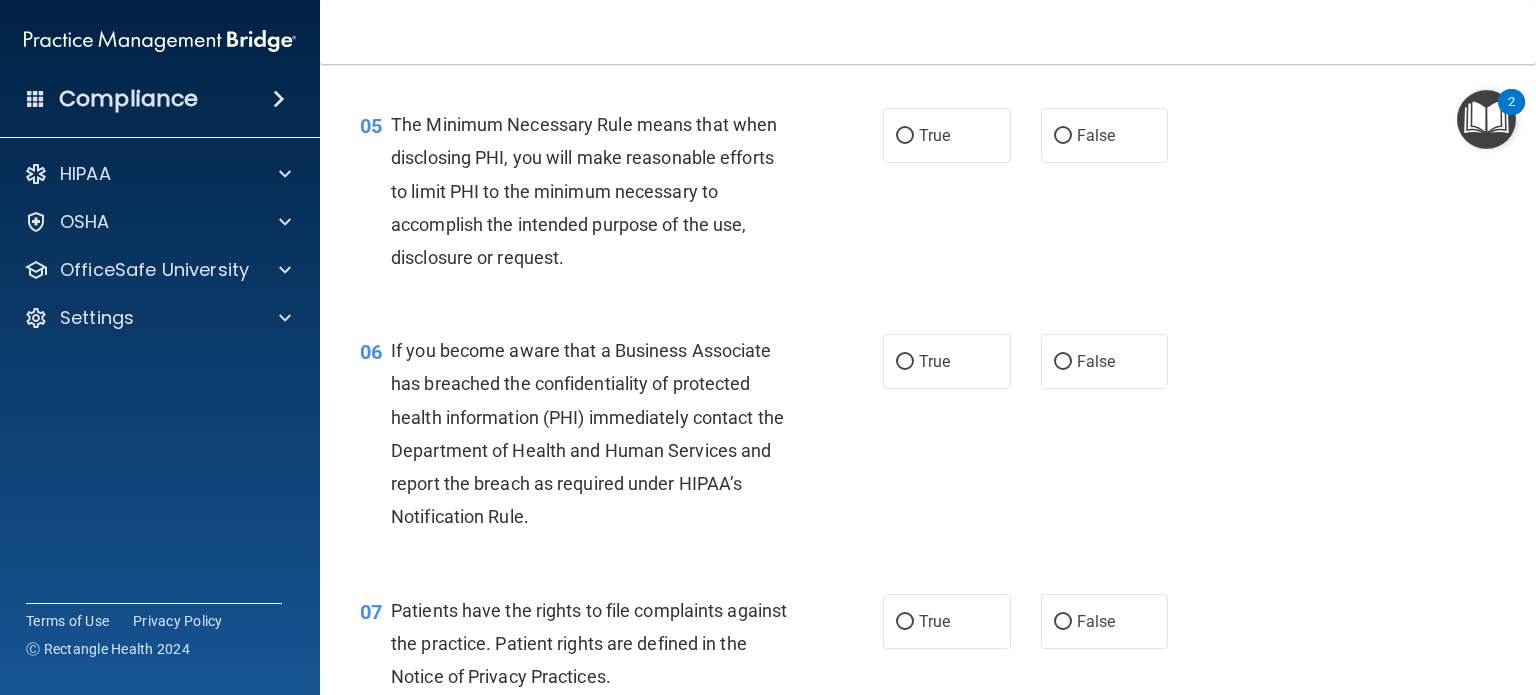 scroll, scrollTop: 856, scrollLeft: 0, axis: vertical 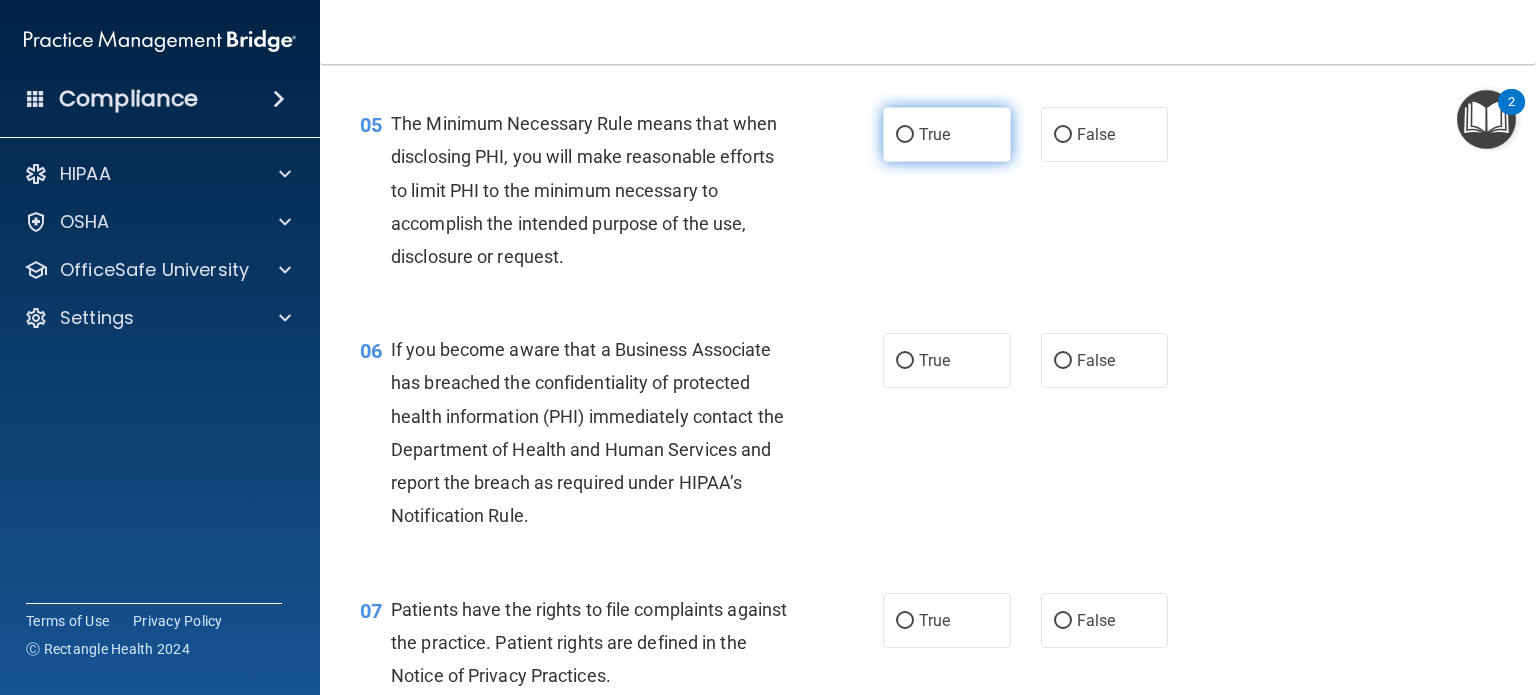 click on "True" at bounding box center (947, 134) 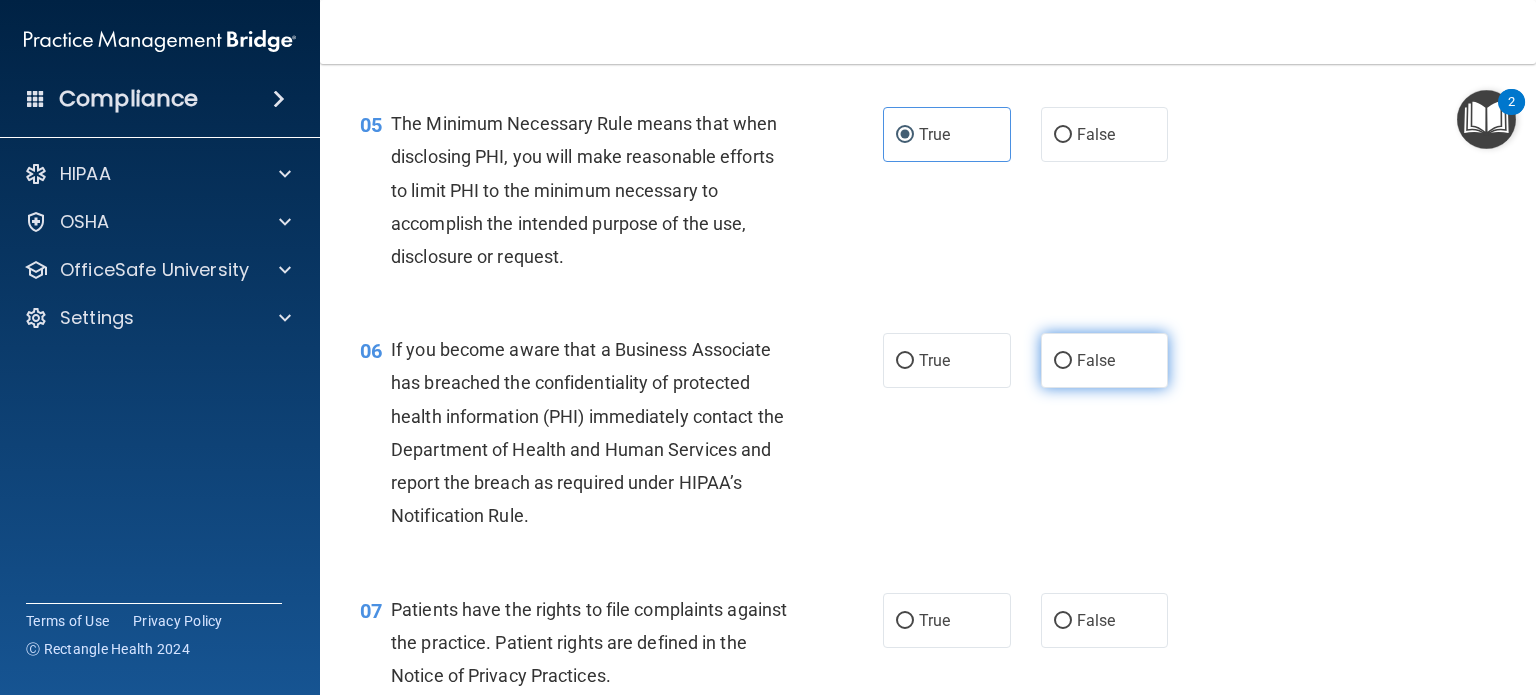 click on "False" at bounding box center (1105, 360) 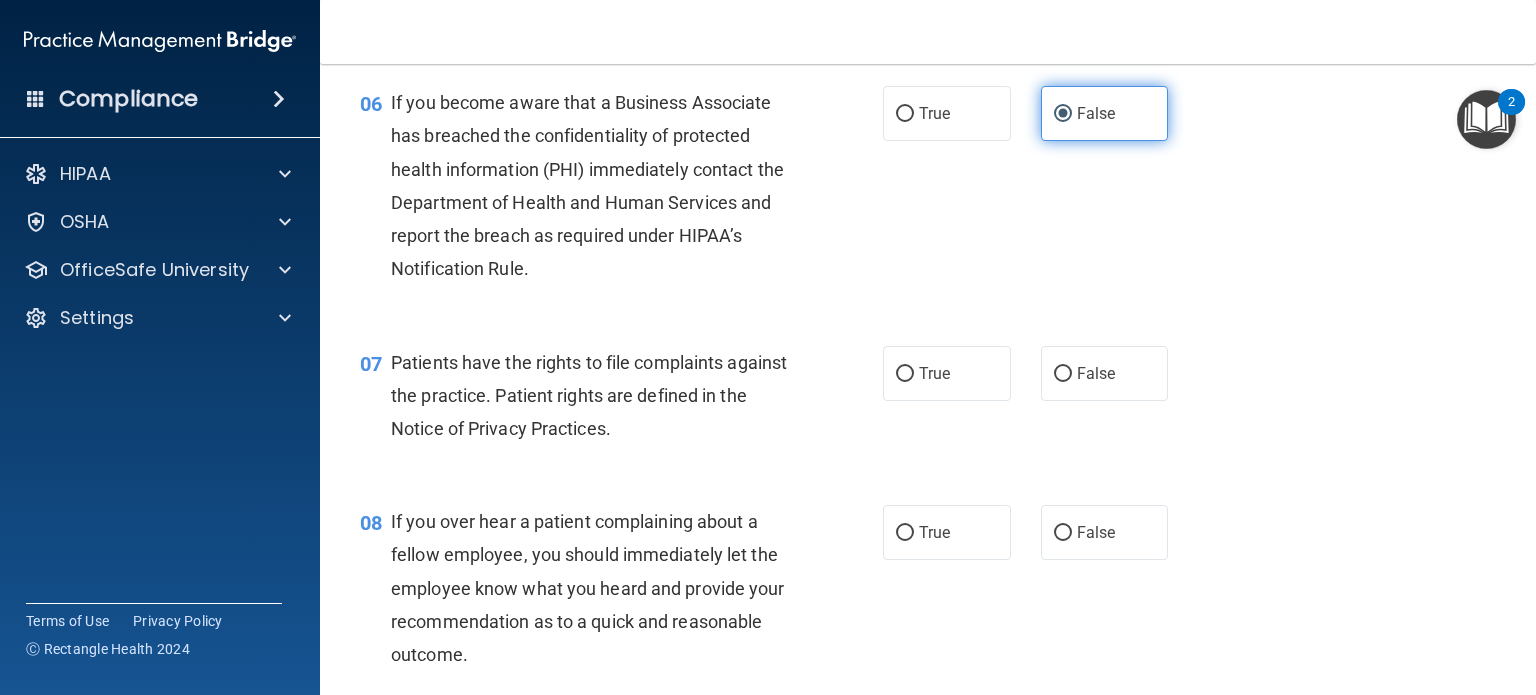 scroll, scrollTop: 1104, scrollLeft: 0, axis: vertical 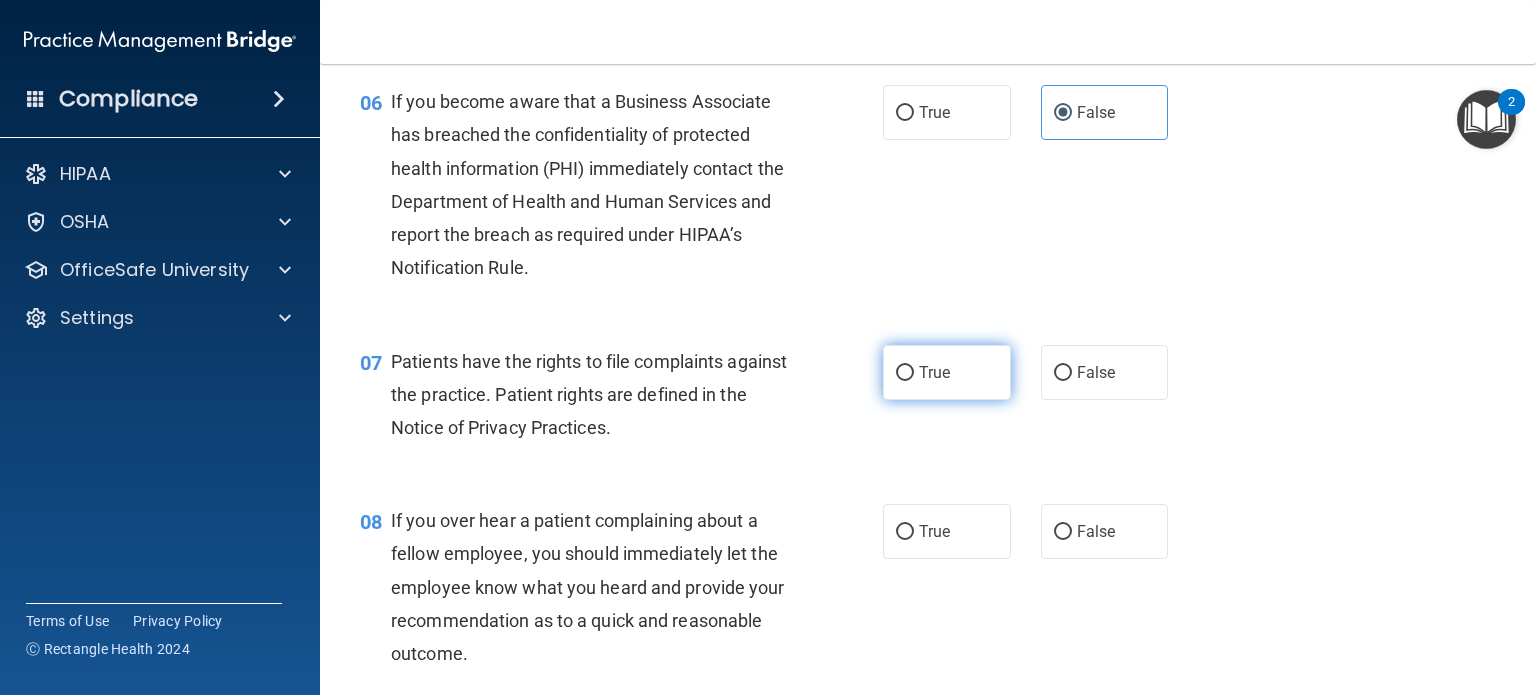 click on "True" at bounding box center [934, 372] 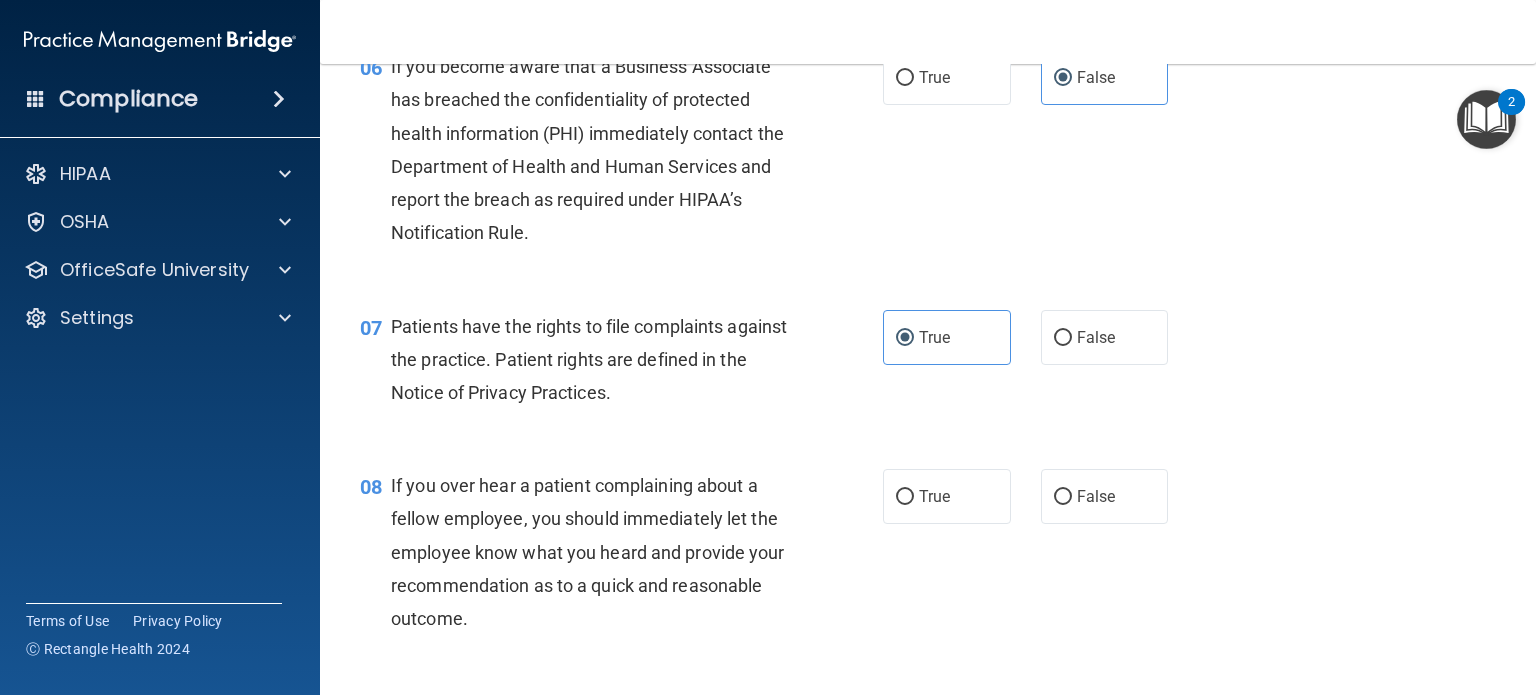 scroll, scrollTop: 1132, scrollLeft: 0, axis: vertical 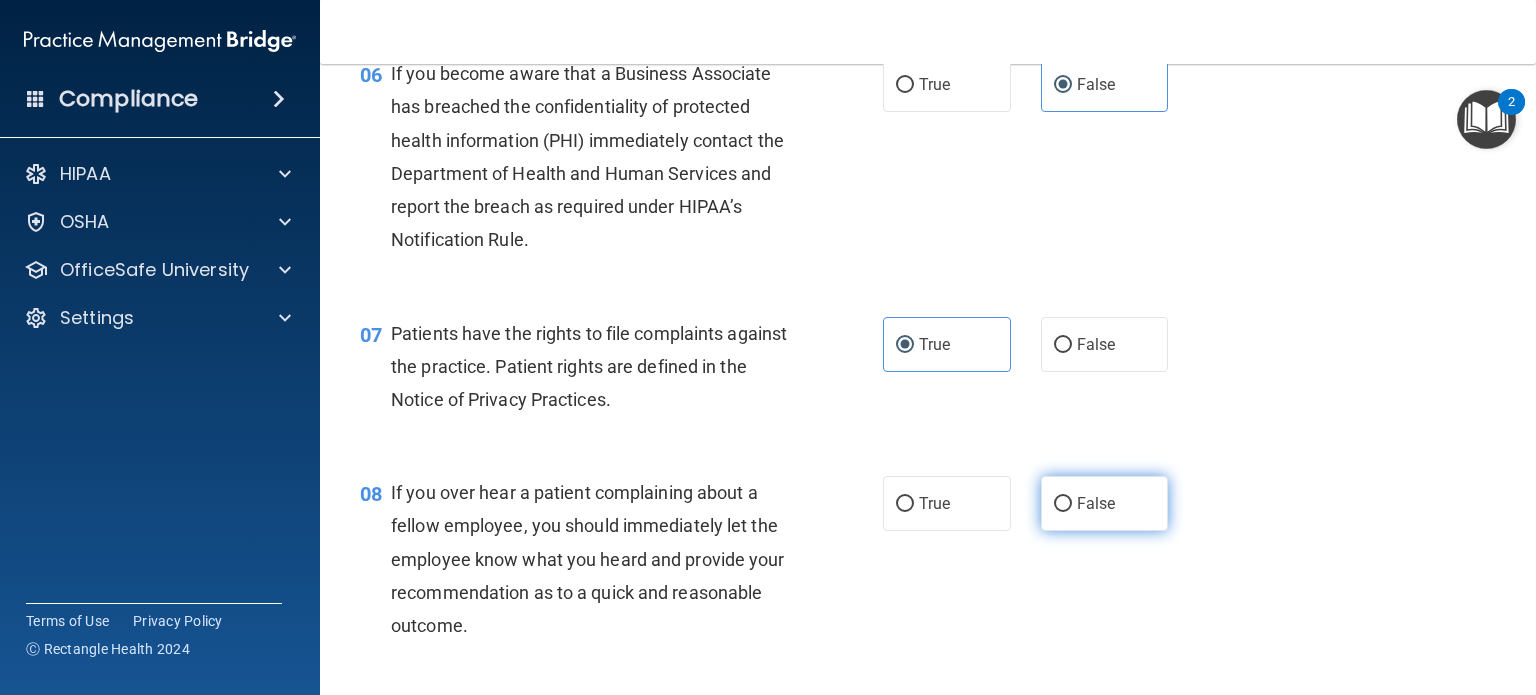 click on "False" at bounding box center (1105, 503) 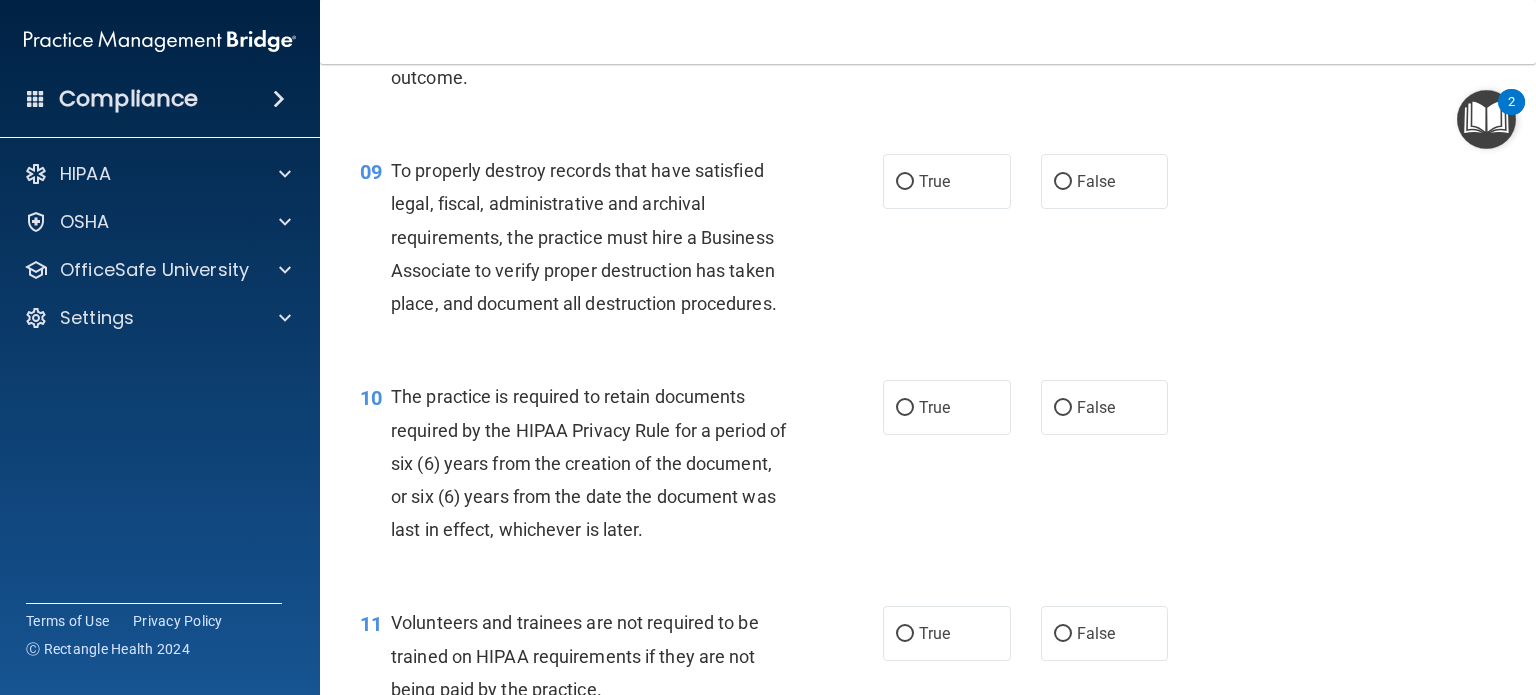 scroll, scrollTop: 1683, scrollLeft: 0, axis: vertical 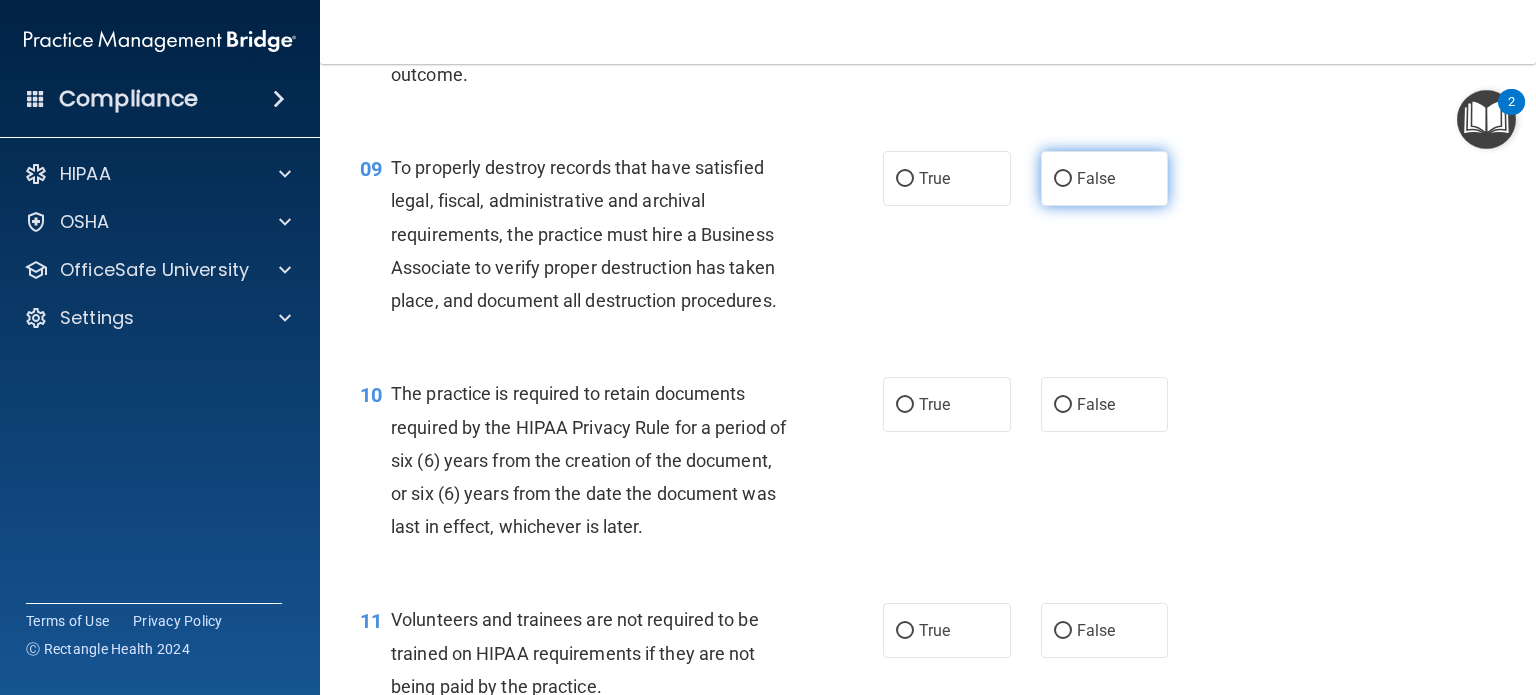 click on "False" at bounding box center [1105, 178] 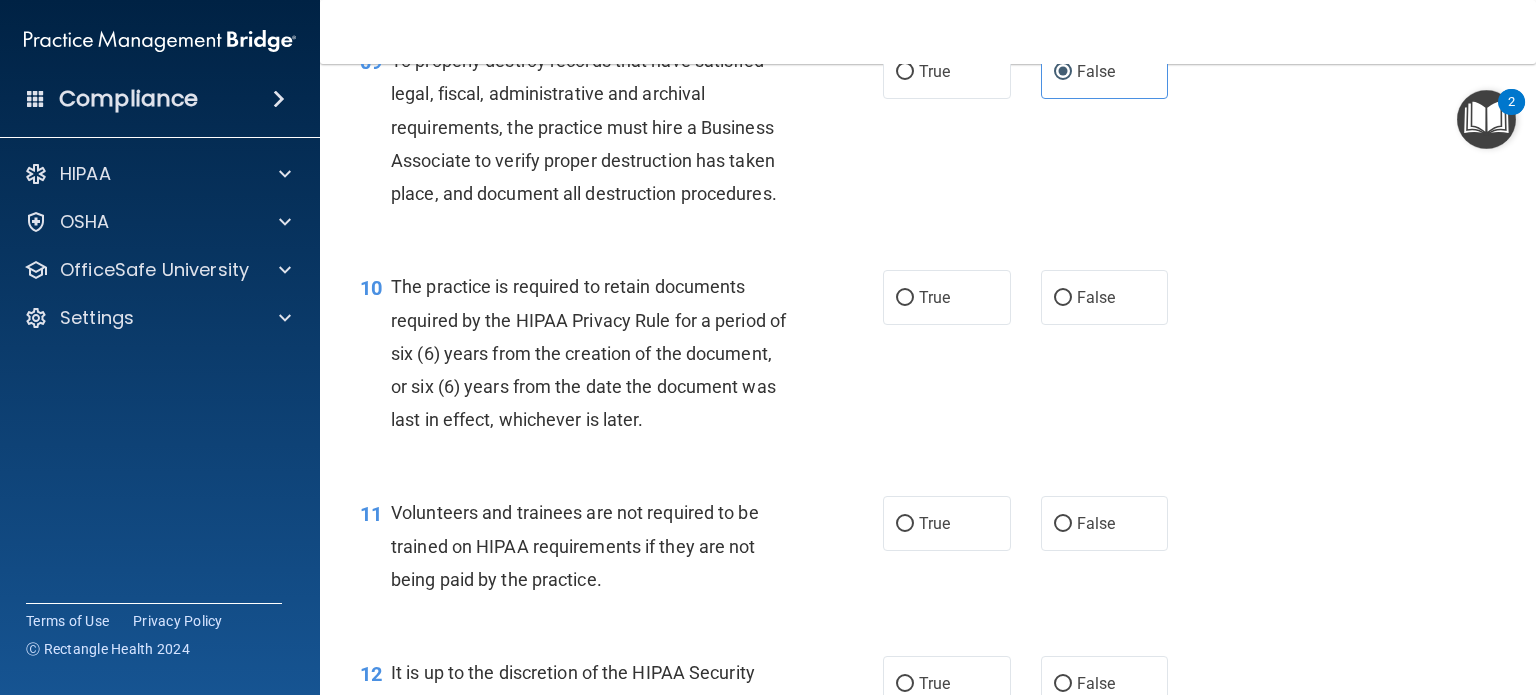 scroll, scrollTop: 1791, scrollLeft: 0, axis: vertical 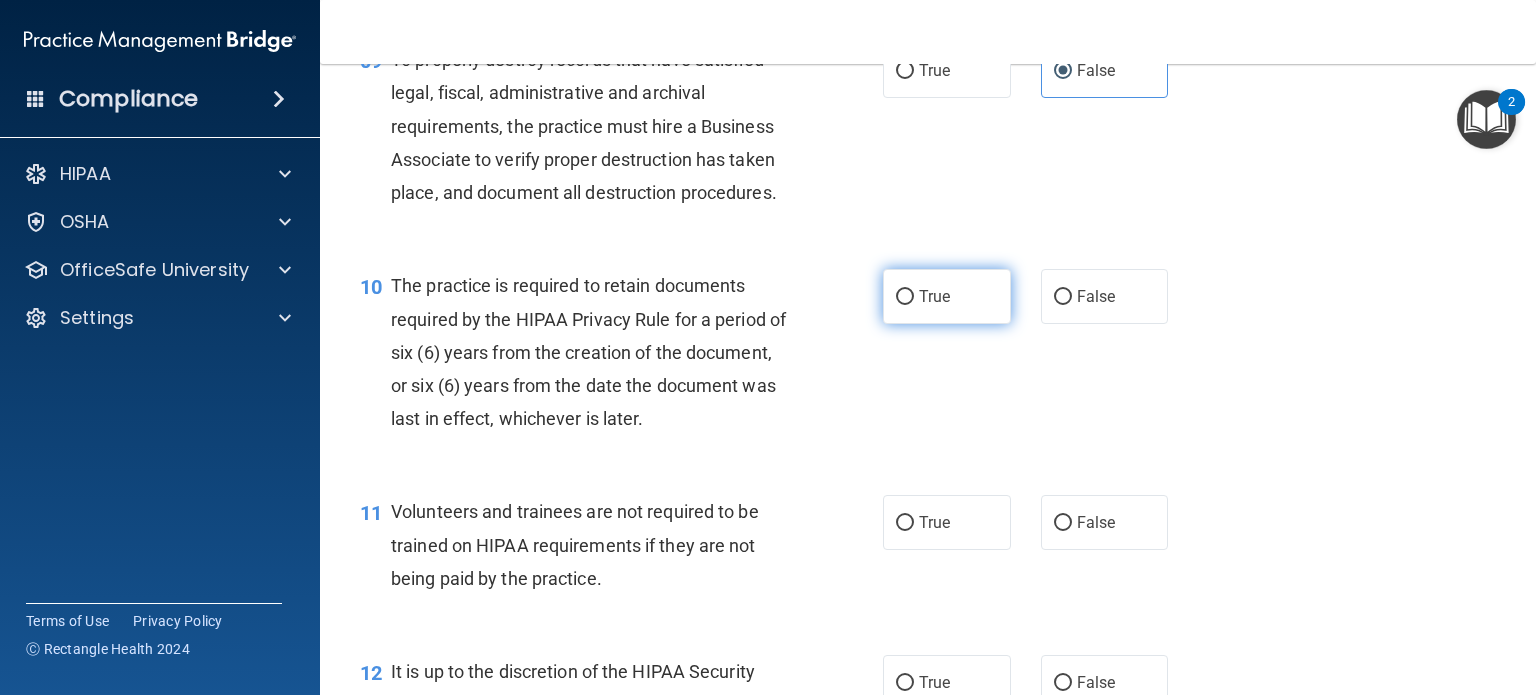 click on "True" at bounding box center (947, 296) 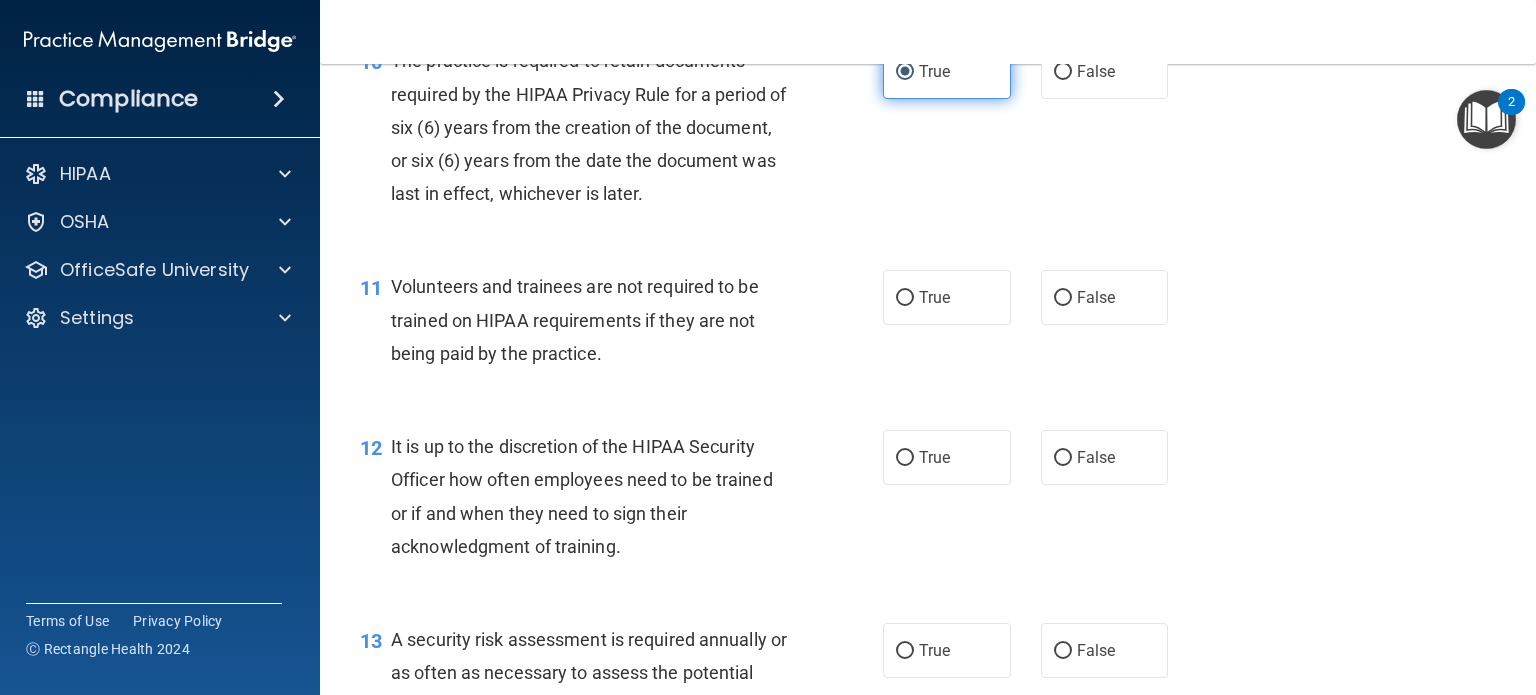 scroll, scrollTop: 2023, scrollLeft: 0, axis: vertical 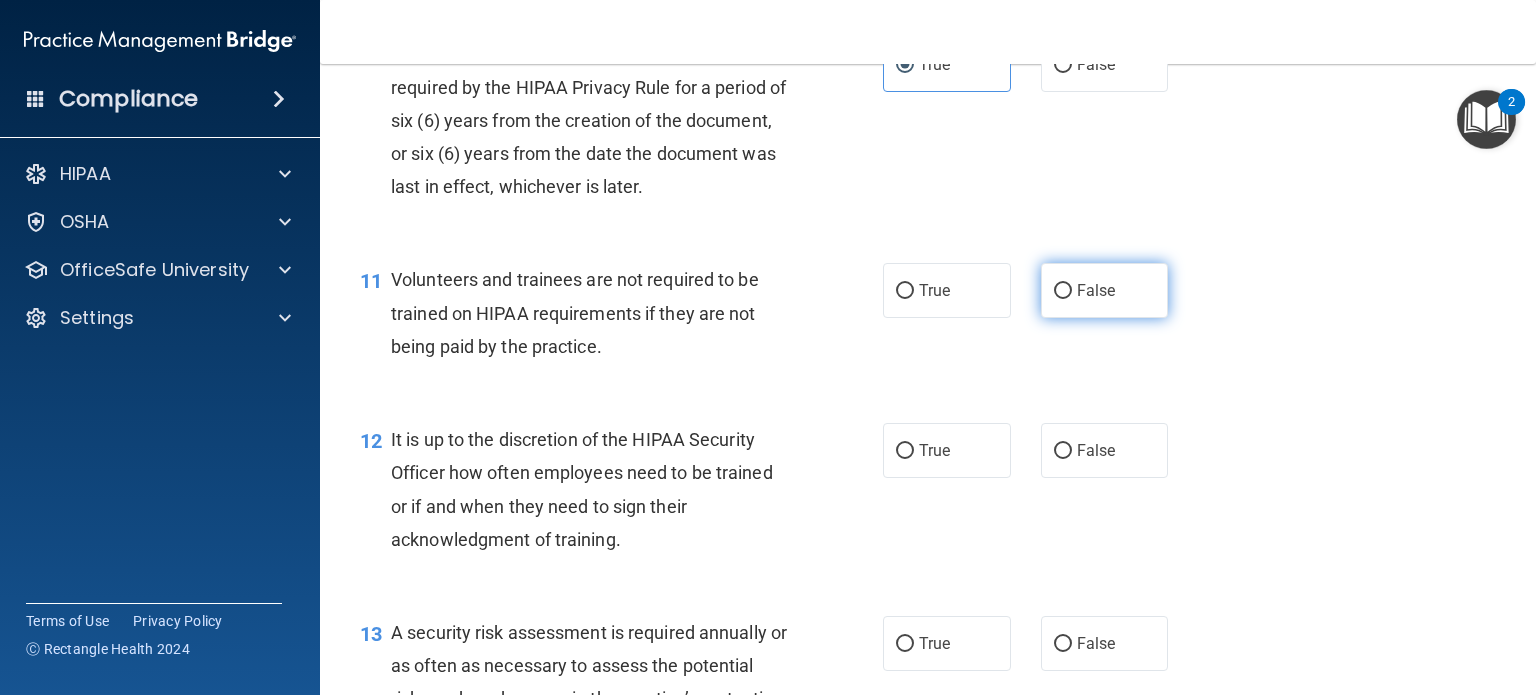 click on "False" at bounding box center (1096, 290) 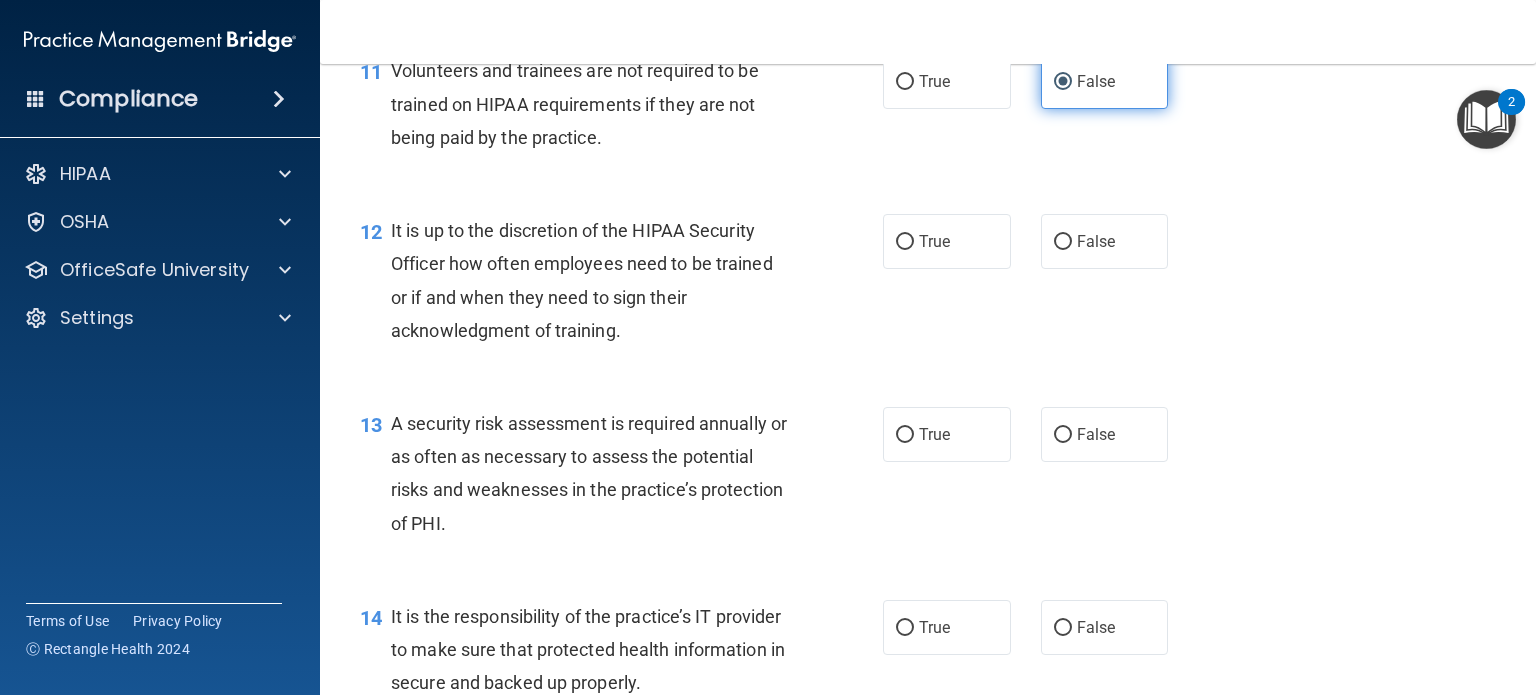 scroll, scrollTop: 2239, scrollLeft: 0, axis: vertical 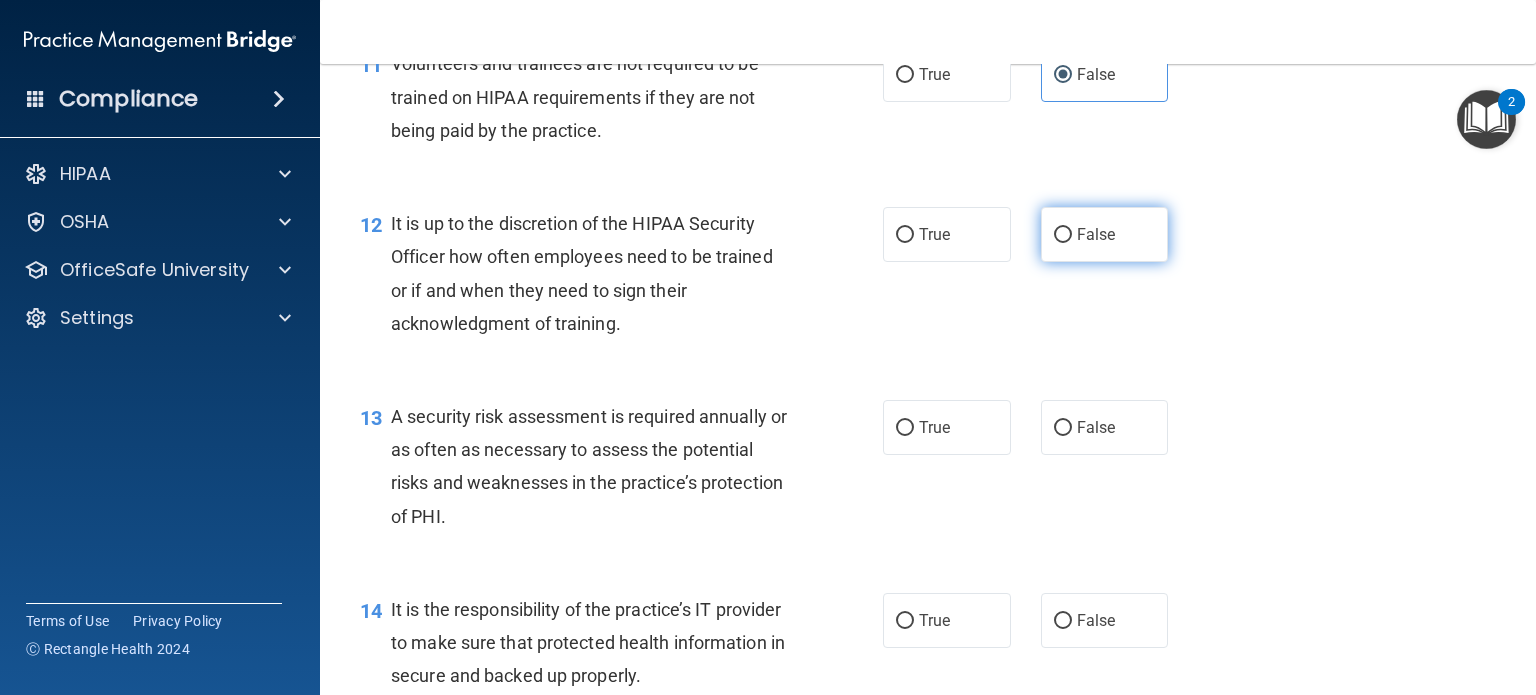 click on "False" at bounding box center [1105, 234] 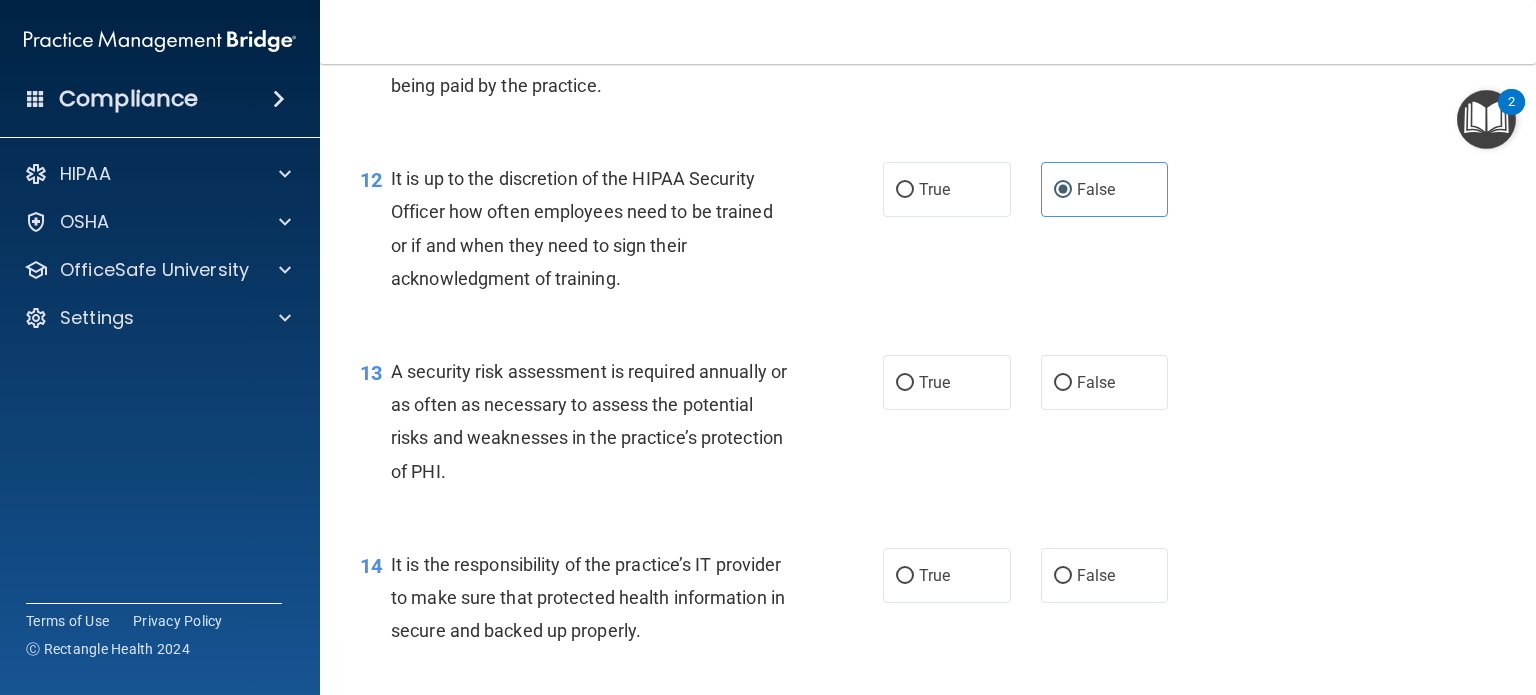 scroll, scrollTop: 2284, scrollLeft: 0, axis: vertical 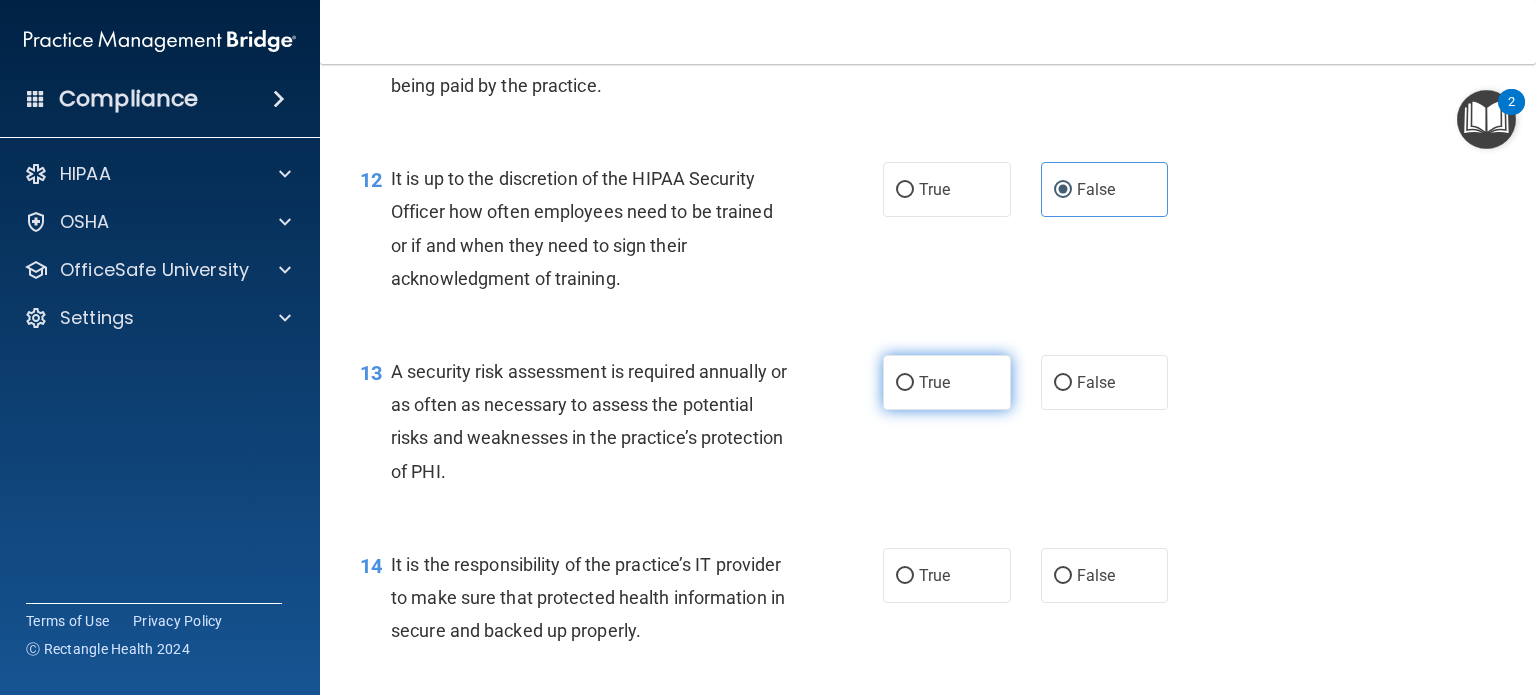 click on "True" at bounding box center [947, 382] 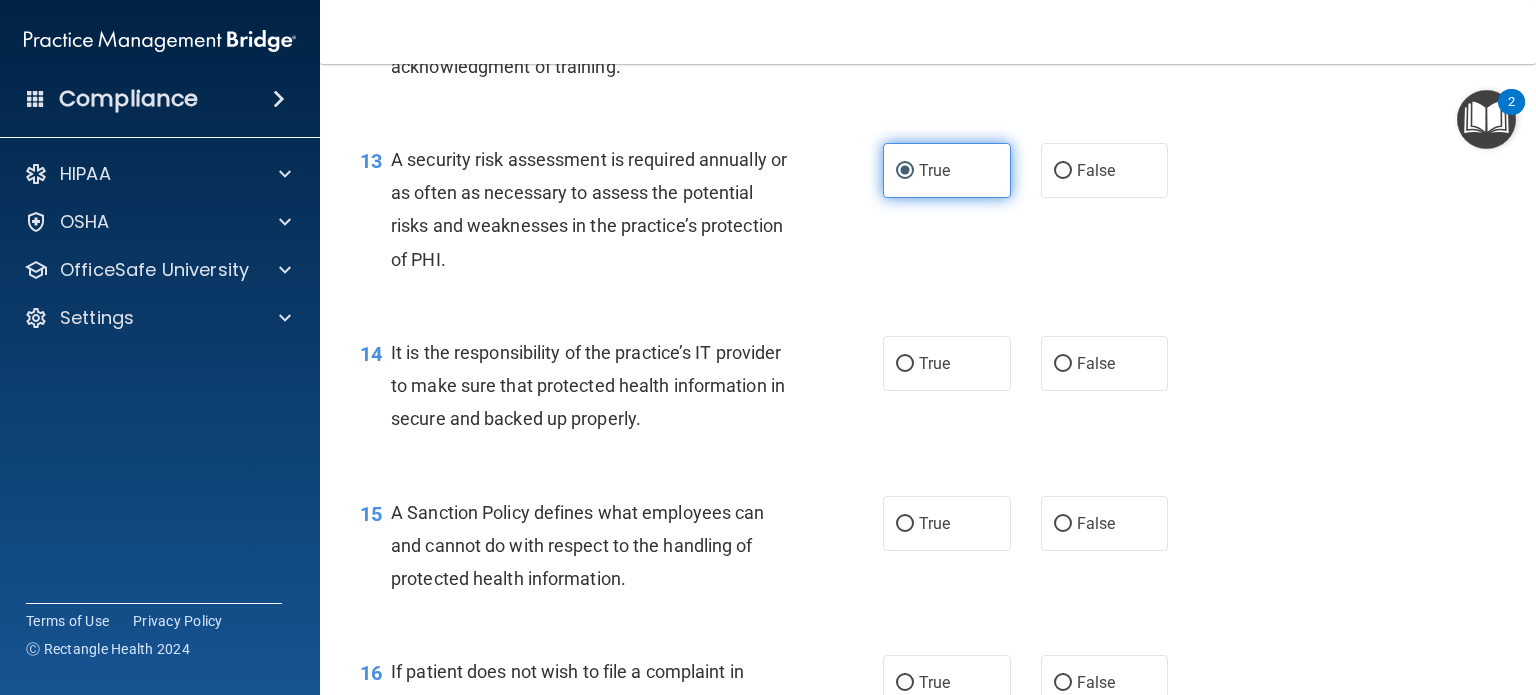 scroll, scrollTop: 2494, scrollLeft: 0, axis: vertical 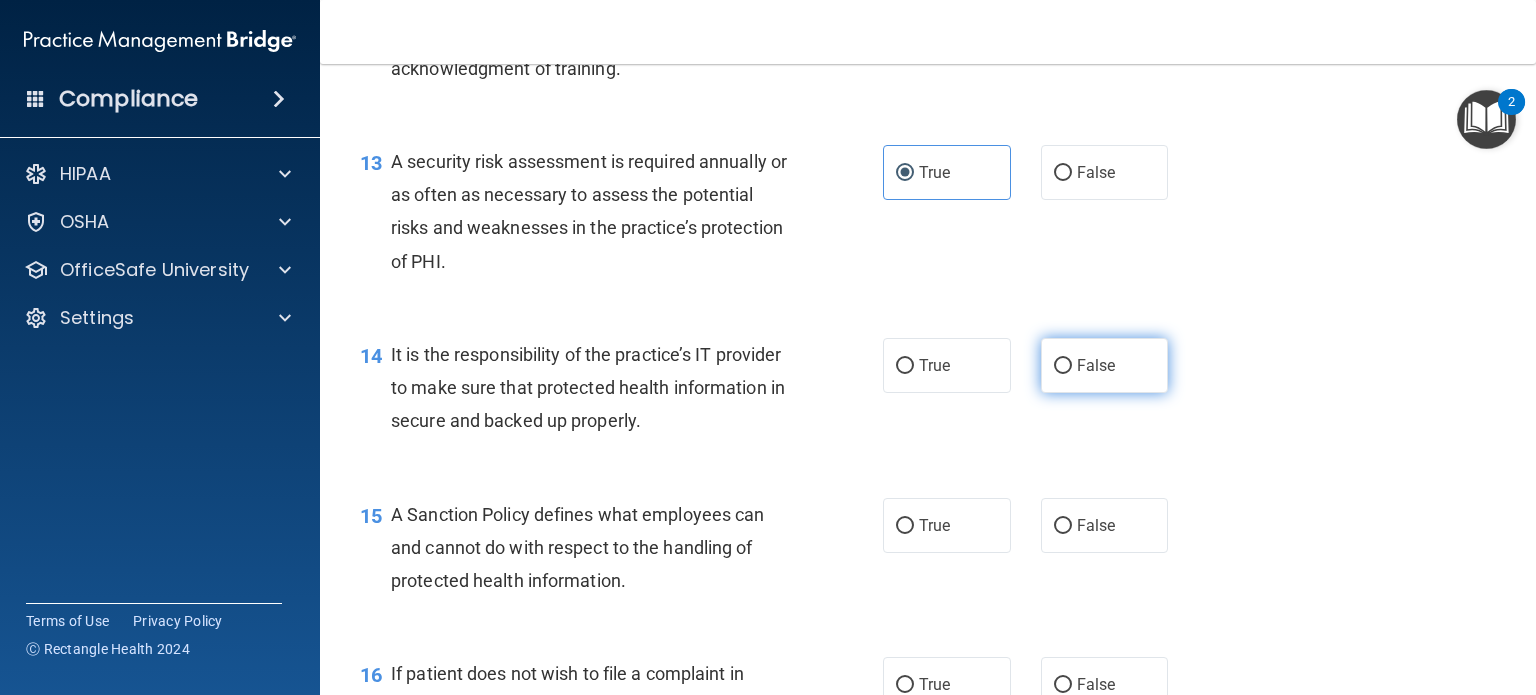 click on "False" at bounding box center [1063, 366] 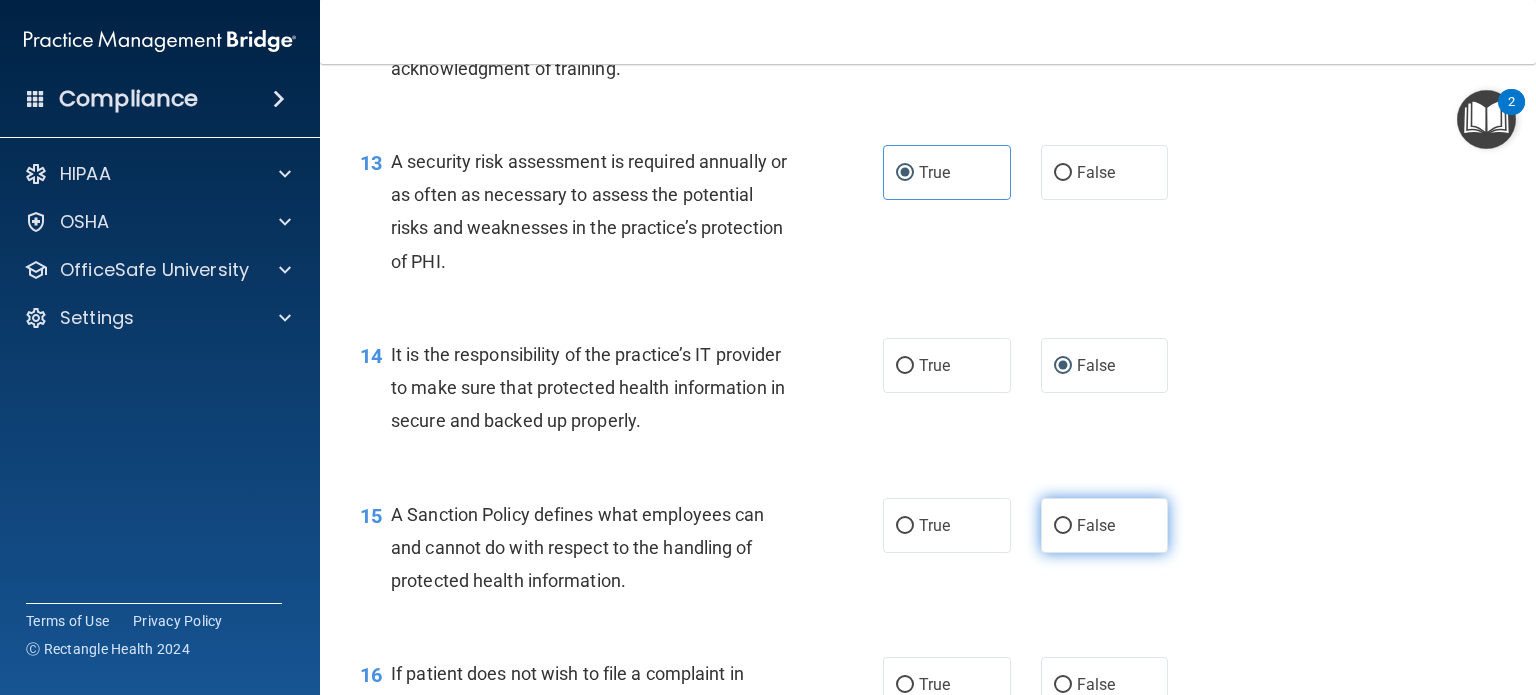 click on "False" at bounding box center [1105, 525] 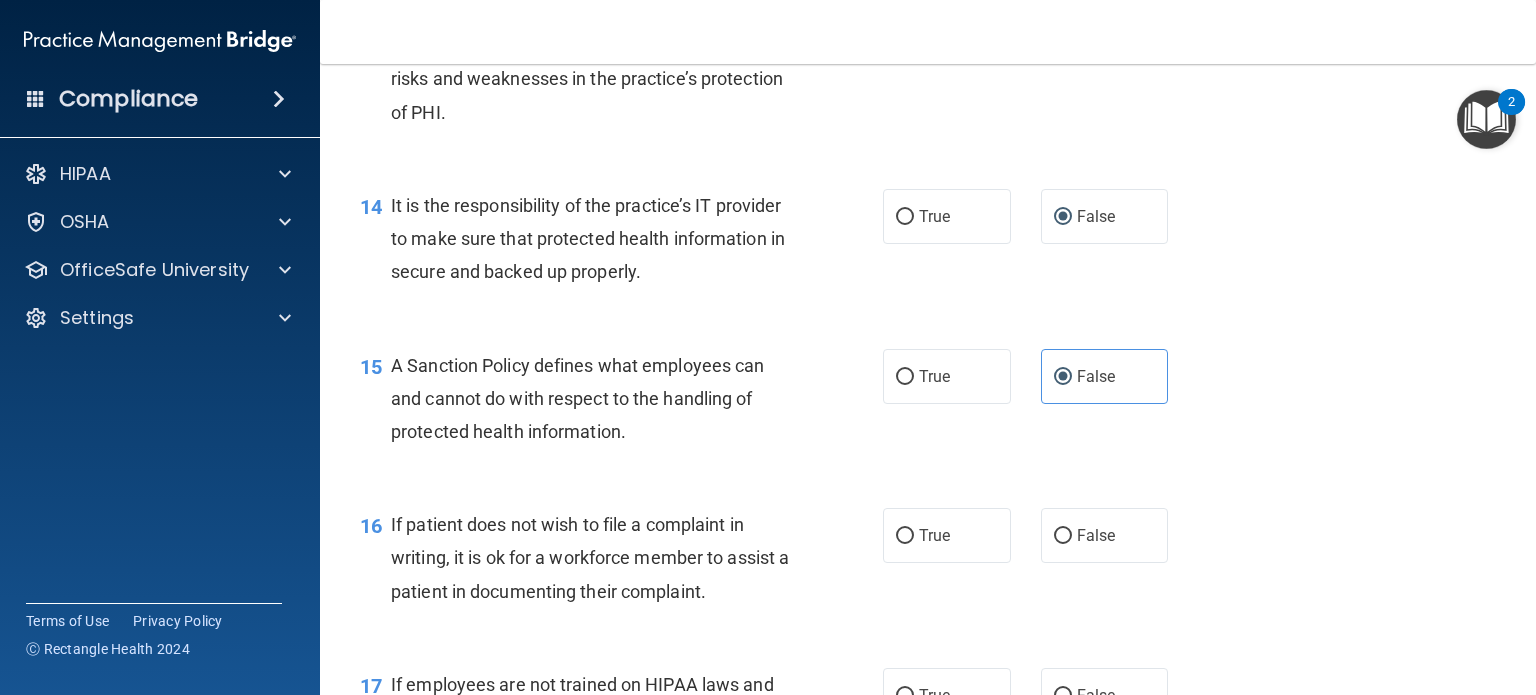 scroll, scrollTop: 2646, scrollLeft: 0, axis: vertical 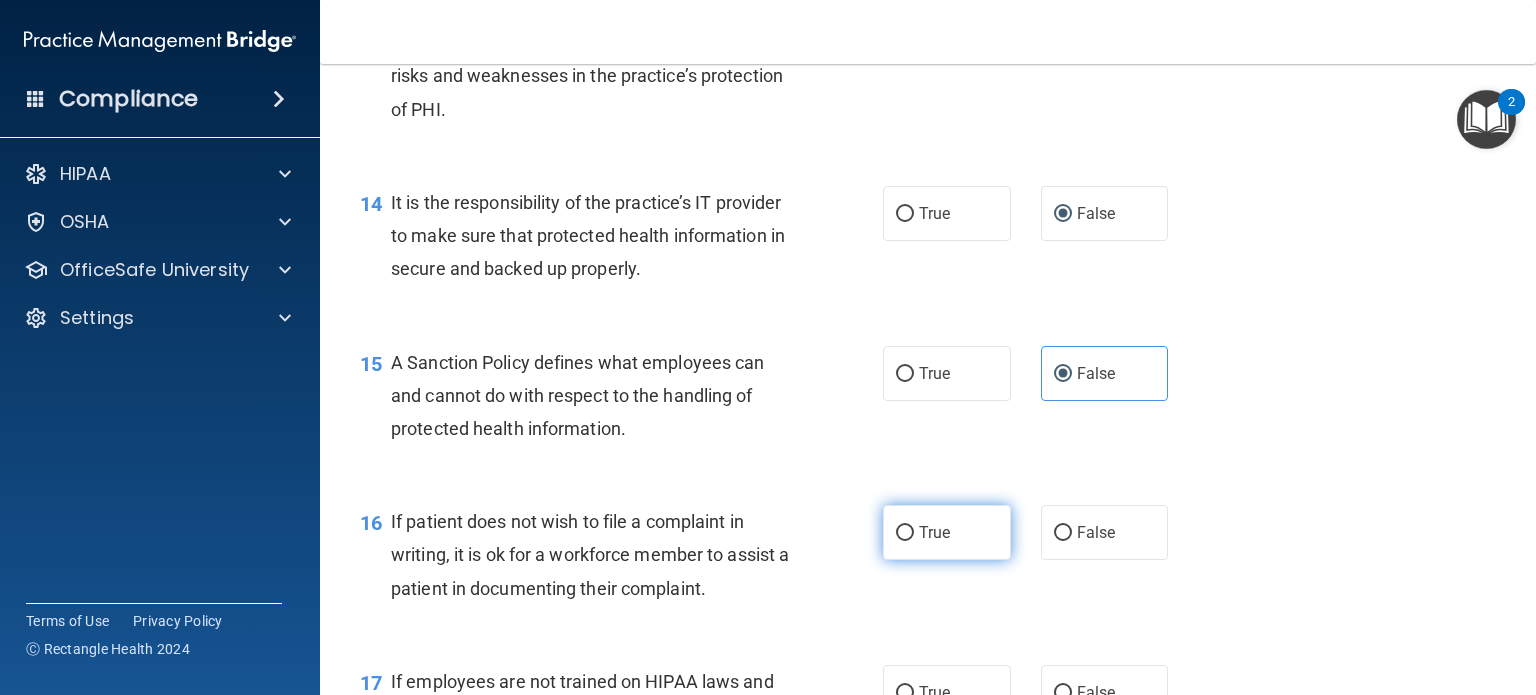 click on "True" at bounding box center [934, 532] 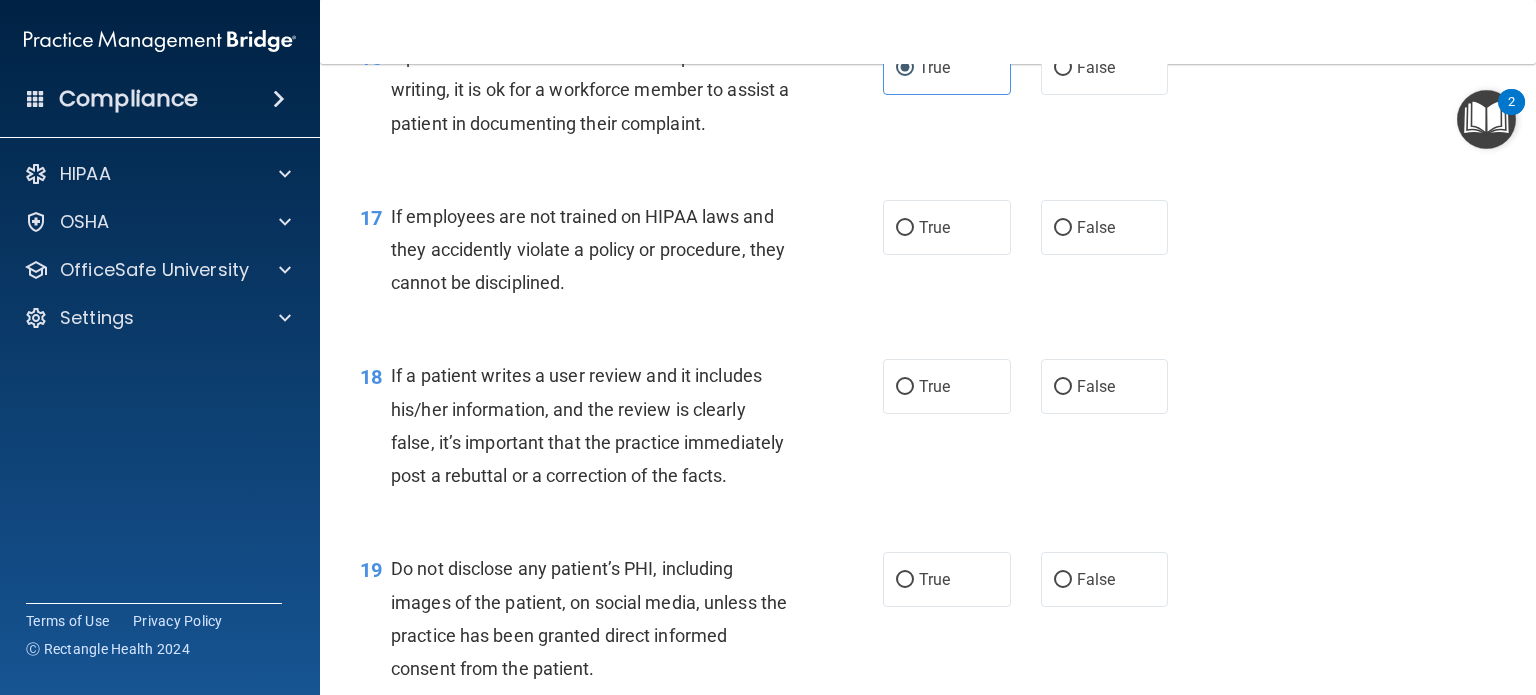 scroll, scrollTop: 3116, scrollLeft: 0, axis: vertical 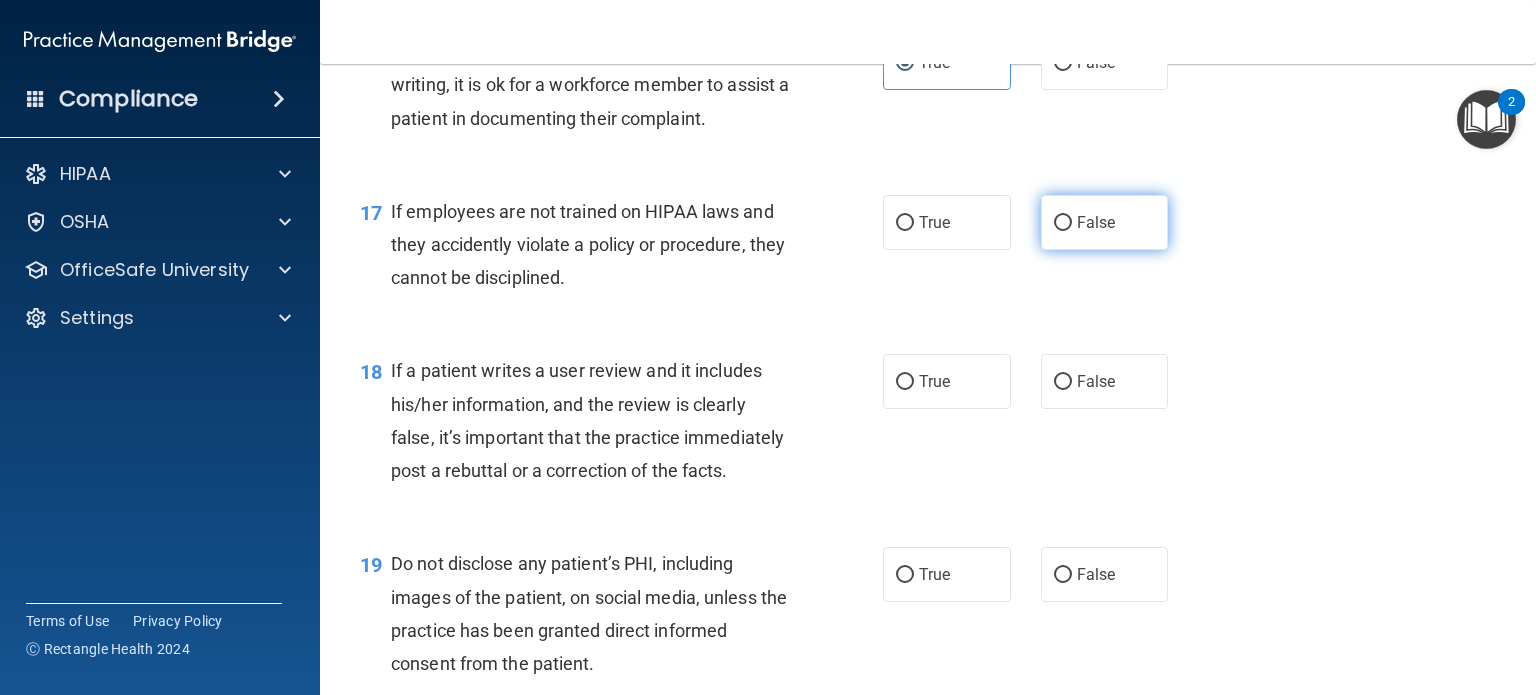 click on "False" at bounding box center (1063, 223) 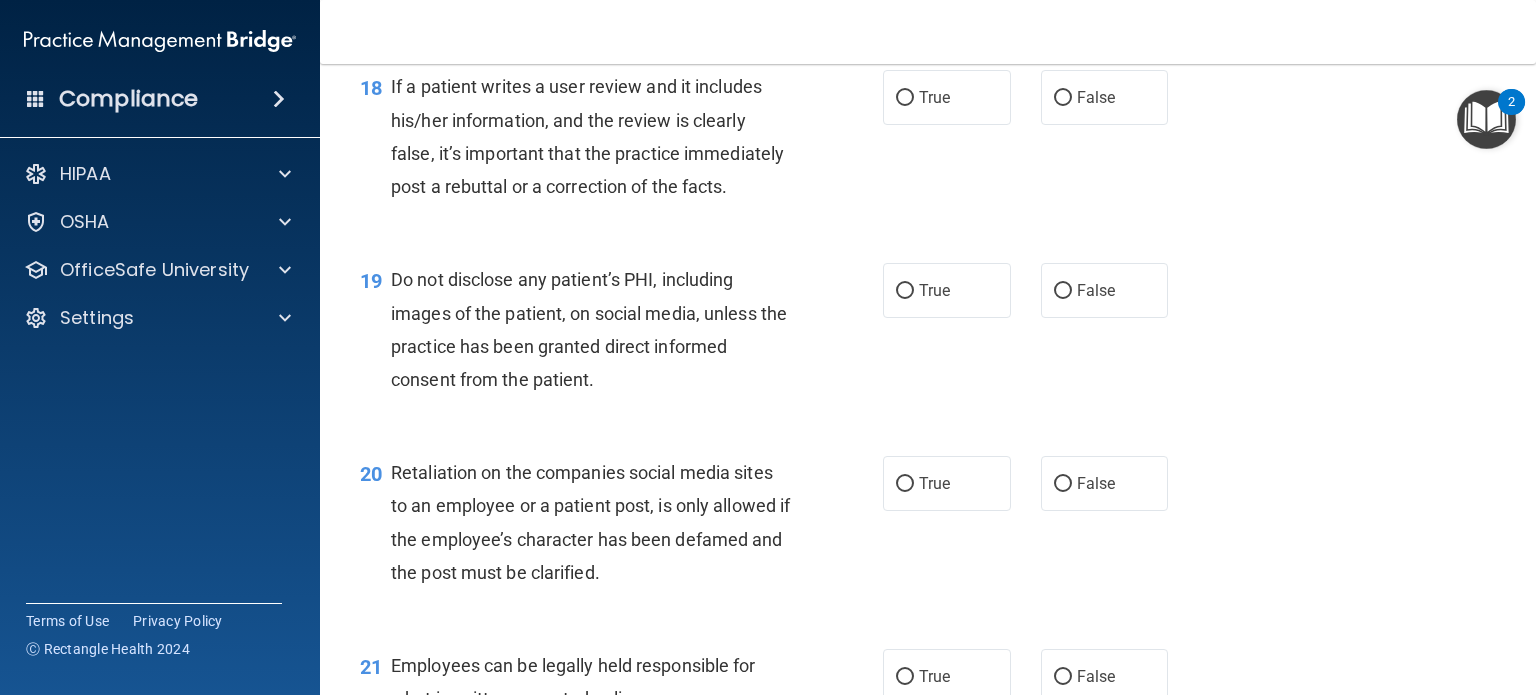 scroll, scrollTop: 3402, scrollLeft: 0, axis: vertical 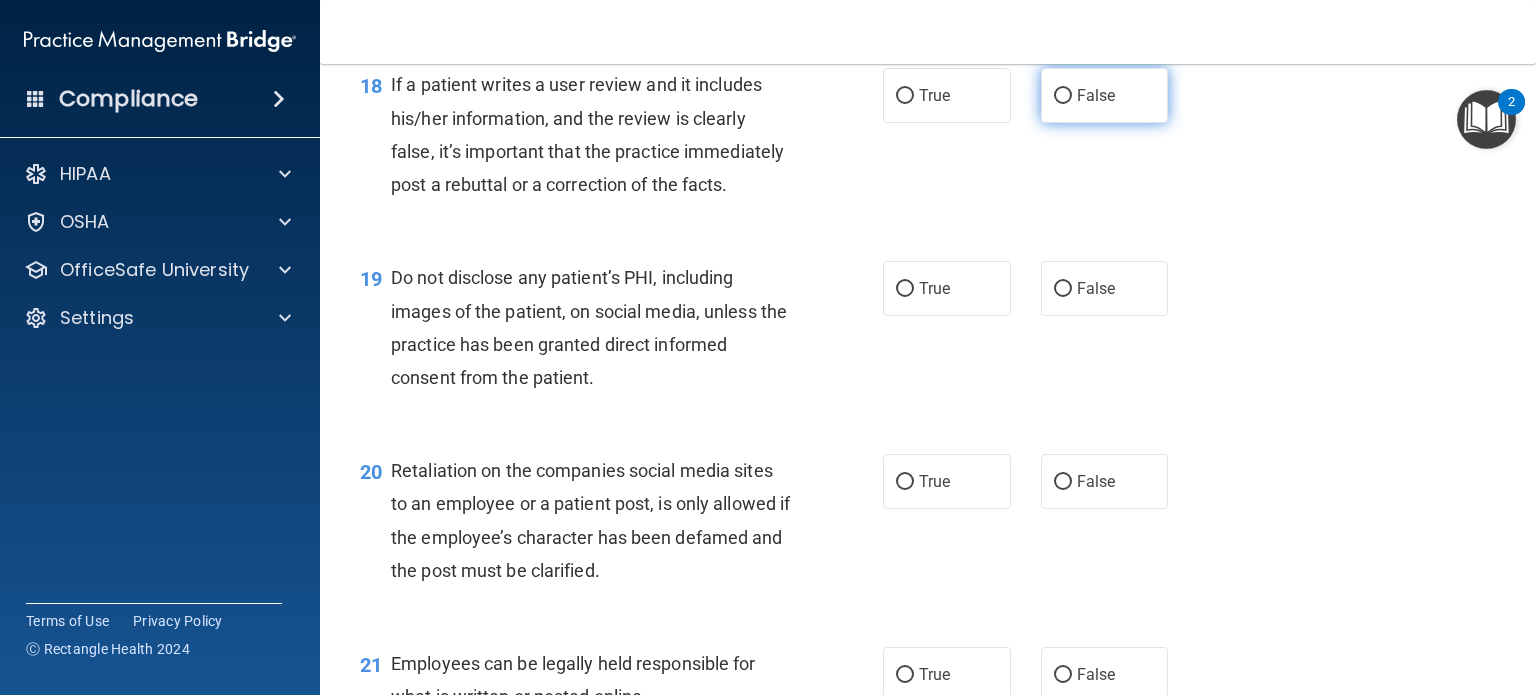 click on "False" at bounding box center (1096, 95) 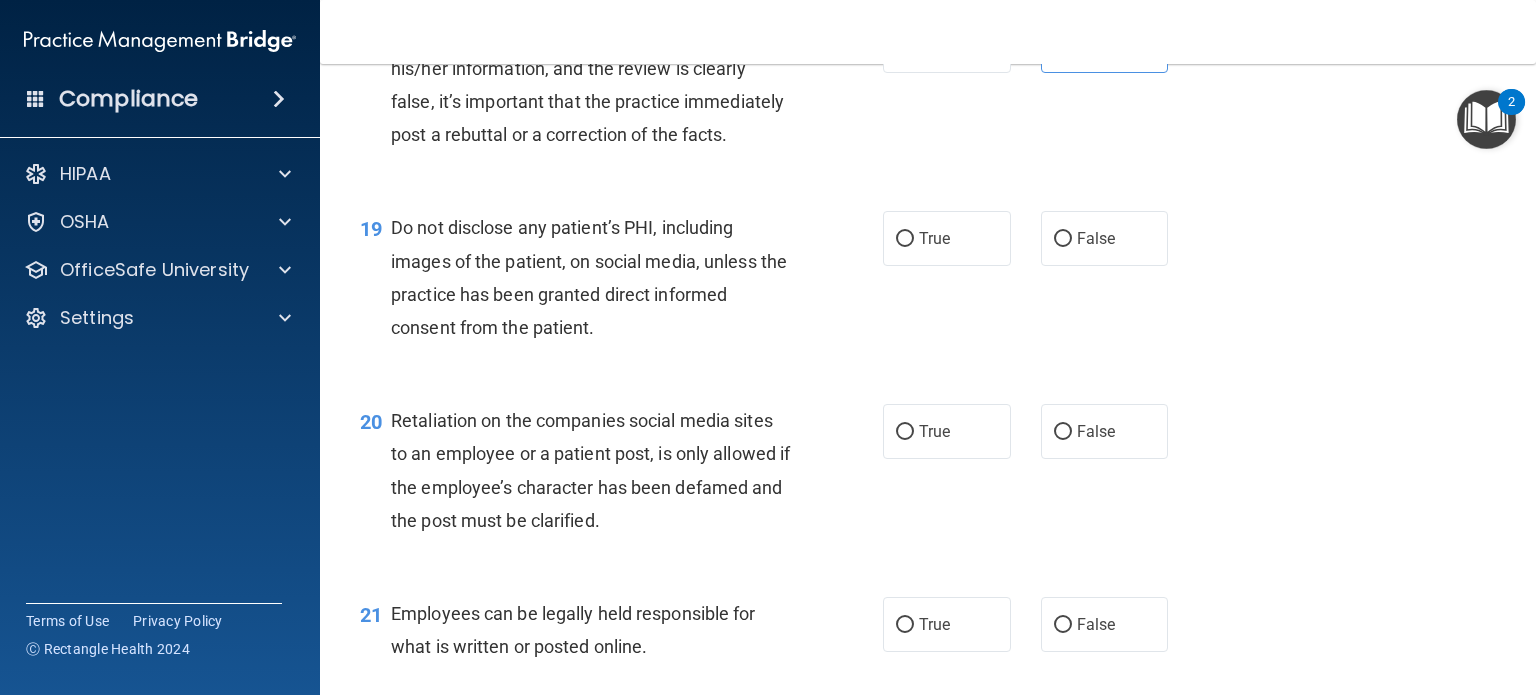 scroll, scrollTop: 3454, scrollLeft: 0, axis: vertical 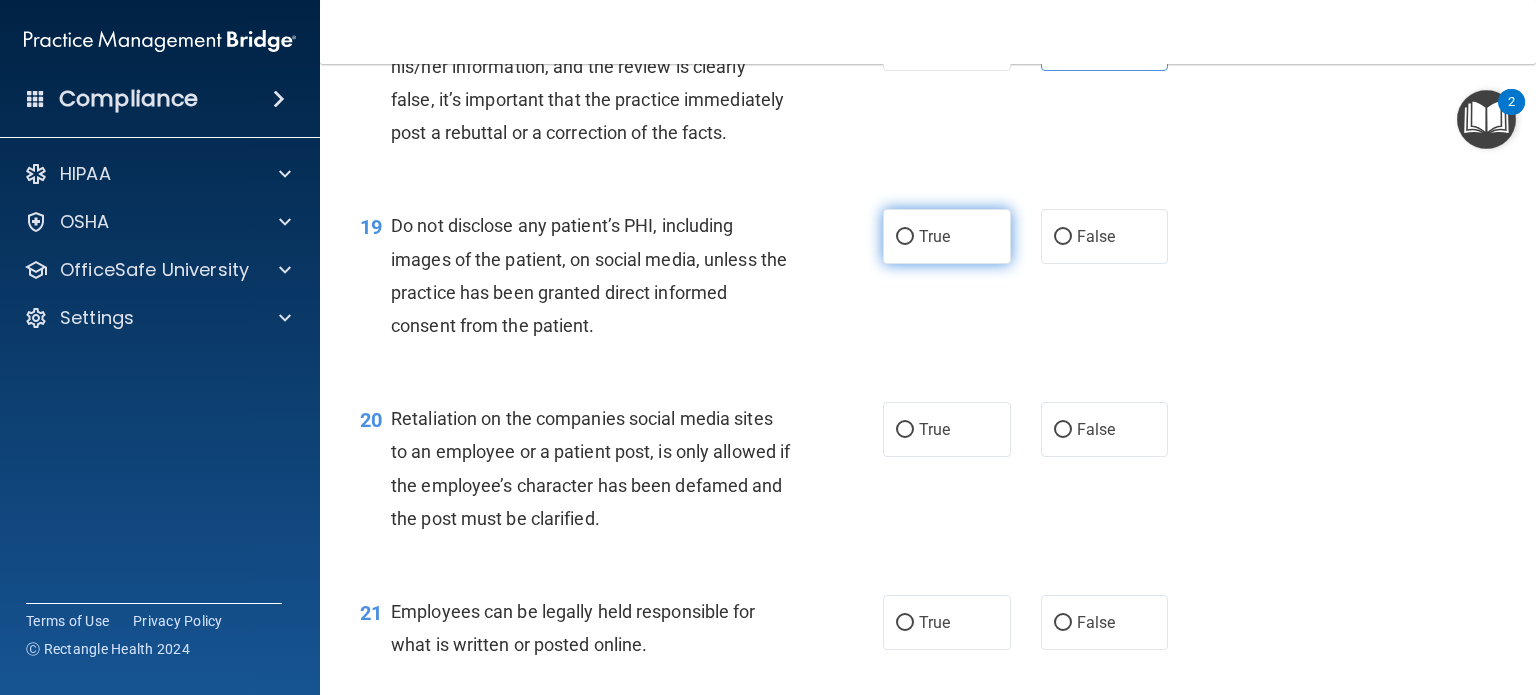 click on "True" at bounding box center [947, 236] 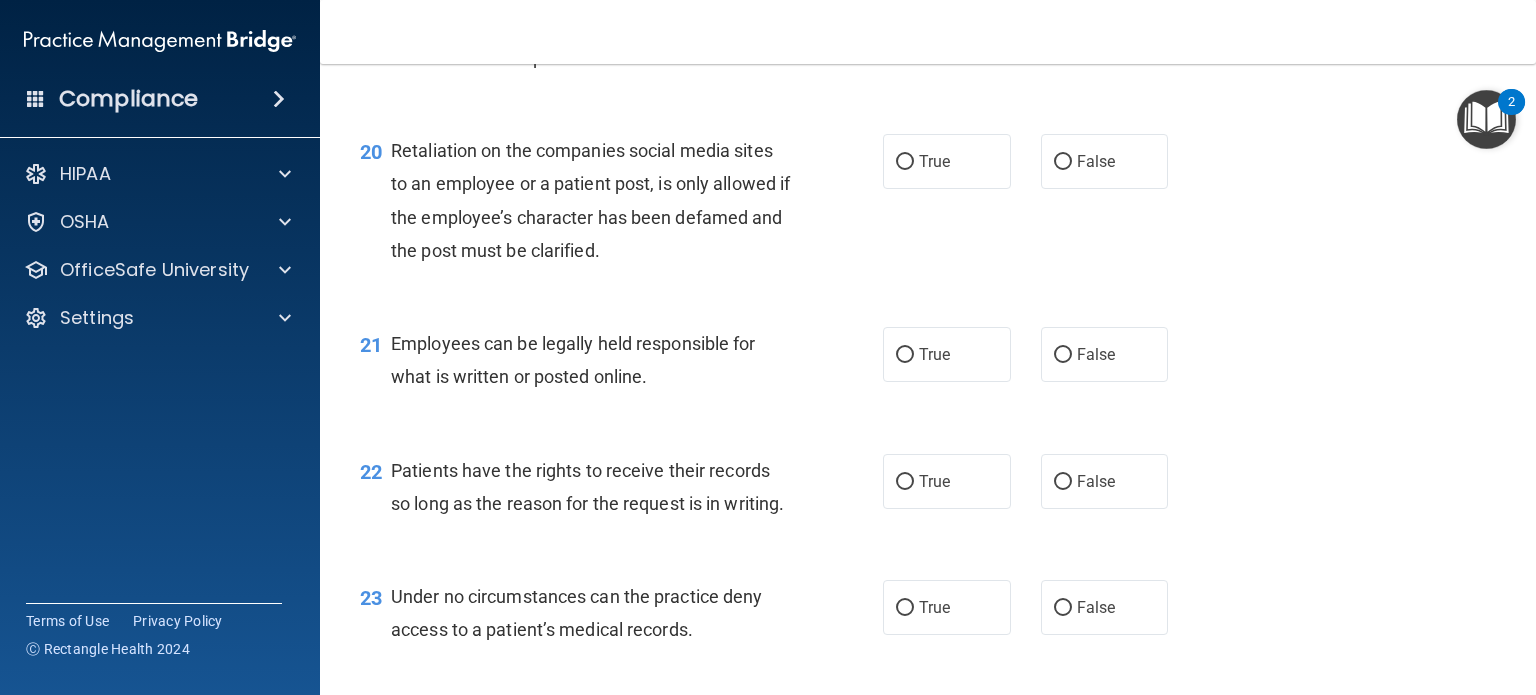 scroll, scrollTop: 3723, scrollLeft: 0, axis: vertical 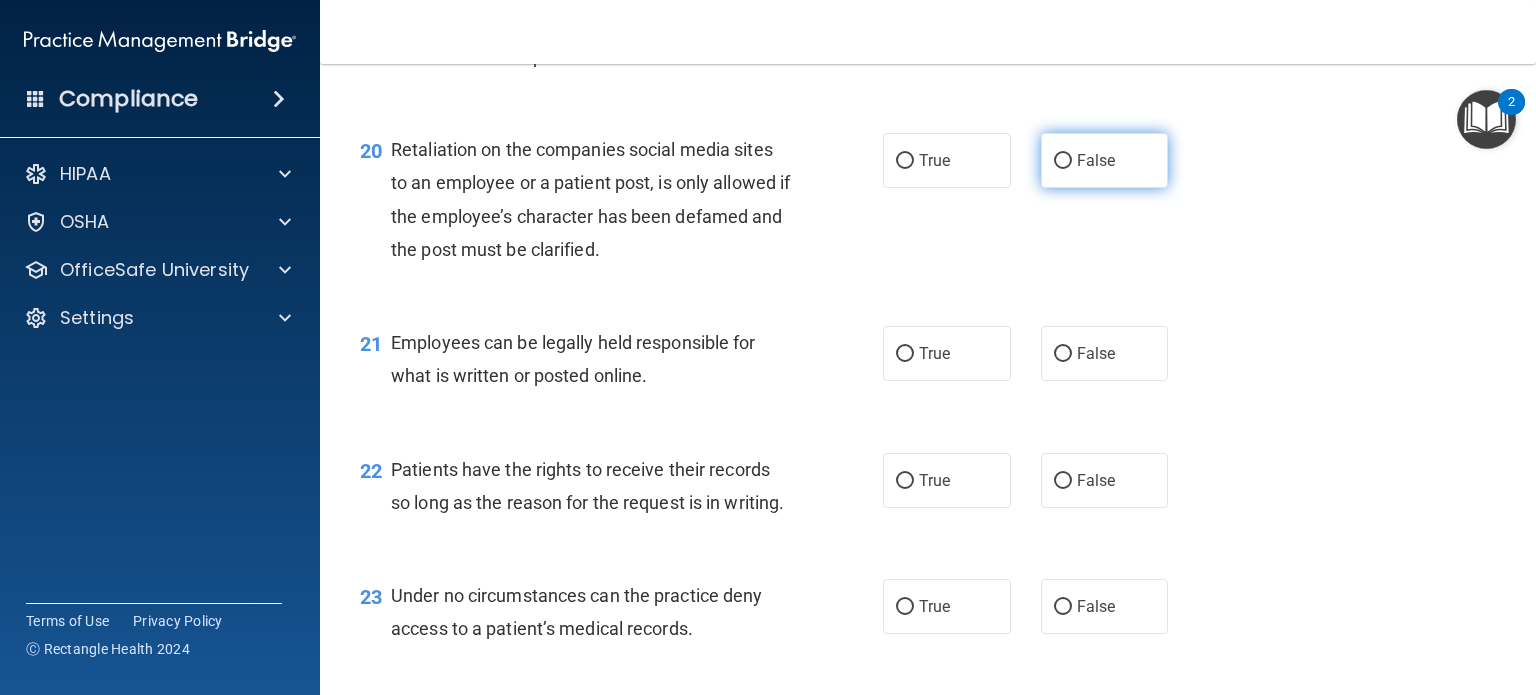 click on "False" at bounding box center (1105, 160) 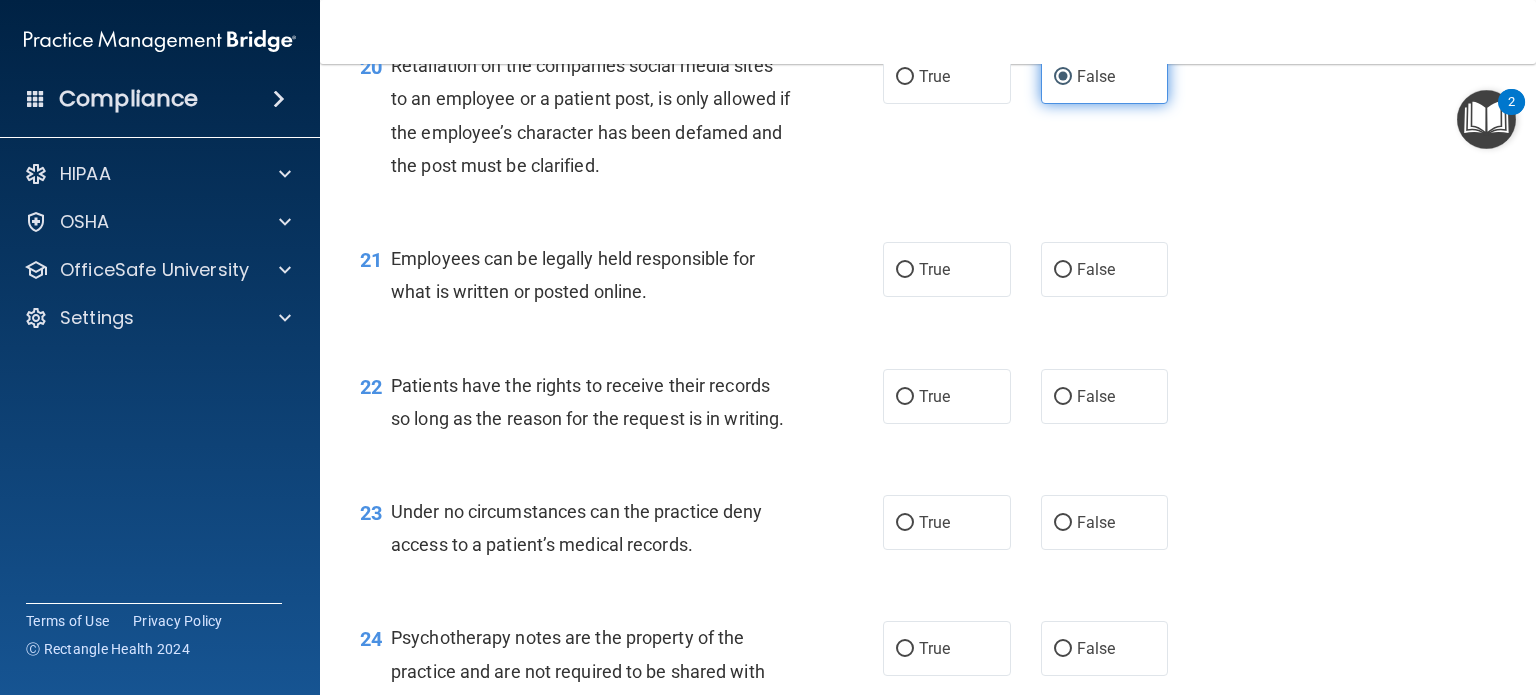 scroll, scrollTop: 3808, scrollLeft: 0, axis: vertical 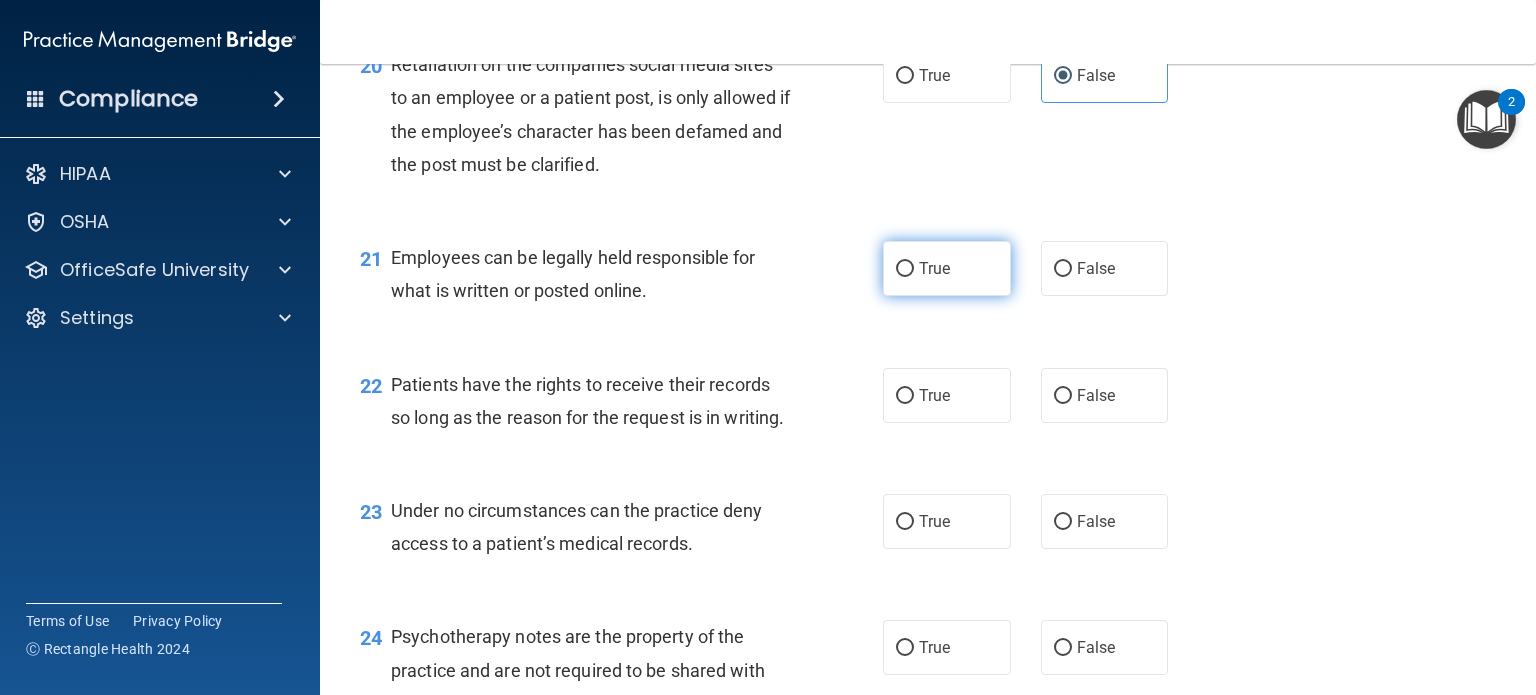 click on "True" at bounding box center [947, 268] 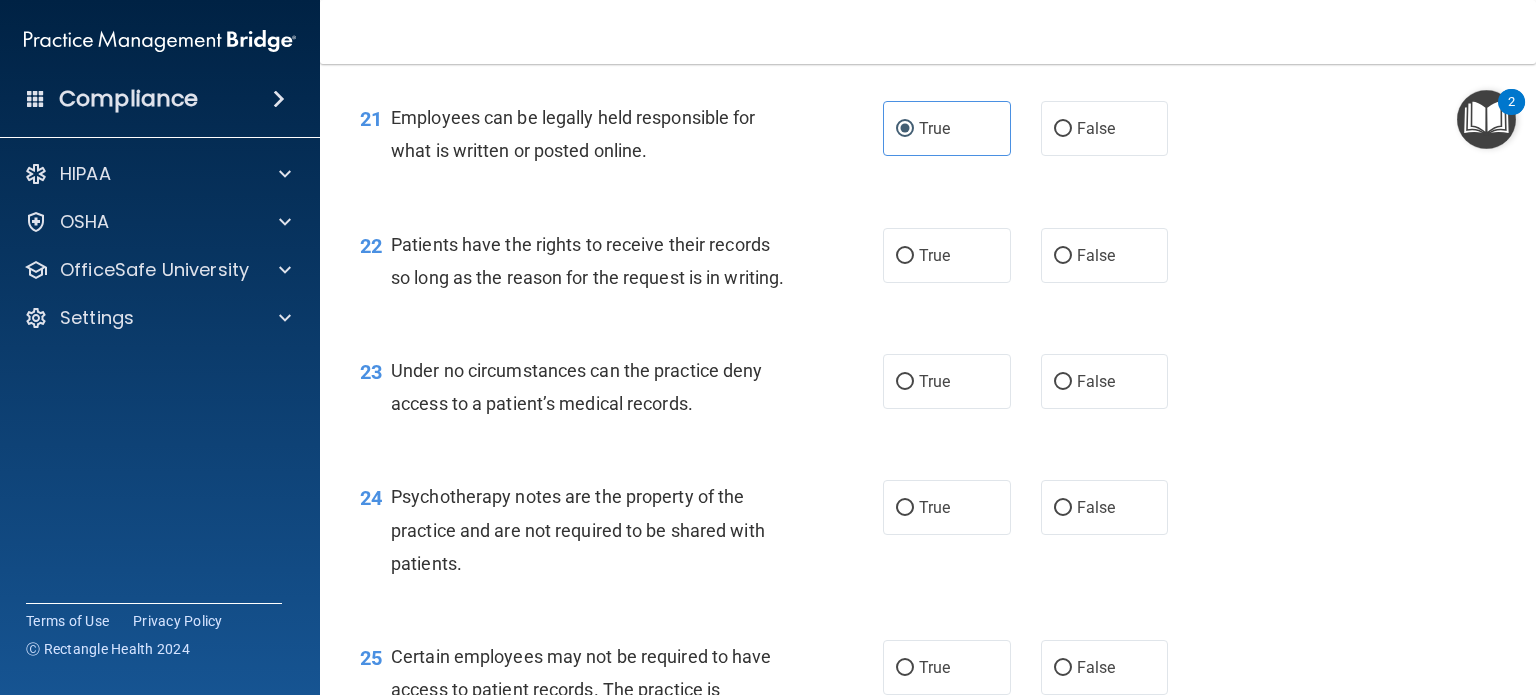scroll, scrollTop: 3950, scrollLeft: 0, axis: vertical 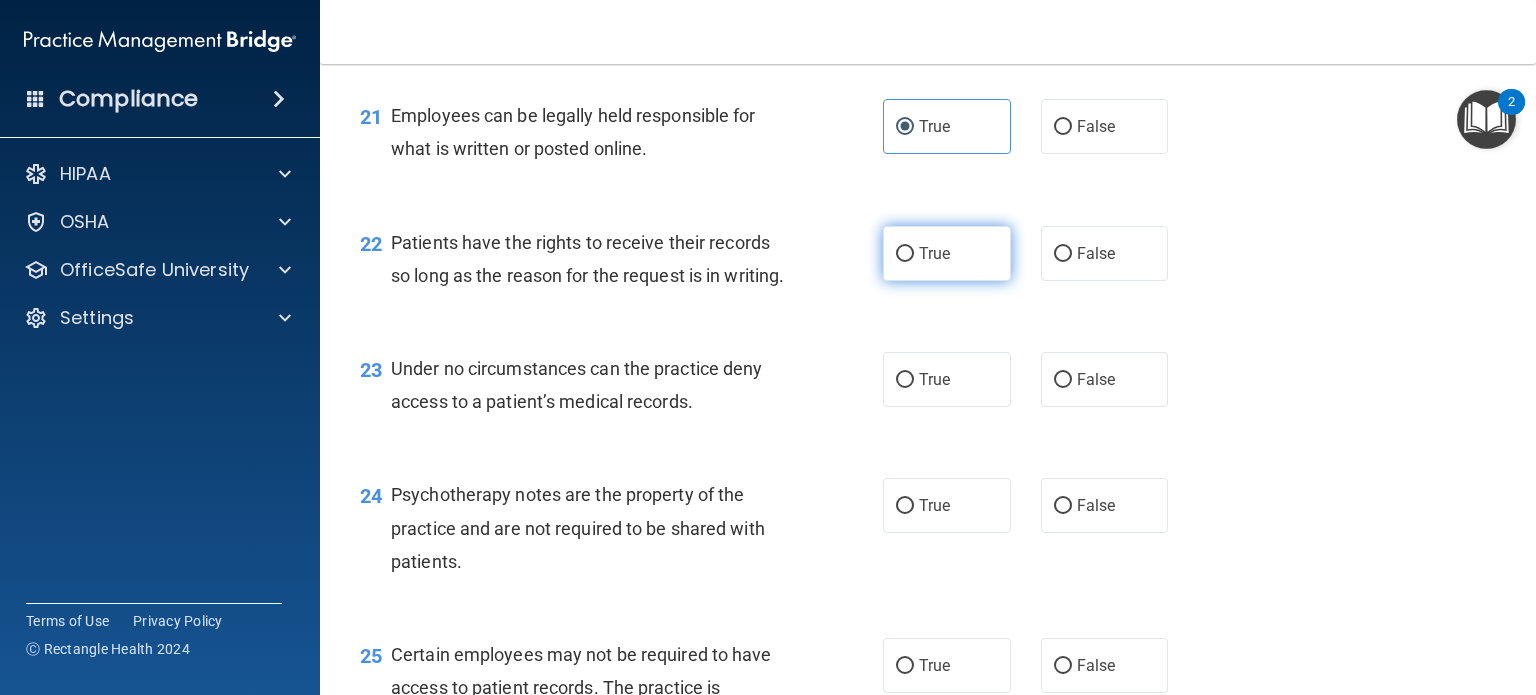 click on "True" at bounding box center (947, 253) 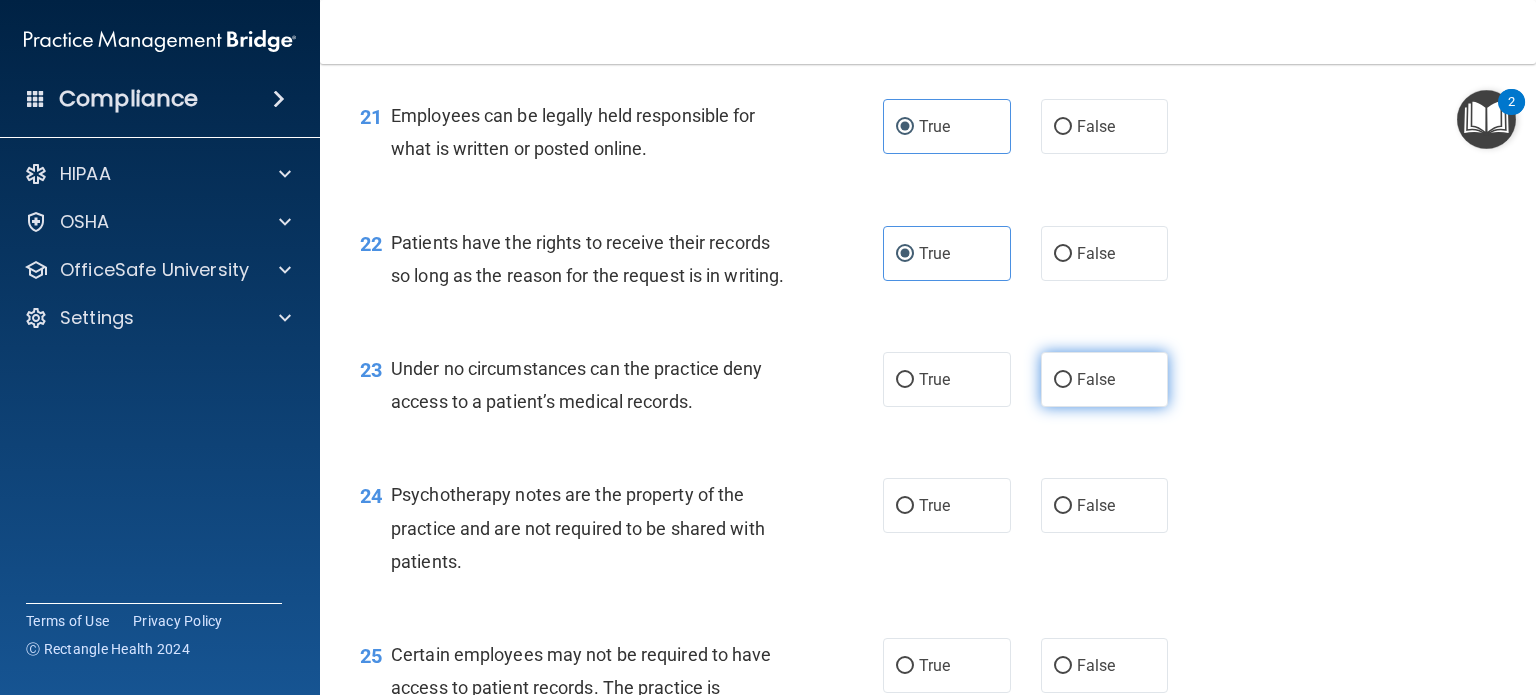 click on "False" at bounding box center [1096, 379] 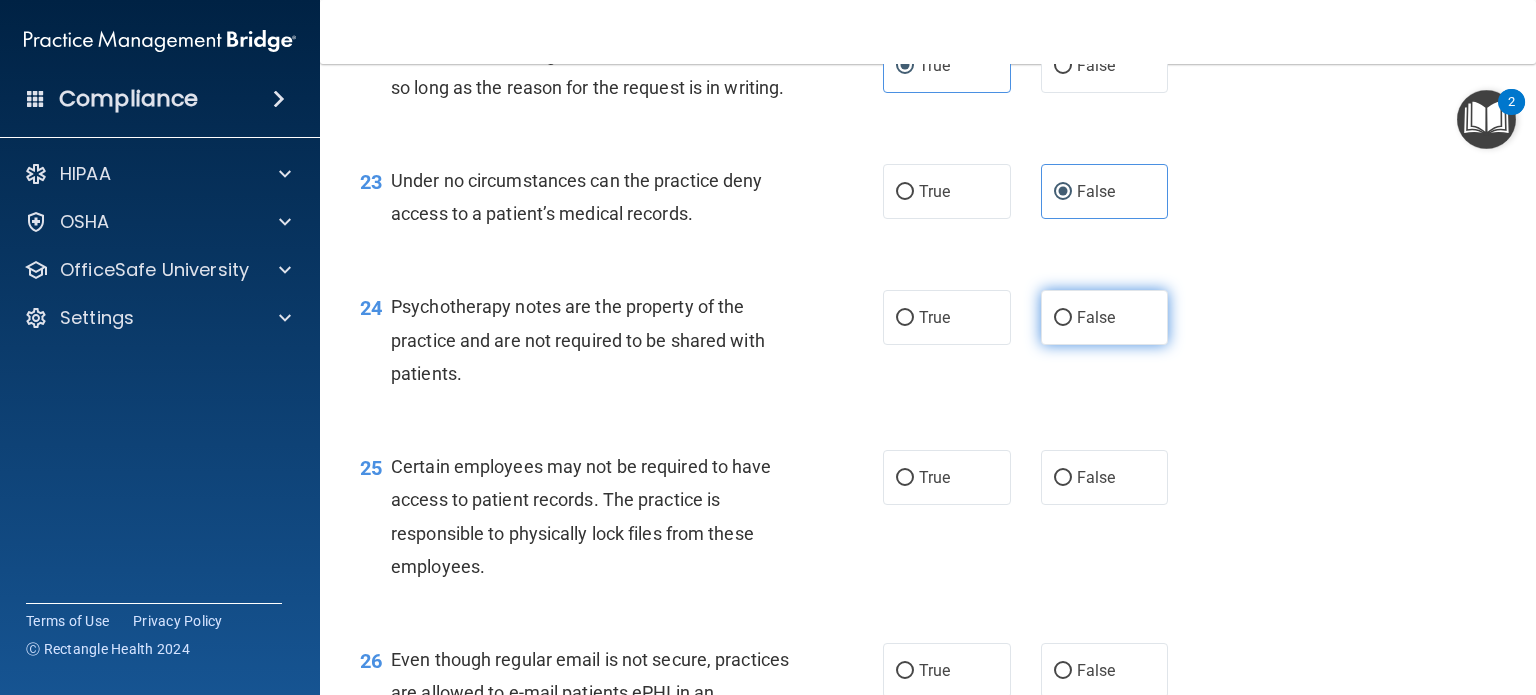 scroll, scrollTop: 4139, scrollLeft: 0, axis: vertical 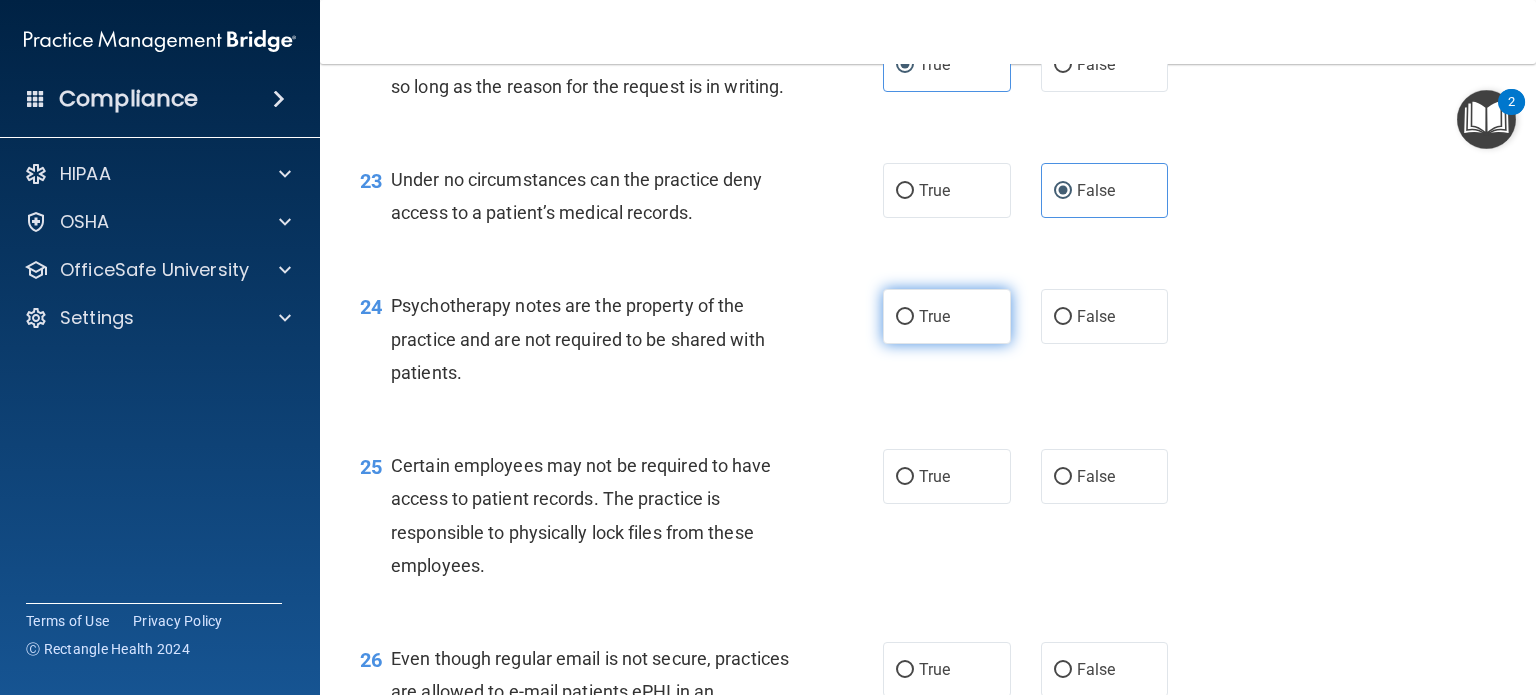 click on "True" at bounding box center [947, 316] 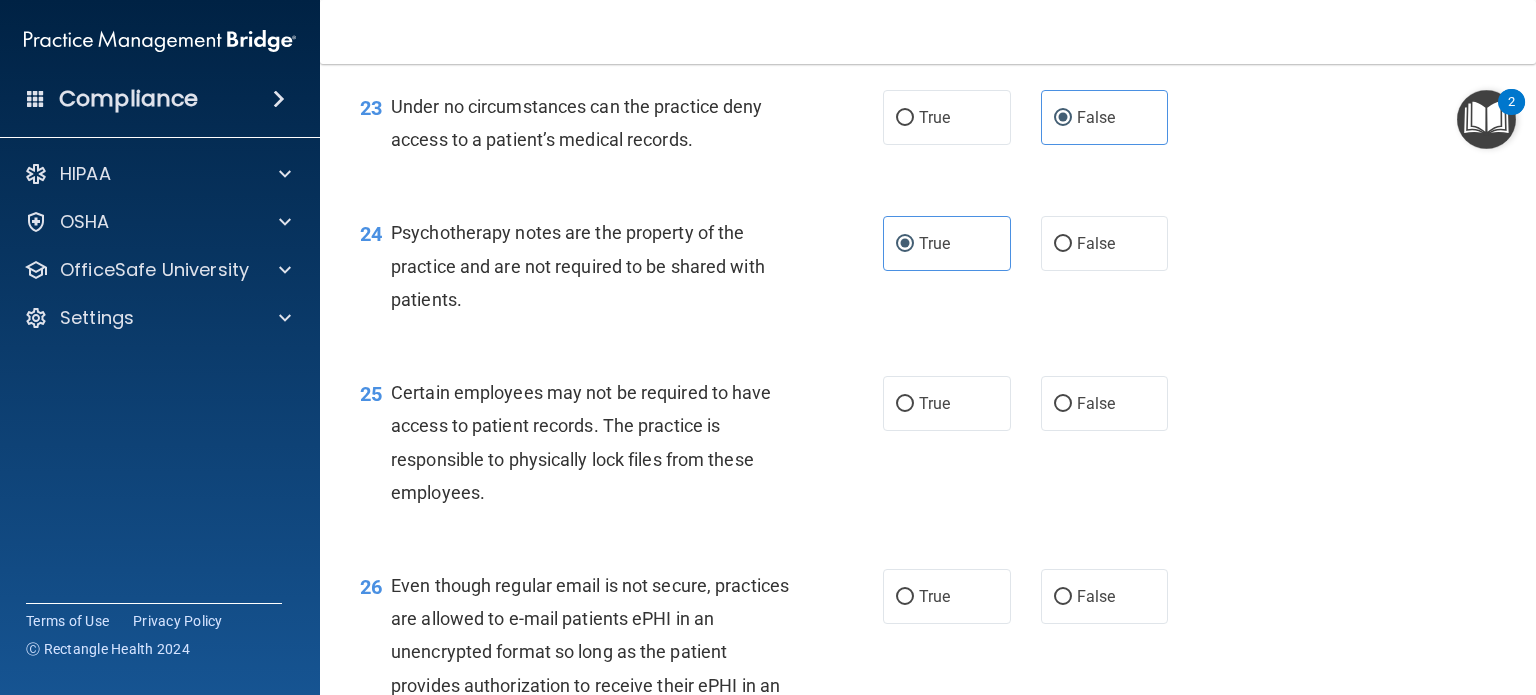 scroll, scrollTop: 4224, scrollLeft: 0, axis: vertical 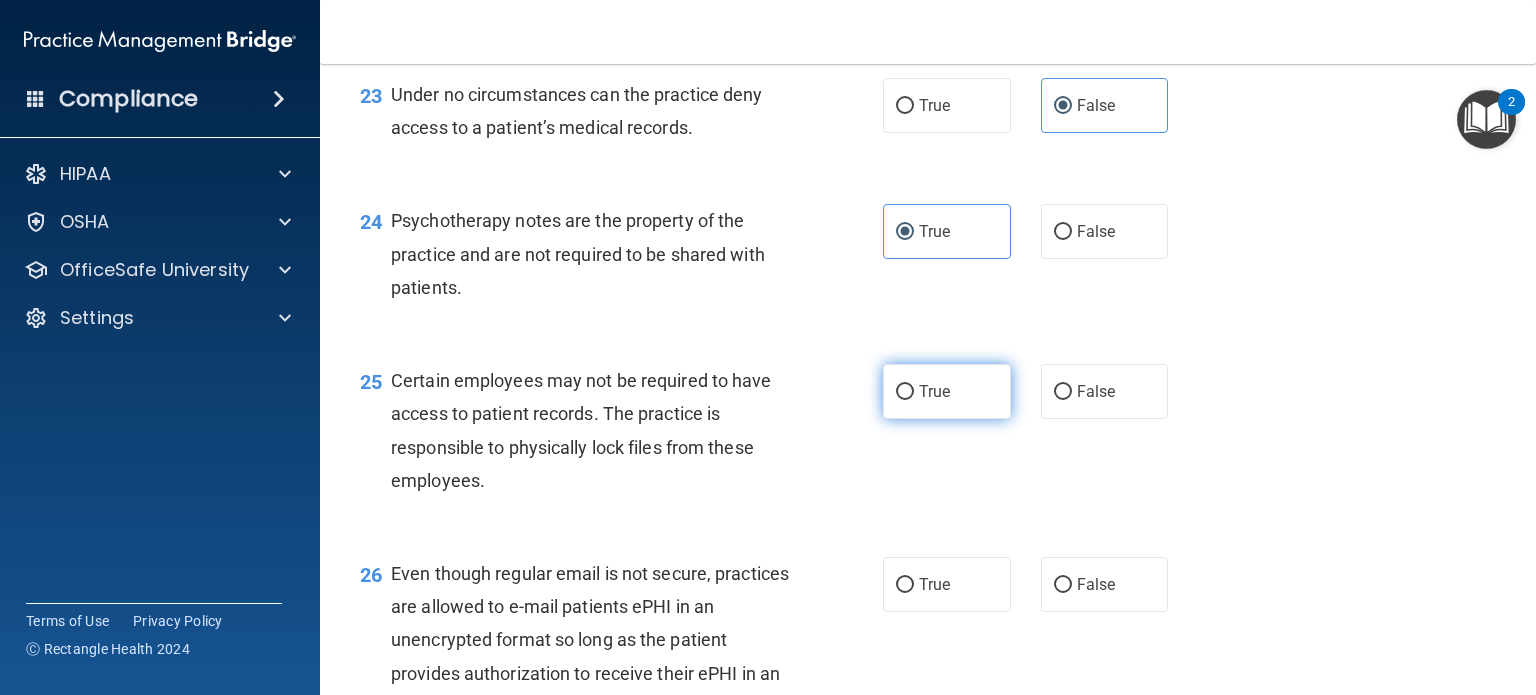 click on "True" at bounding box center [934, 391] 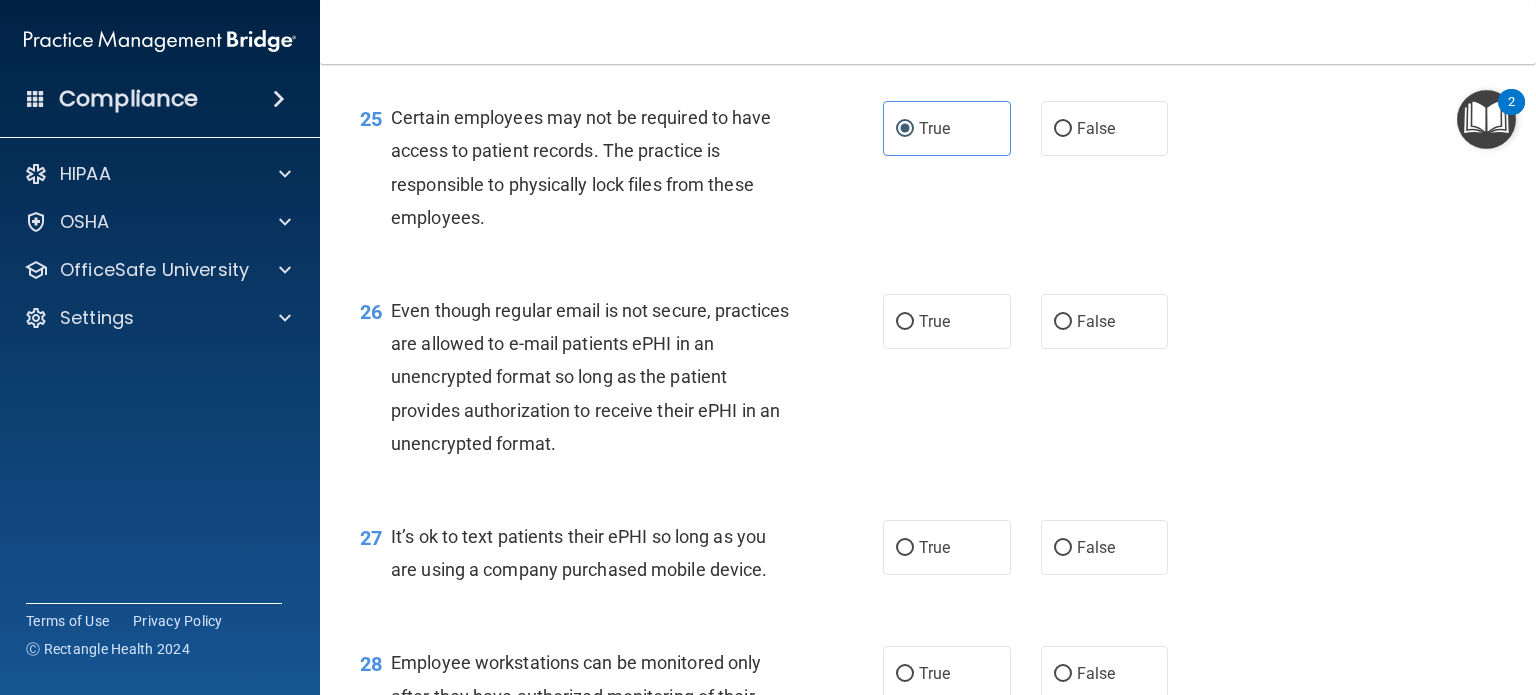 scroll, scrollTop: 4488, scrollLeft: 0, axis: vertical 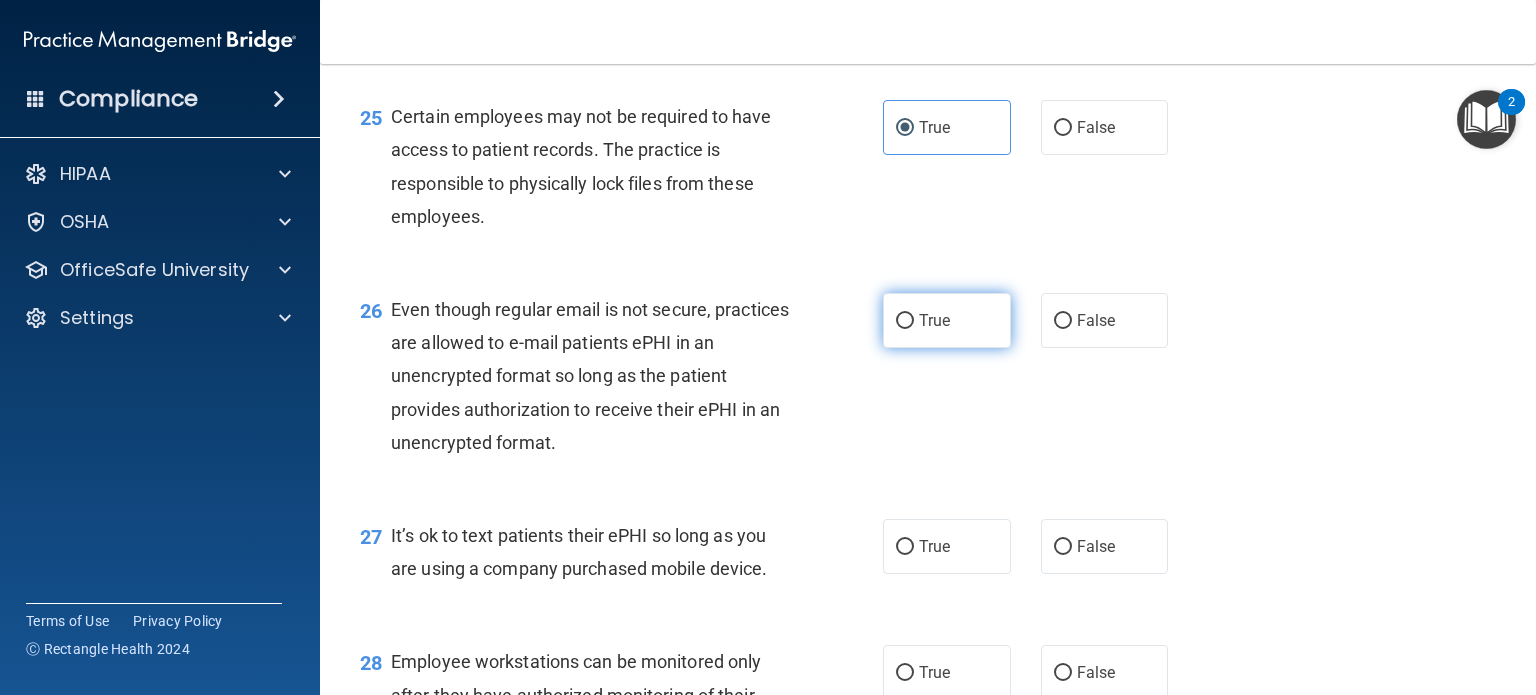 click on "True" at bounding box center (934, 320) 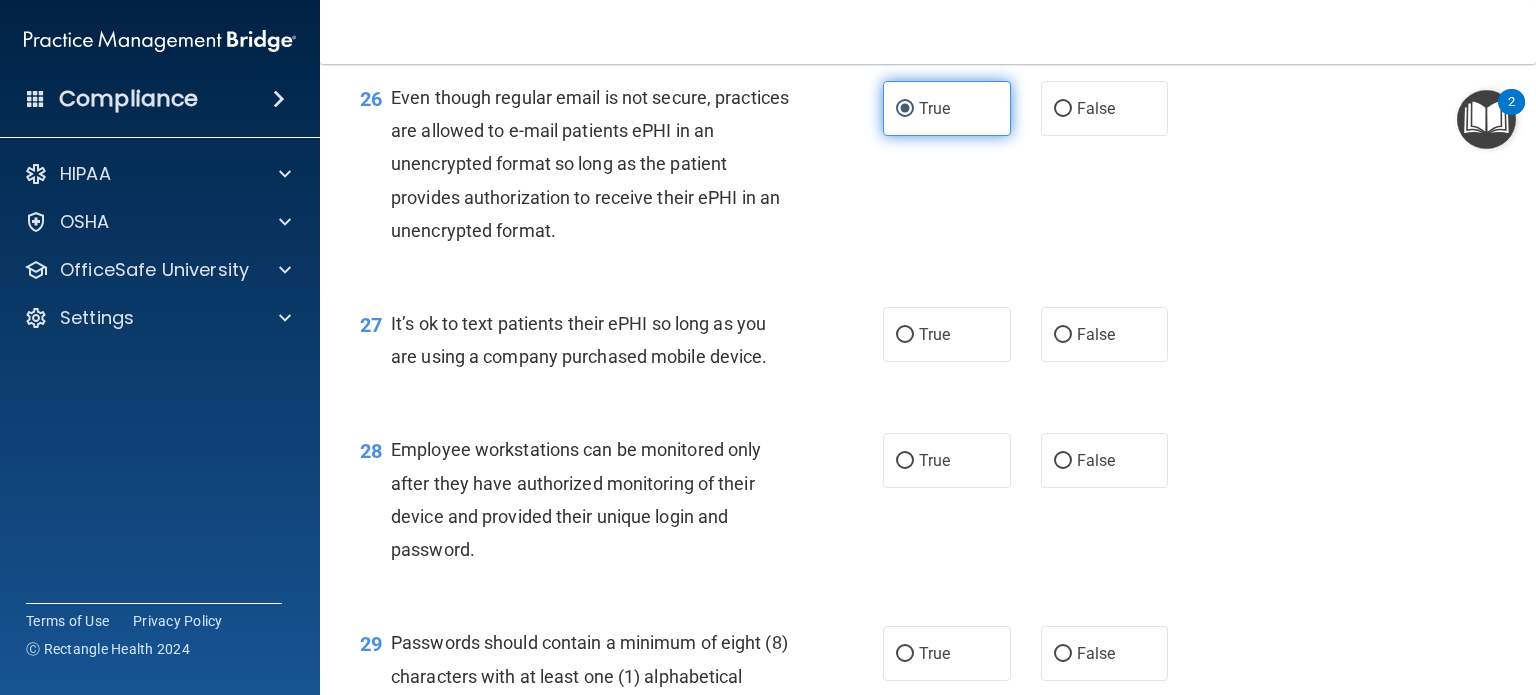 scroll, scrollTop: 4711, scrollLeft: 0, axis: vertical 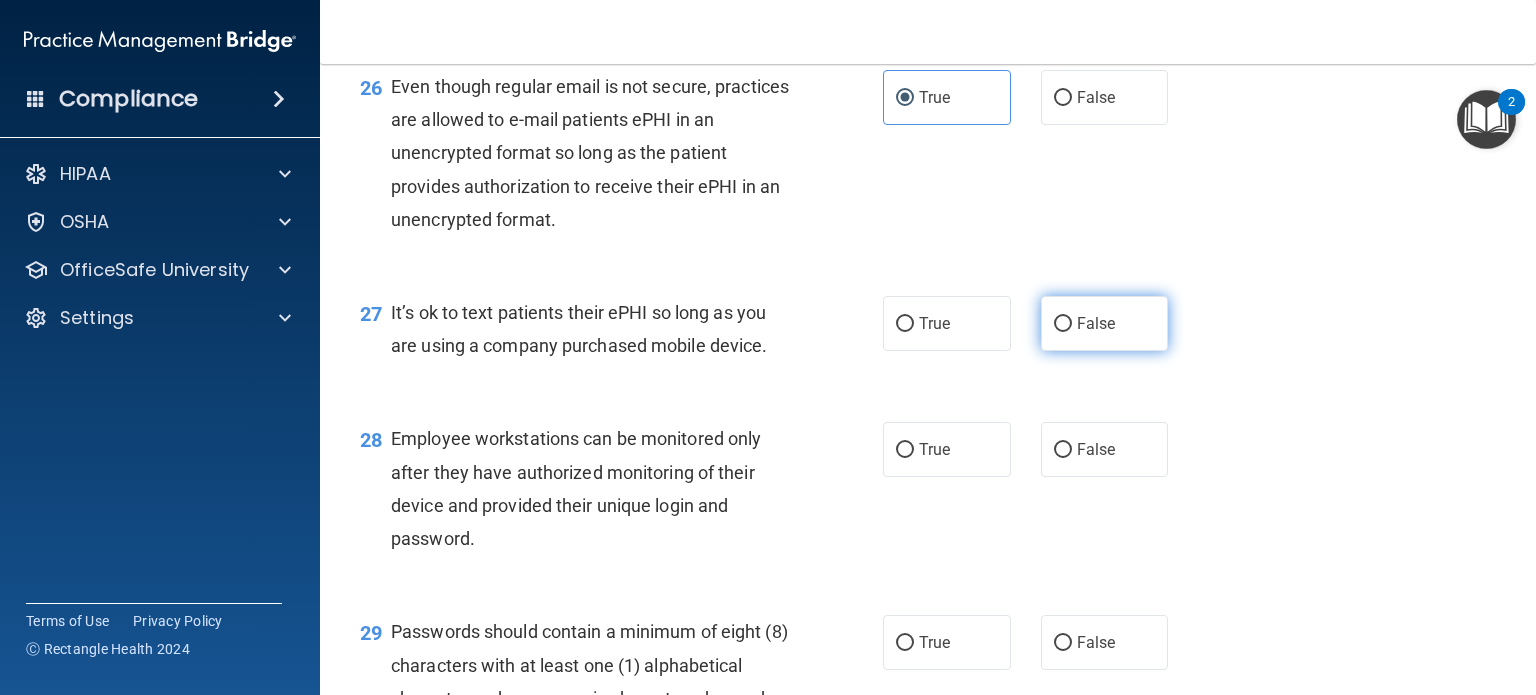 click on "False" at bounding box center (1105, 323) 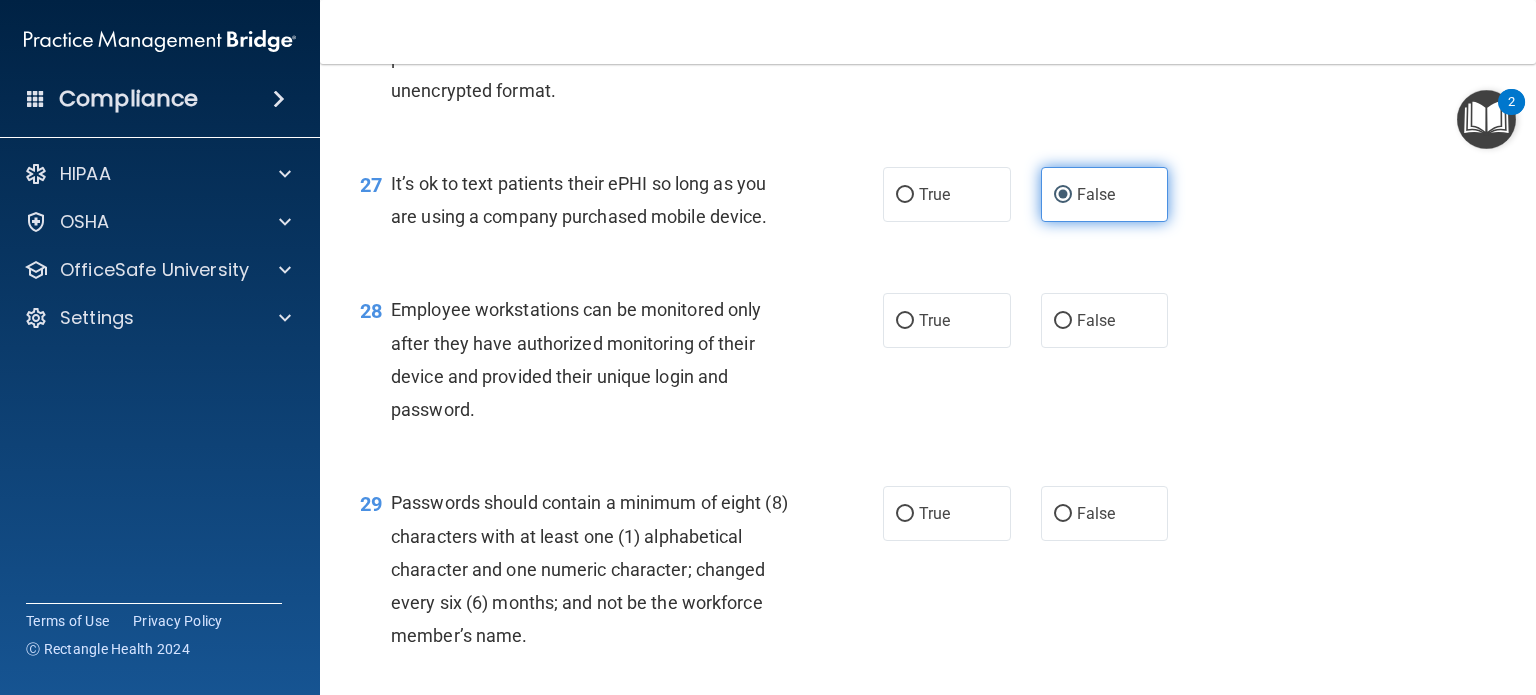 scroll, scrollTop: 4843, scrollLeft: 0, axis: vertical 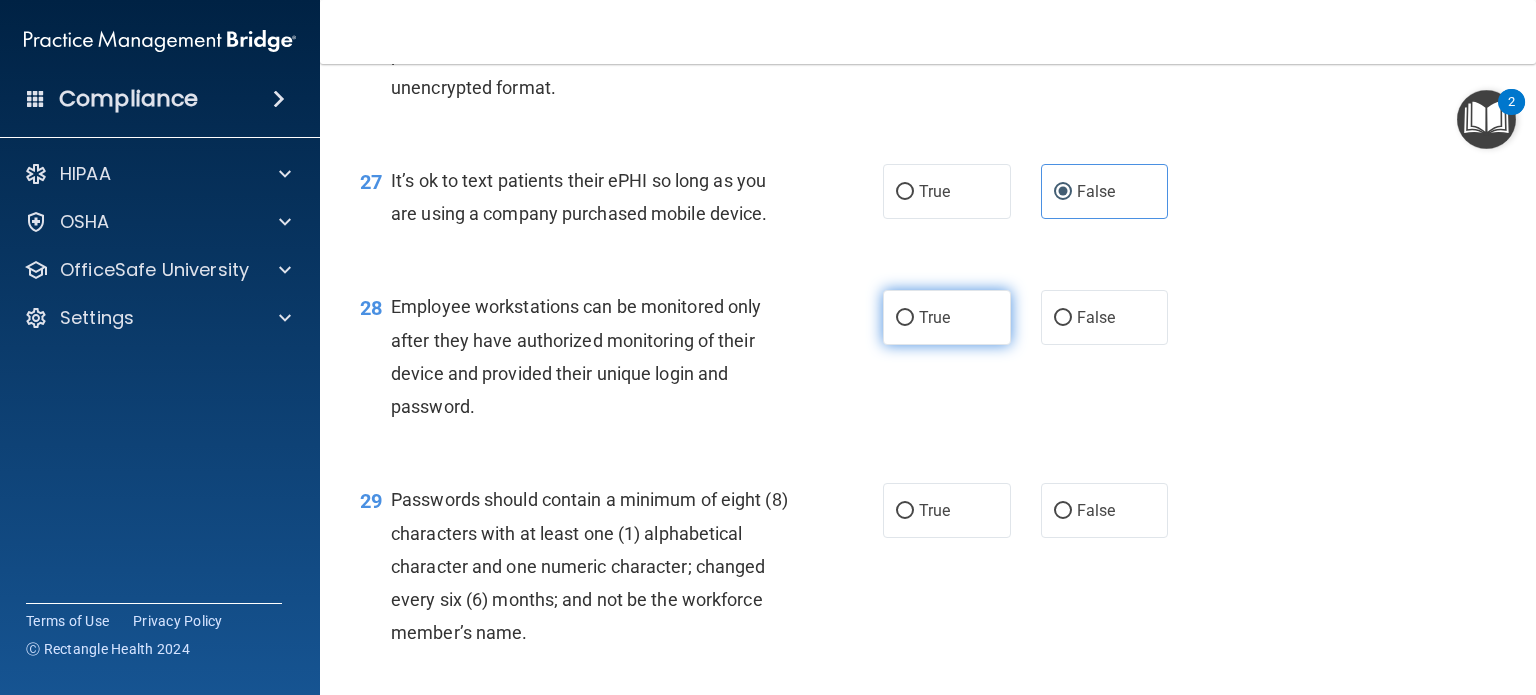 click on "True" at bounding box center [947, 317] 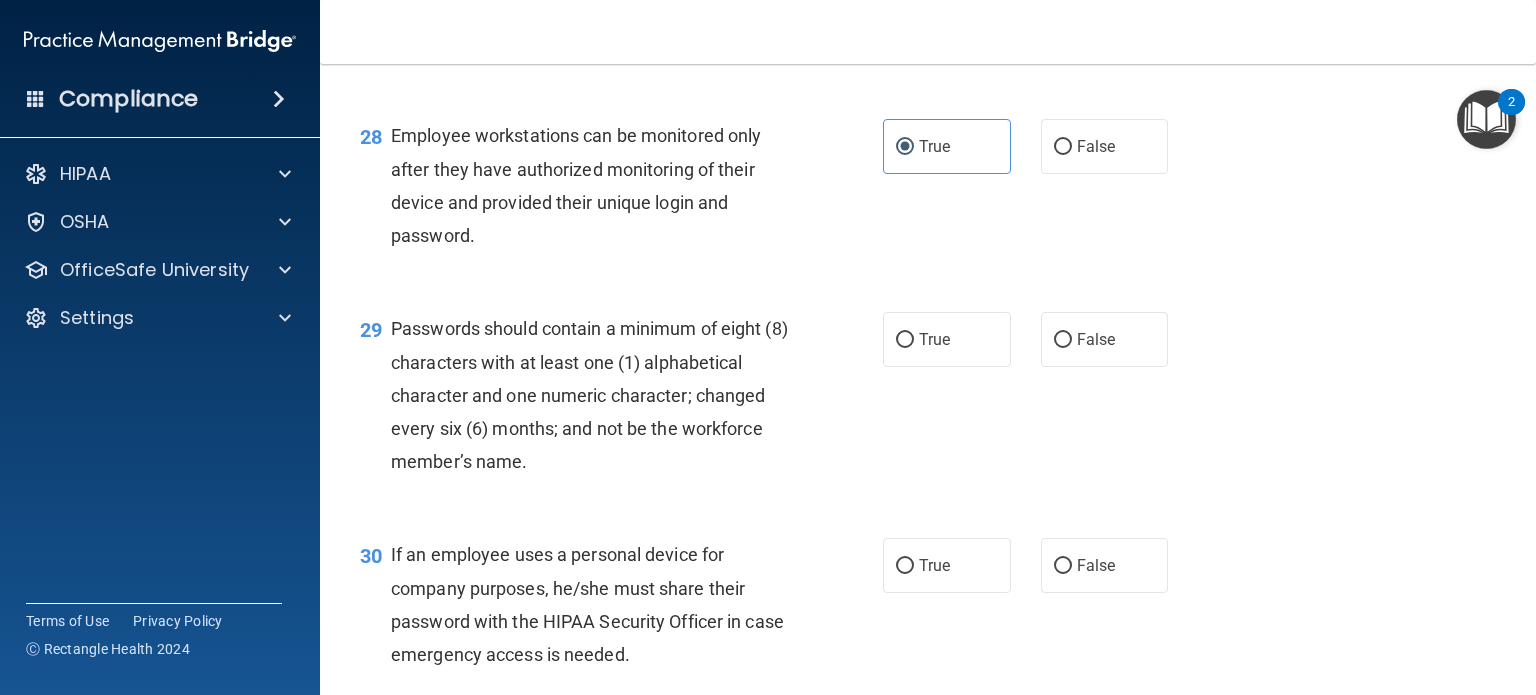 scroll, scrollTop: 5028, scrollLeft: 0, axis: vertical 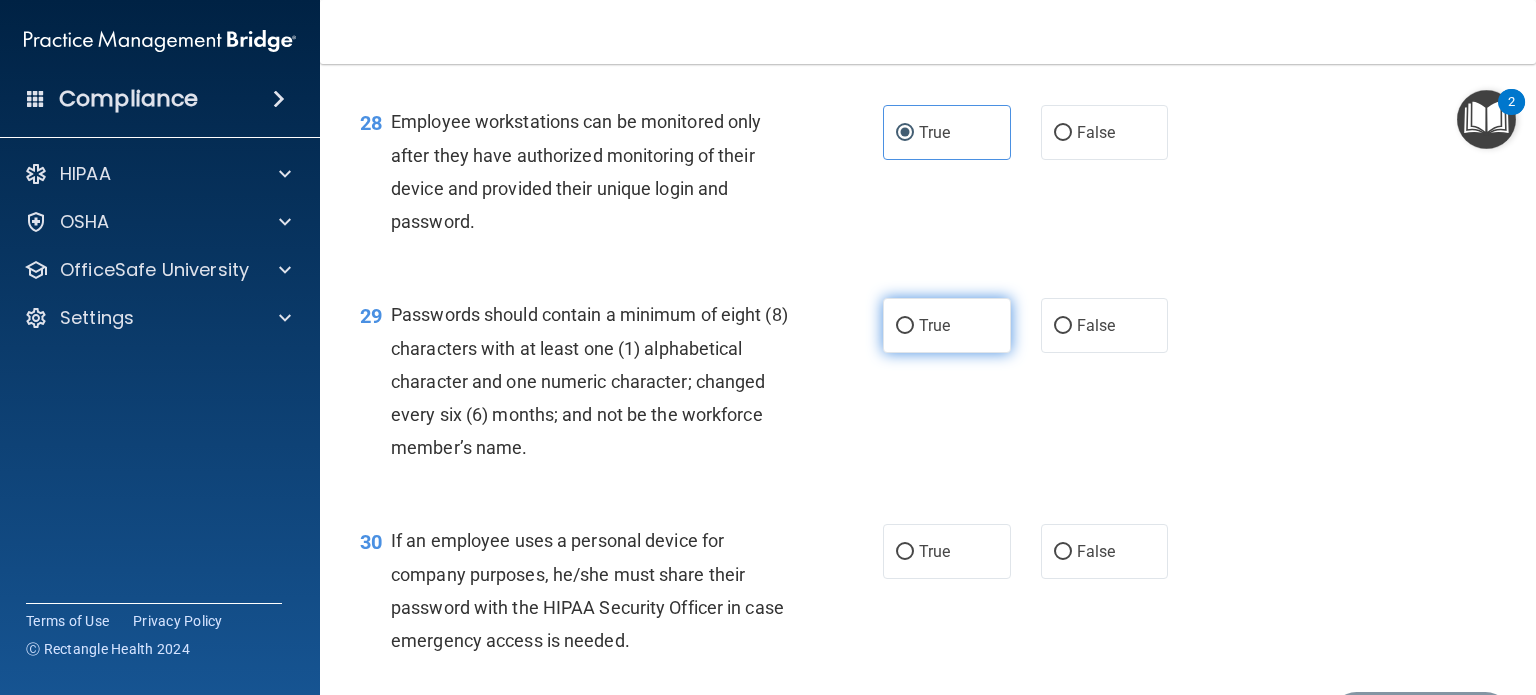 click on "True" at bounding box center (947, 325) 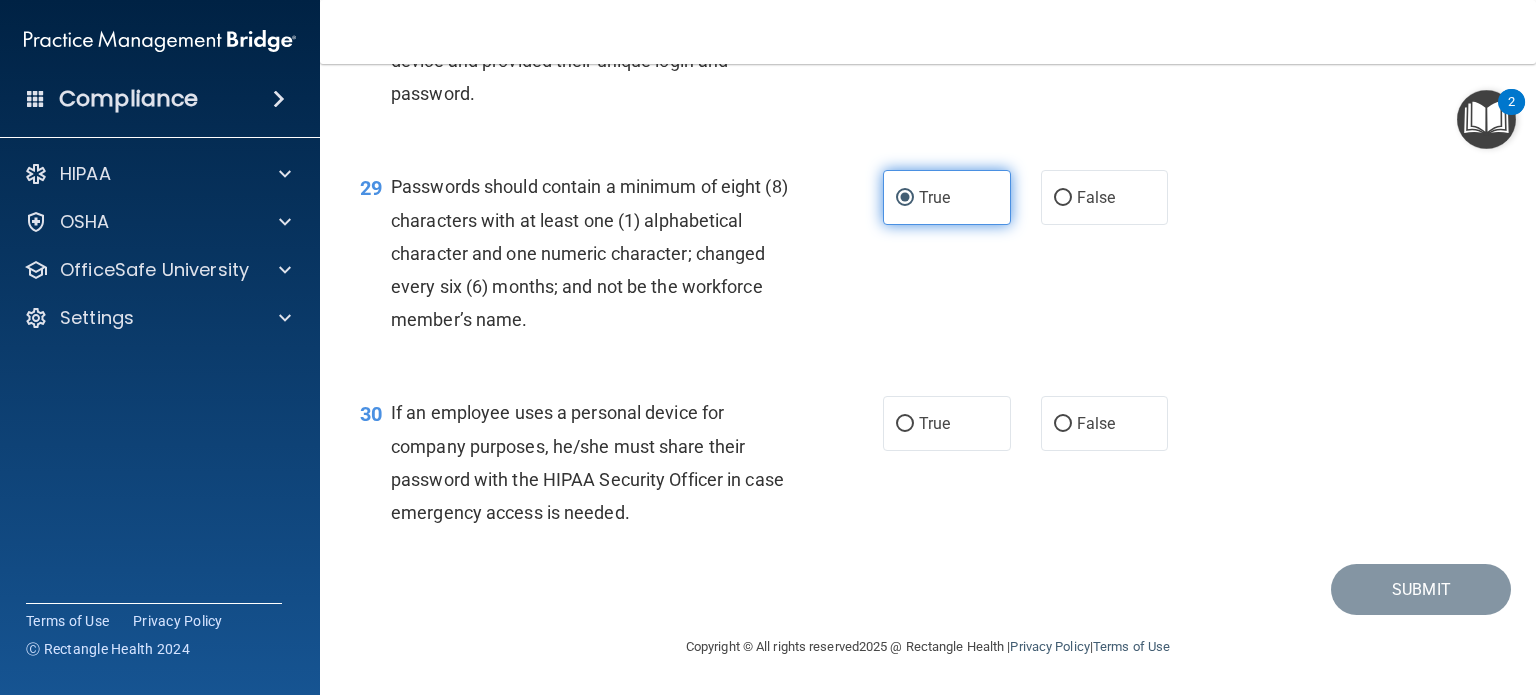scroll, scrollTop: 5224, scrollLeft: 0, axis: vertical 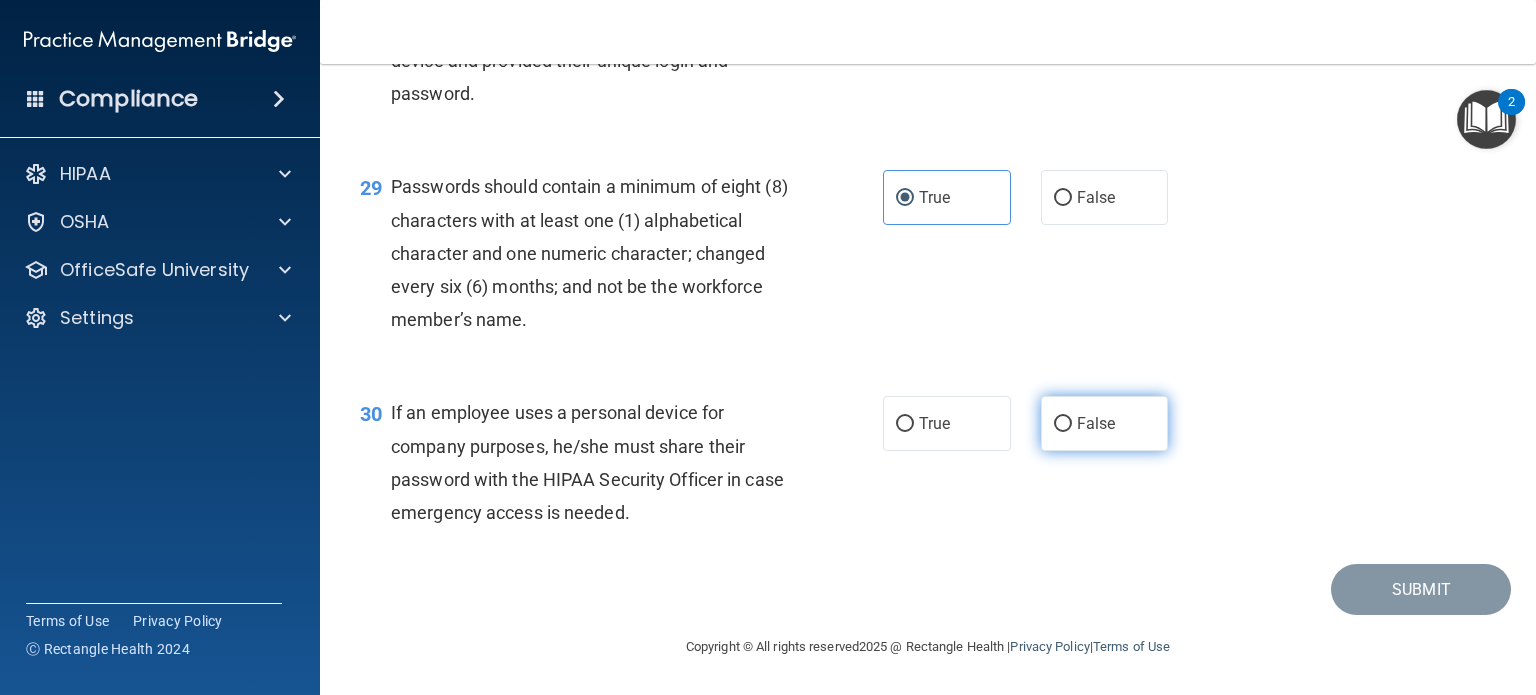 click on "False" at bounding box center (1096, 423) 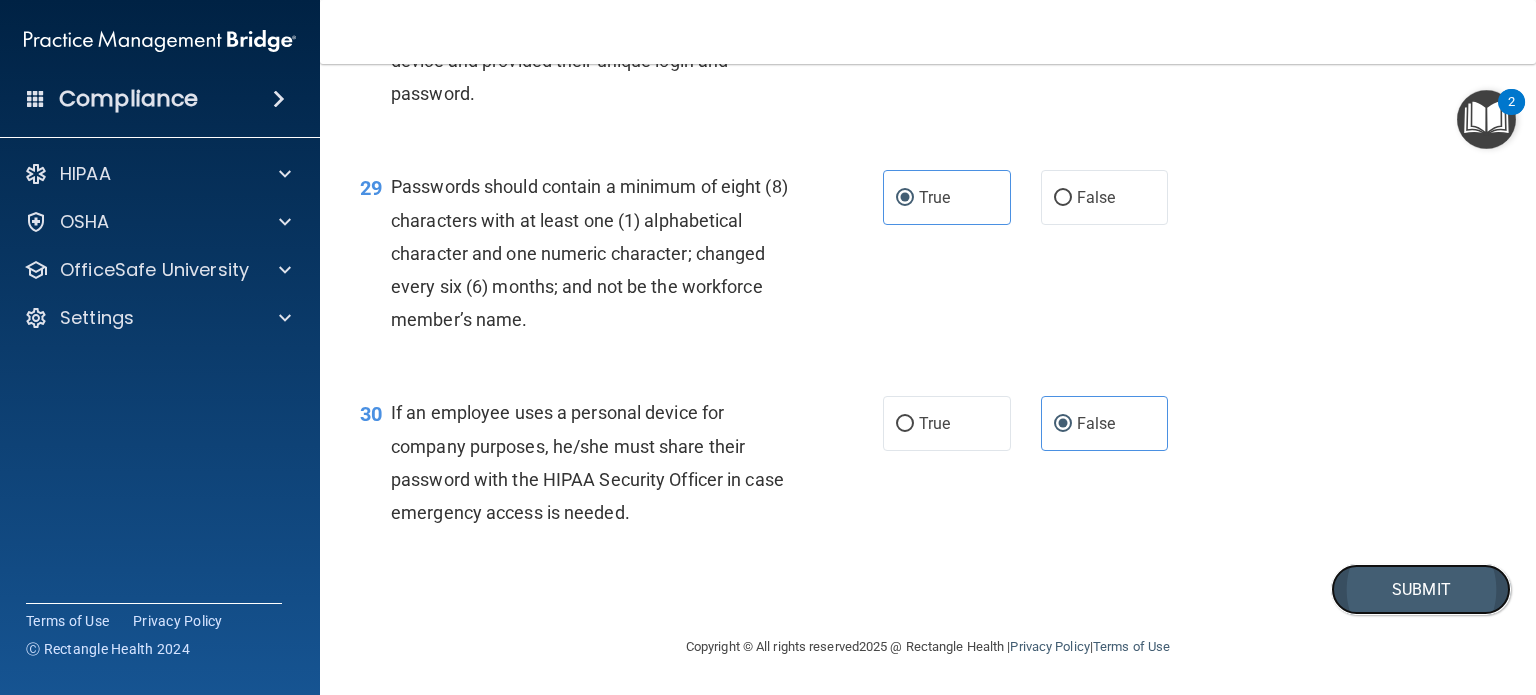 click on "Submit" at bounding box center [1421, 589] 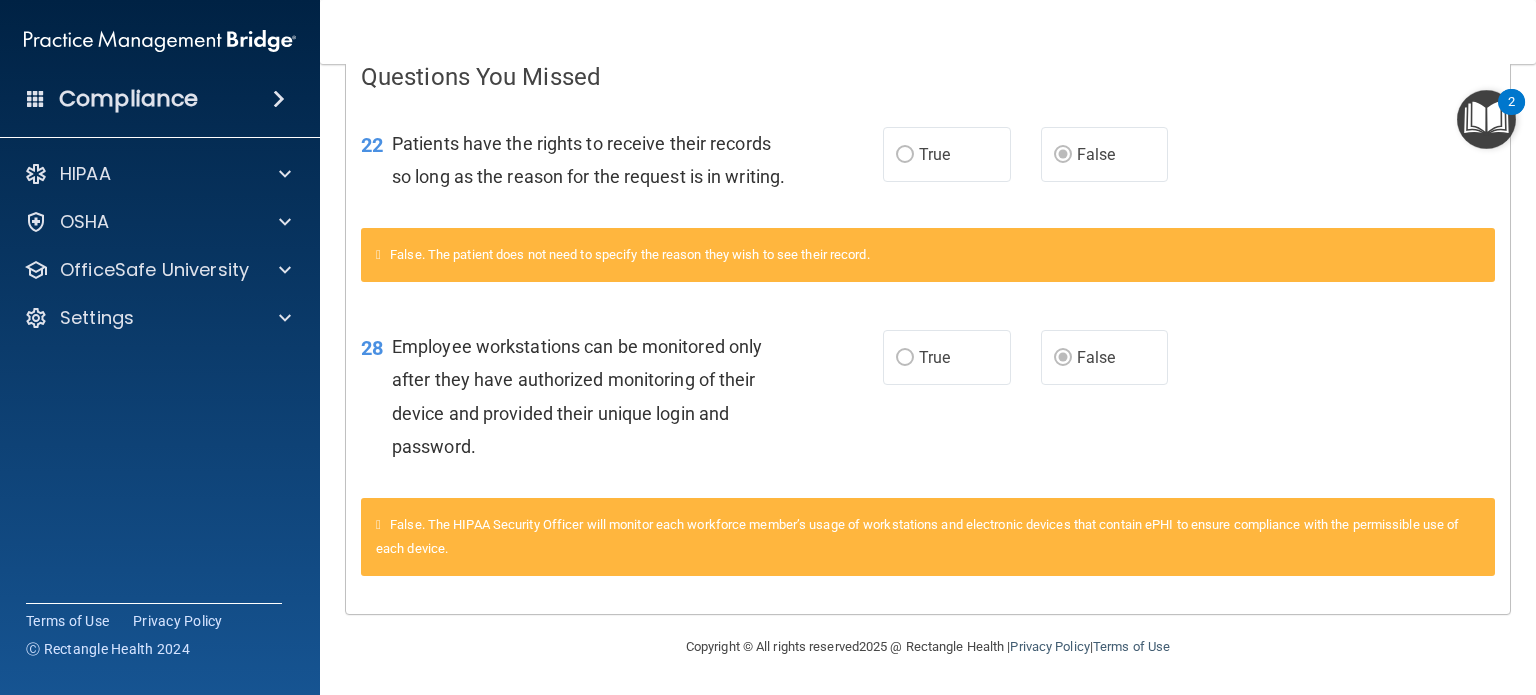 scroll, scrollTop: 0, scrollLeft: 0, axis: both 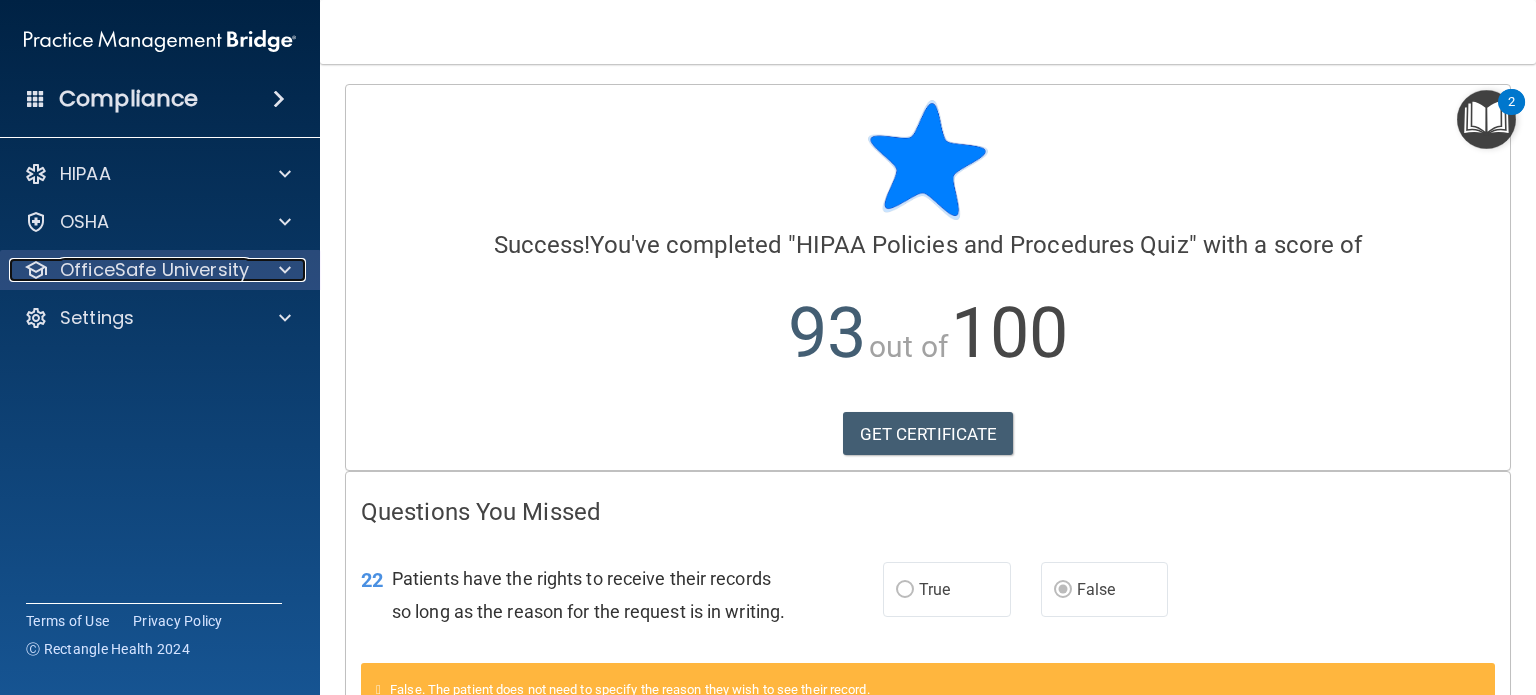 click at bounding box center (282, 270) 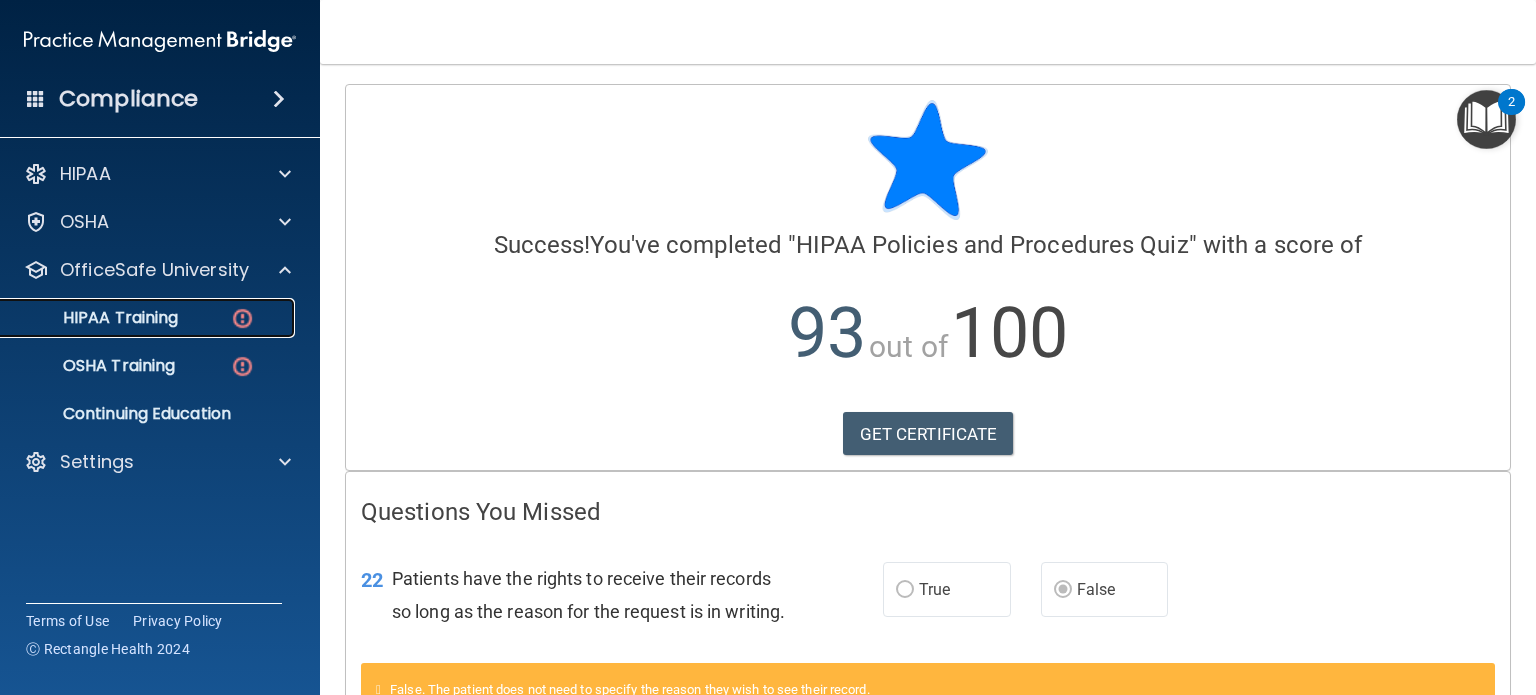 click on "HIPAA Training" at bounding box center (137, 318) 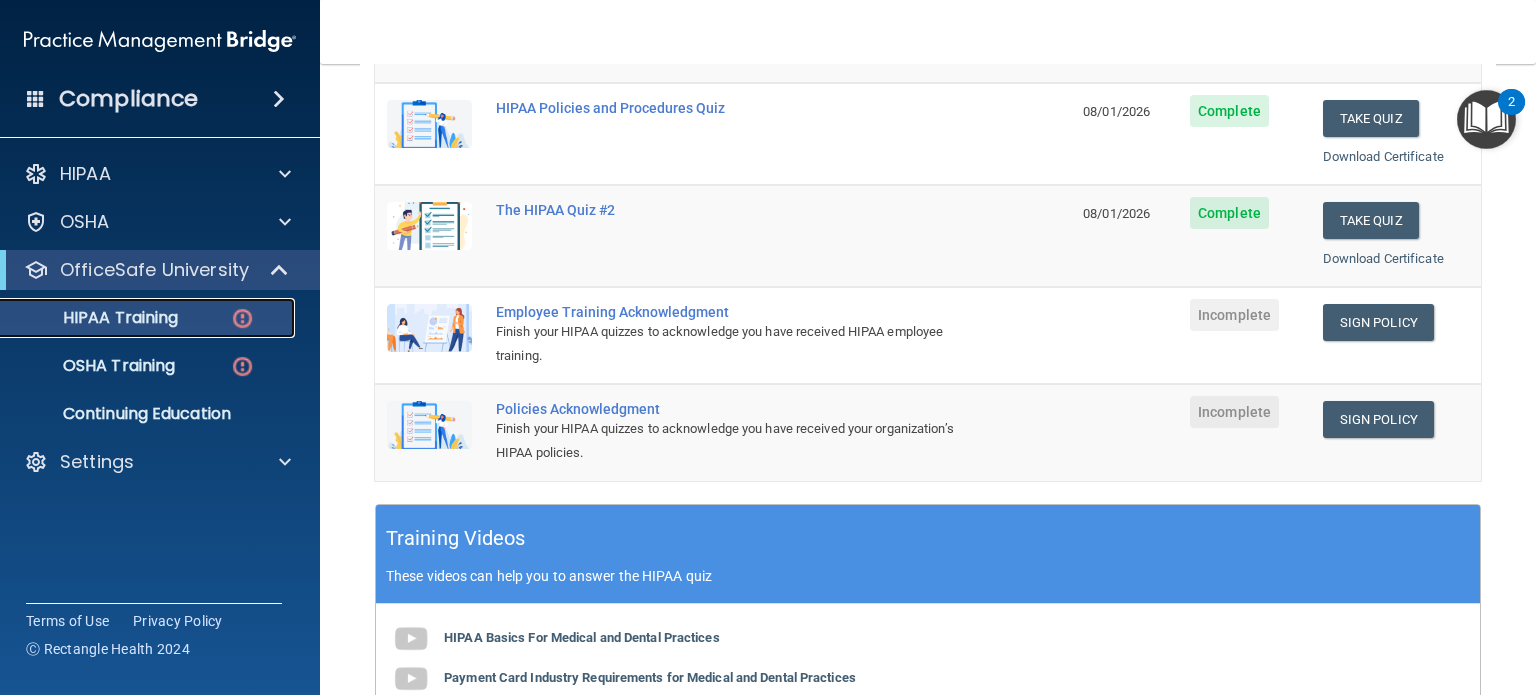 scroll, scrollTop: 372, scrollLeft: 0, axis: vertical 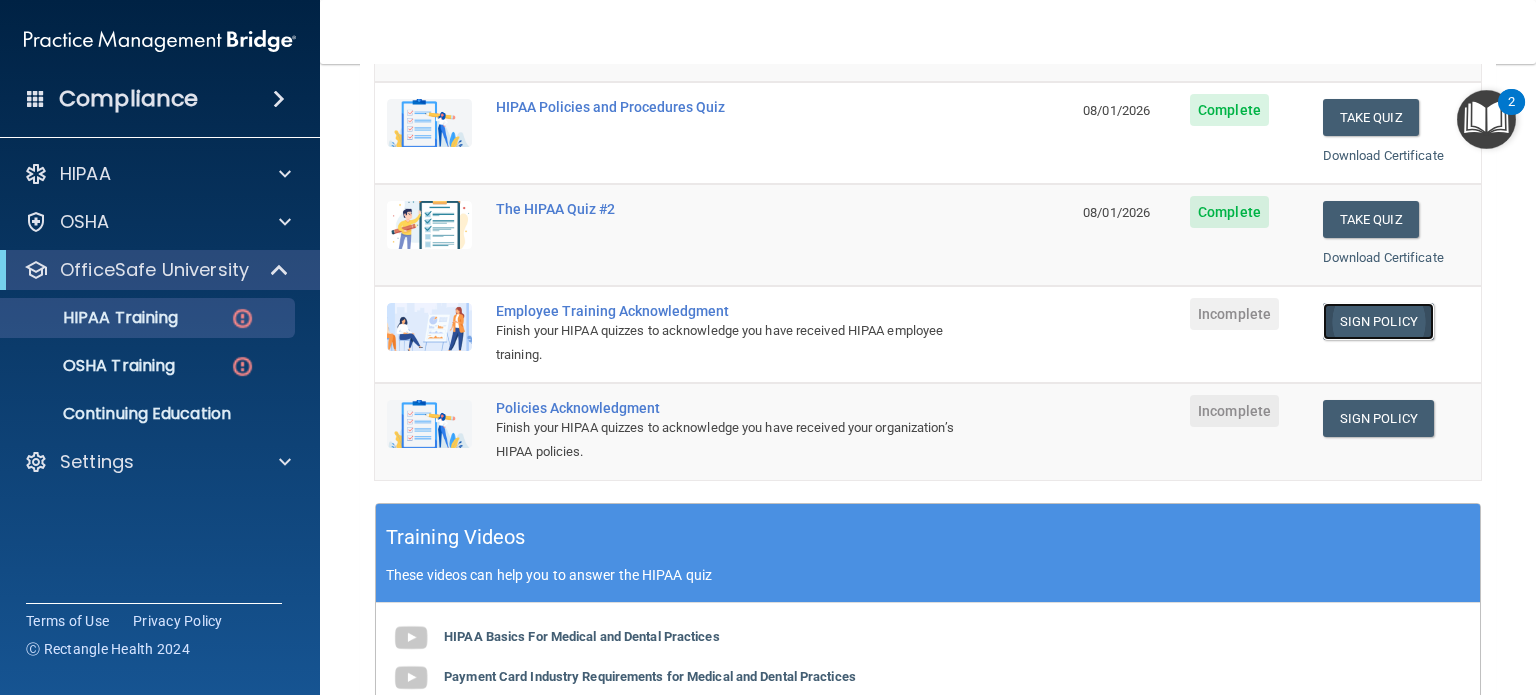 click on "Sign Policy" at bounding box center (1378, 321) 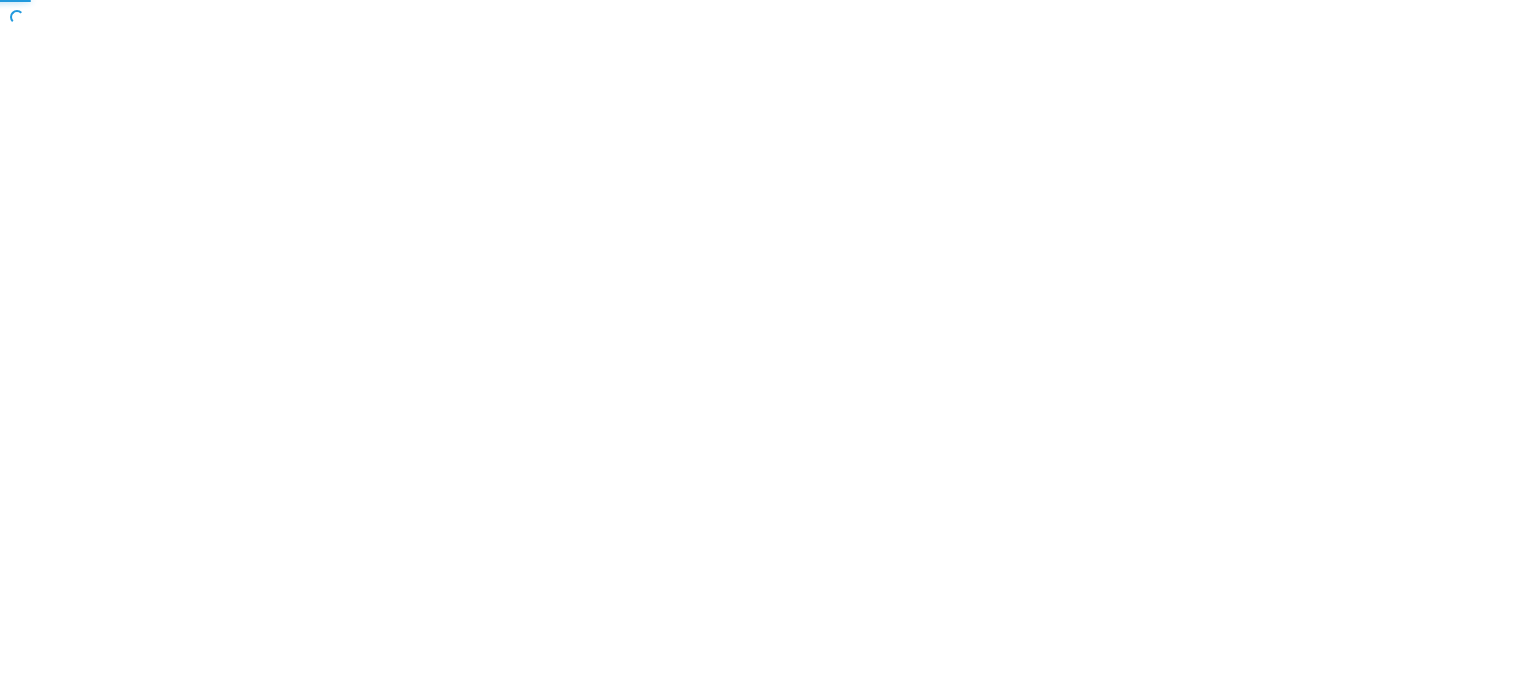 scroll, scrollTop: 0, scrollLeft: 0, axis: both 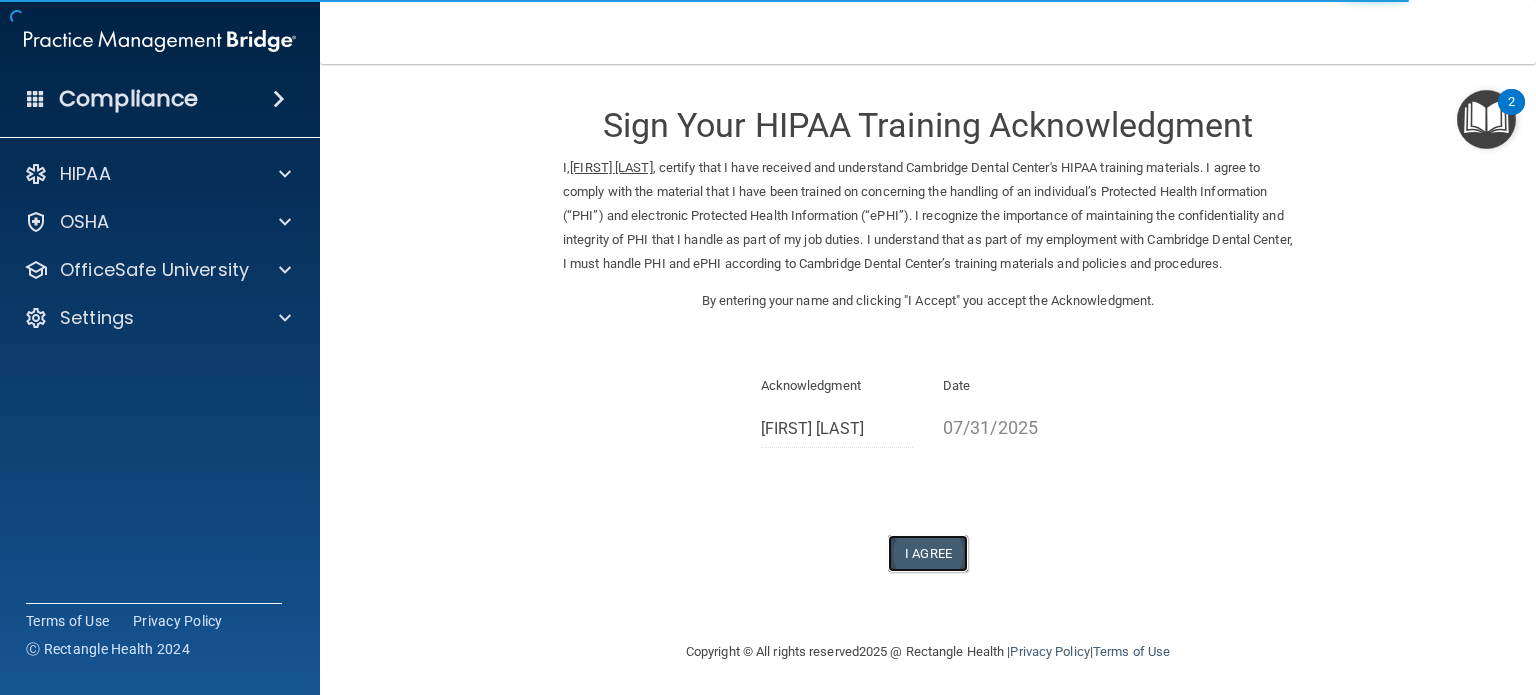 click on "I Agree" at bounding box center (928, 553) 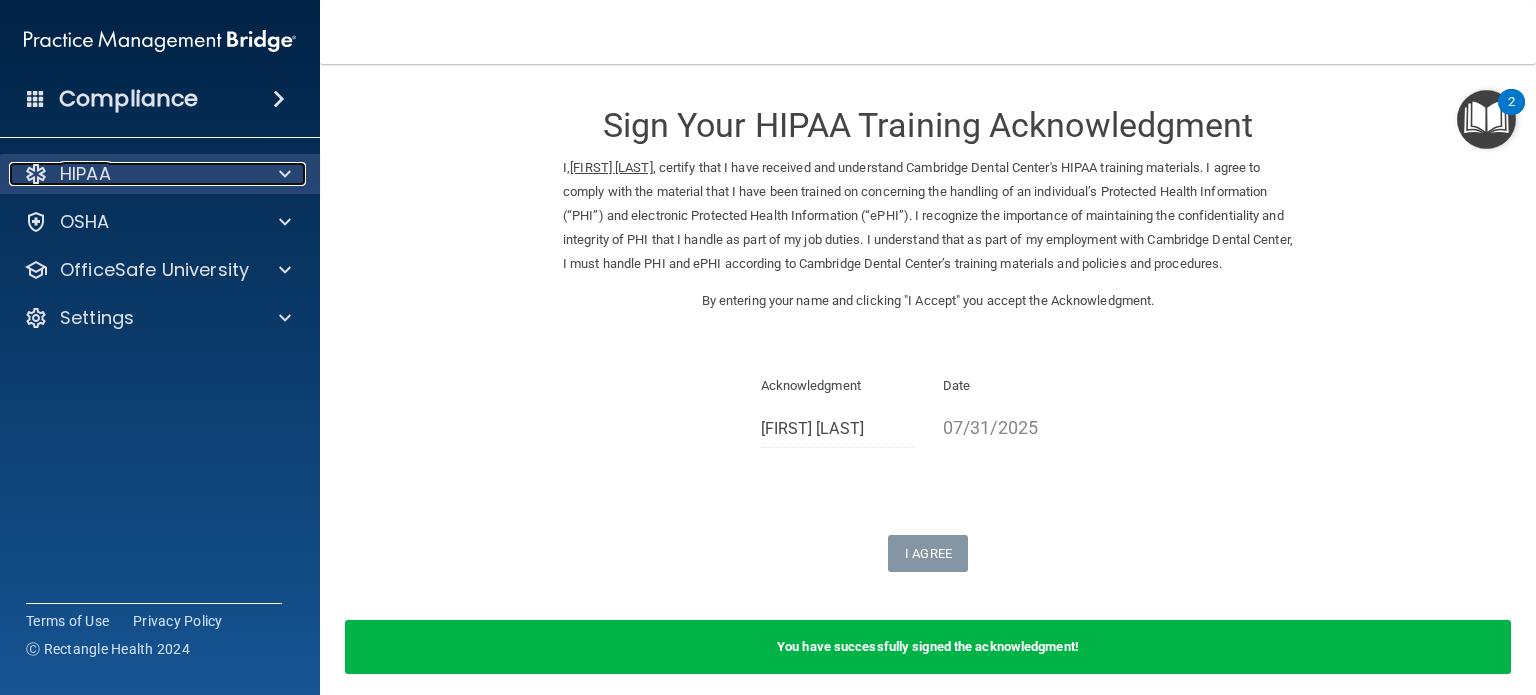click at bounding box center [282, 174] 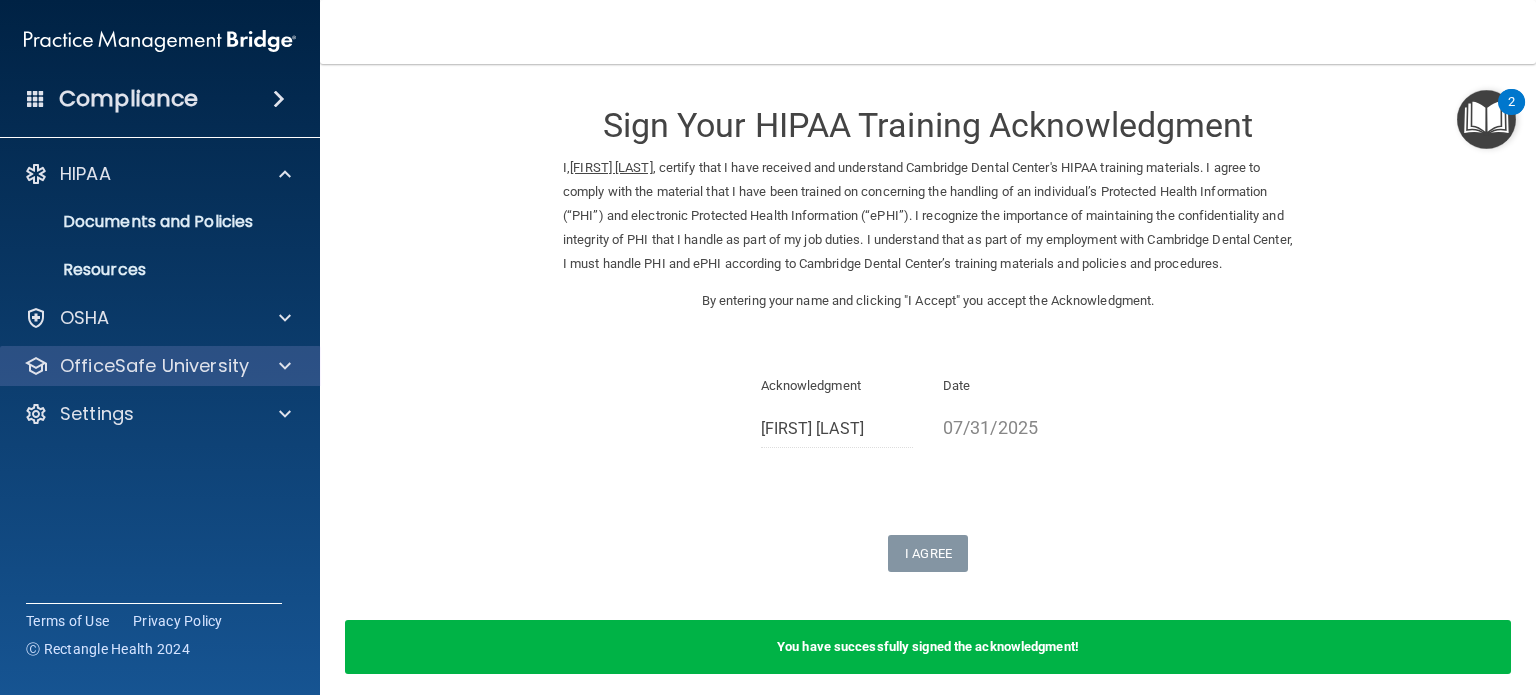 click on "OfficeSafe University" at bounding box center (160, 366) 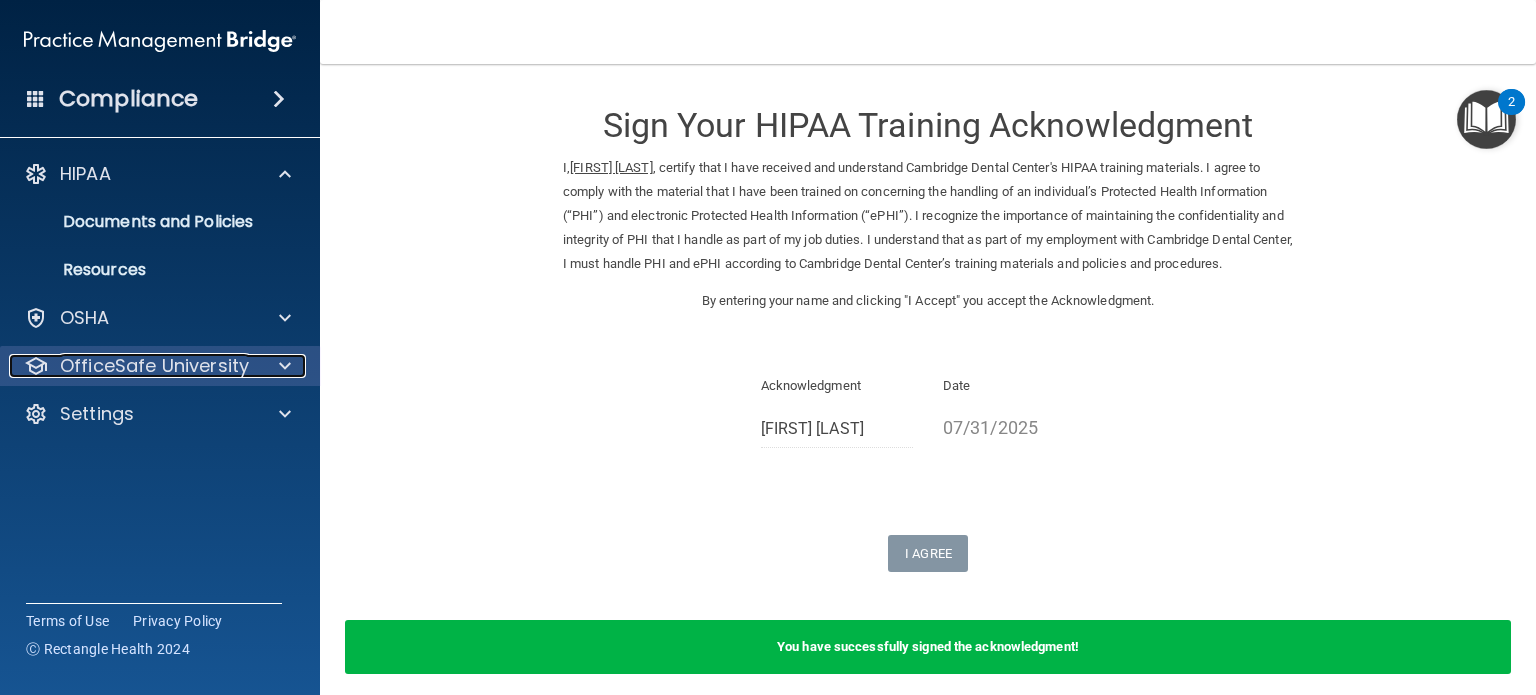click on "OfficeSafe University" at bounding box center [154, 366] 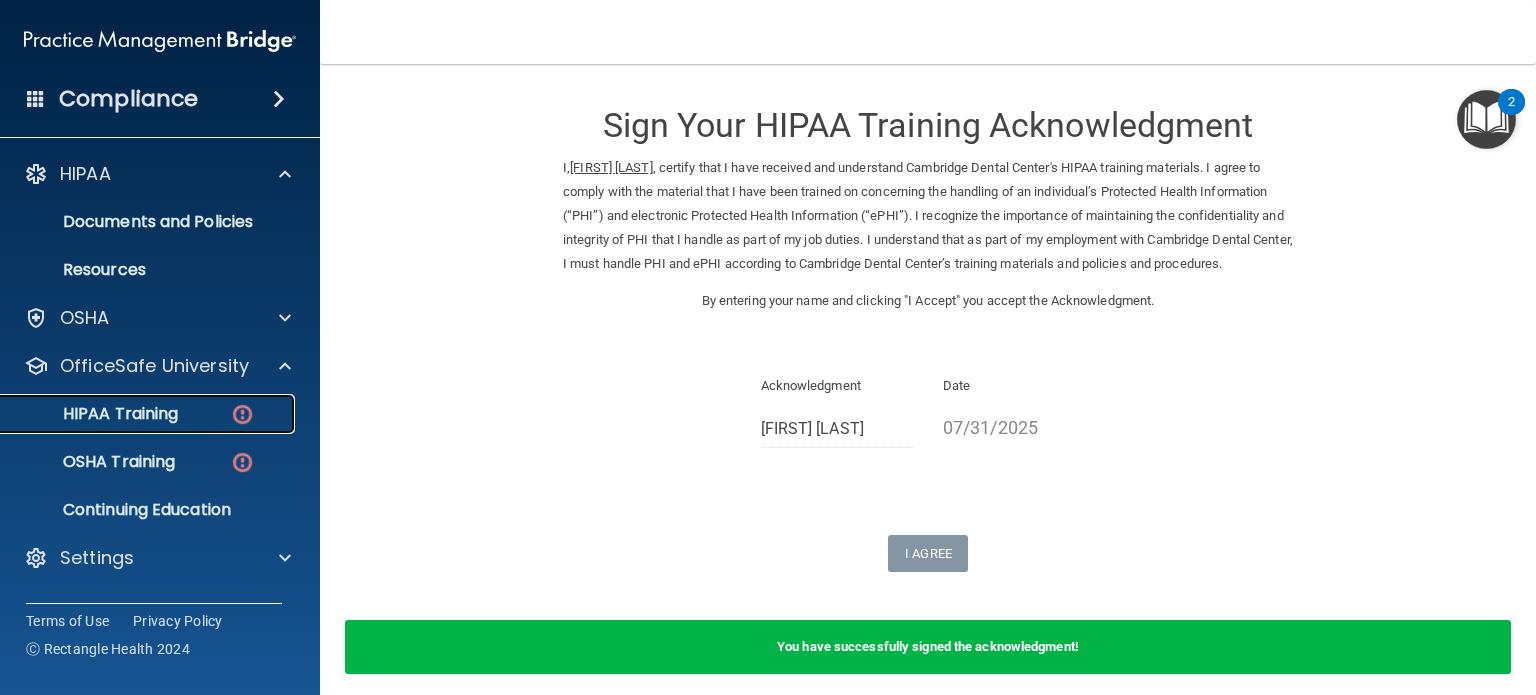 click on "HIPAA Training" at bounding box center (137, 414) 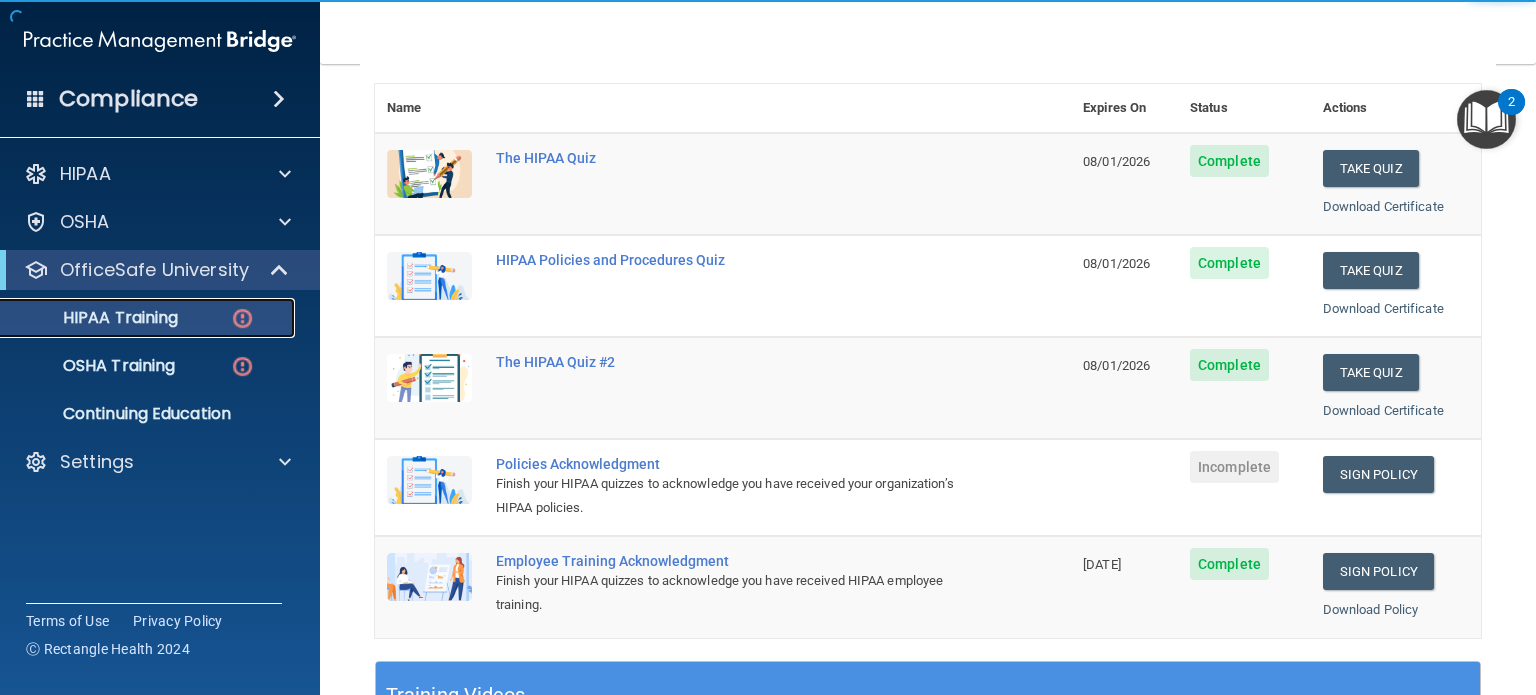 scroll, scrollTop: 220, scrollLeft: 0, axis: vertical 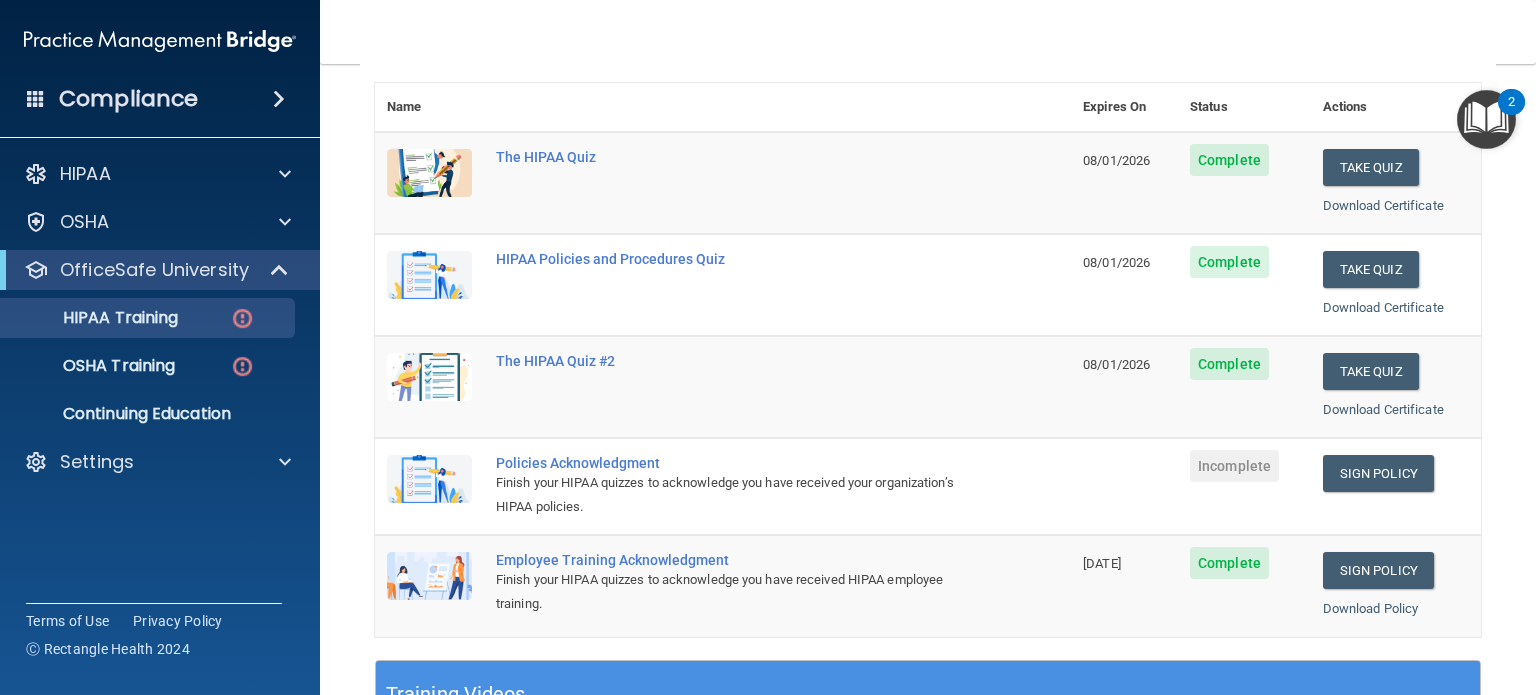 click on "Sign Policy       Sign Policy       Download Policy" at bounding box center [1396, 486] 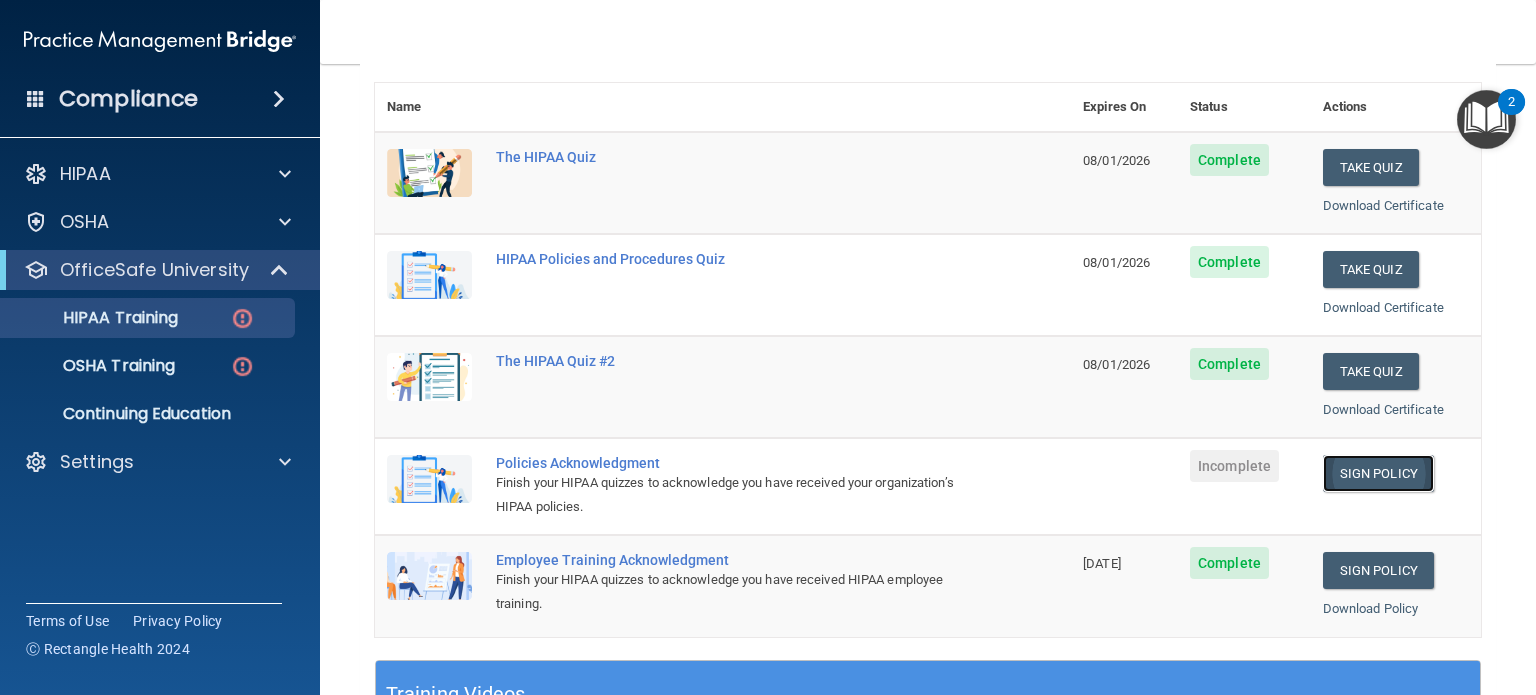 click on "Sign Policy" at bounding box center [1378, 473] 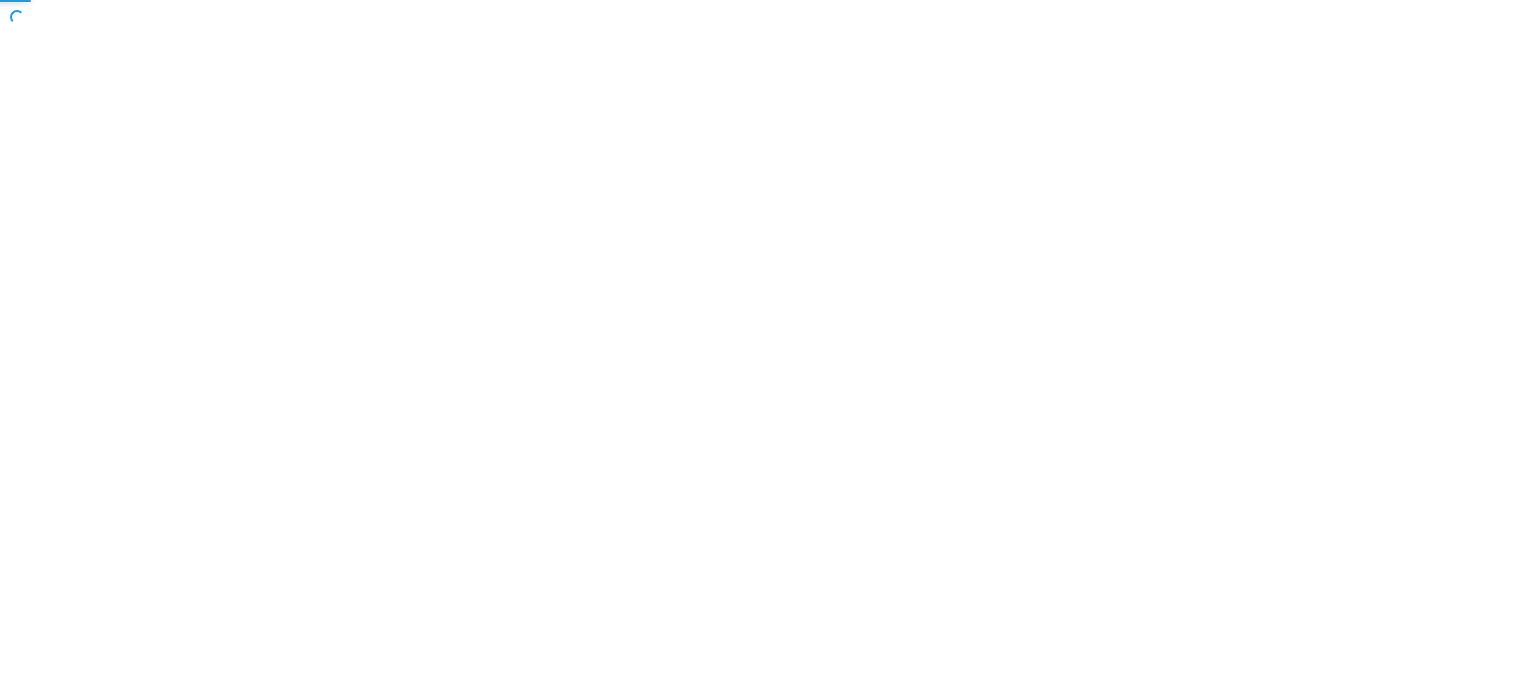 scroll, scrollTop: 0, scrollLeft: 0, axis: both 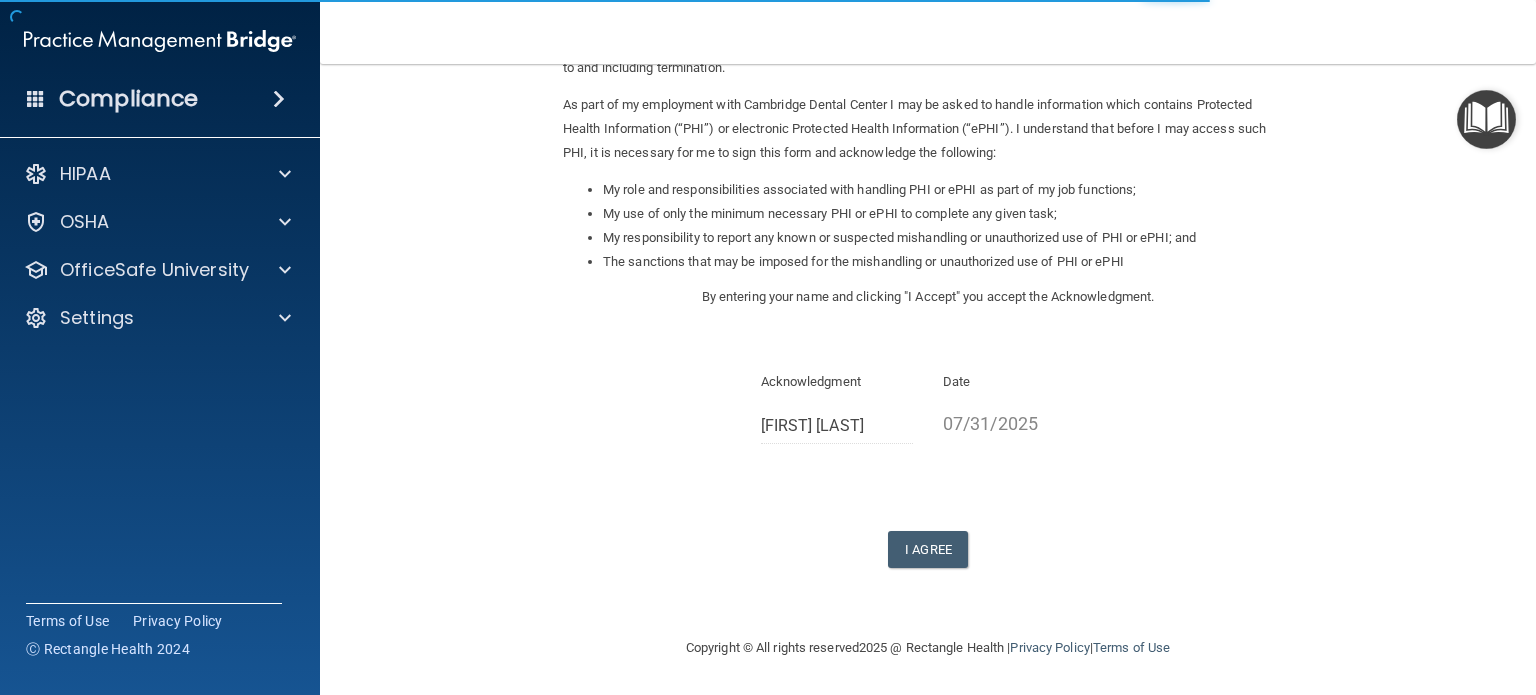 click on "Sign Your HIPAA Policies Acknowledgment           I,  Alejandro Cisneros , have been given the opportunity to review, read and understand Cambridge Dental Center’s HIPAA Policies and Procedures Manual. I agree to abide by the policies and procedures stated therein during my employment with Cambridge Dental Center. I understand that these policies and procedures are subject to change, and my immediate supervisor may inform me of such changes. I also acknowledge that I am required to participate in training on the HIPAA Policies and Procedures. If I fail to adhere to the Policies and Procedures set forth in the Manual, Cambridge Dental Center may impose discipline on me, up to and including termination.              My role and responsibilities associated with handling PHI or ePHI as part of my job functions;   My use of only the minimum necessary PHI or ePHI to complete any given task;   My responsibility to report any known or suspected mishandling or unauthorized use of PHI or ePHI; and" at bounding box center [928, 240] 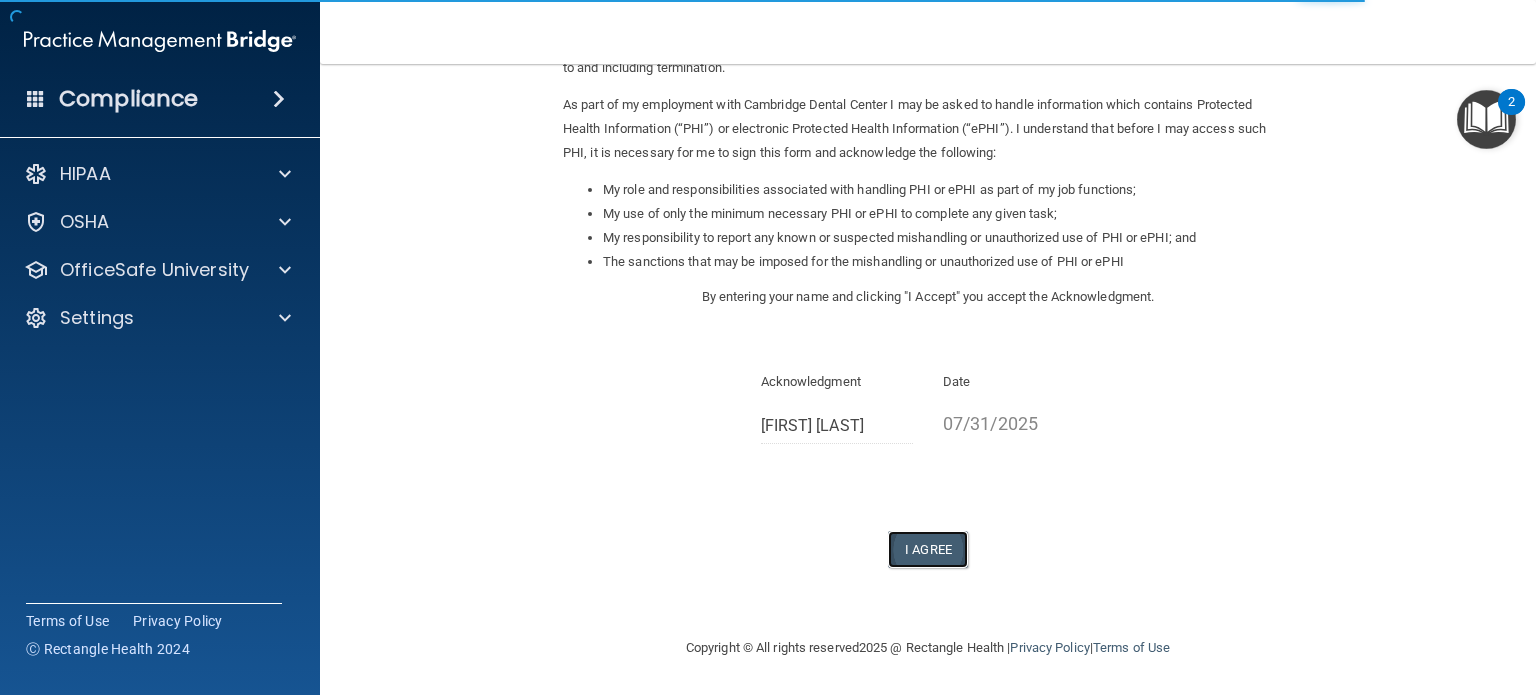click on "I Agree" at bounding box center [928, 549] 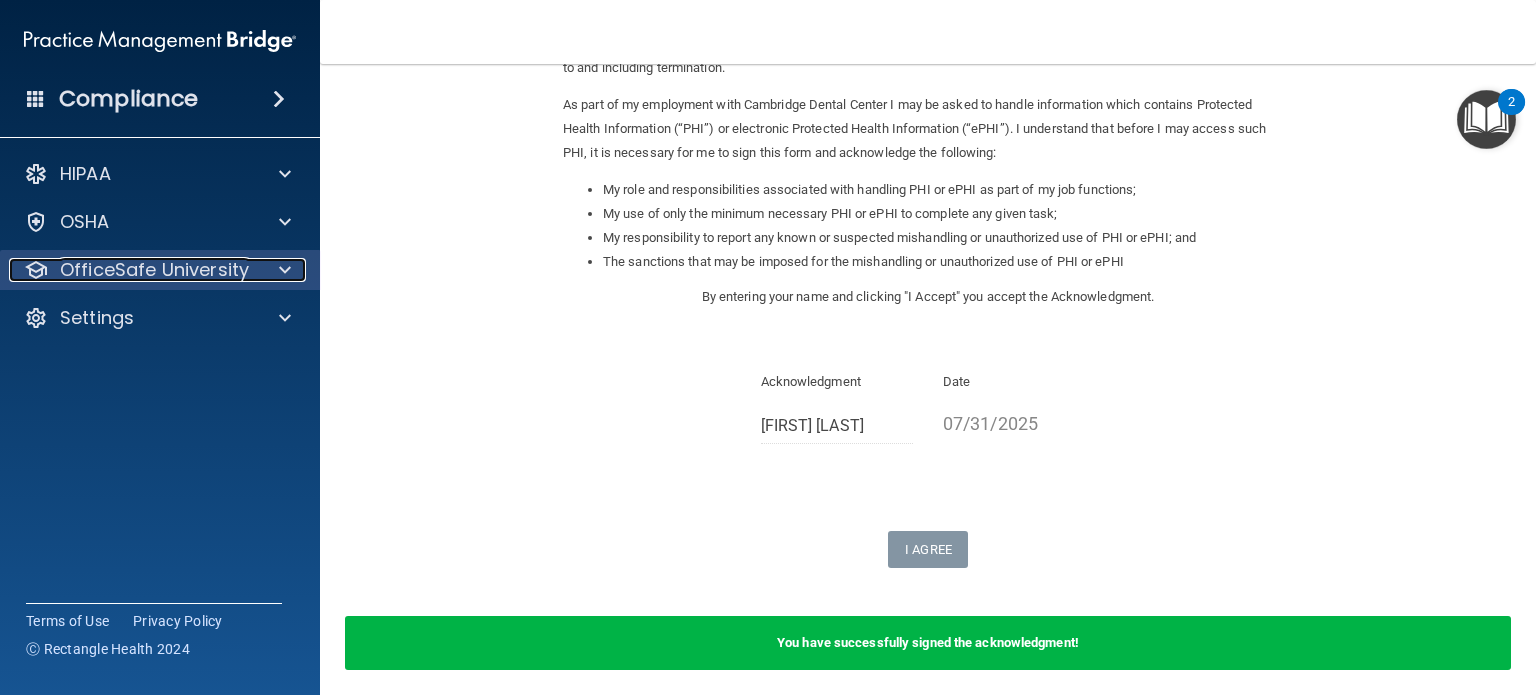 click on "OfficeSafe University" at bounding box center (154, 270) 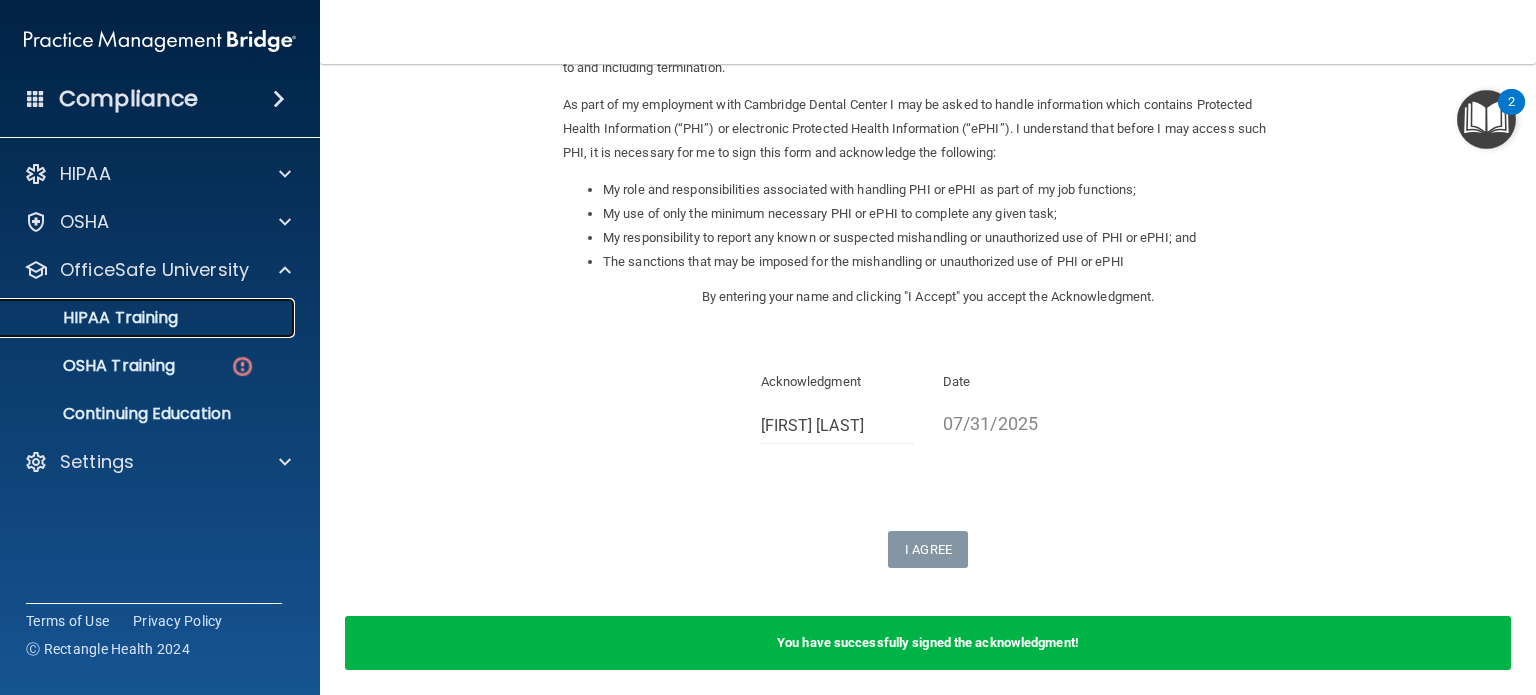 click on "HIPAA Training" at bounding box center [149, 318] 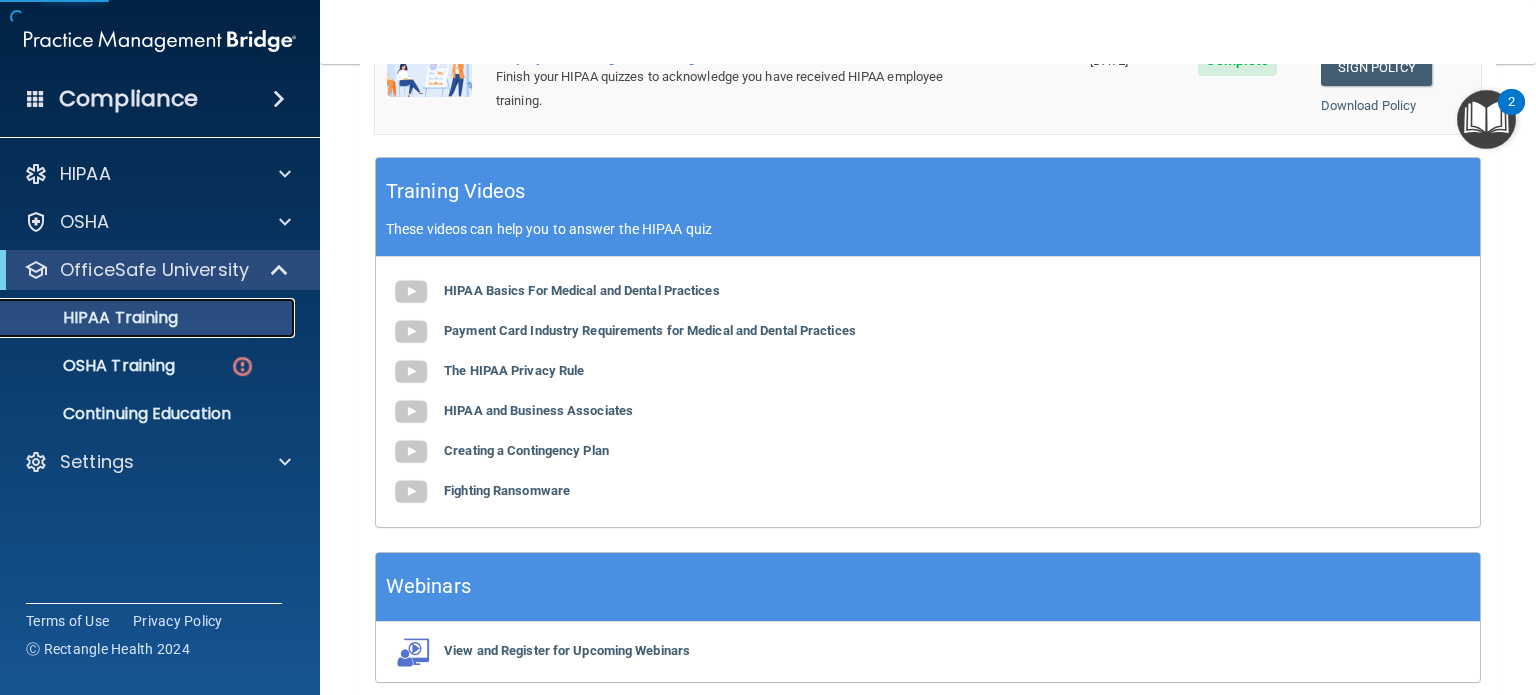 scroll, scrollTop: 806, scrollLeft: 0, axis: vertical 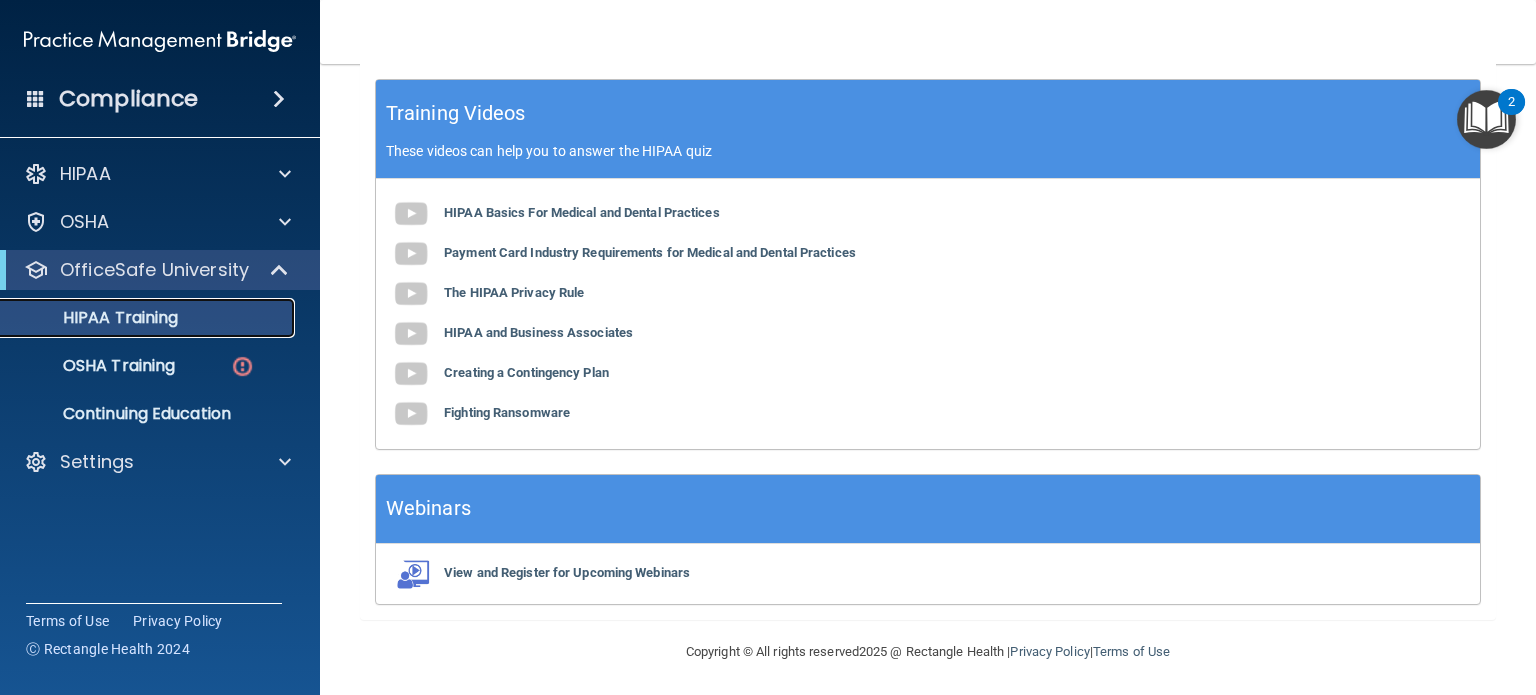 click on "HIPAA Training" at bounding box center [95, 318] 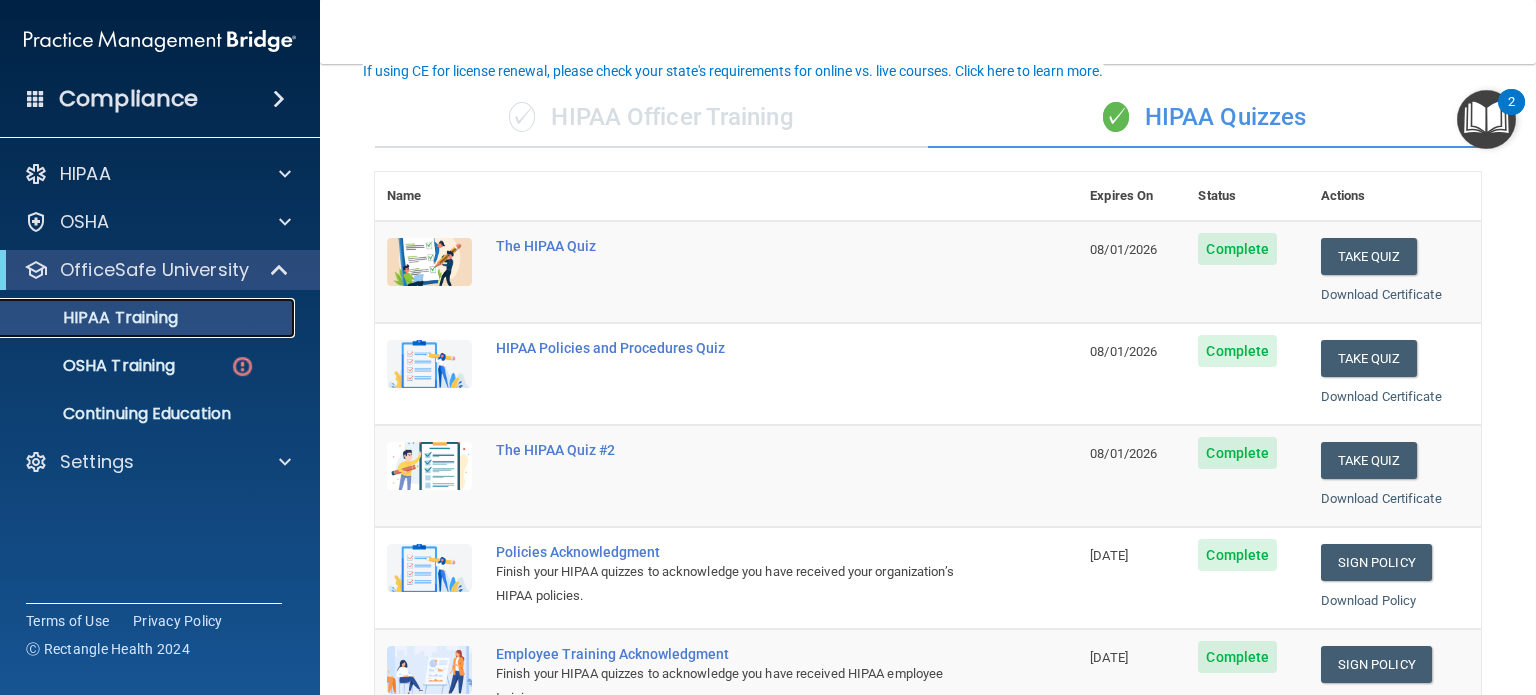 scroll, scrollTop: 132, scrollLeft: 0, axis: vertical 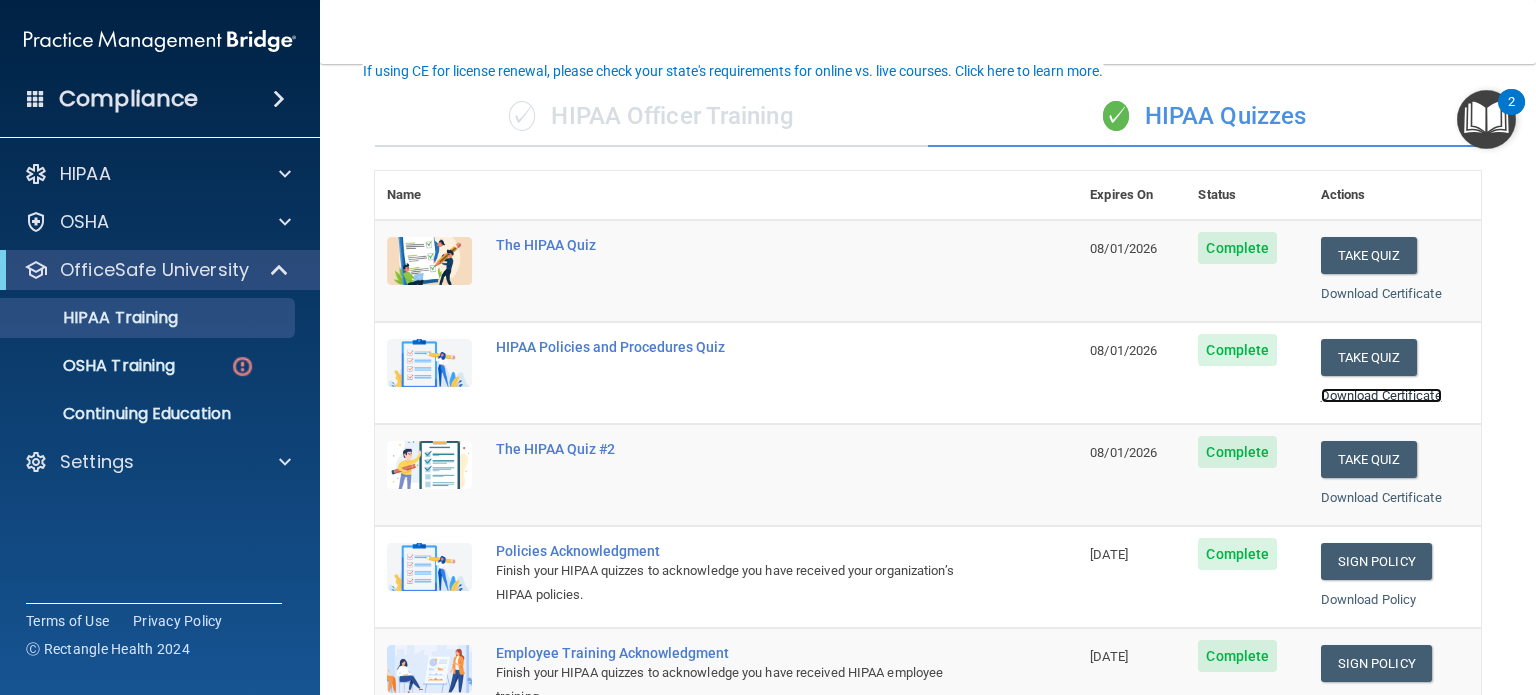 click on "Download Certificate" at bounding box center (1381, 395) 